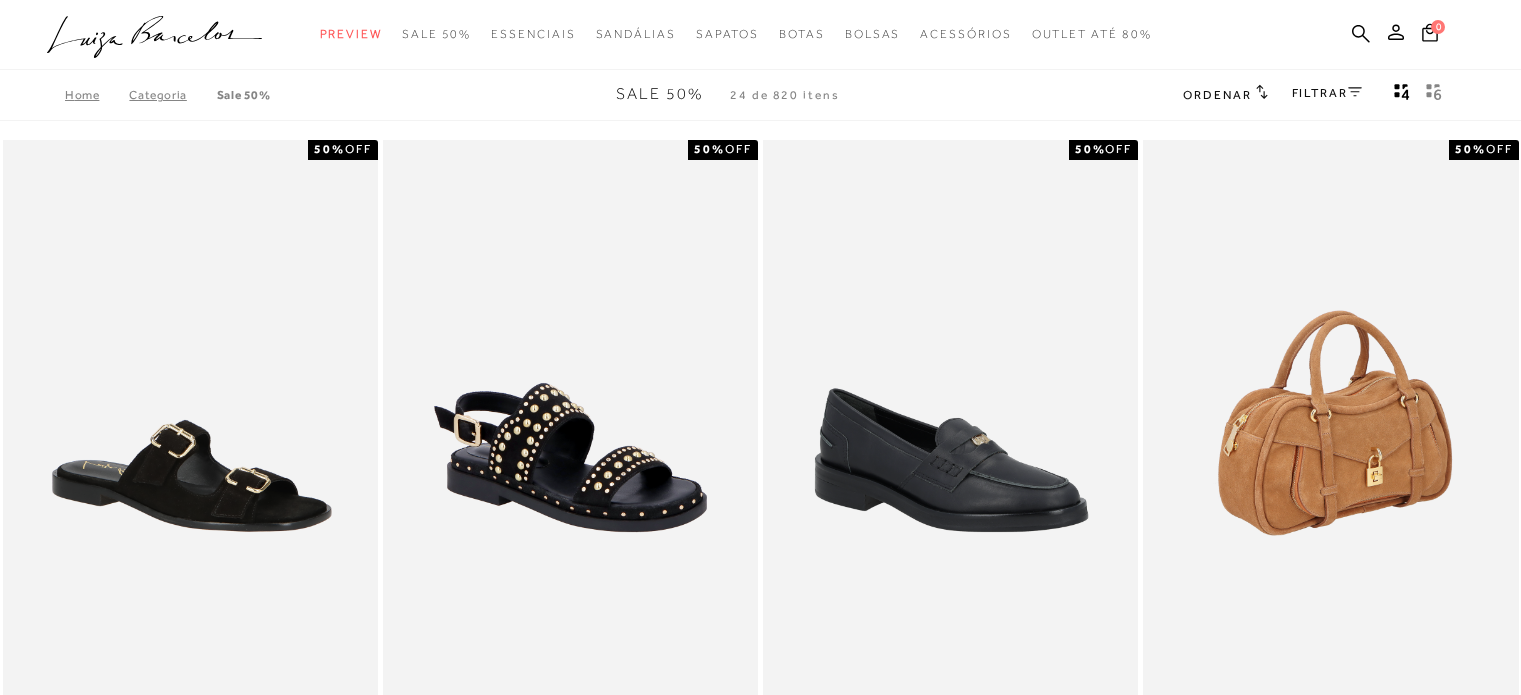 scroll, scrollTop: 0, scrollLeft: 0, axis: both 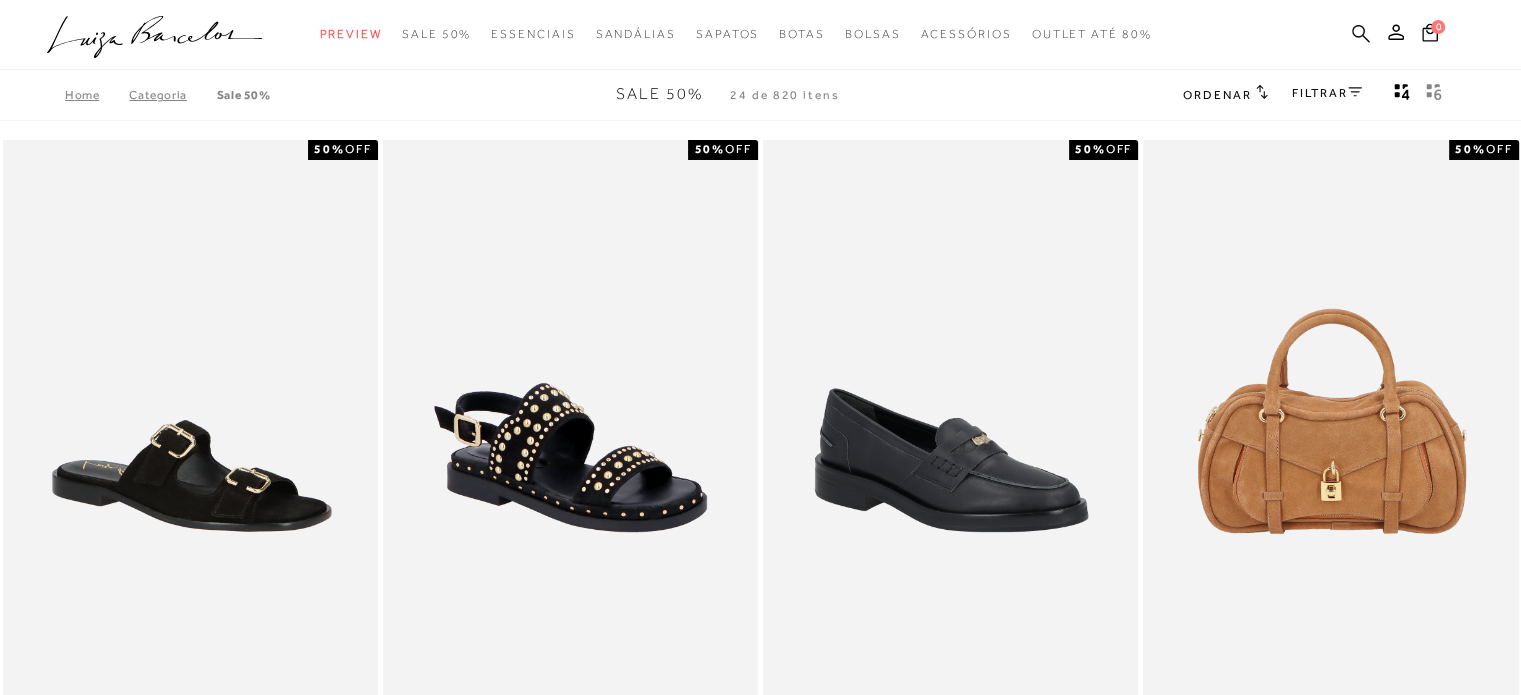 click 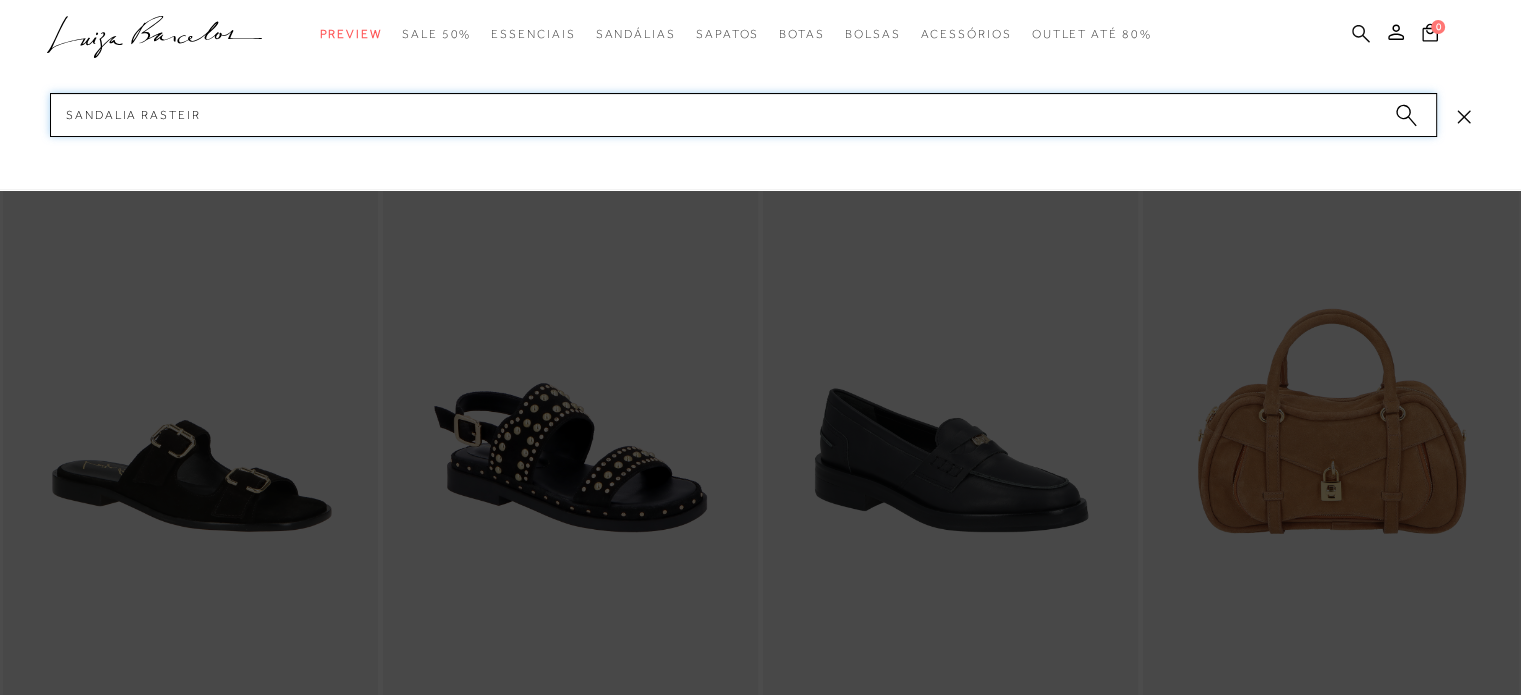 type on "sandalia rasteira" 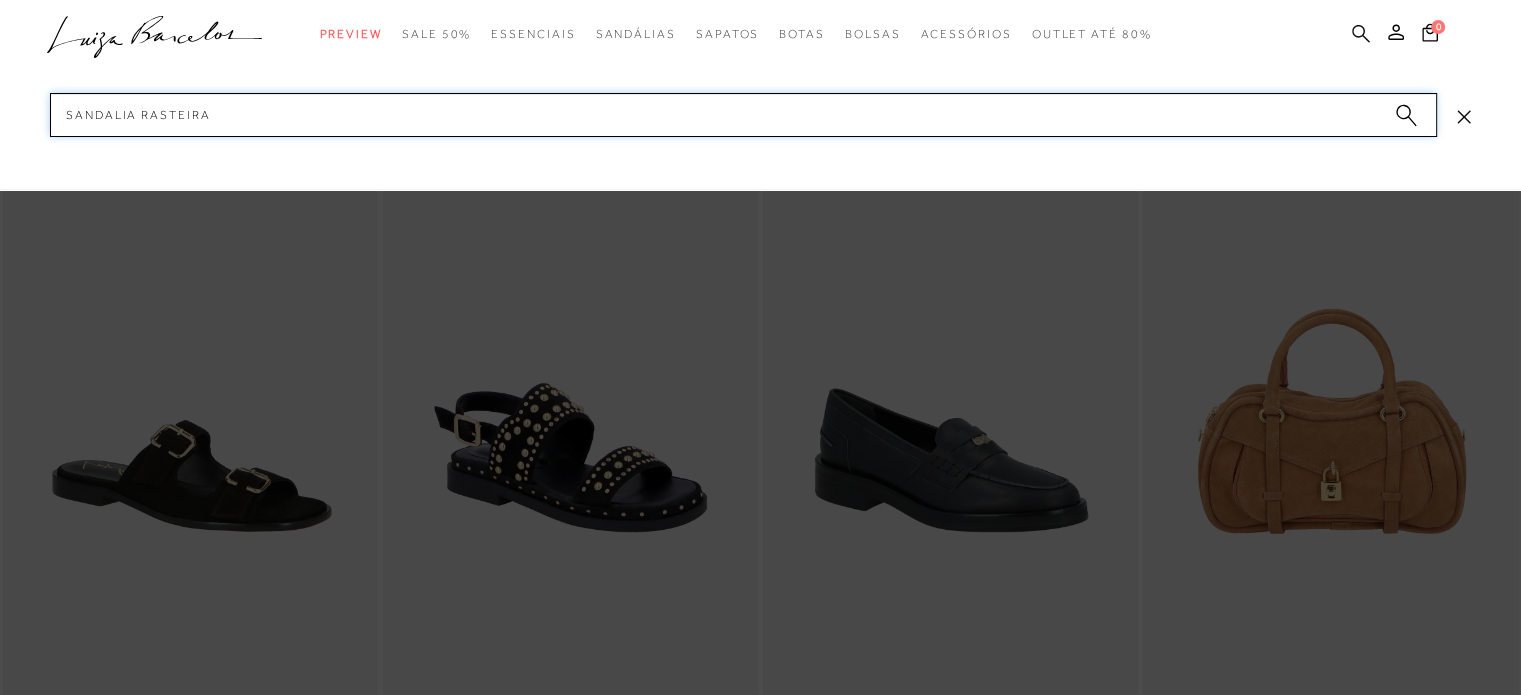 type 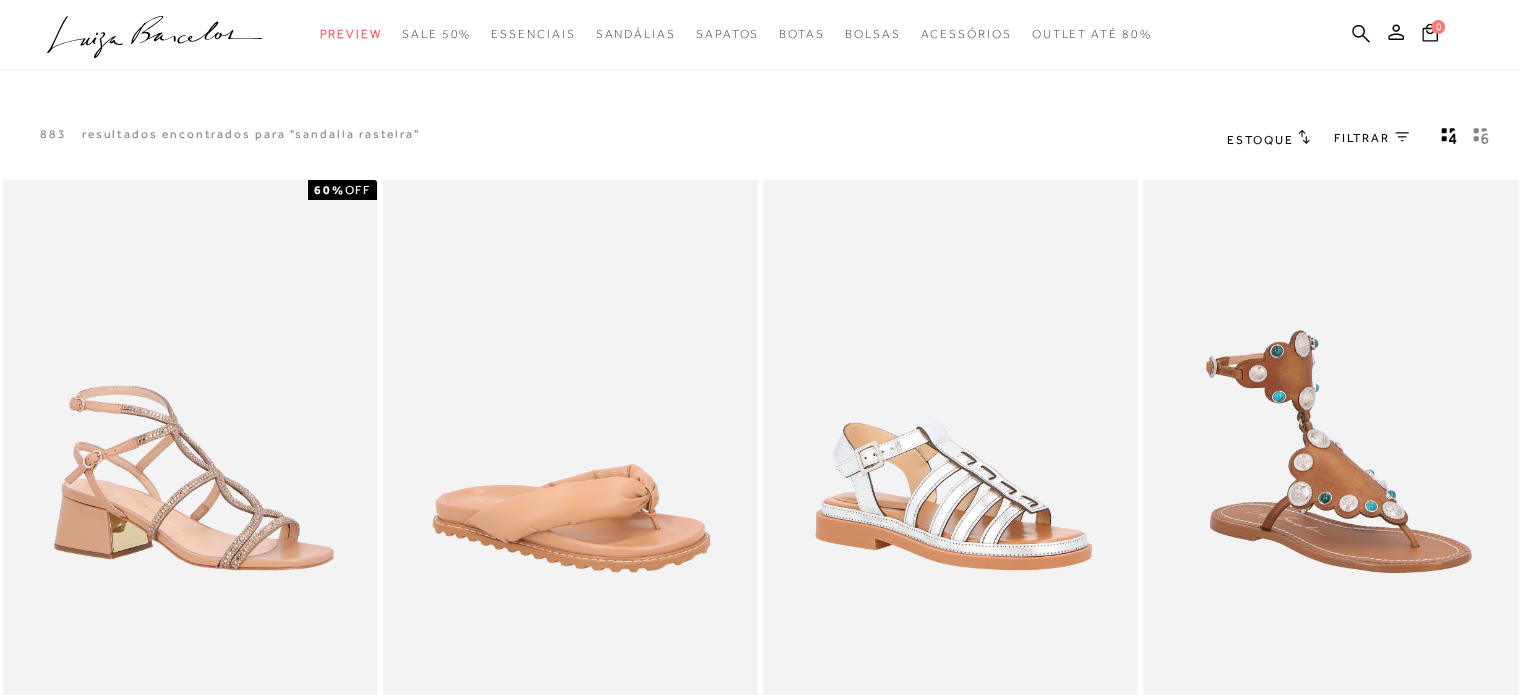 scroll, scrollTop: 0, scrollLeft: 0, axis: both 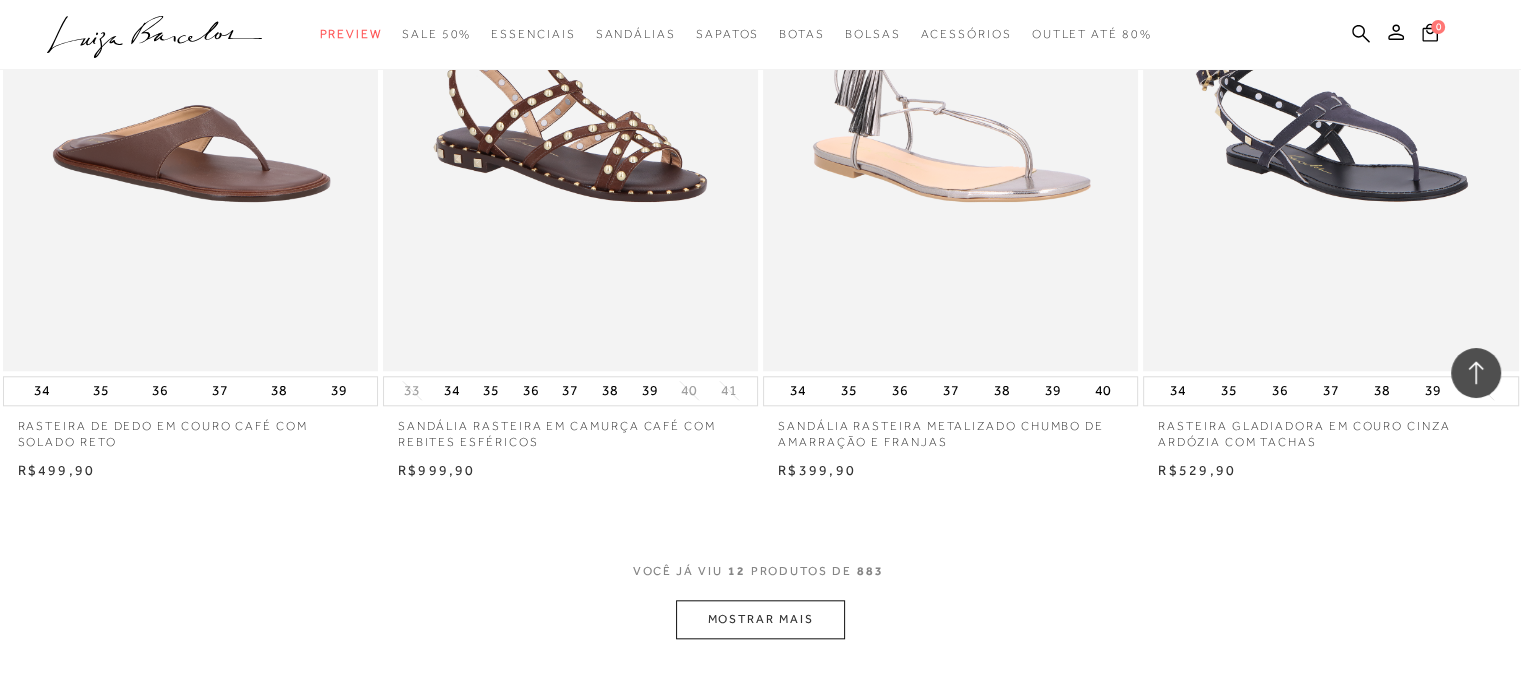 click on "VOCê JÁ VIU
12
PRODUTOS DE
883" at bounding box center [761, 581] 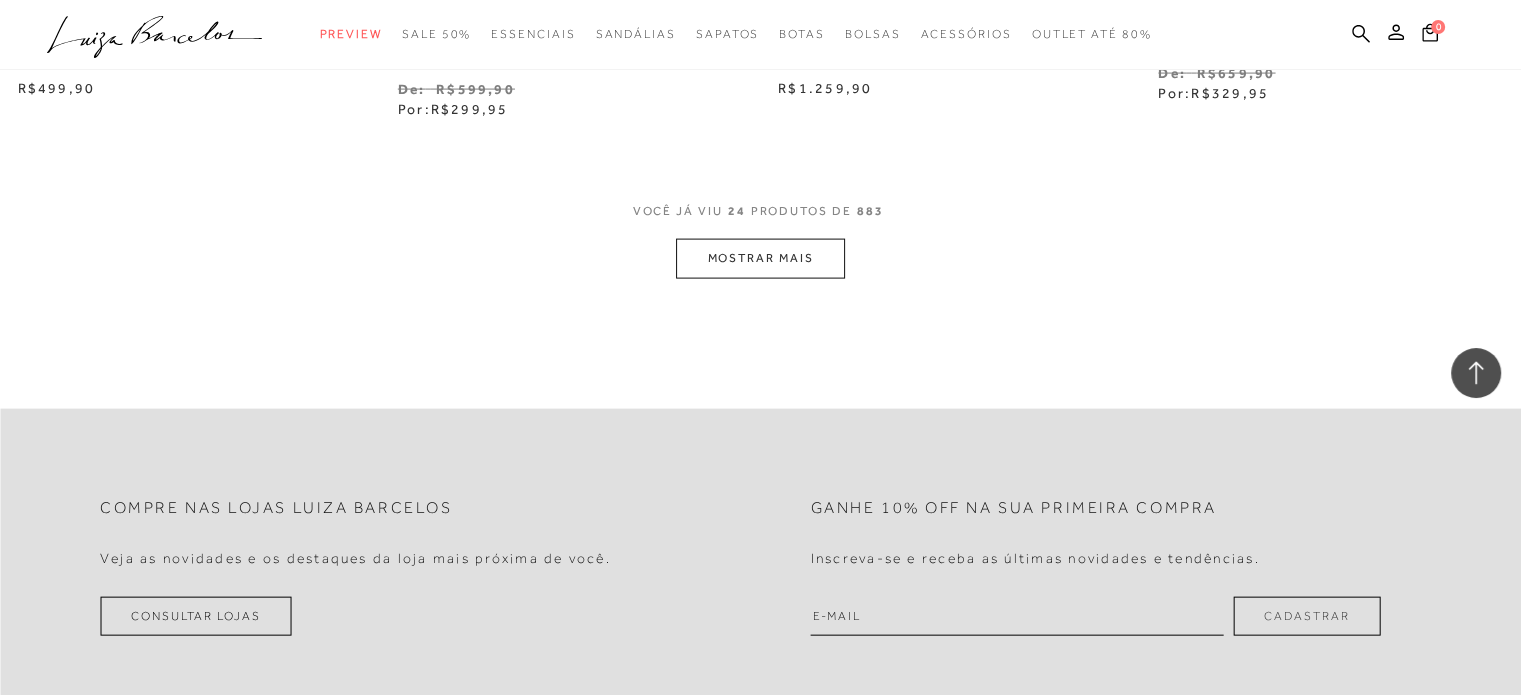 scroll, scrollTop: 4167, scrollLeft: 0, axis: vertical 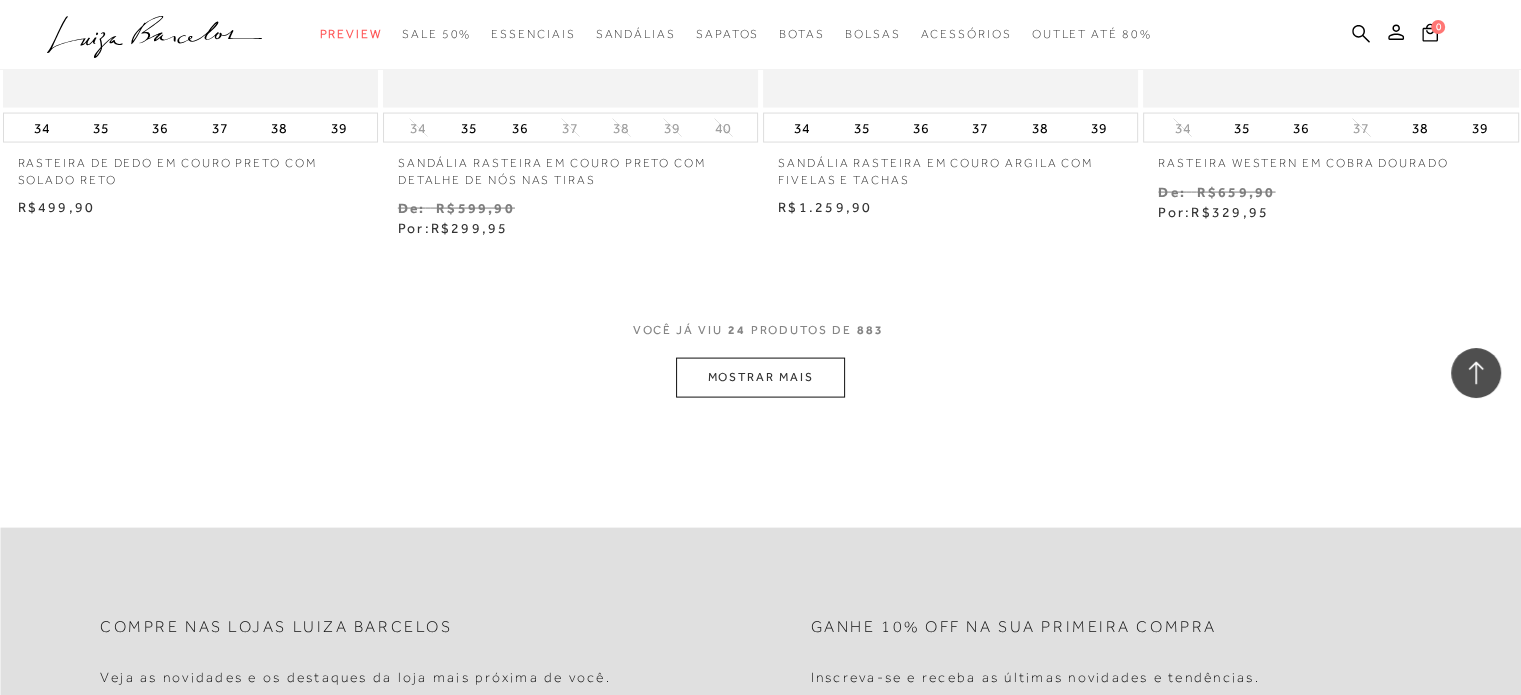 click on "MOSTRAR MAIS" at bounding box center (760, 377) 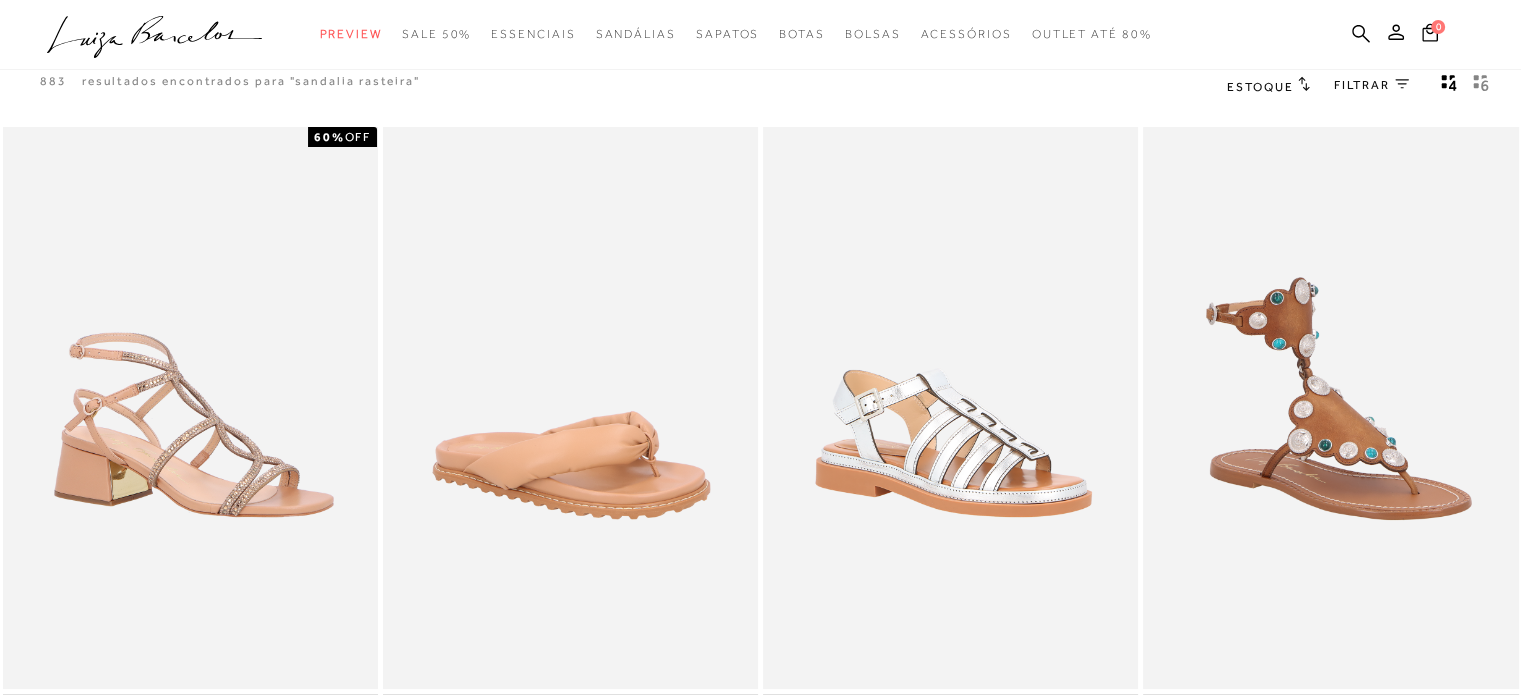 scroll, scrollTop: 0, scrollLeft: 0, axis: both 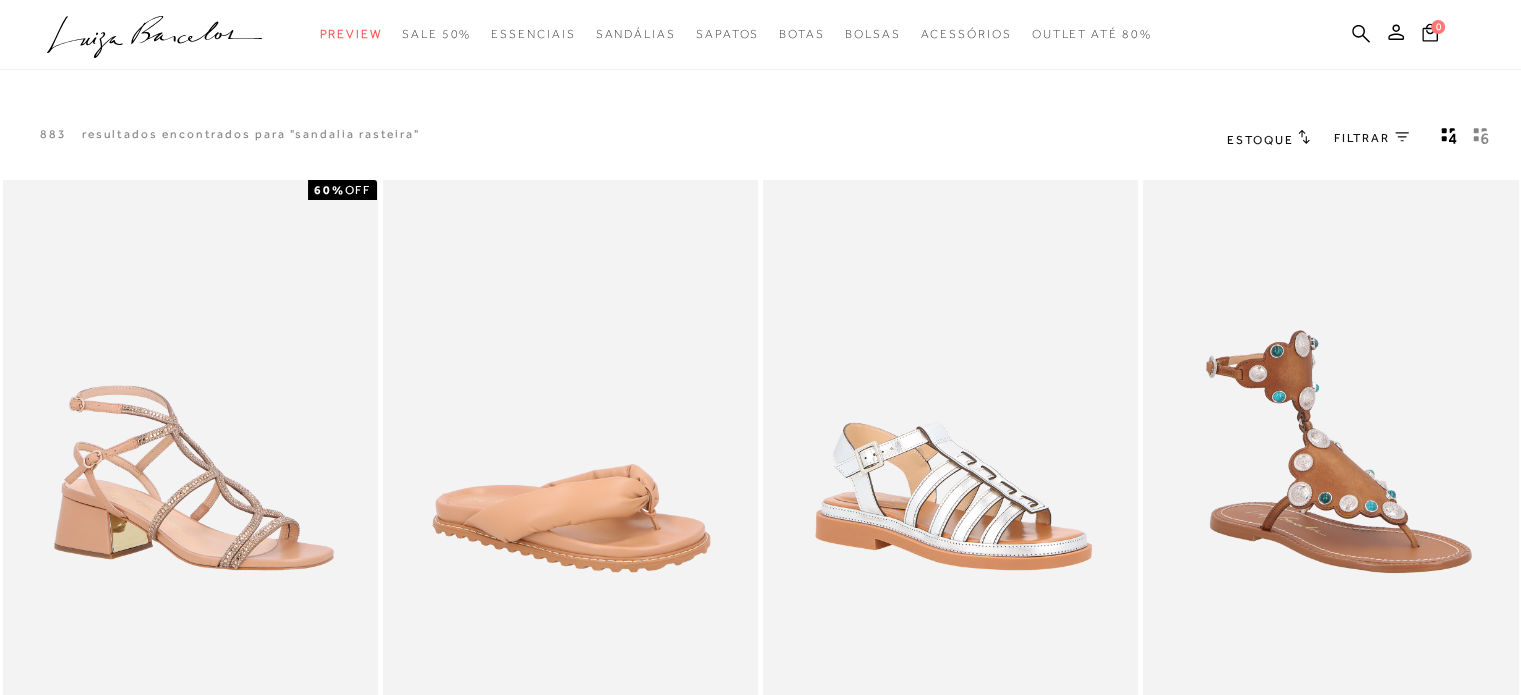 click on "Estoque" at bounding box center [1268, 139] 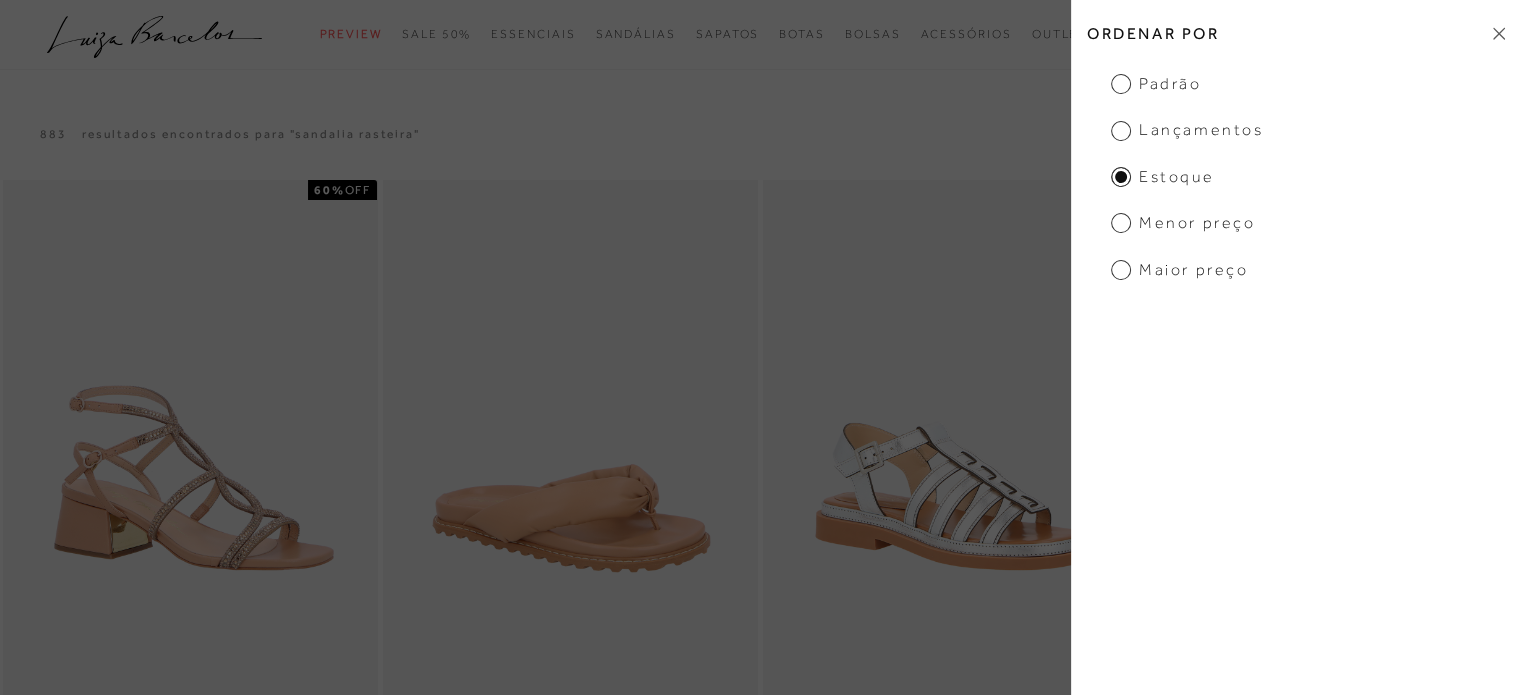 click on "Maior Preço" at bounding box center (1179, 270) 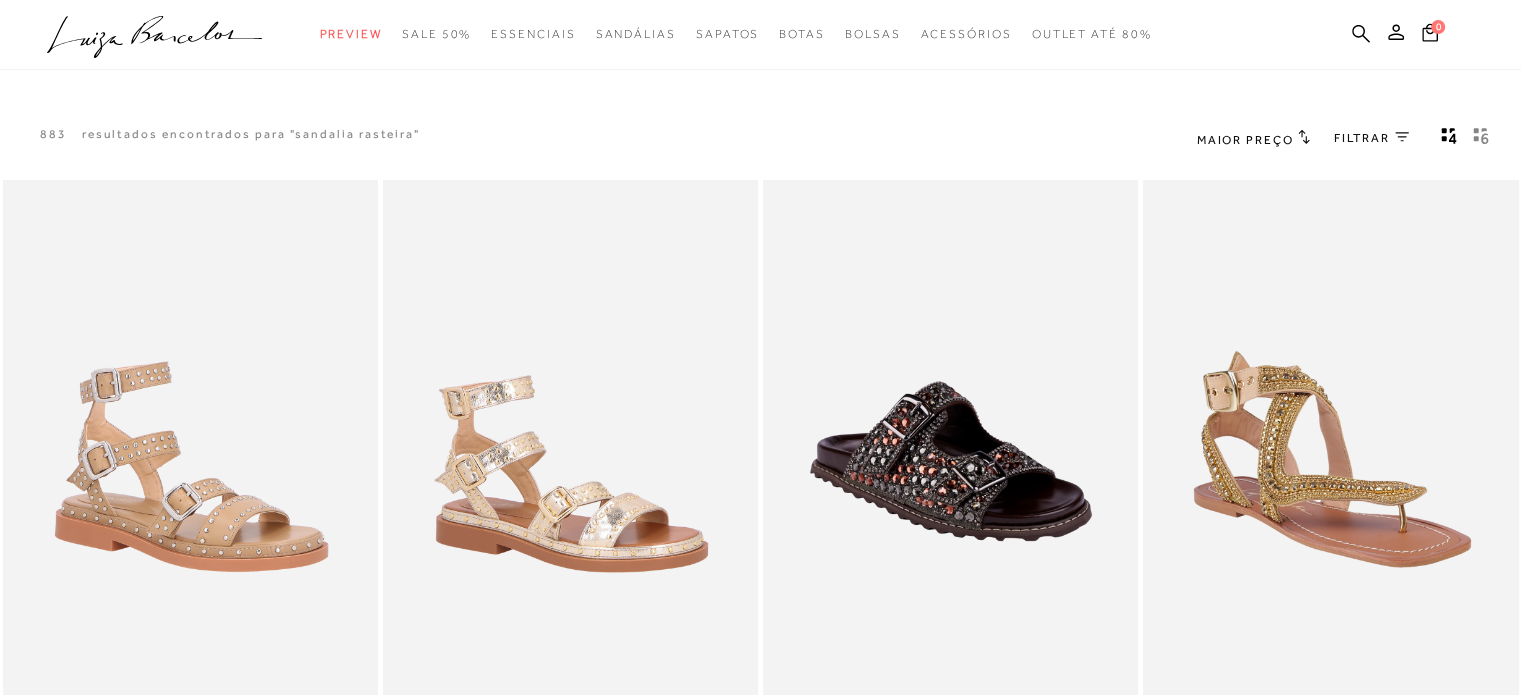 scroll, scrollTop: 0, scrollLeft: 0, axis: both 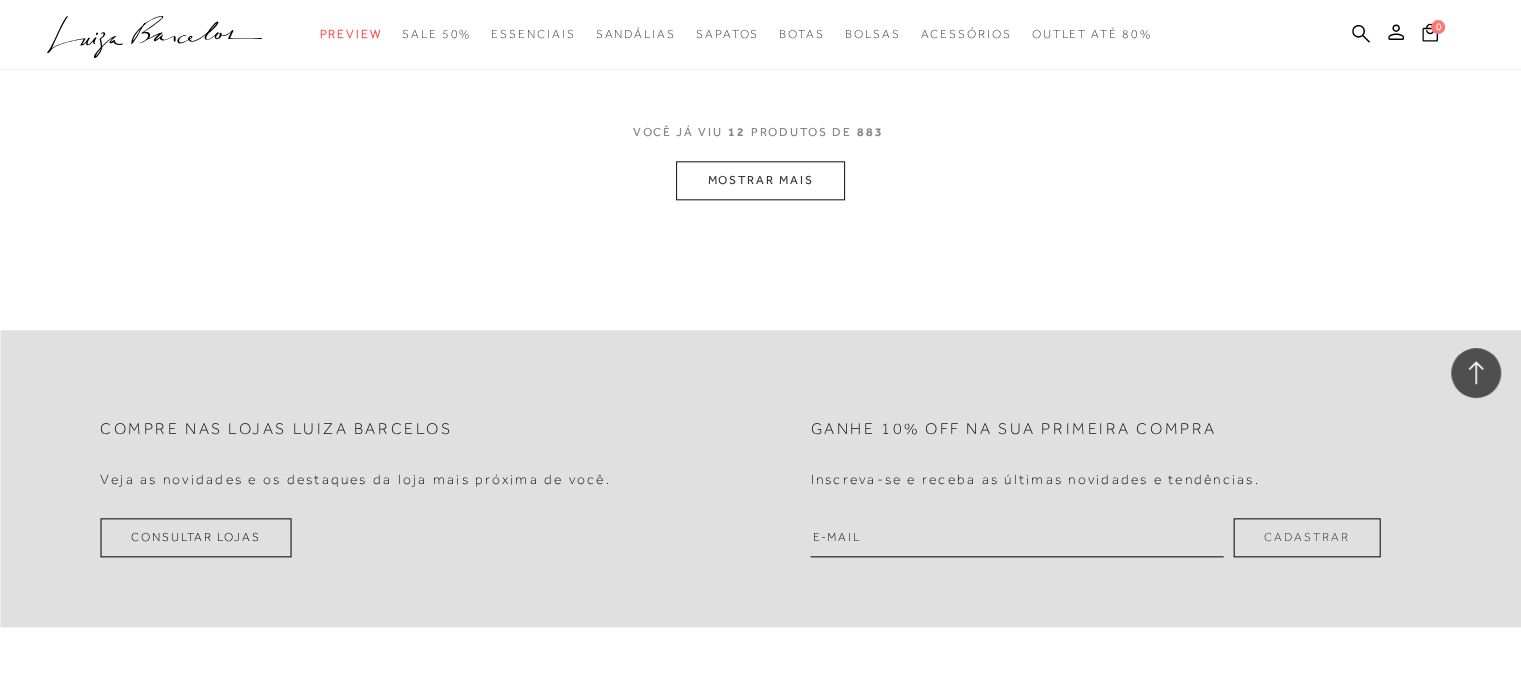 click on "MOSTRAR MAIS" at bounding box center [760, 180] 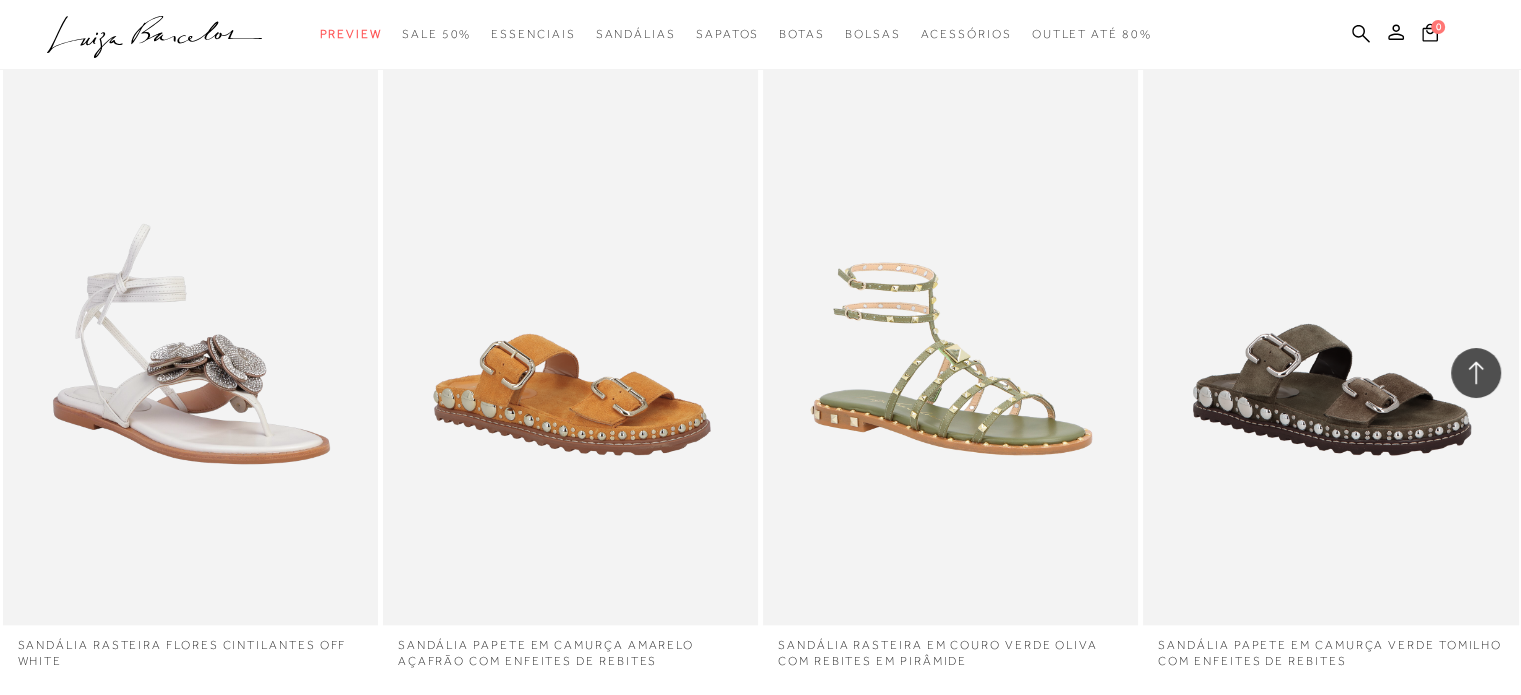 type 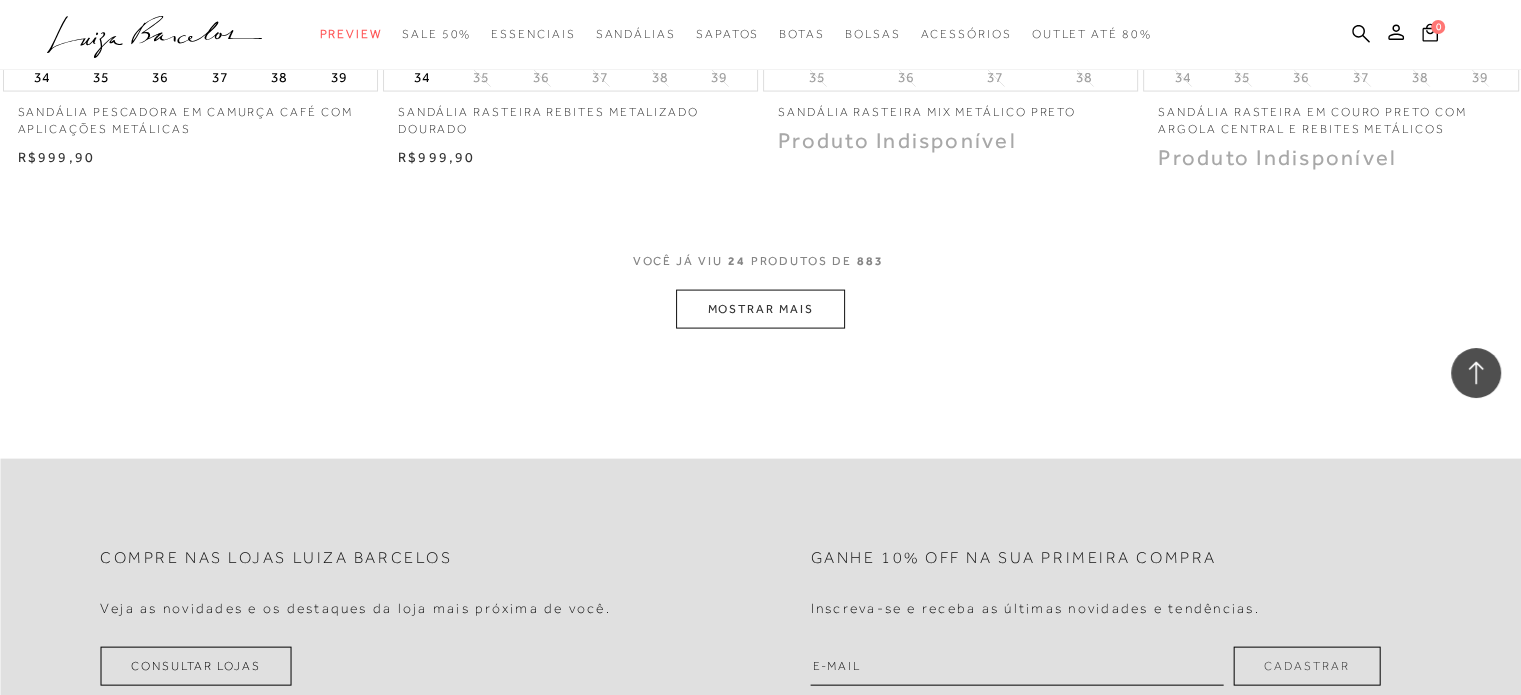 scroll, scrollTop: 4200, scrollLeft: 0, axis: vertical 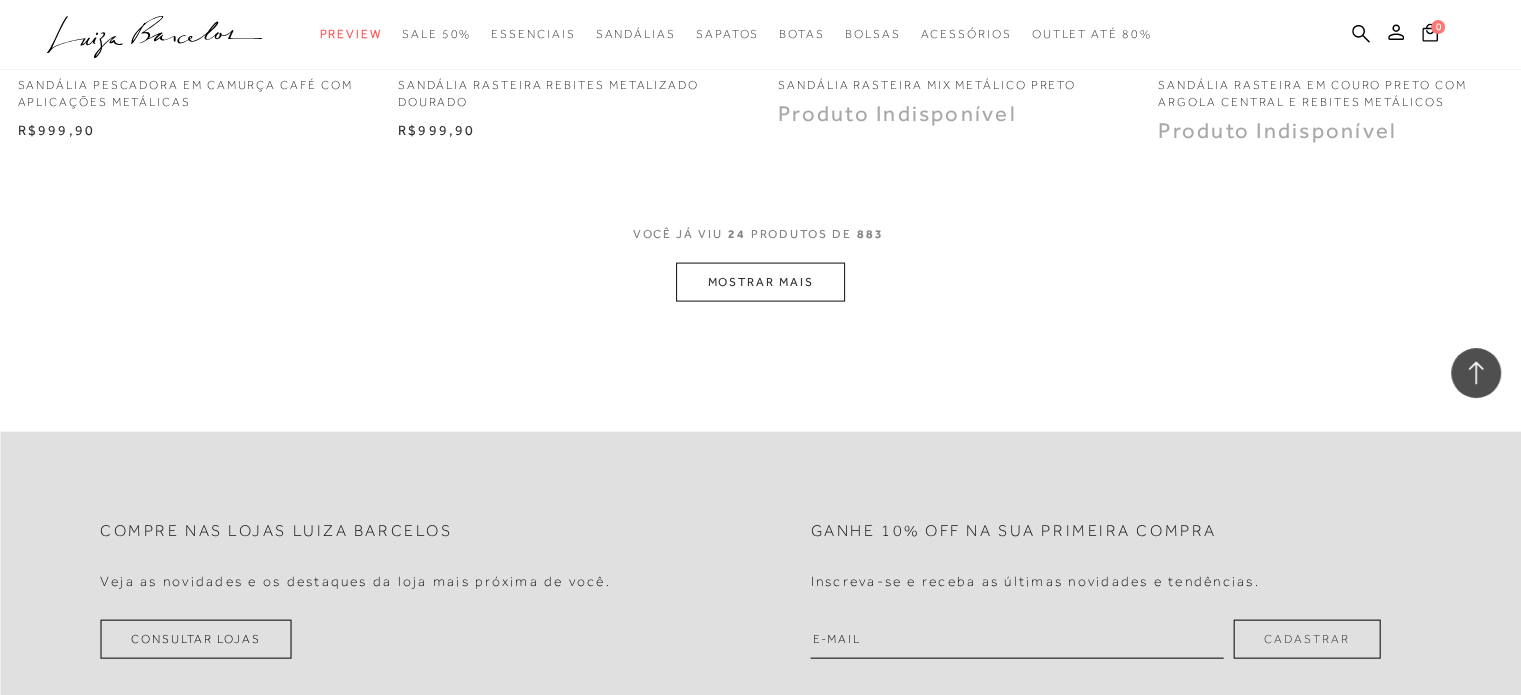 click on "MOSTRAR MAIS" at bounding box center [760, 282] 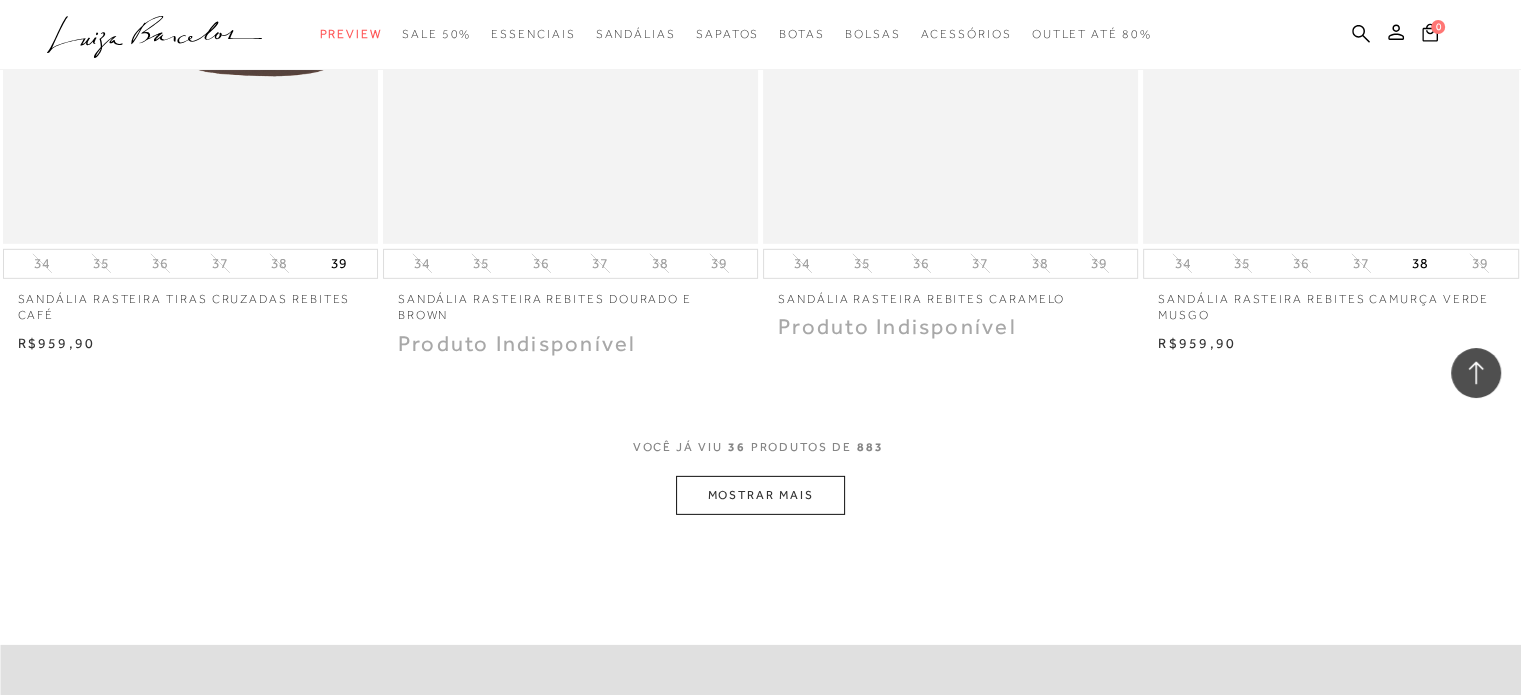 scroll, scrollTop: 6080, scrollLeft: 0, axis: vertical 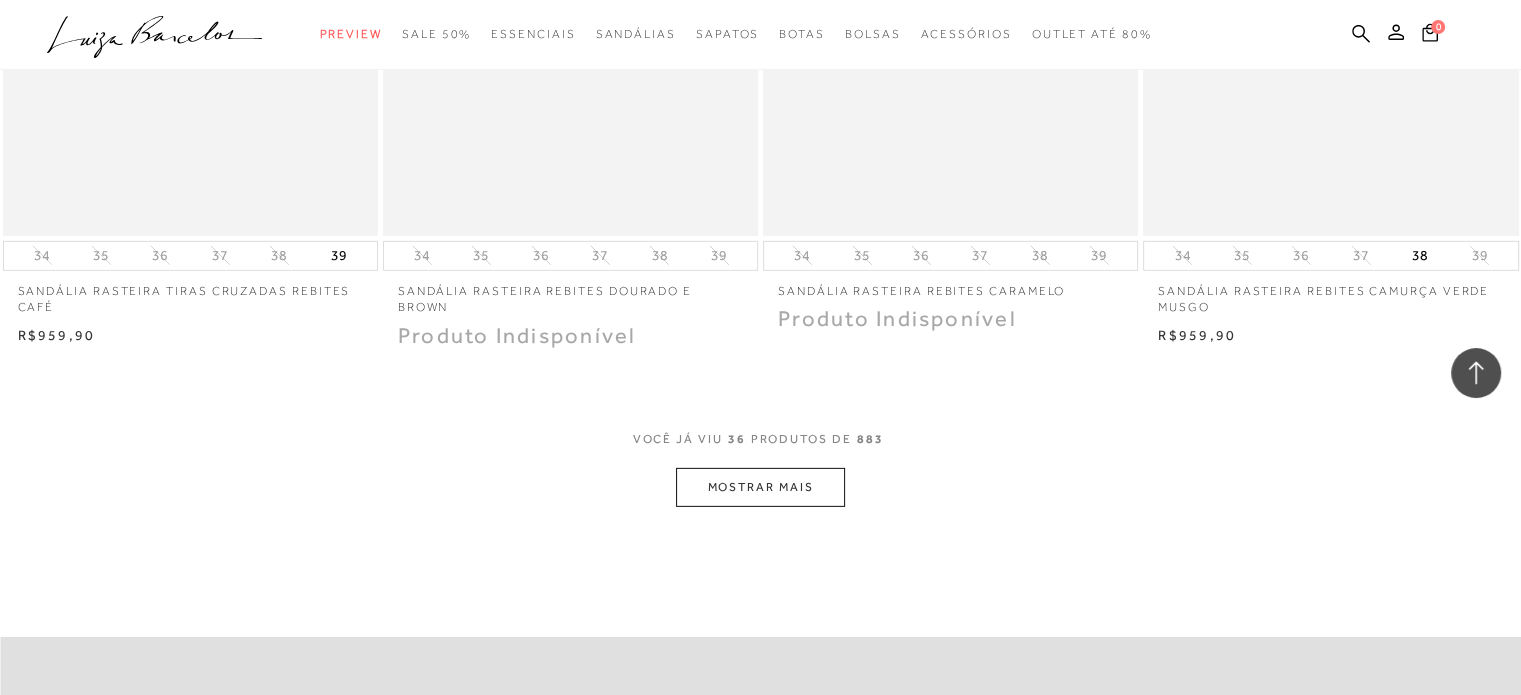 click on "MOSTRAR MAIS" at bounding box center [760, 487] 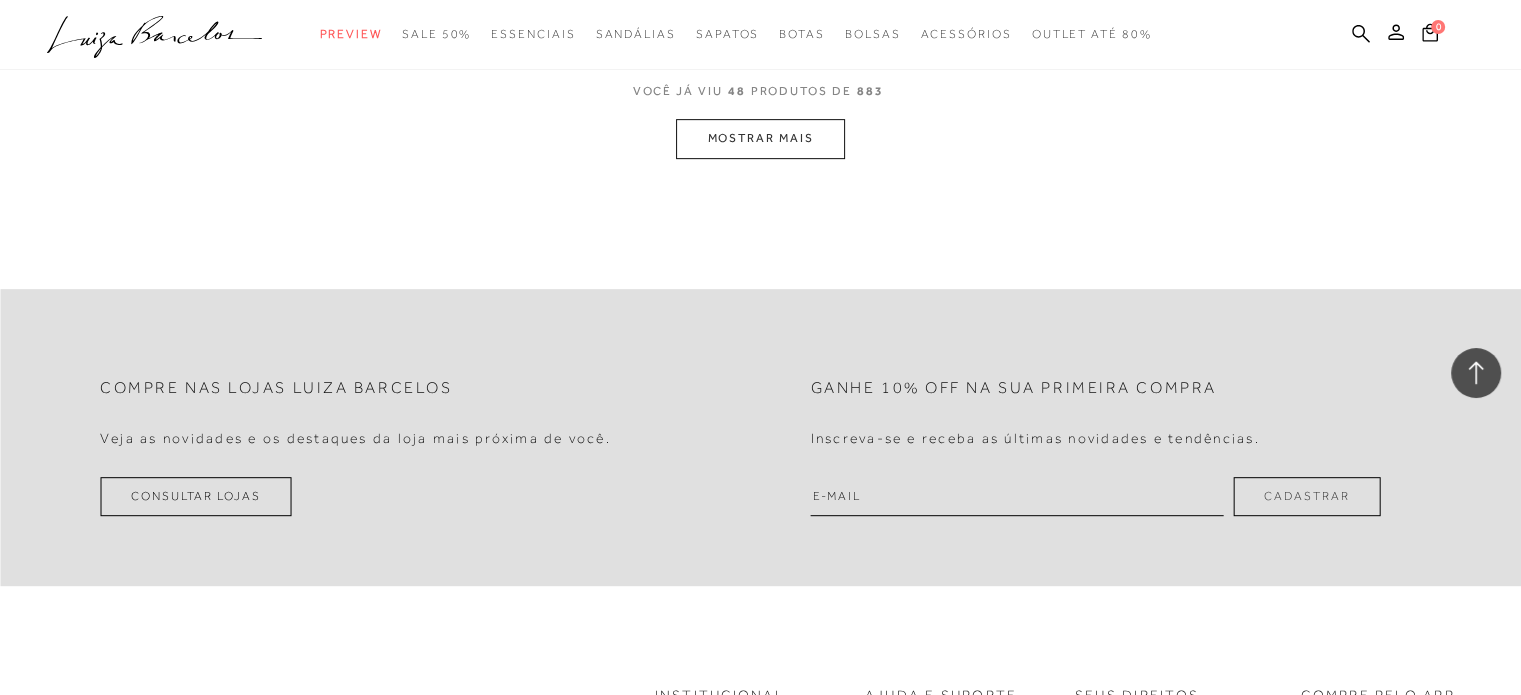 scroll, scrollTop: 8520, scrollLeft: 0, axis: vertical 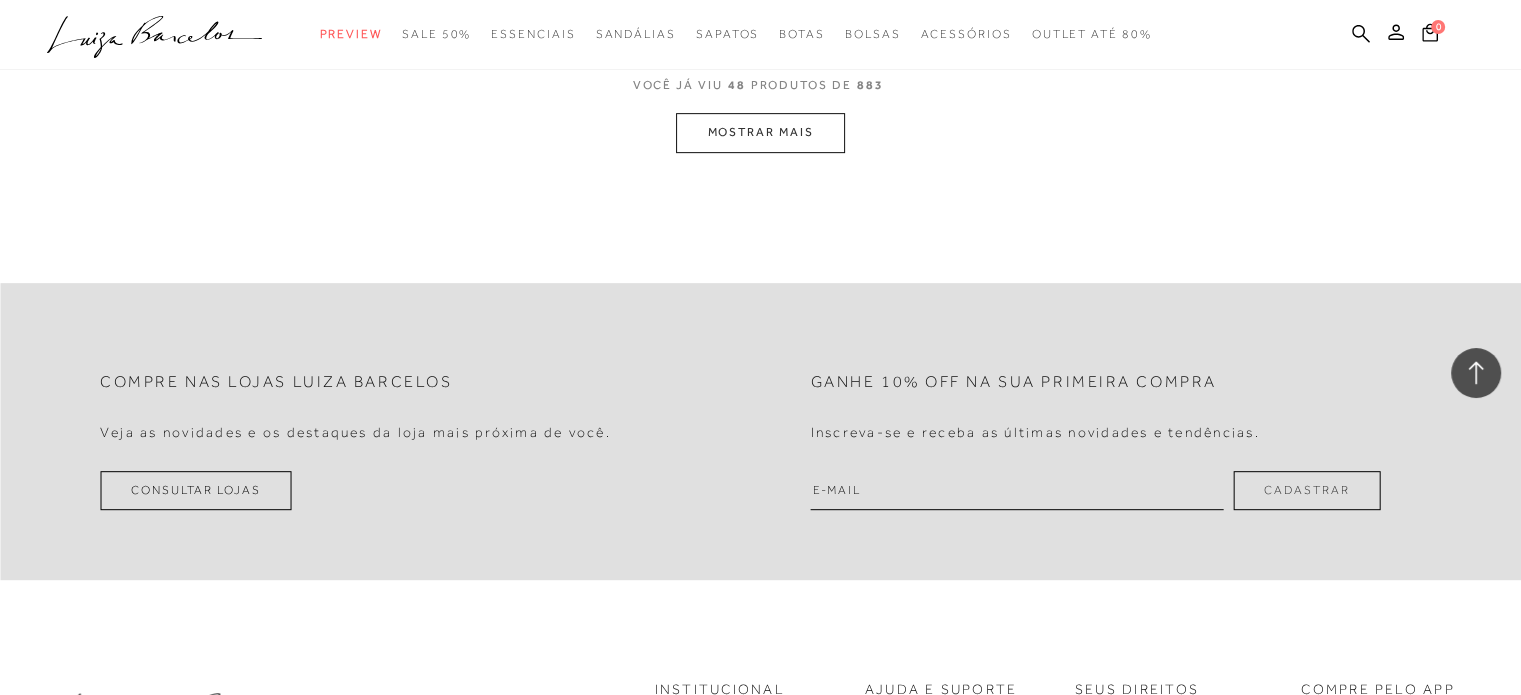 click on "MOSTRAR MAIS" at bounding box center (760, 132) 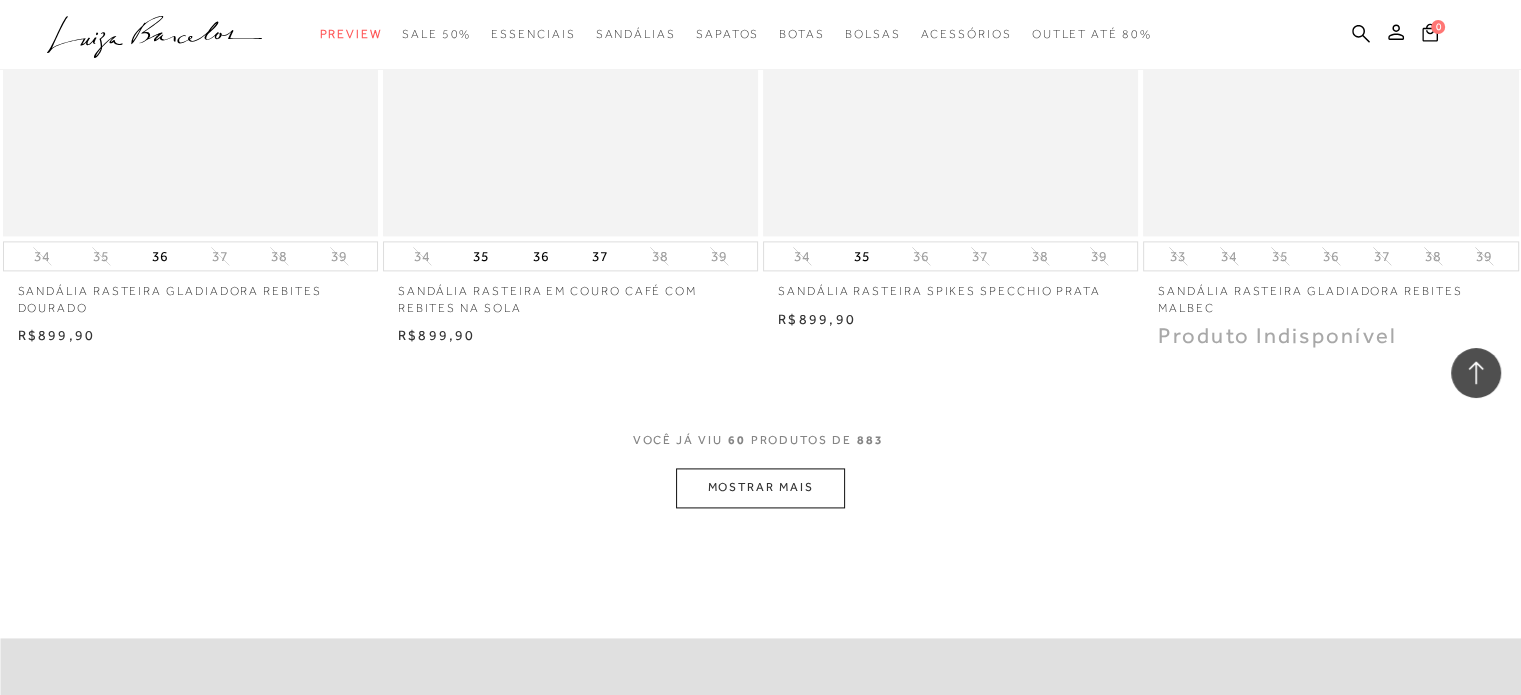 scroll, scrollTop: 10316, scrollLeft: 0, axis: vertical 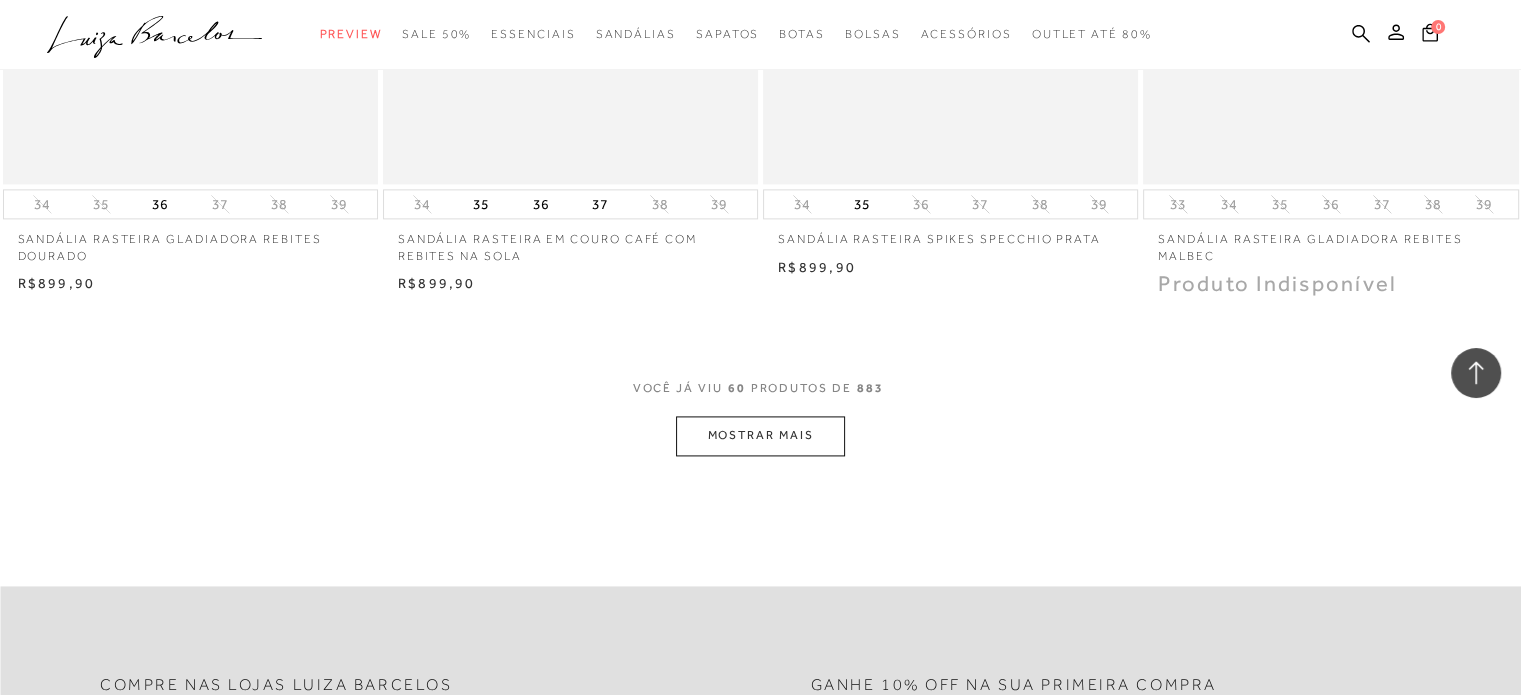 click on "Resultados da pesquisa
Mostrar Resultados para "sandalia rasteira"
Resultados: 49 - 60 (de 883)
Opções de exibição
883
resultados encontrados para "sandalia rasteira"
Padrão" at bounding box center (760, -4890) 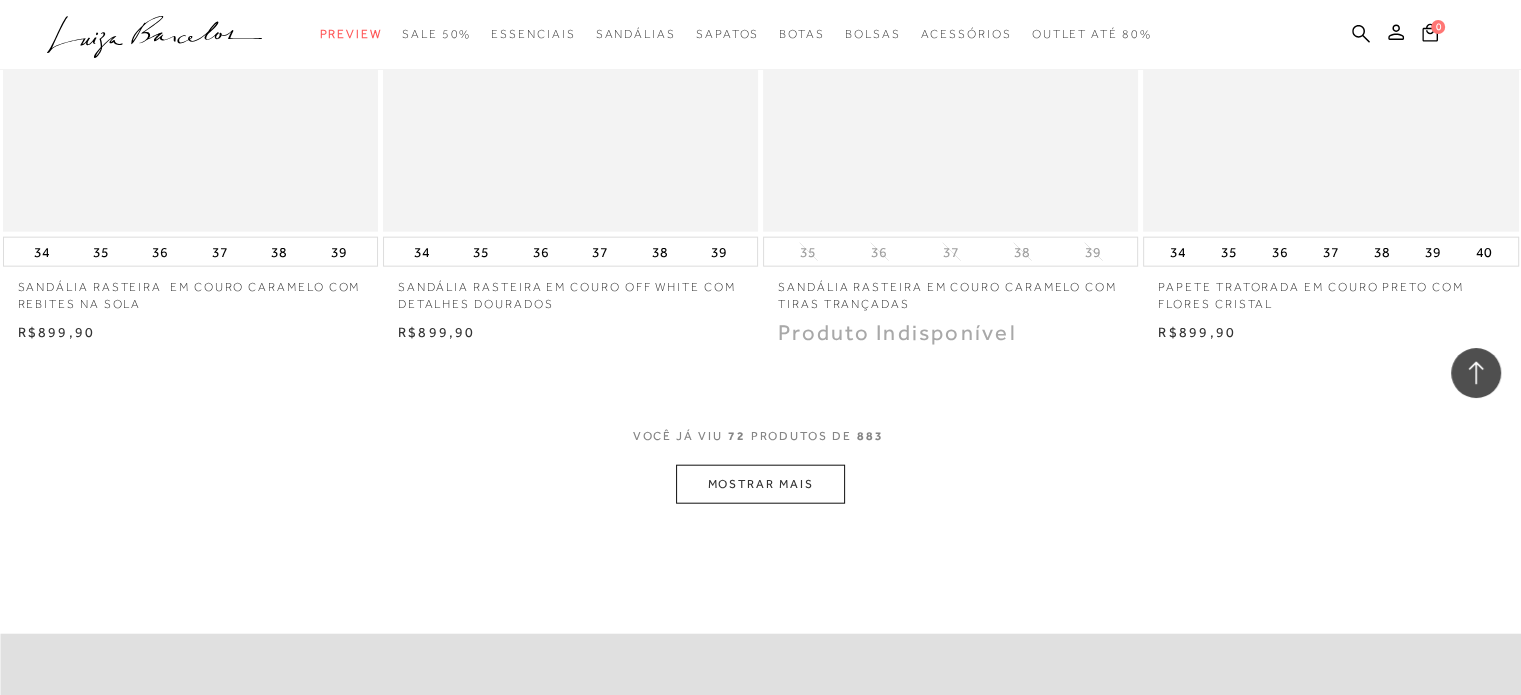 scroll, scrollTop: 12396, scrollLeft: 0, axis: vertical 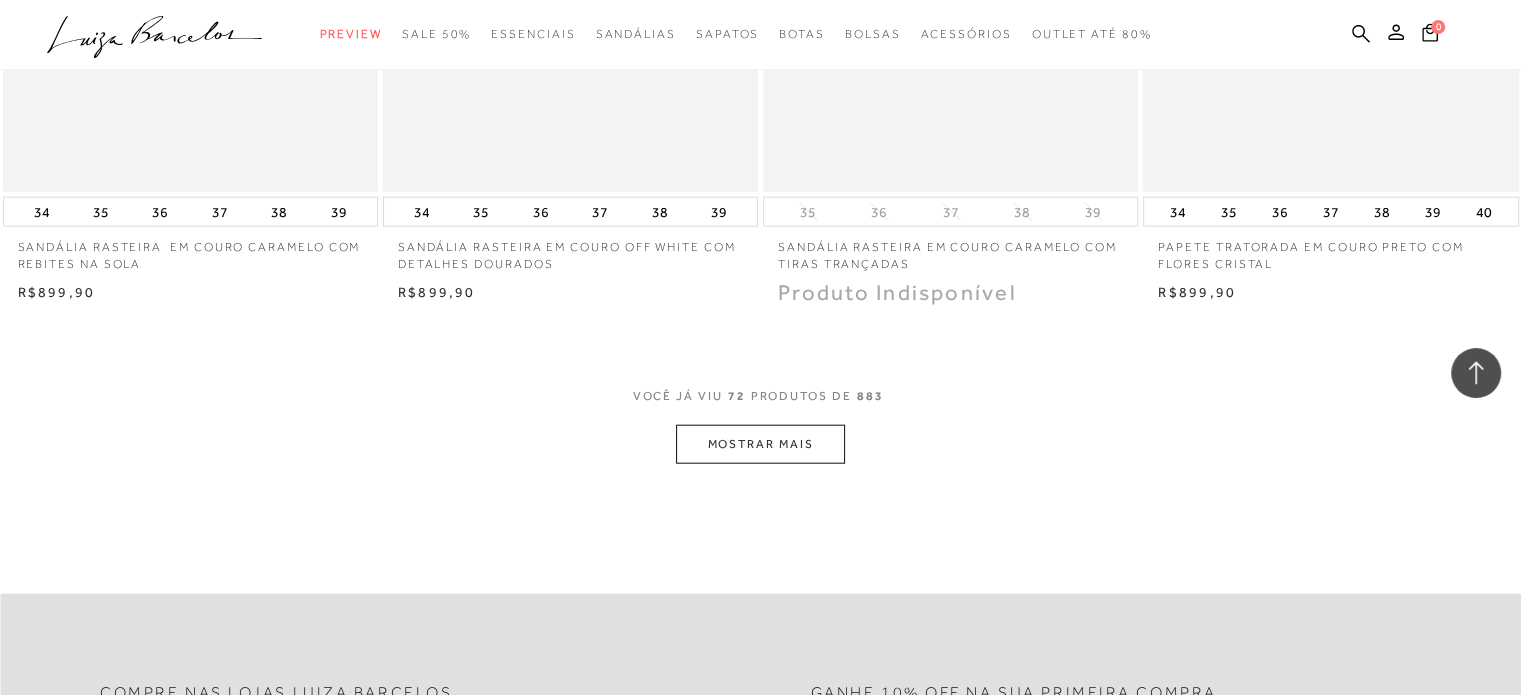 click on "MOSTRAR MAIS" at bounding box center (760, 444) 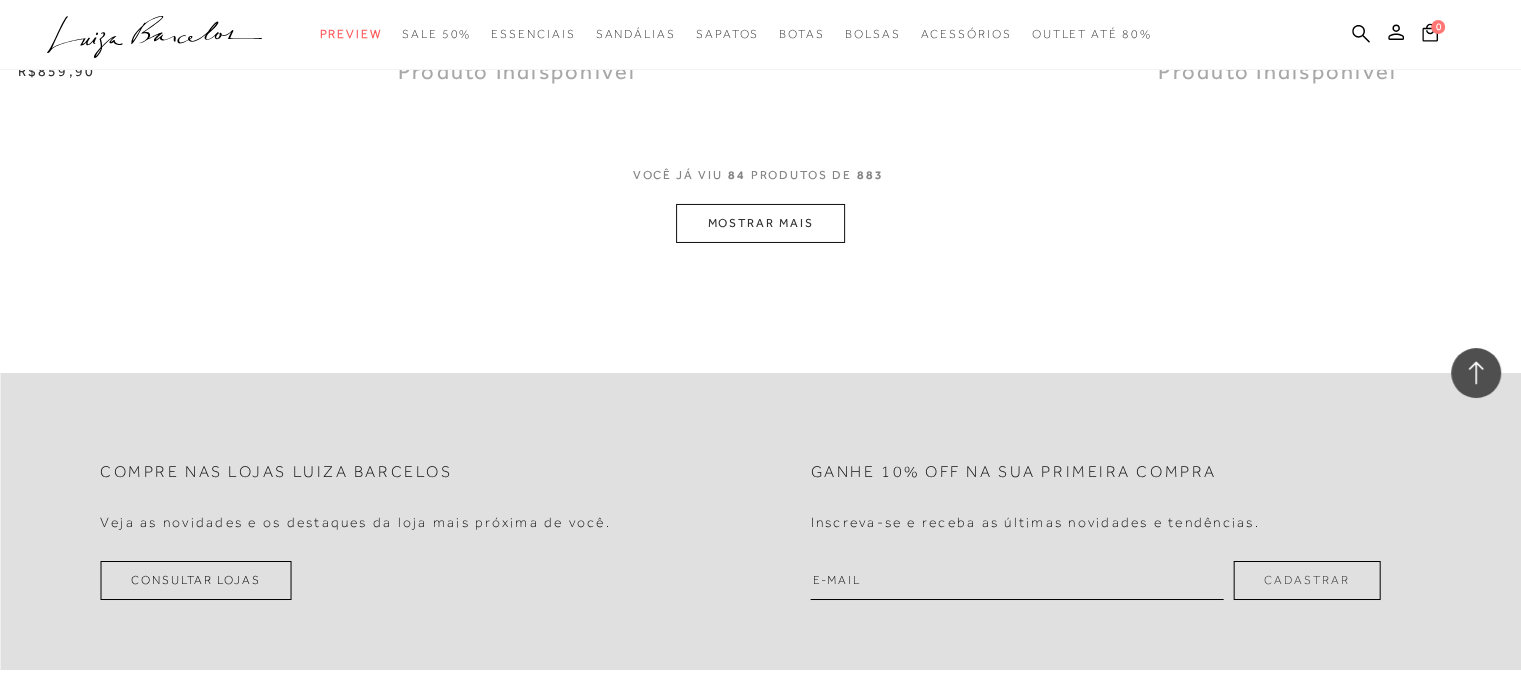 scroll, scrollTop: 14756, scrollLeft: 0, axis: vertical 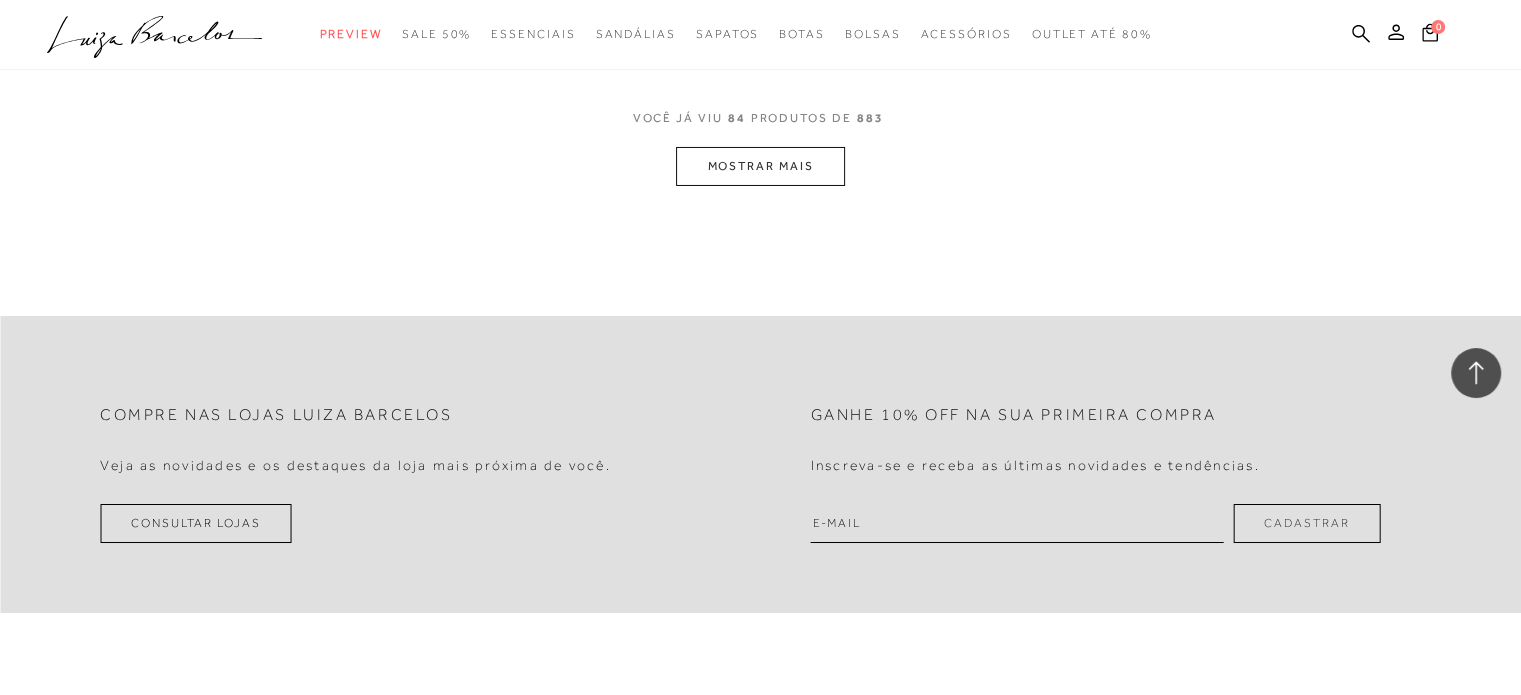 click on "MOSTRAR MAIS" at bounding box center [760, 166] 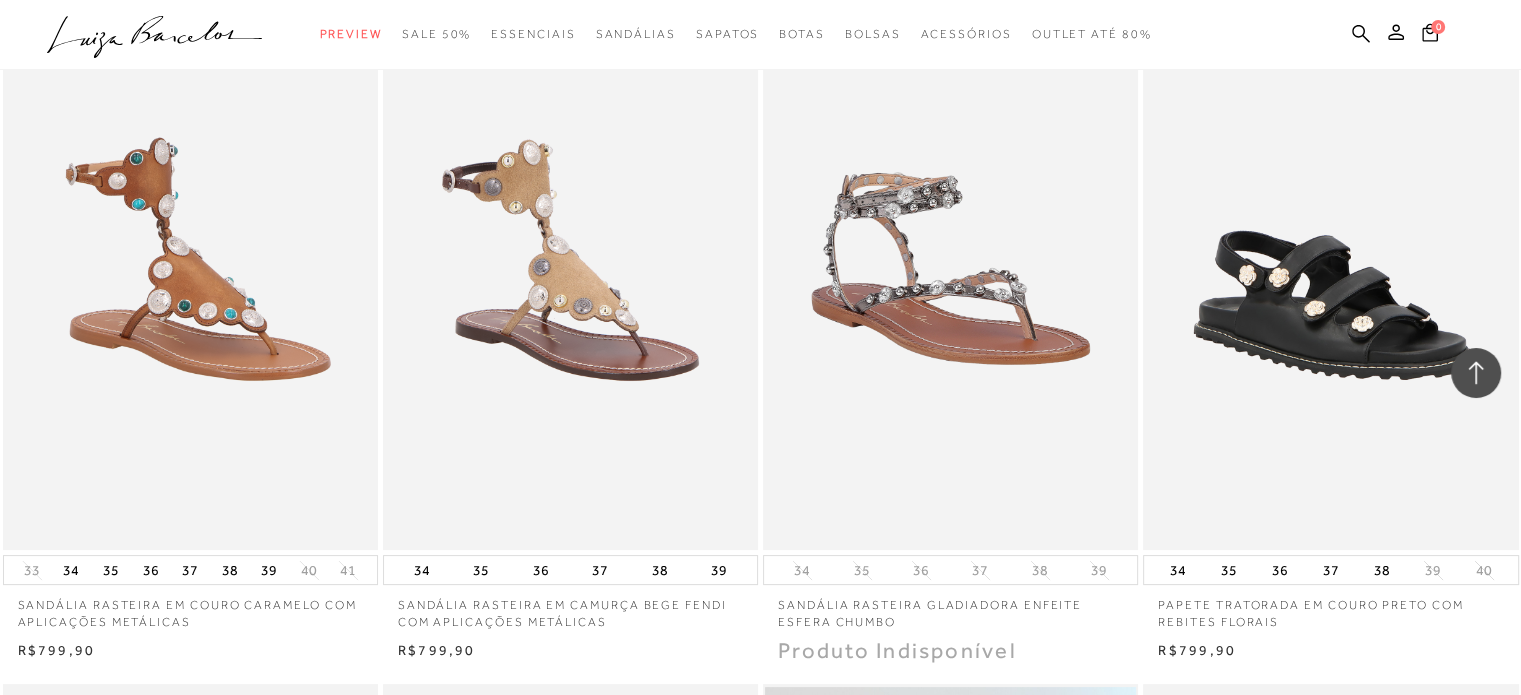 scroll, scrollTop: 15516, scrollLeft: 0, axis: vertical 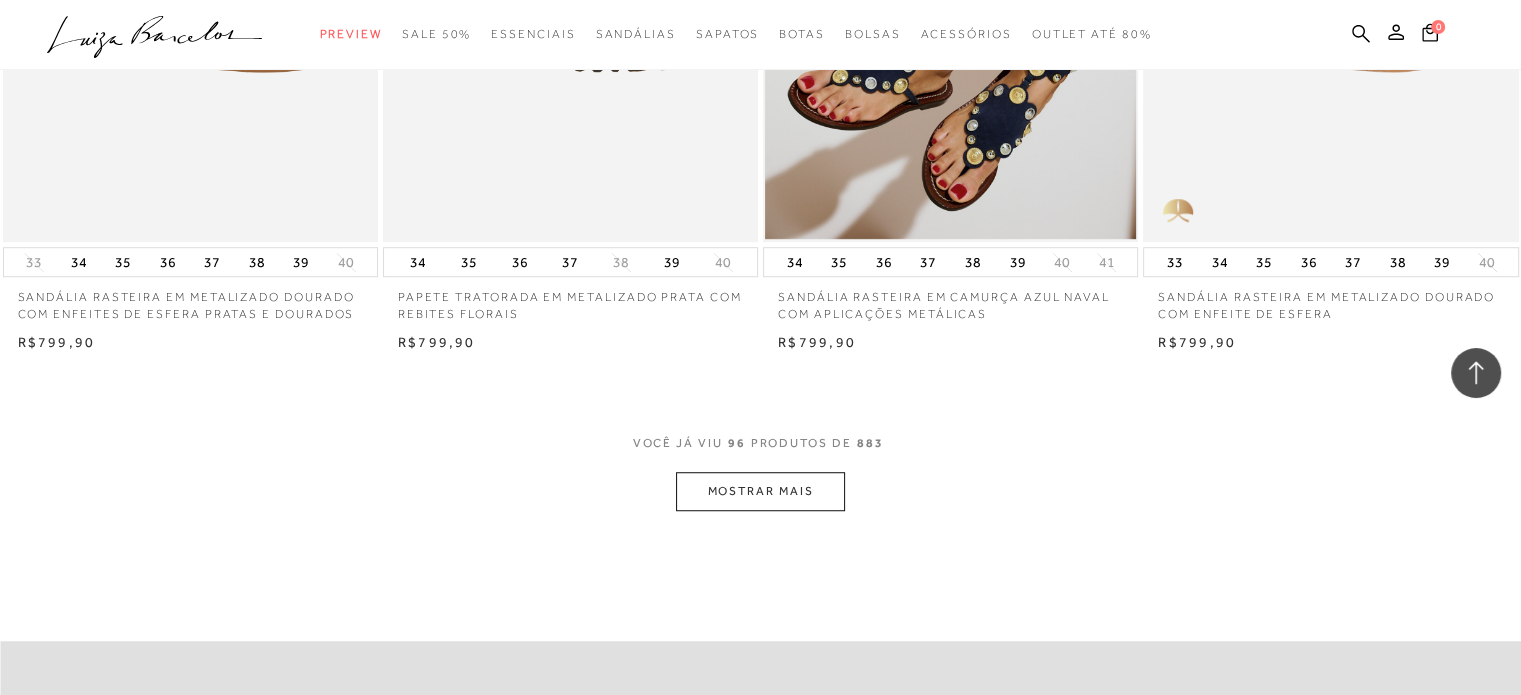 click on "MOSTRAR MAIS" at bounding box center (760, 491) 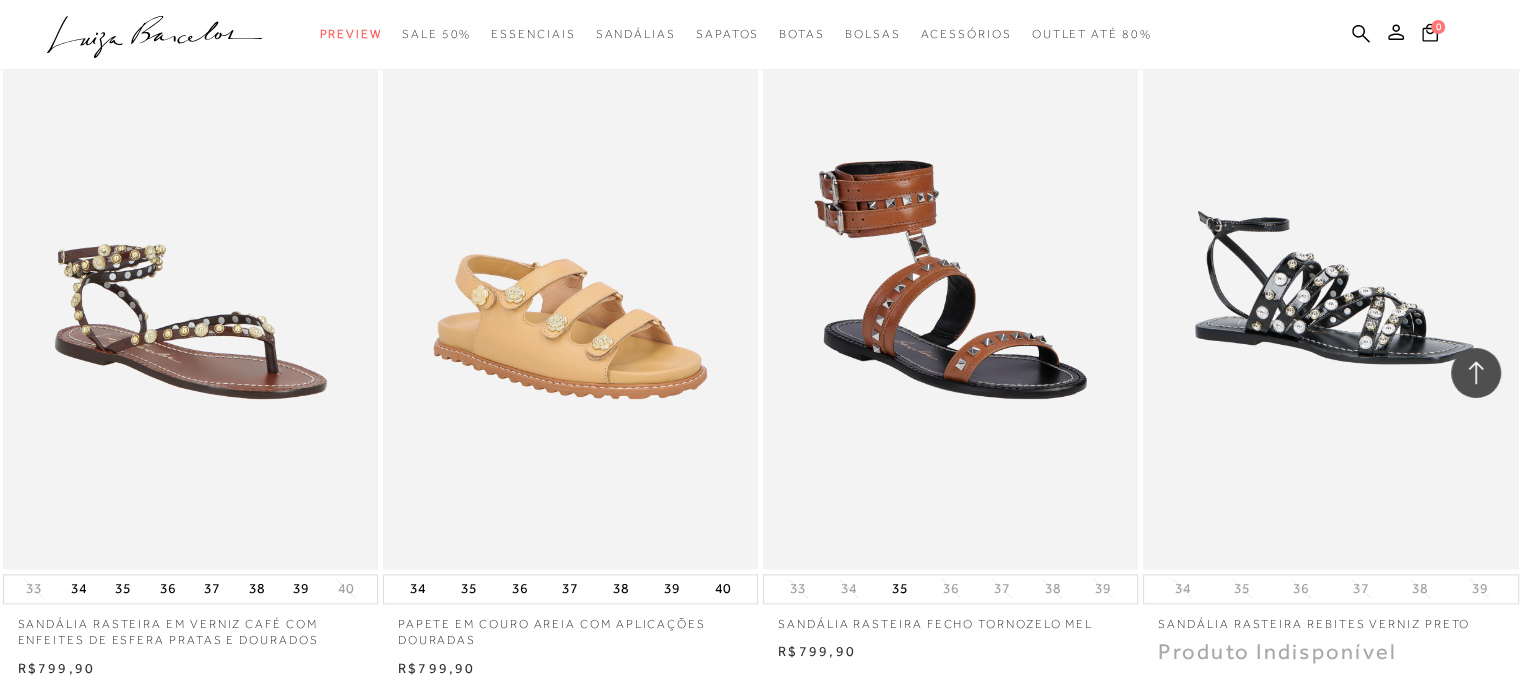 scroll, scrollTop: 17596, scrollLeft: 0, axis: vertical 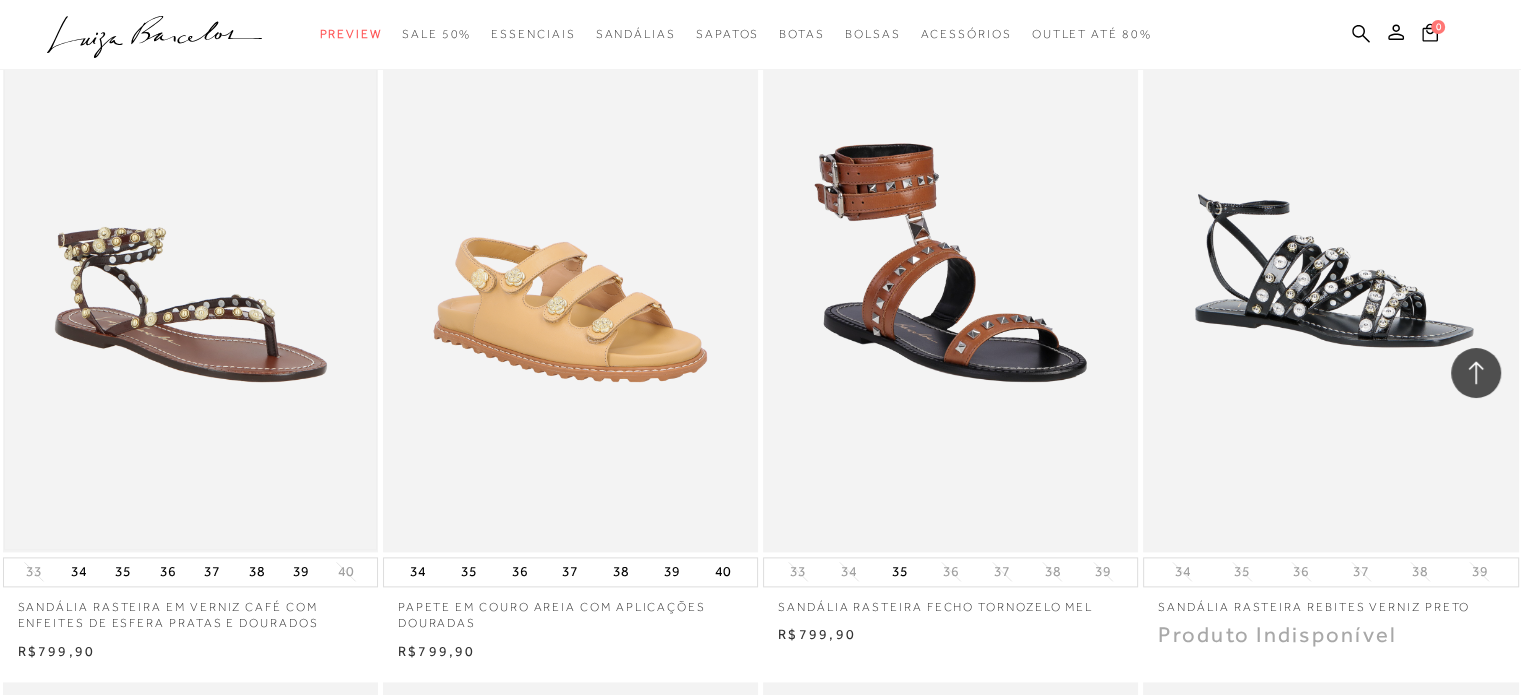 click at bounding box center (190, 270) 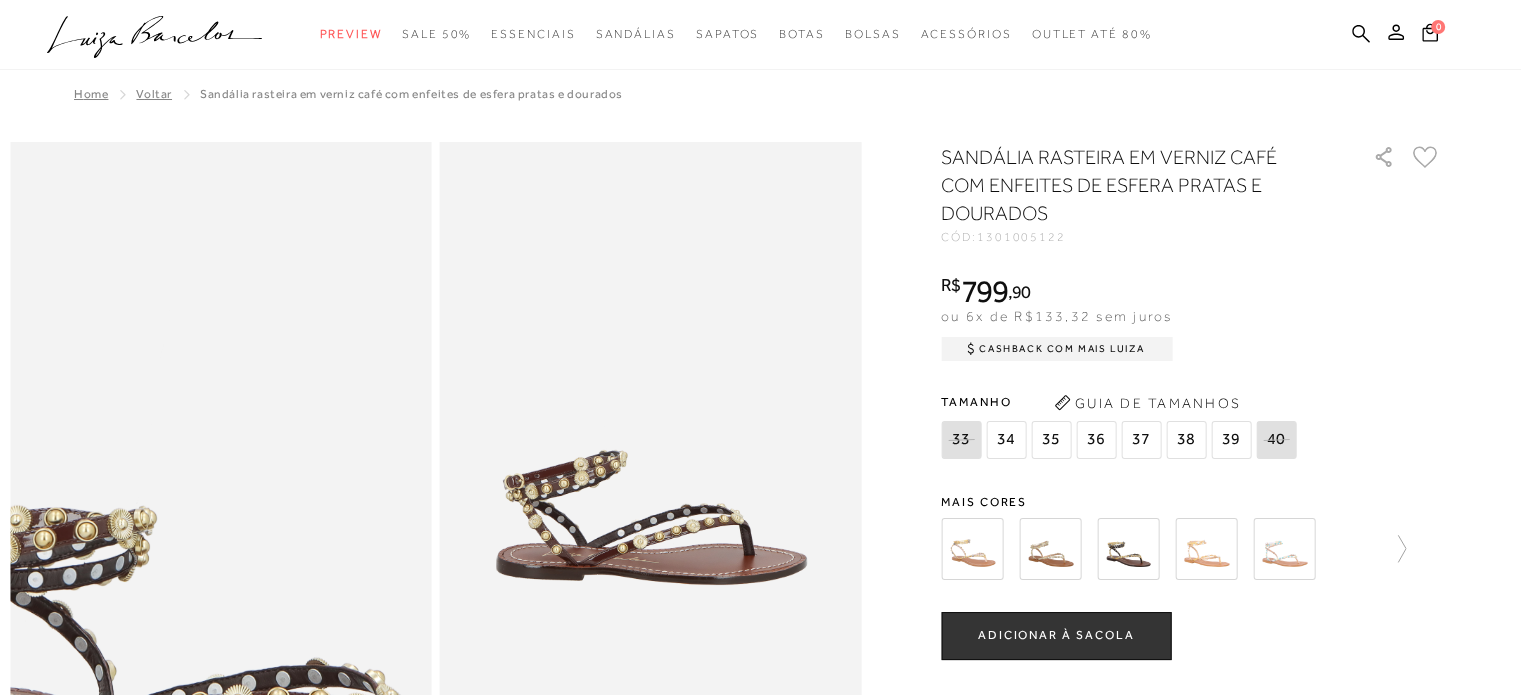 scroll, scrollTop: 0, scrollLeft: 0, axis: both 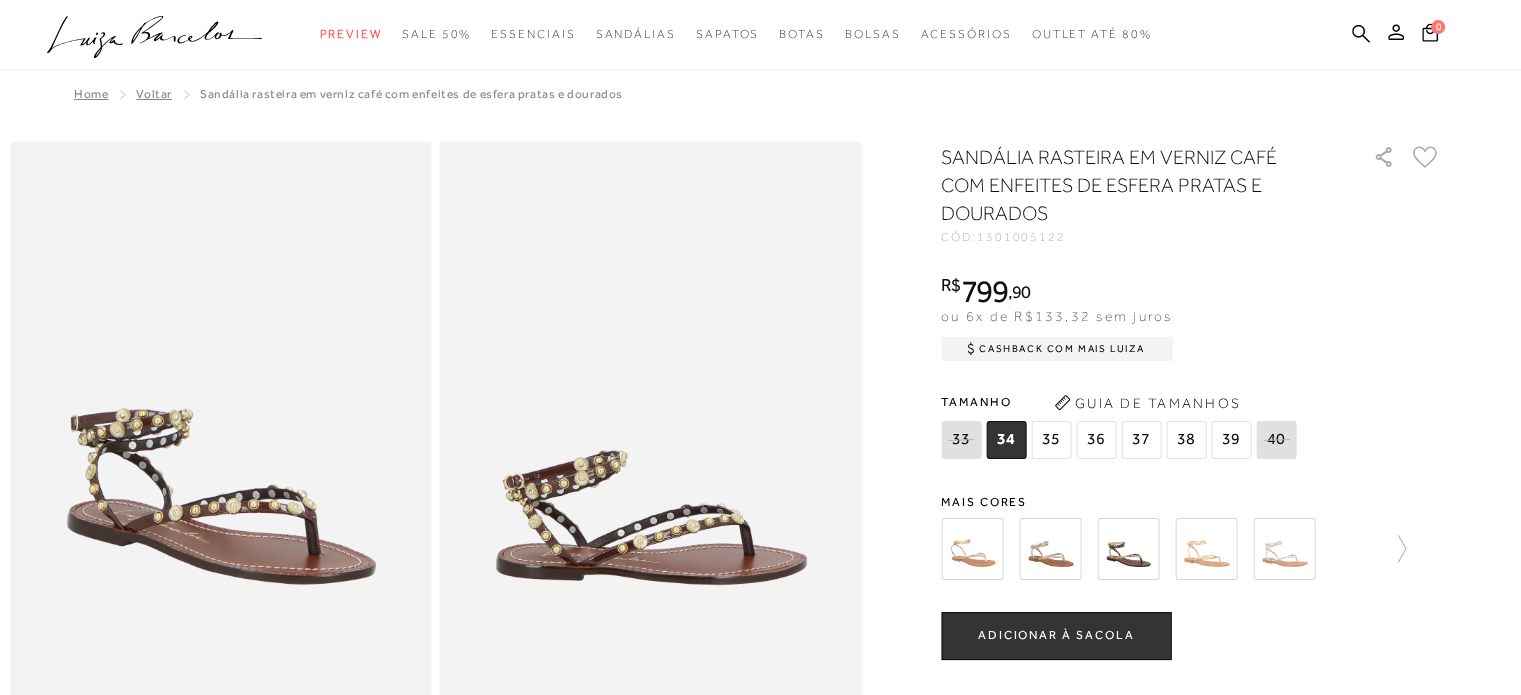 click at bounding box center [972, 549] 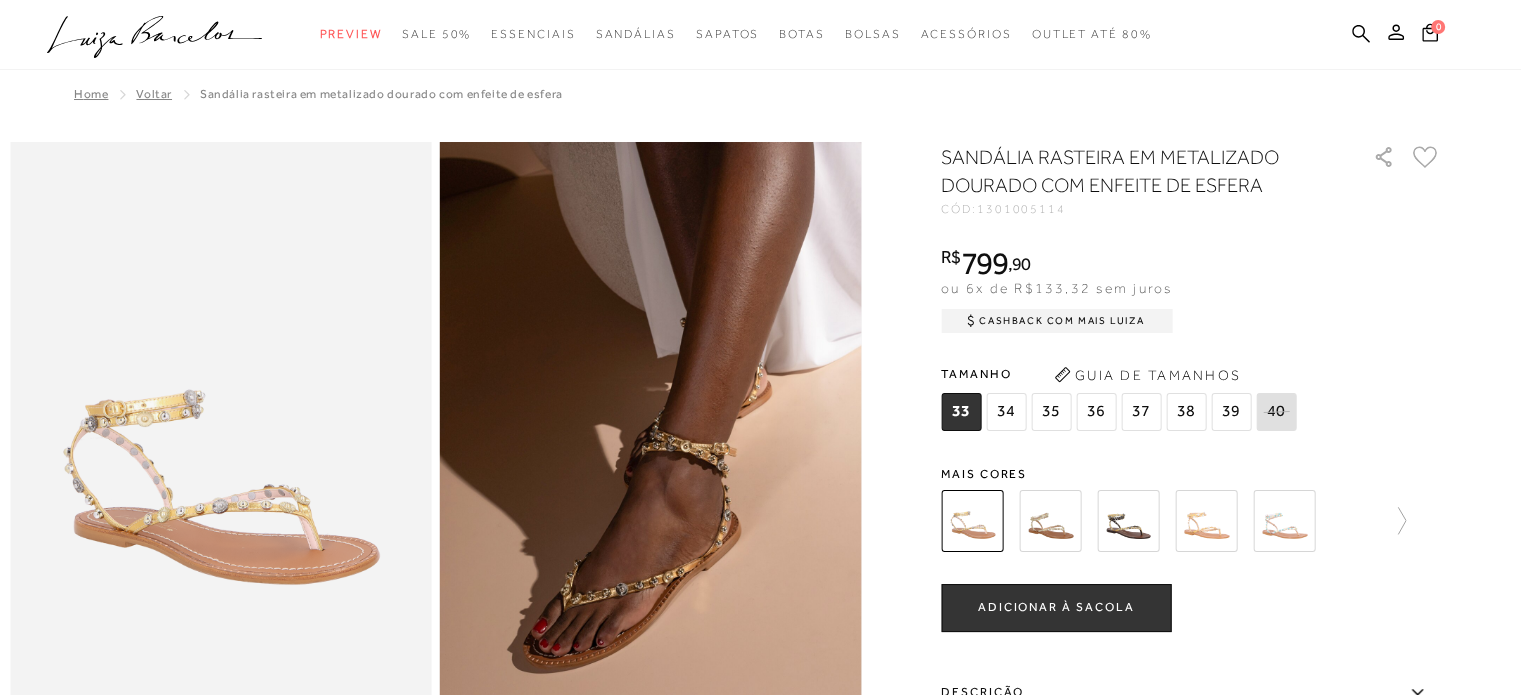 scroll, scrollTop: 0, scrollLeft: 0, axis: both 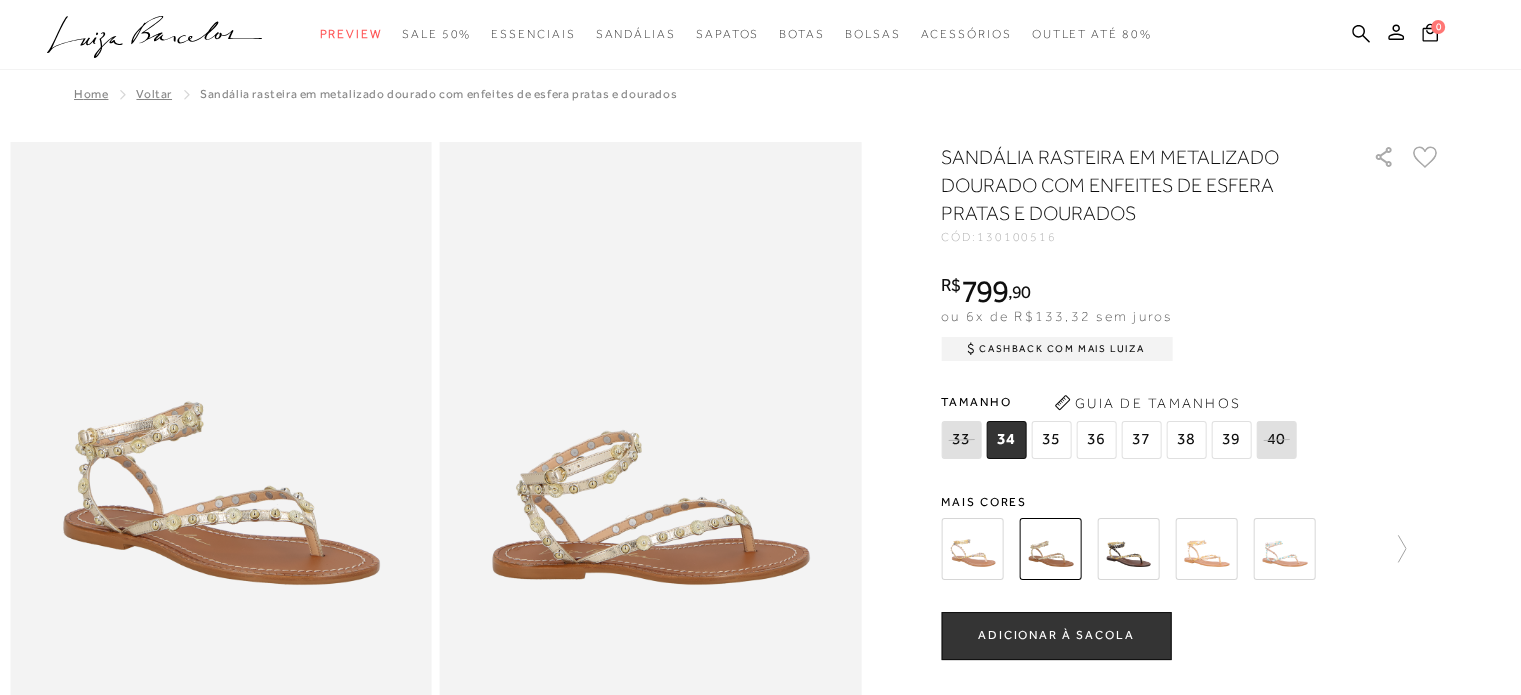 click at bounding box center (1128, 549) 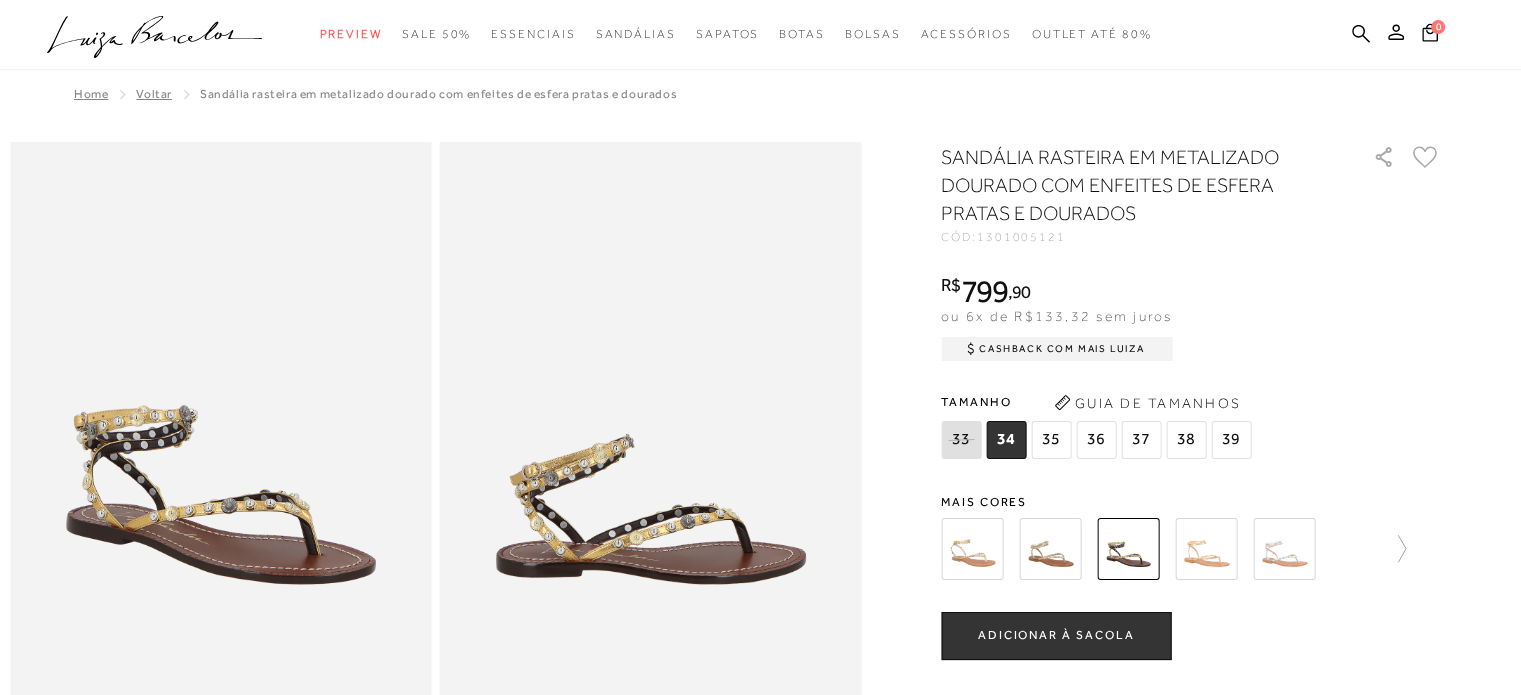 scroll, scrollTop: 0, scrollLeft: 0, axis: both 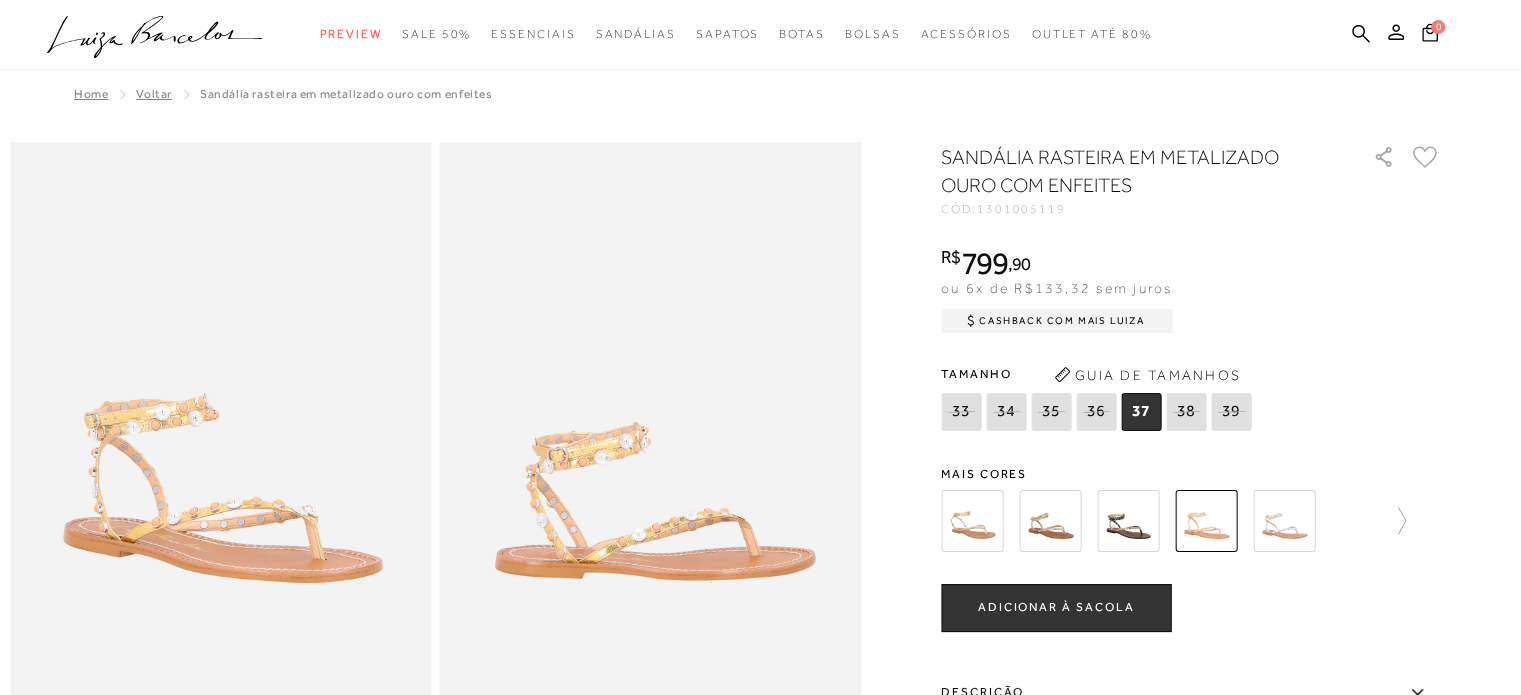click at bounding box center [1284, 521] 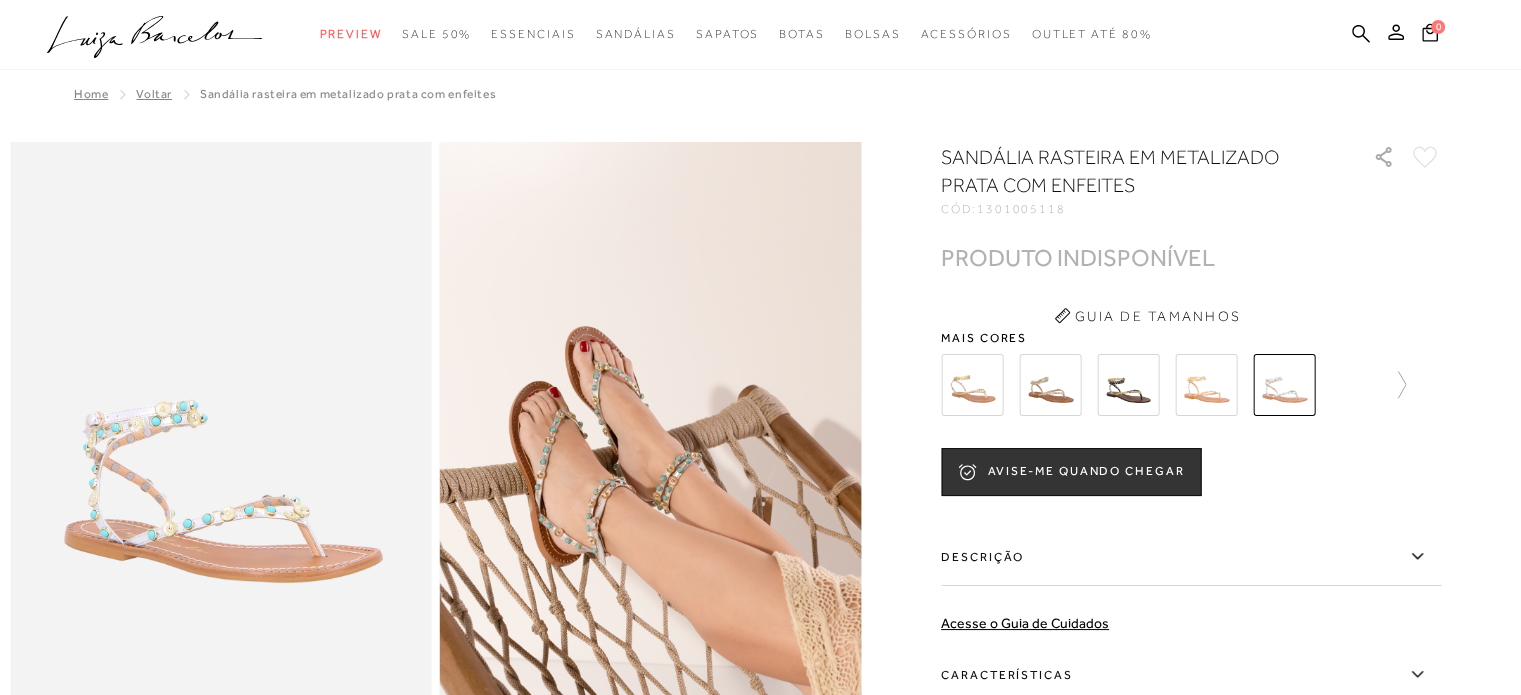 scroll, scrollTop: 0, scrollLeft: 0, axis: both 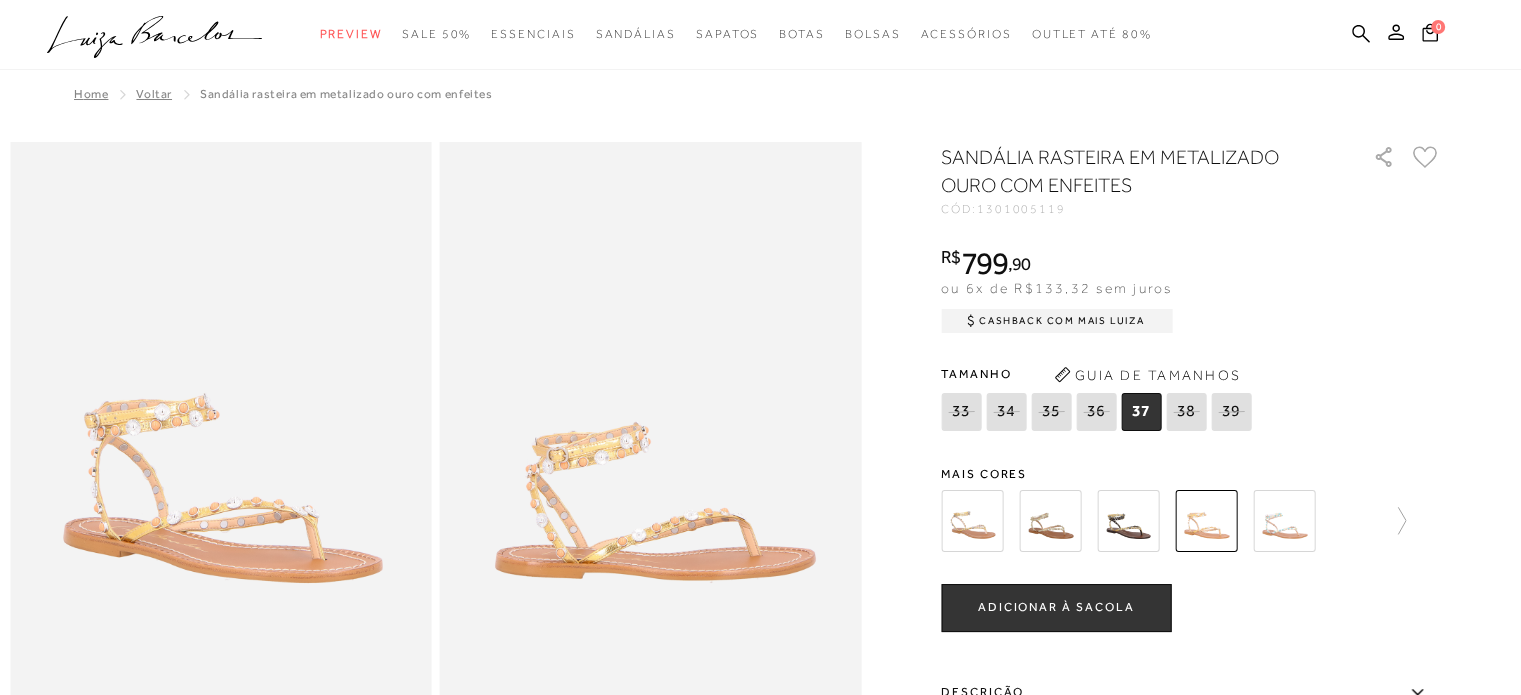 click on "SANDÁLIA RASTEIRA EM METALIZADO OURO COM ENFEITES
CÓD:
1301005119
×
É necessário selecionar um tamanho para adicionar o produto como favorito.
R$ 799 , 90
ou 6x de R$133,32 sem juros
Cashback com Mais Luiza
R$799,90" at bounding box center [1191, 588] 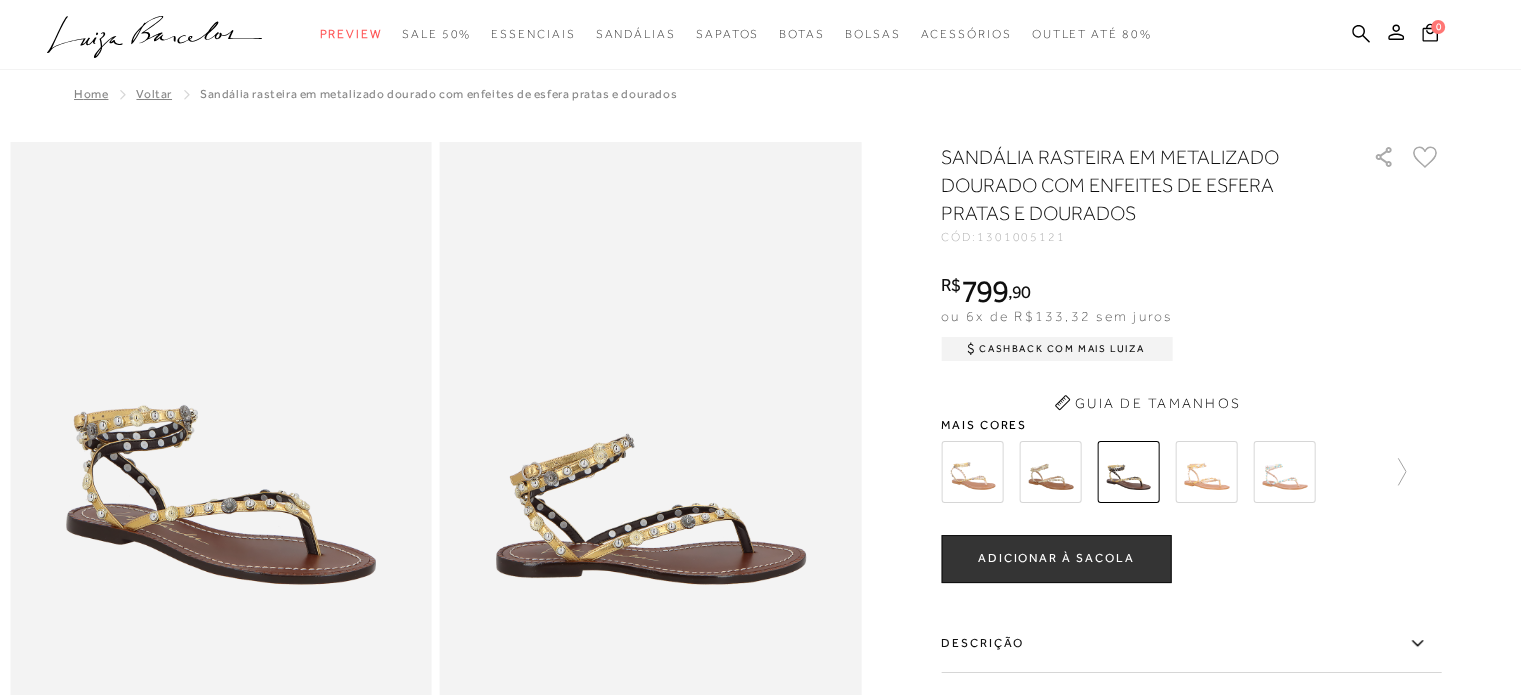 scroll, scrollTop: 0, scrollLeft: 0, axis: both 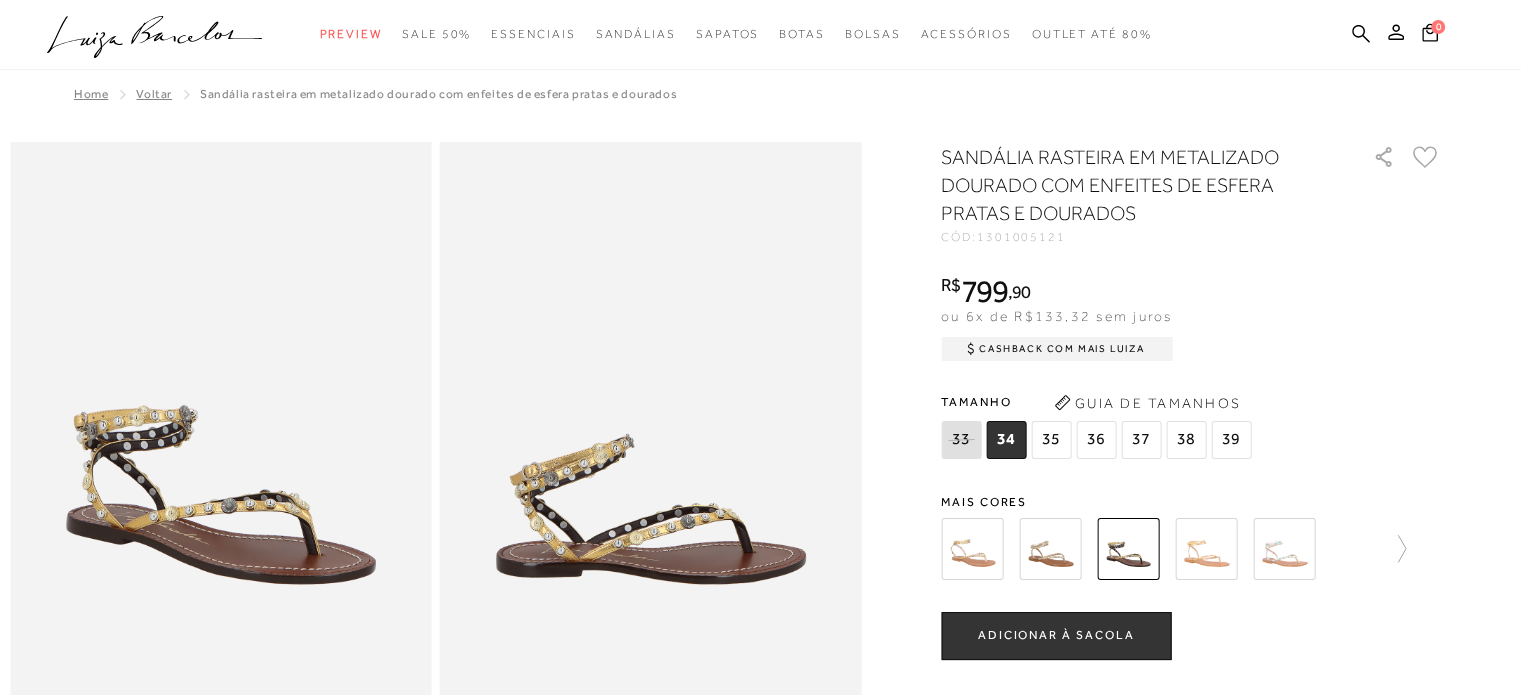click at bounding box center [1050, 549] 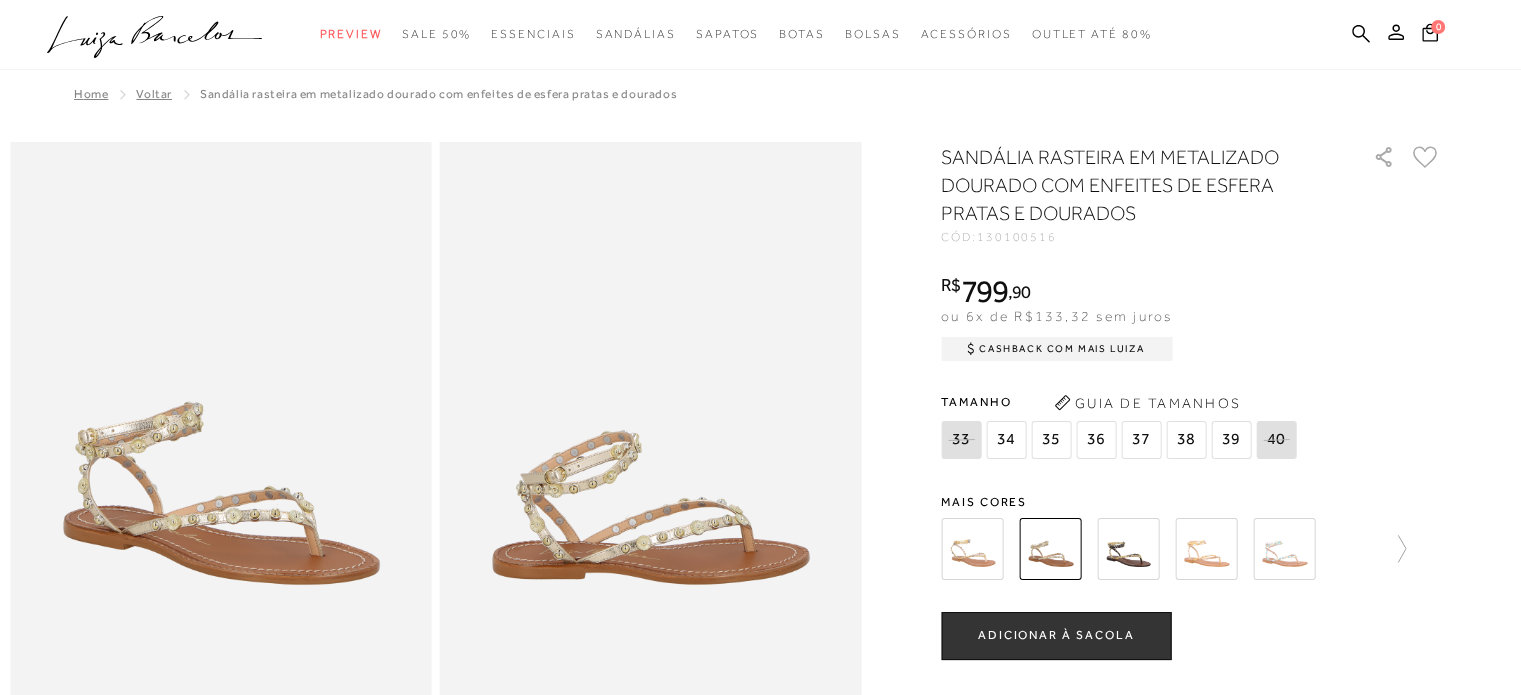 scroll, scrollTop: 0, scrollLeft: 0, axis: both 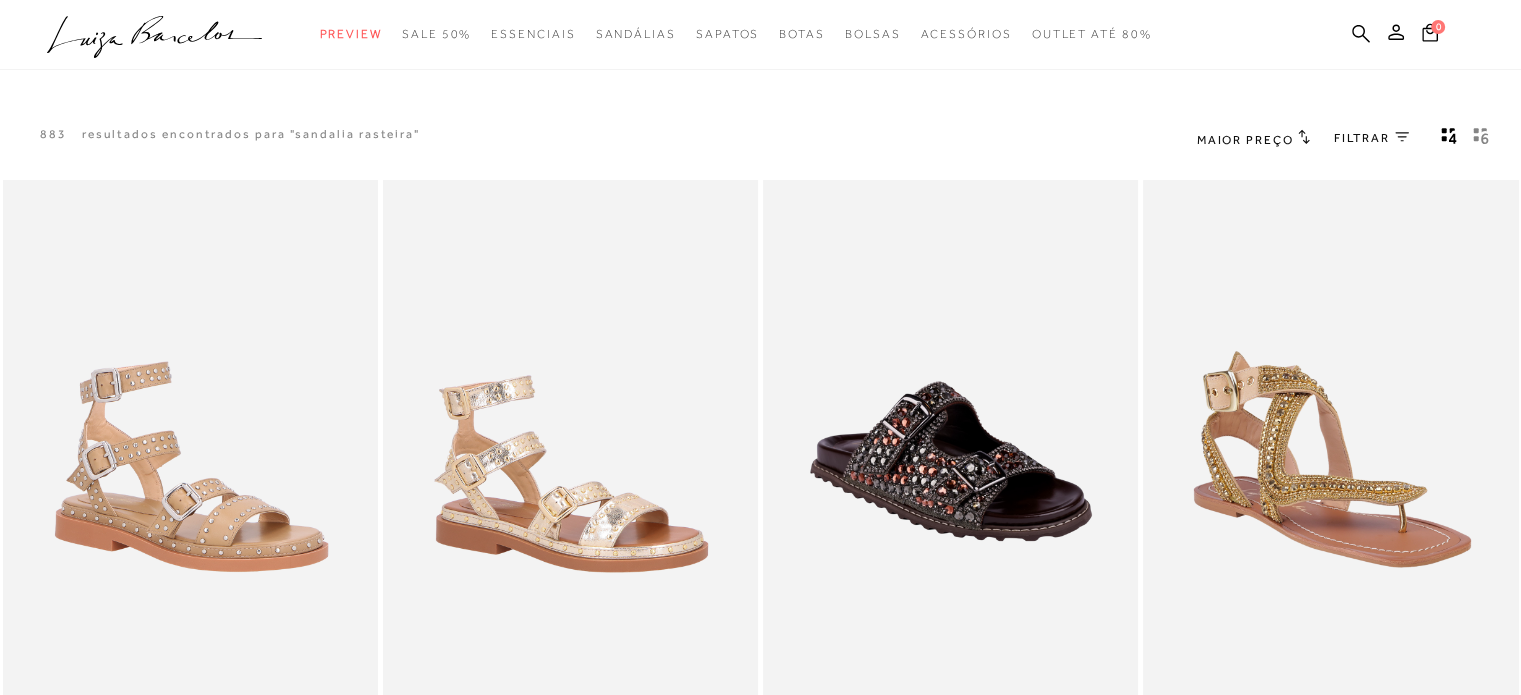 type 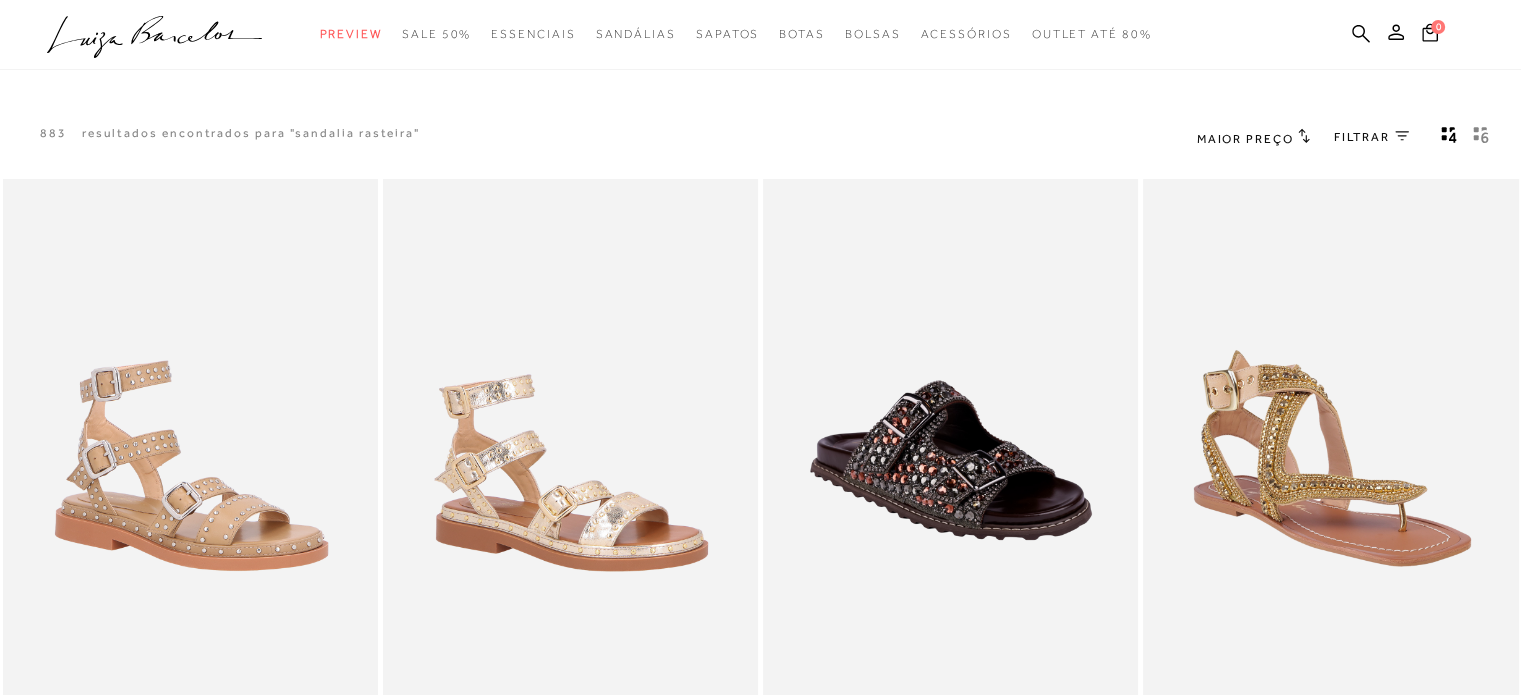 scroll, scrollTop: 0, scrollLeft: 0, axis: both 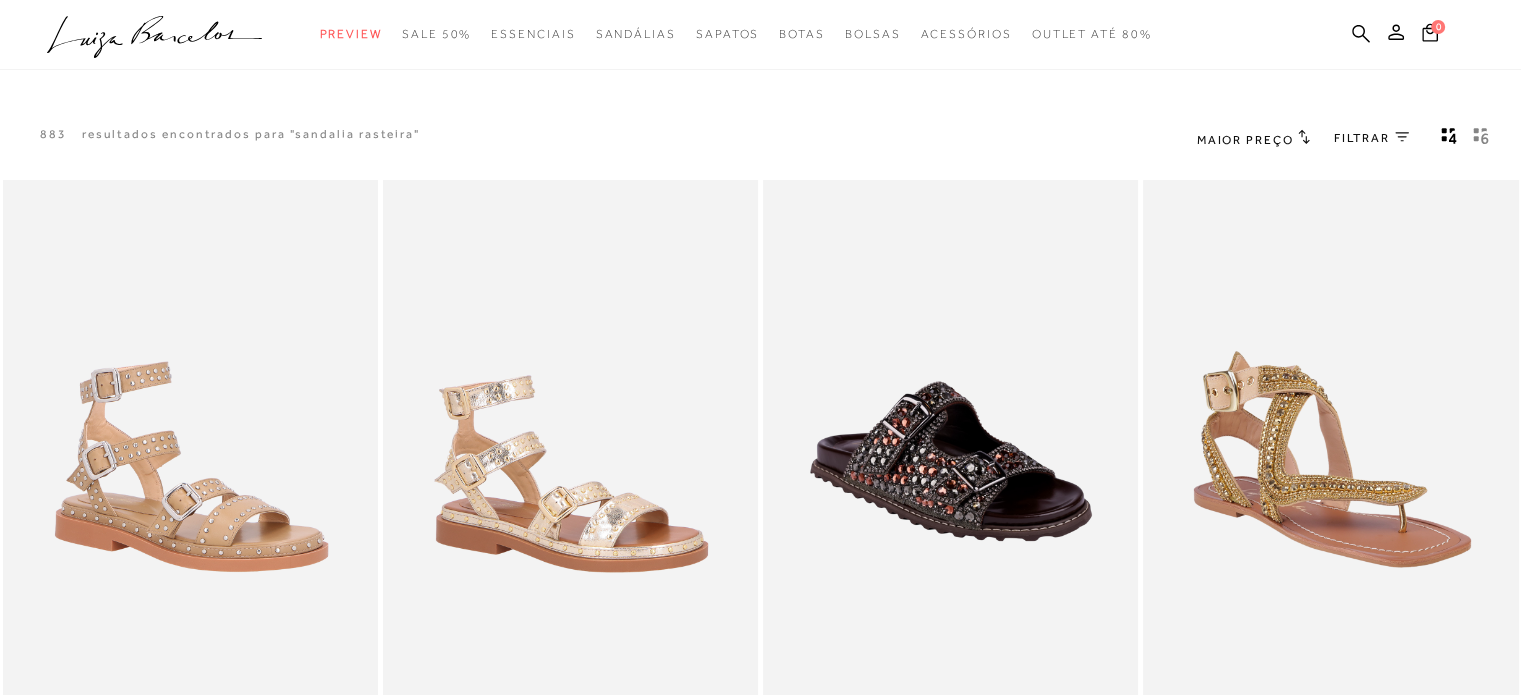 click on "Maior Preço
Ordenar por
Padrão" at bounding box center [1347, 139] 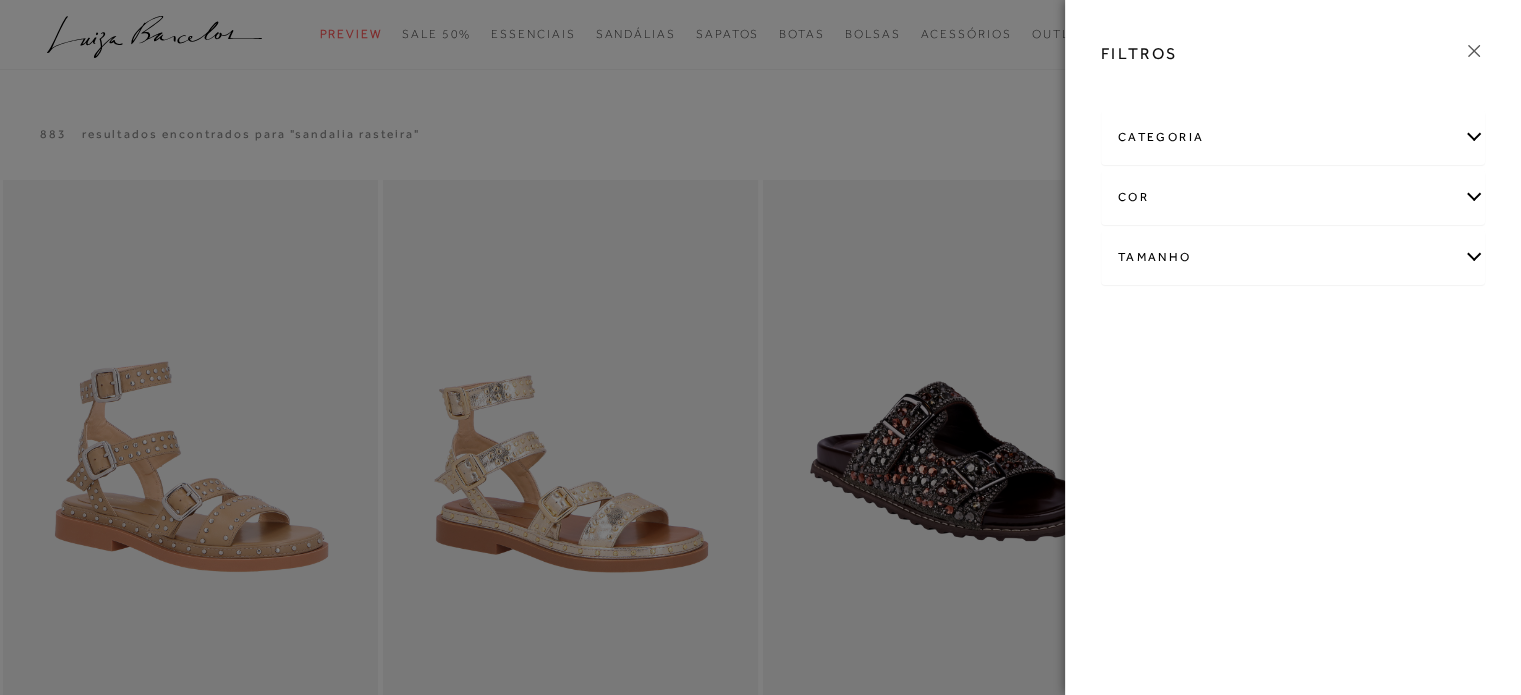 click on "categoria" at bounding box center (1293, 137) 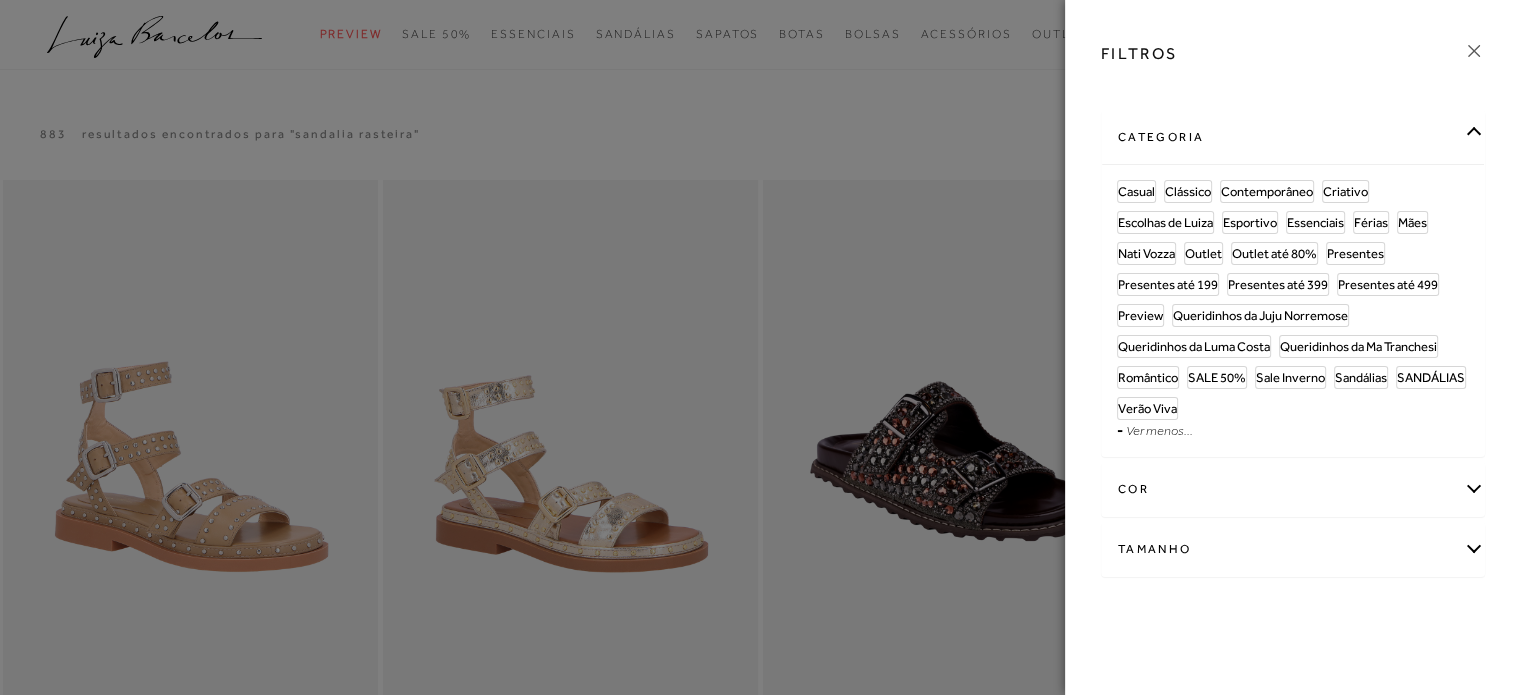 click 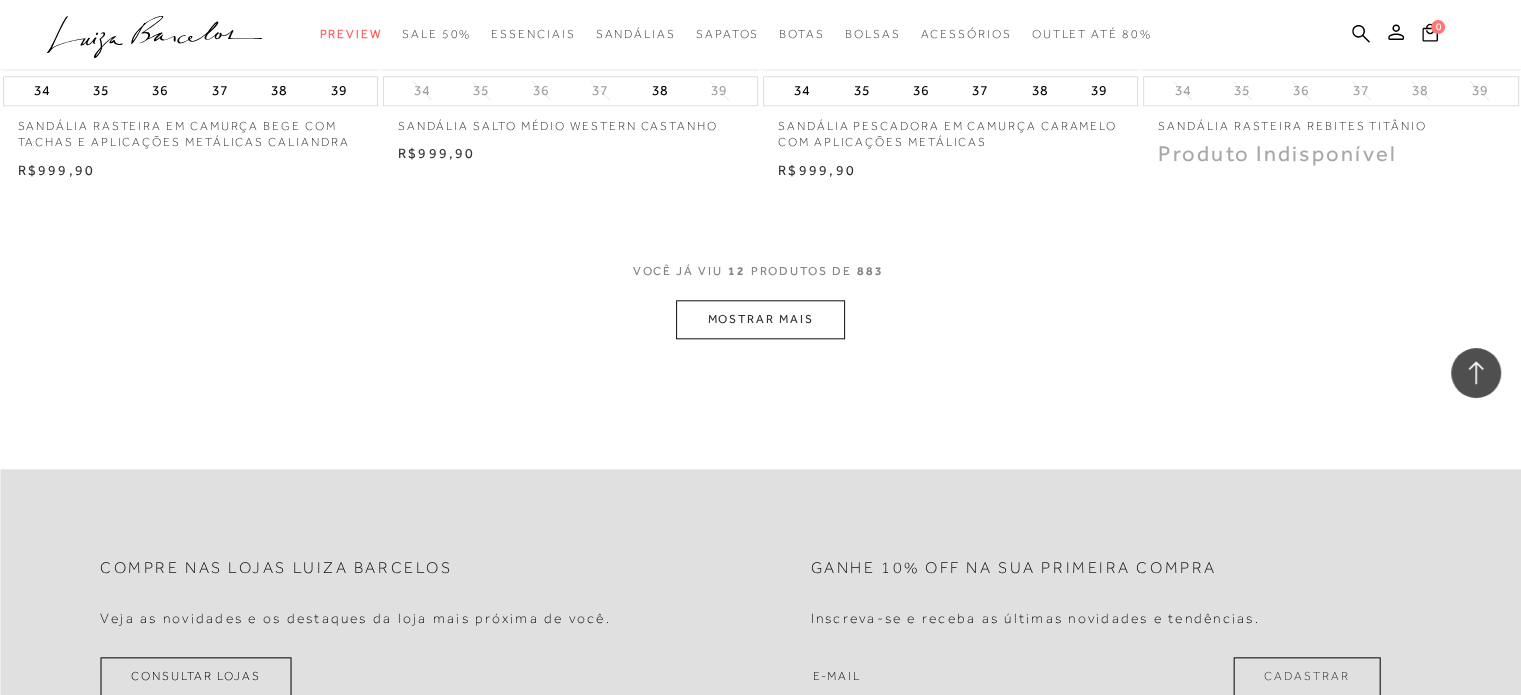scroll, scrollTop: 0, scrollLeft: 0, axis: both 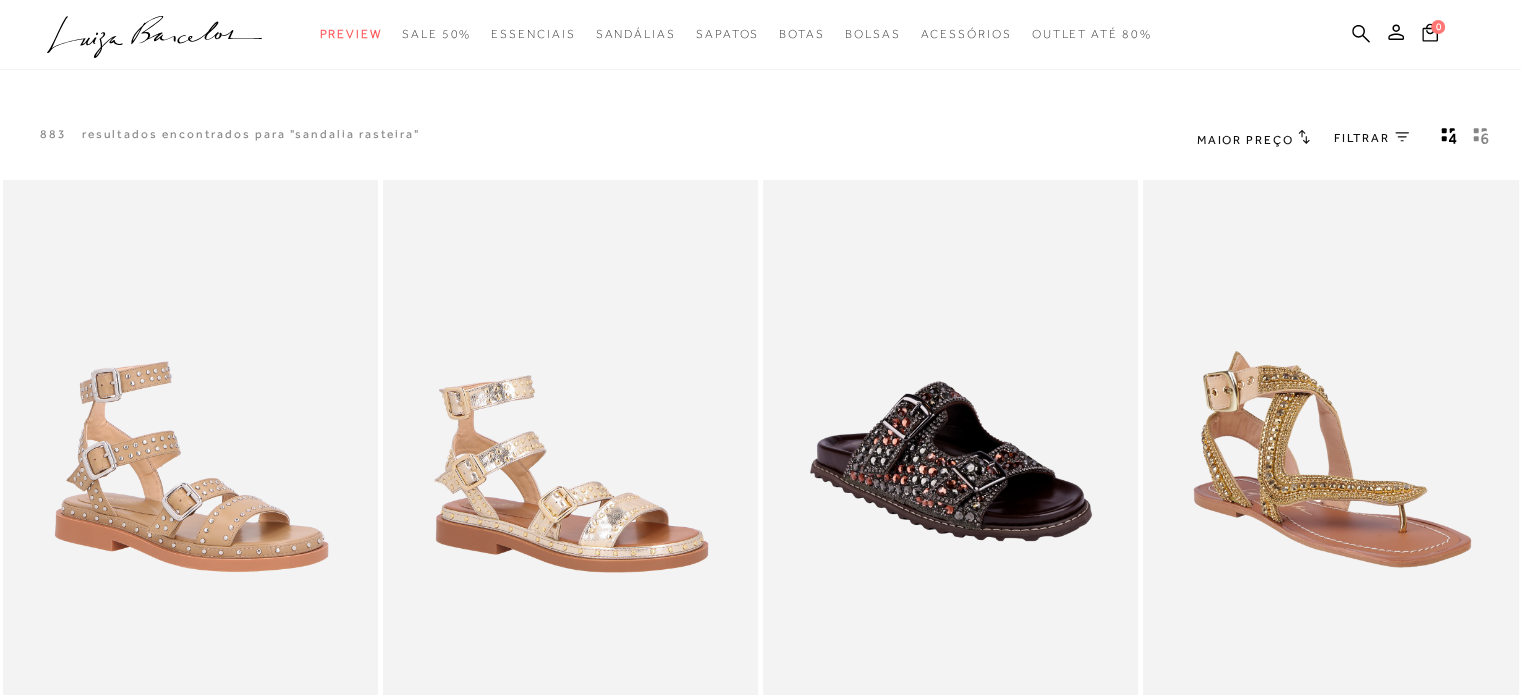 click on "Maior Preço" at bounding box center [1253, 139] 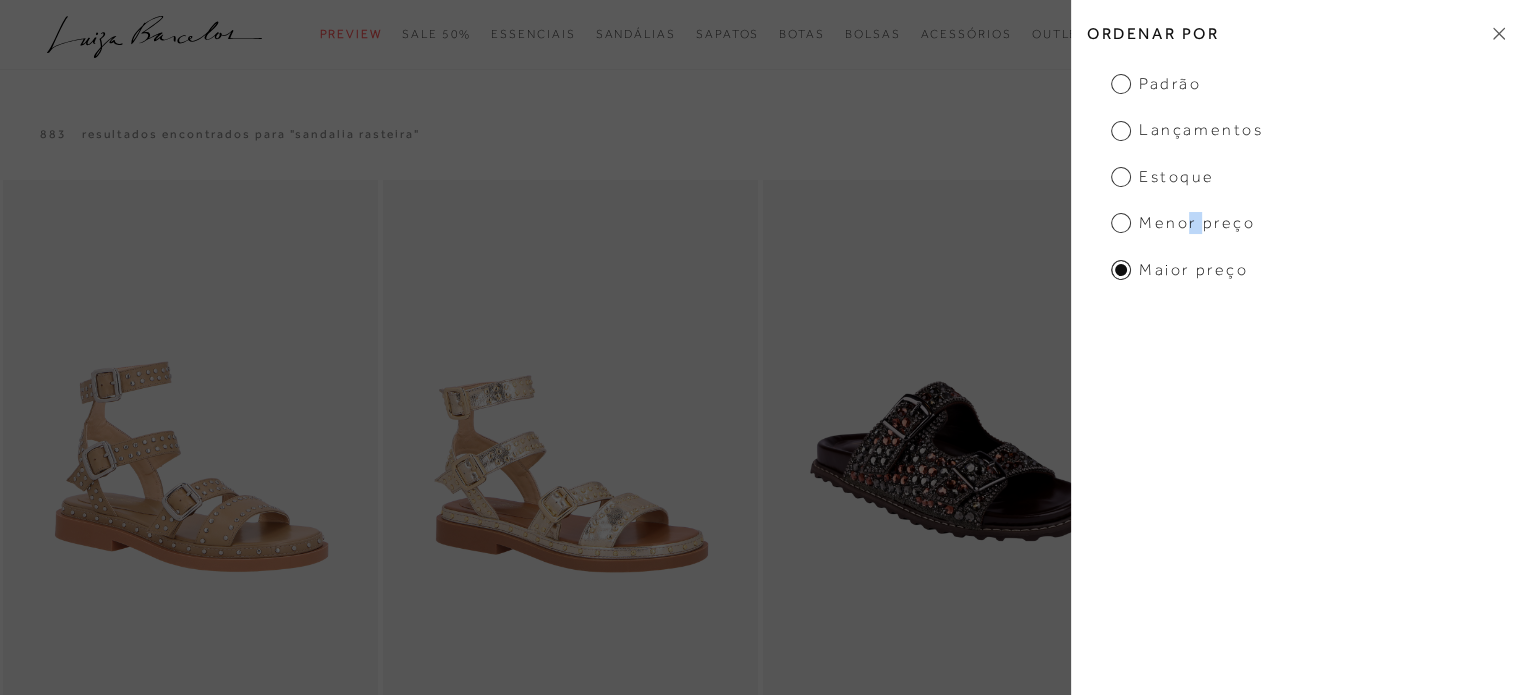 drag, startPoint x: 1200, startPoint y: 238, endPoint x: 1185, endPoint y: 225, distance: 19.849434 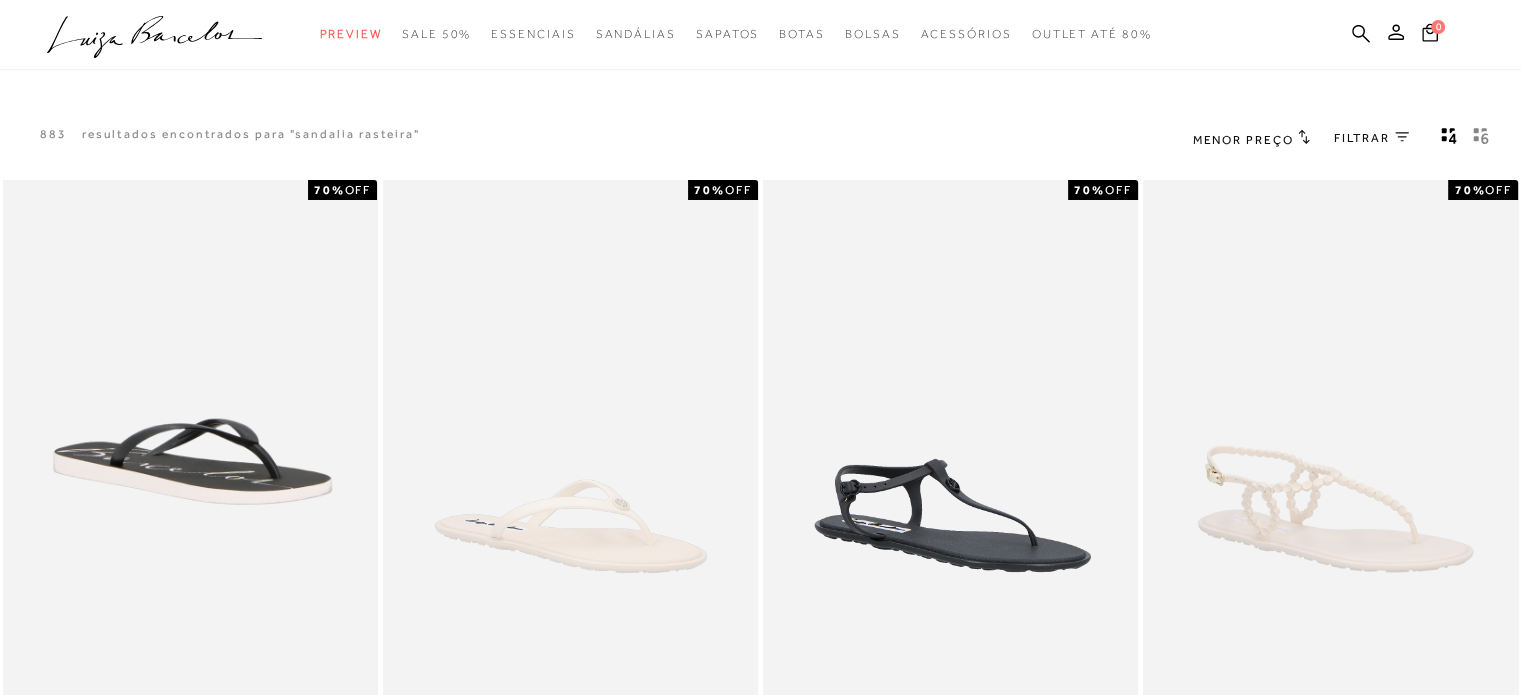 scroll, scrollTop: 0, scrollLeft: 0, axis: both 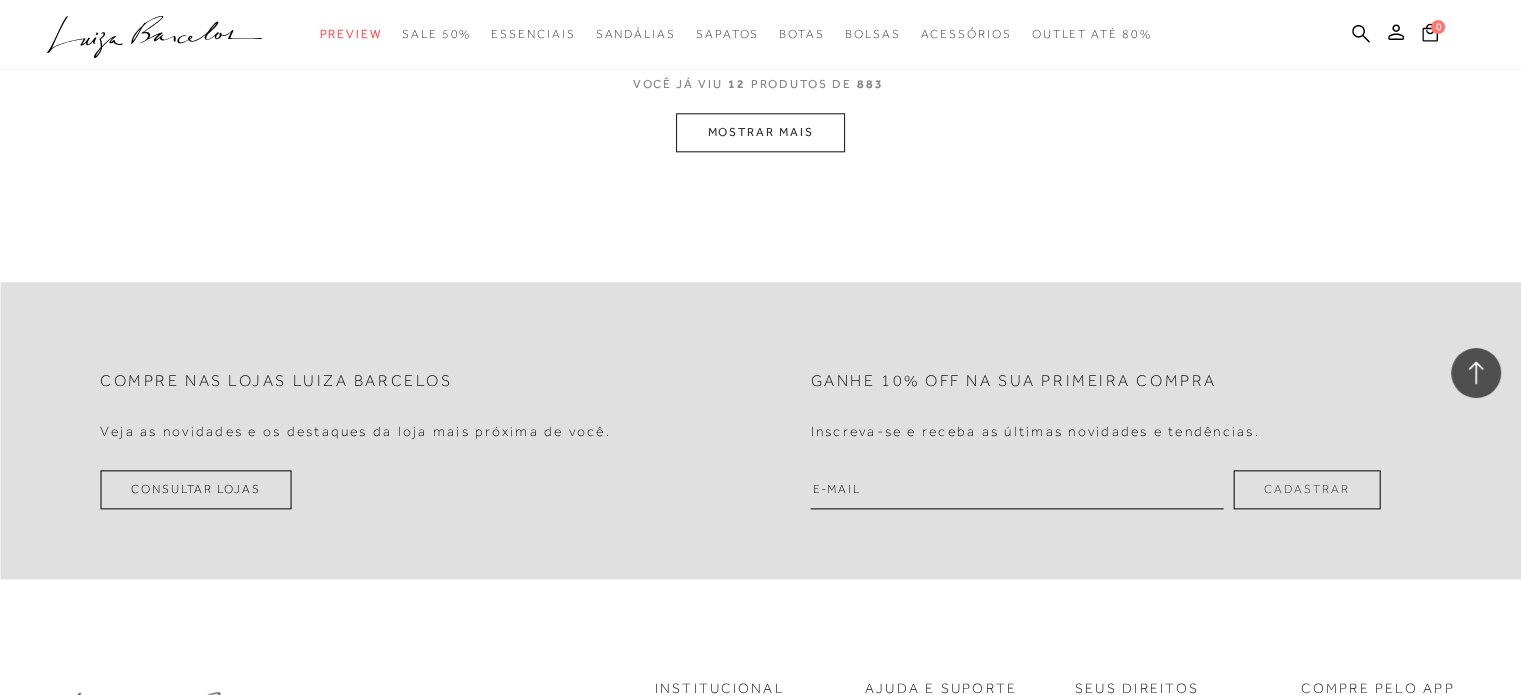 click on "MOSTRAR MAIS" at bounding box center (760, 132) 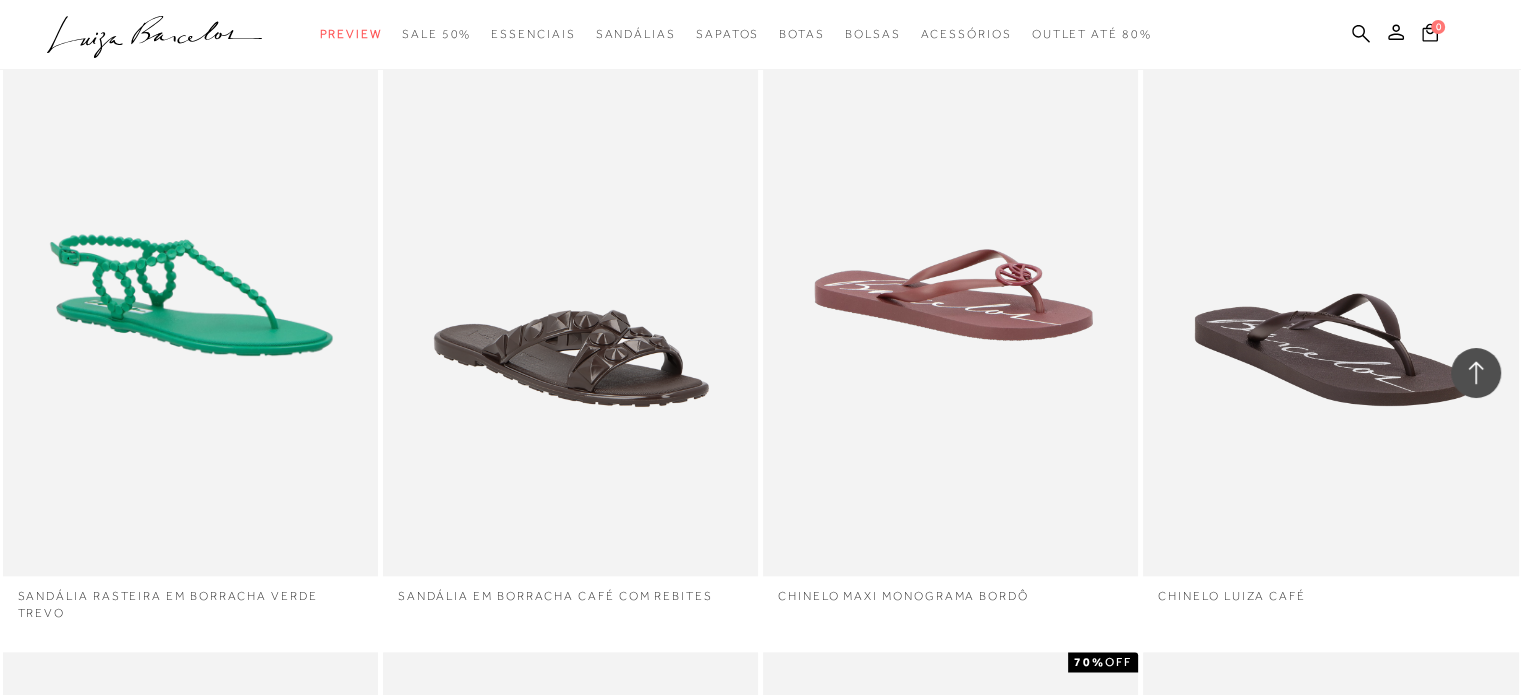 scroll, scrollTop: 4121, scrollLeft: 0, axis: vertical 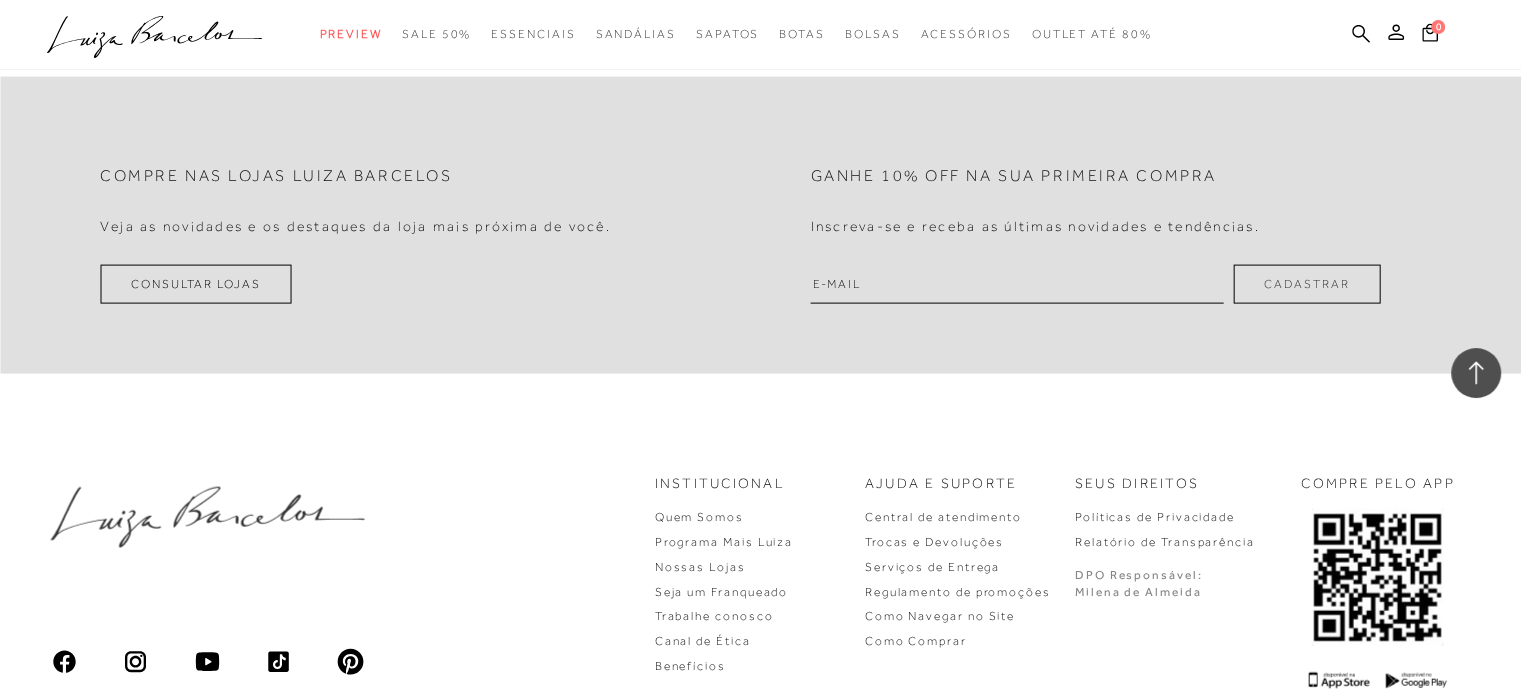 click on "MOSTRAR MAIS" at bounding box center (760, -74) 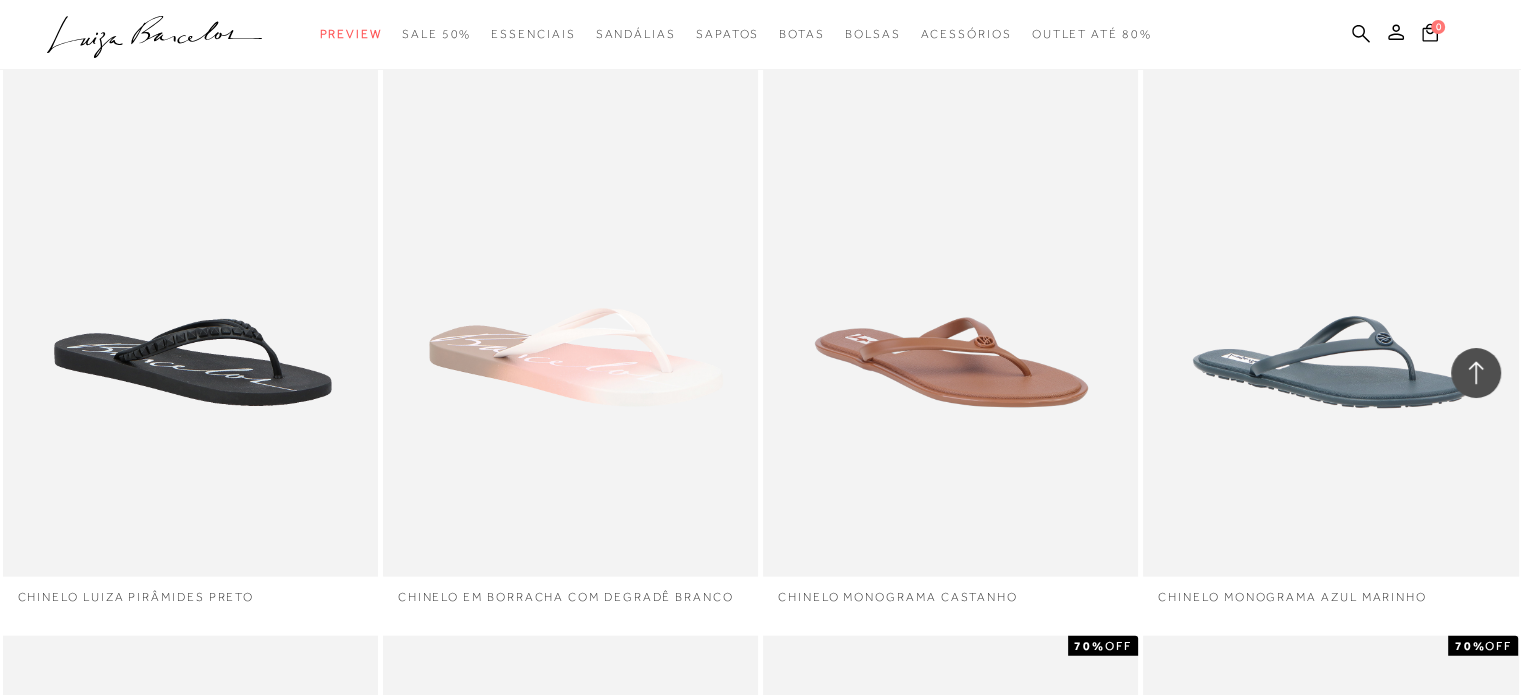 scroll, scrollTop: 6225, scrollLeft: 0, axis: vertical 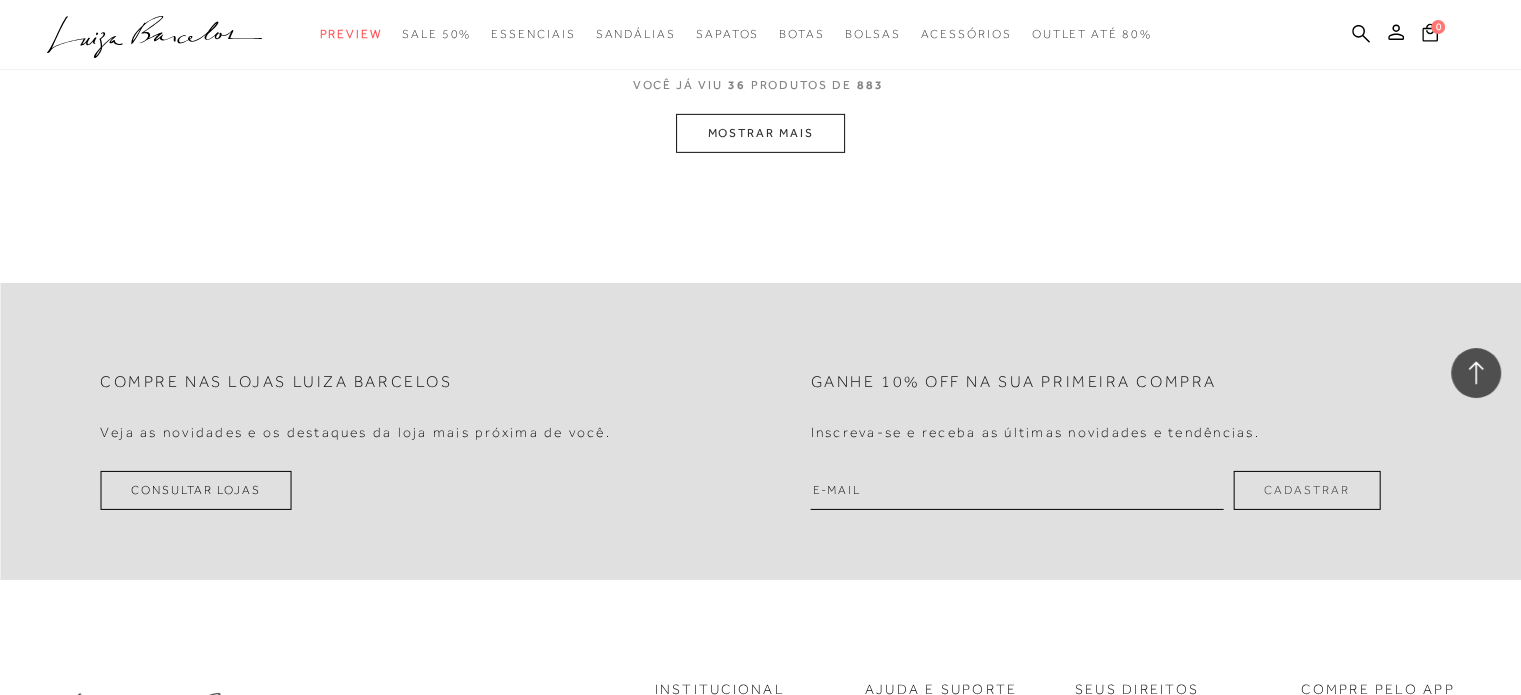 click on "MOSTRAR MAIS" at bounding box center [760, 133] 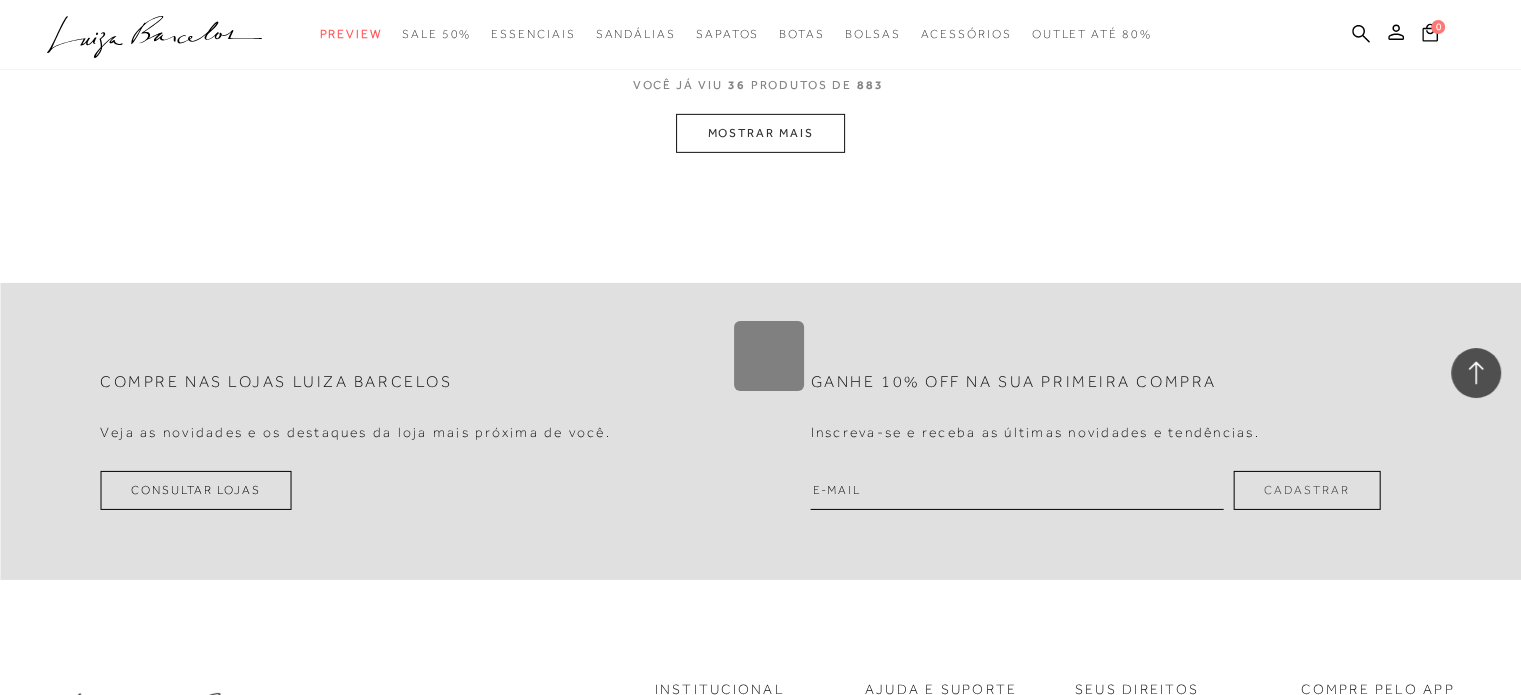 type 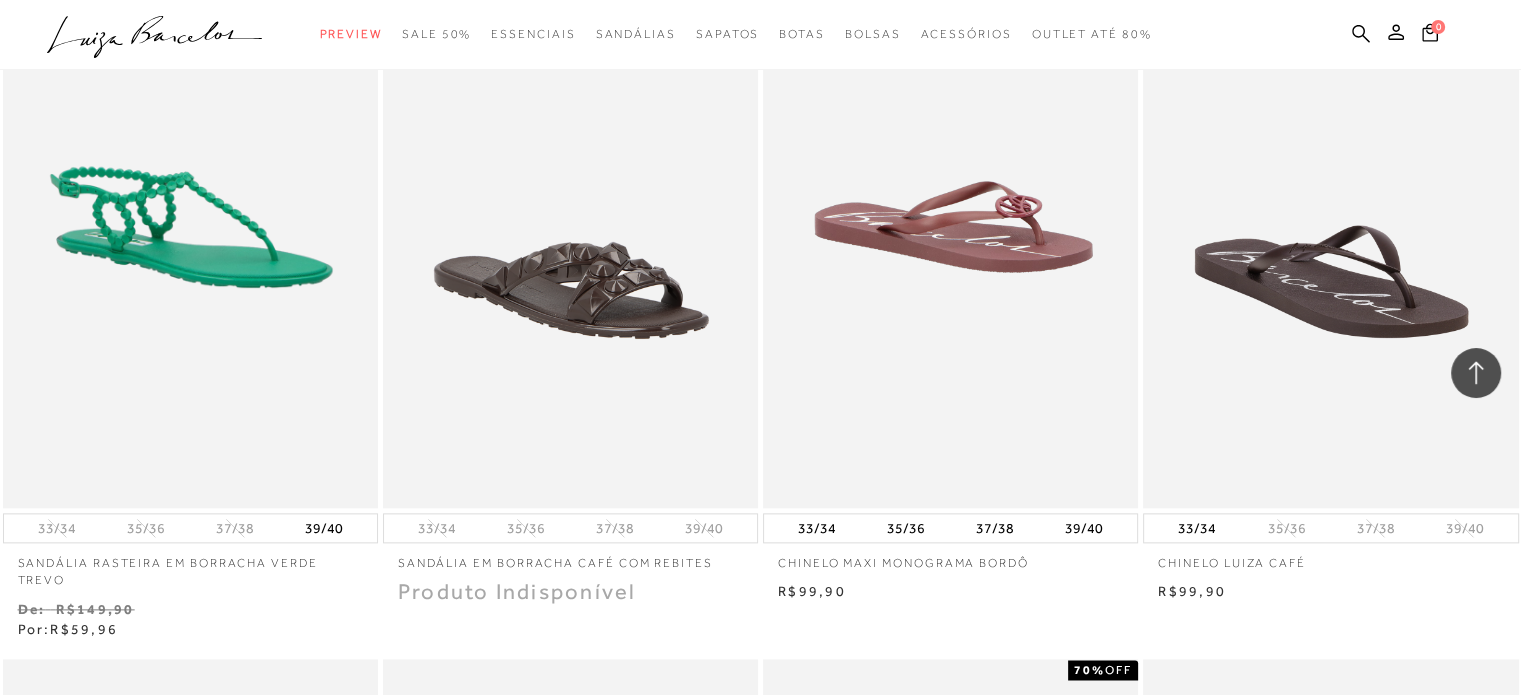 scroll, scrollTop: 2311, scrollLeft: 0, axis: vertical 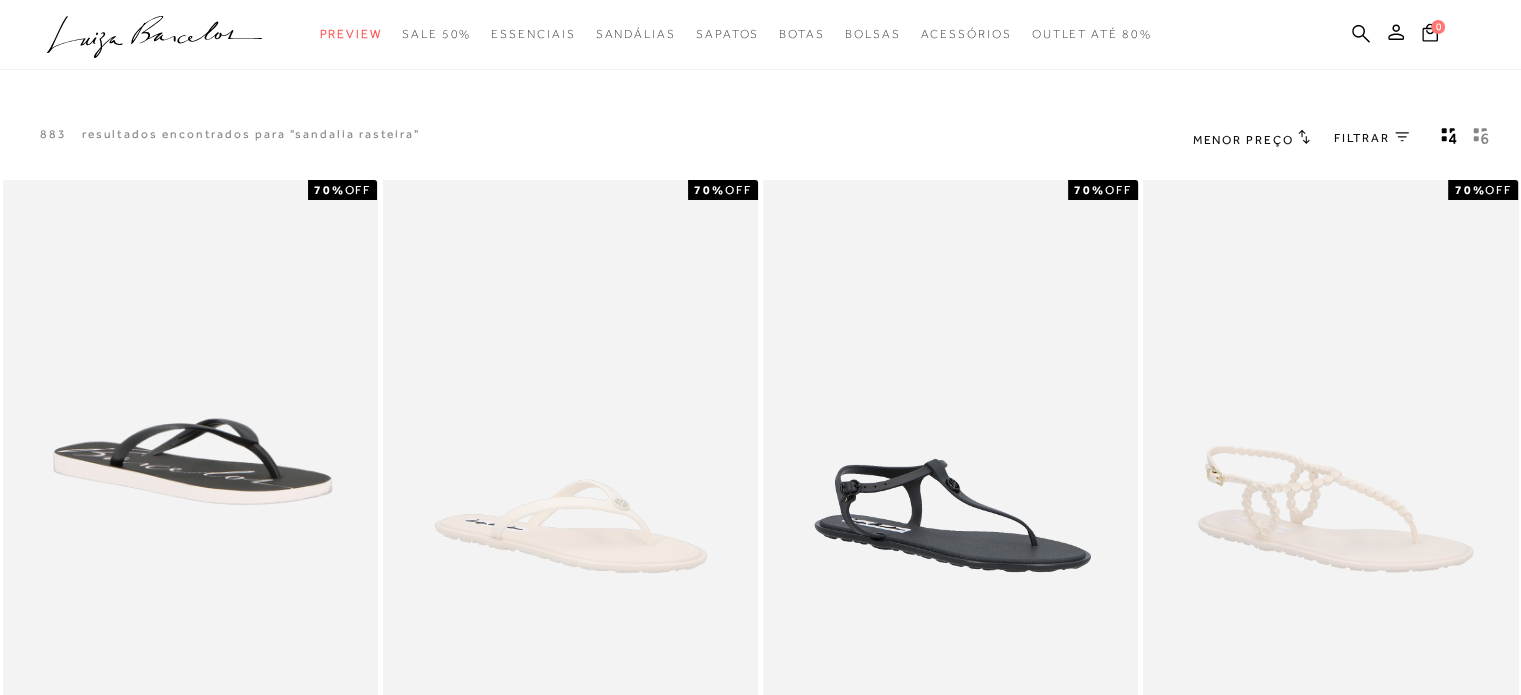 click on "FILTRAR" at bounding box center [1362, 138] 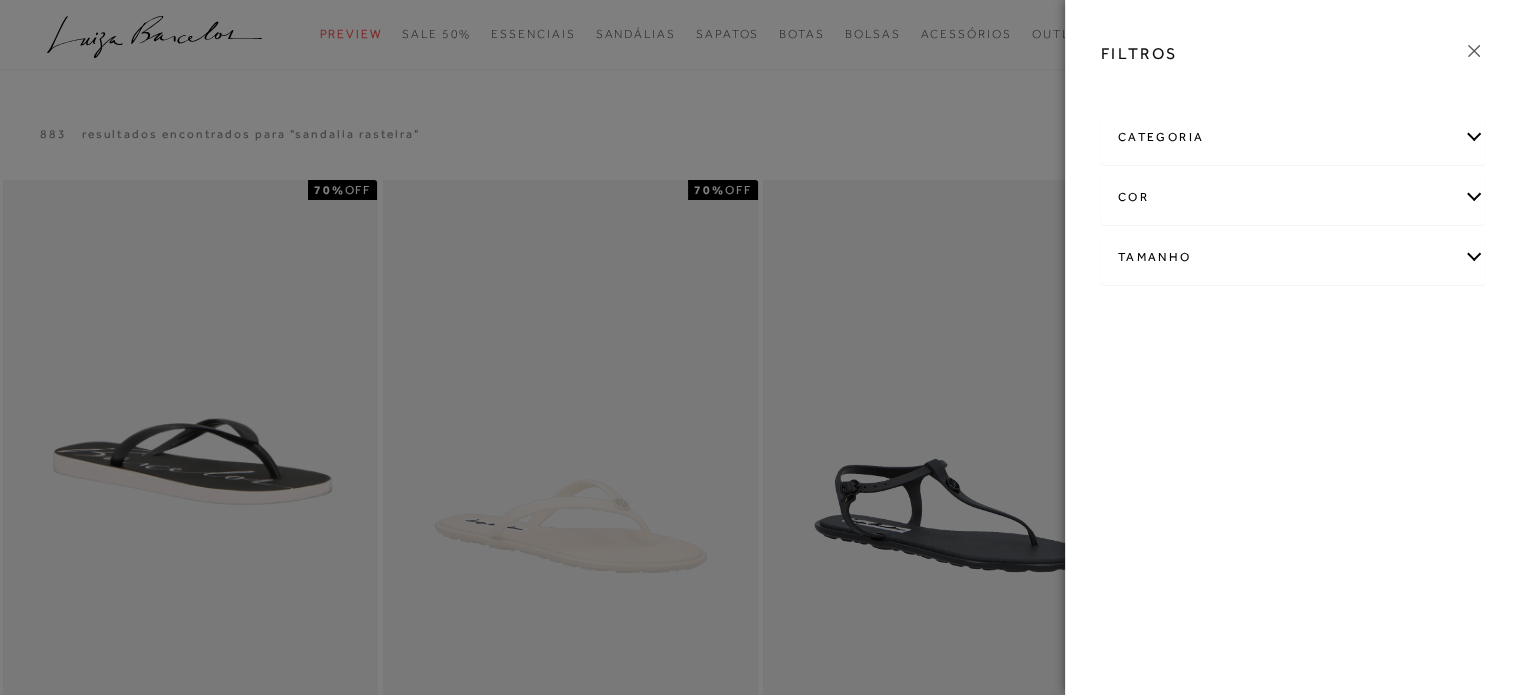 click on "FILTROS" at bounding box center [1293, 54] 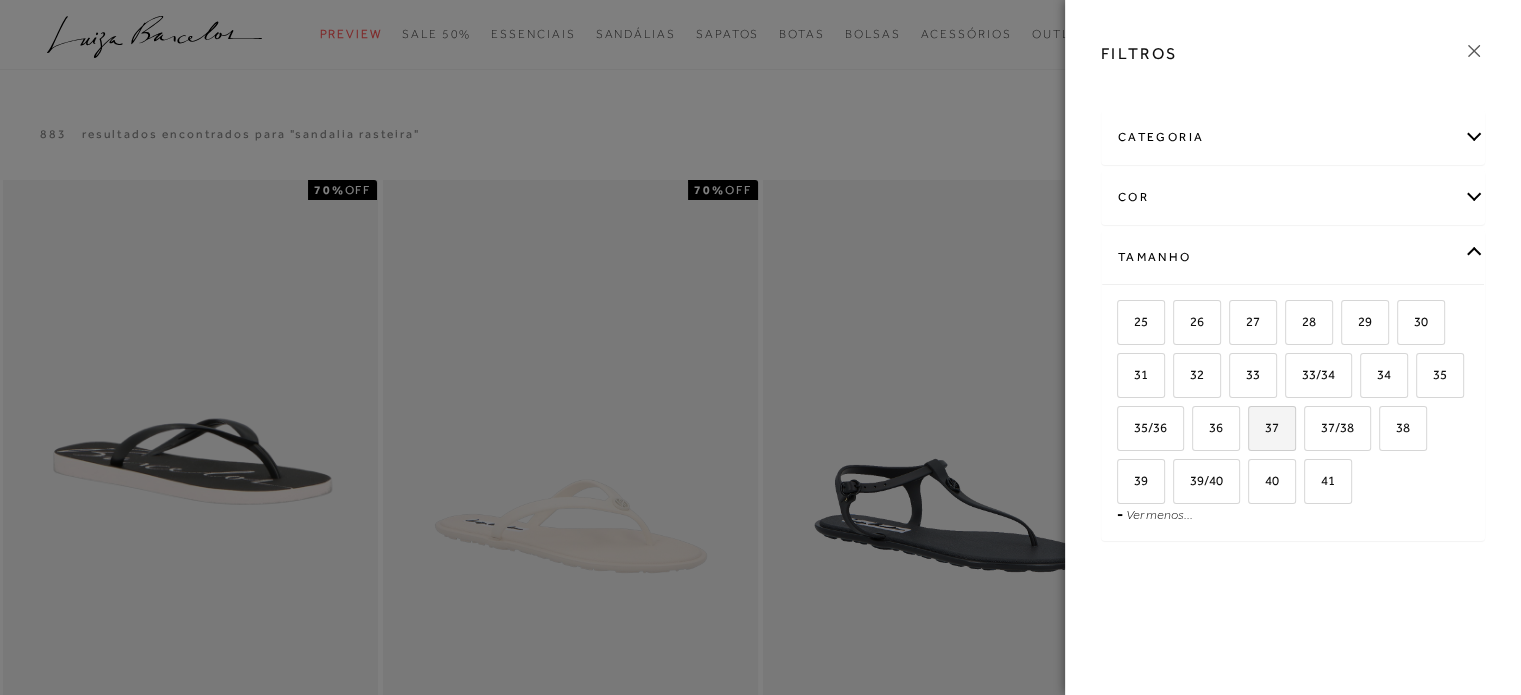 click on "37" at bounding box center [1272, 428] 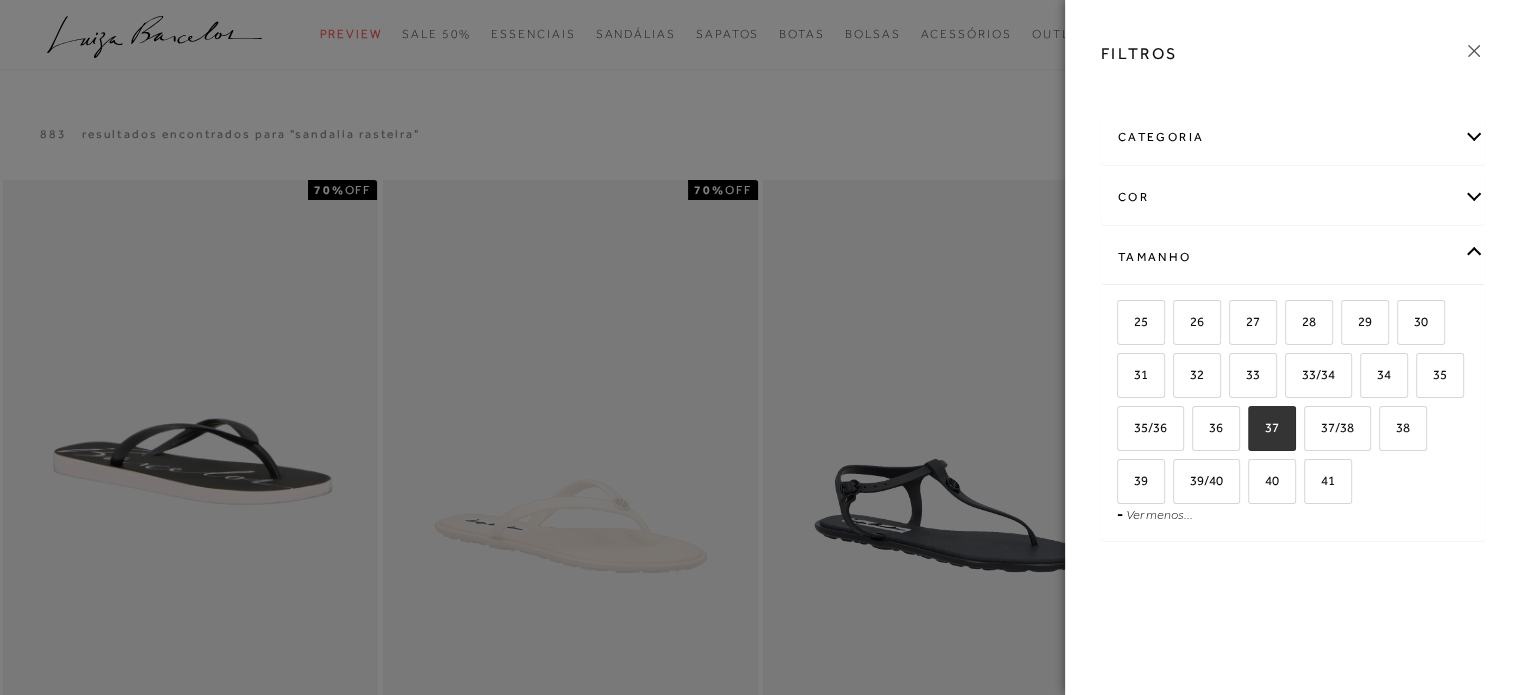 checkbox on "true" 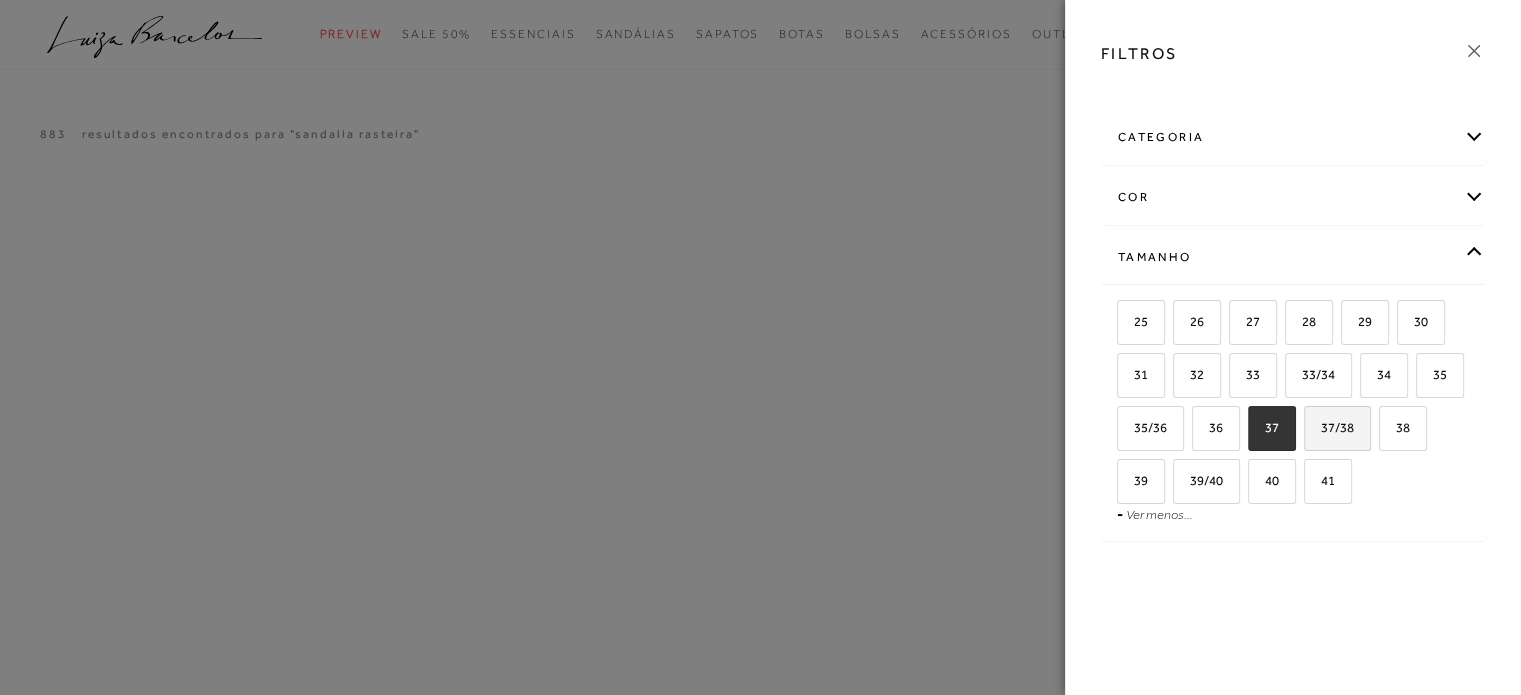 click on "37/38" at bounding box center [1330, 427] 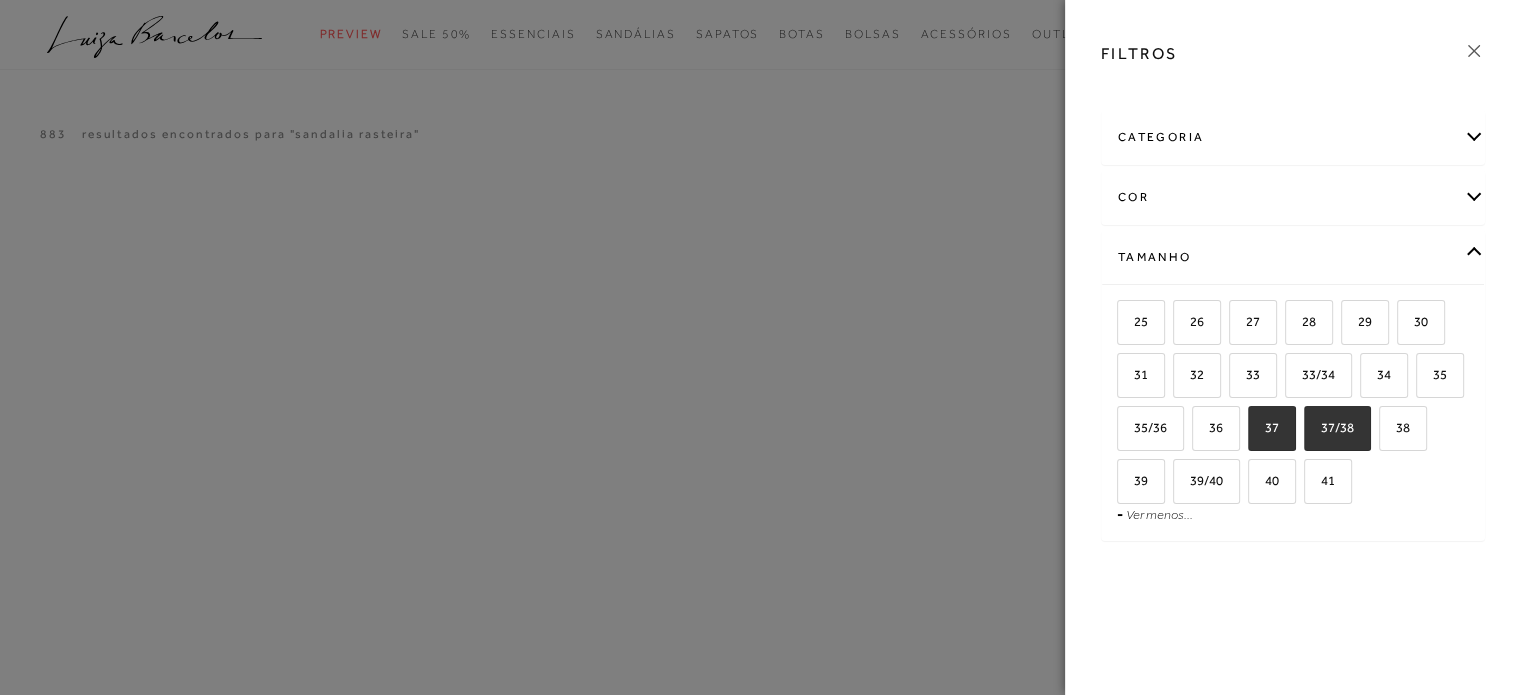 checkbox on "true" 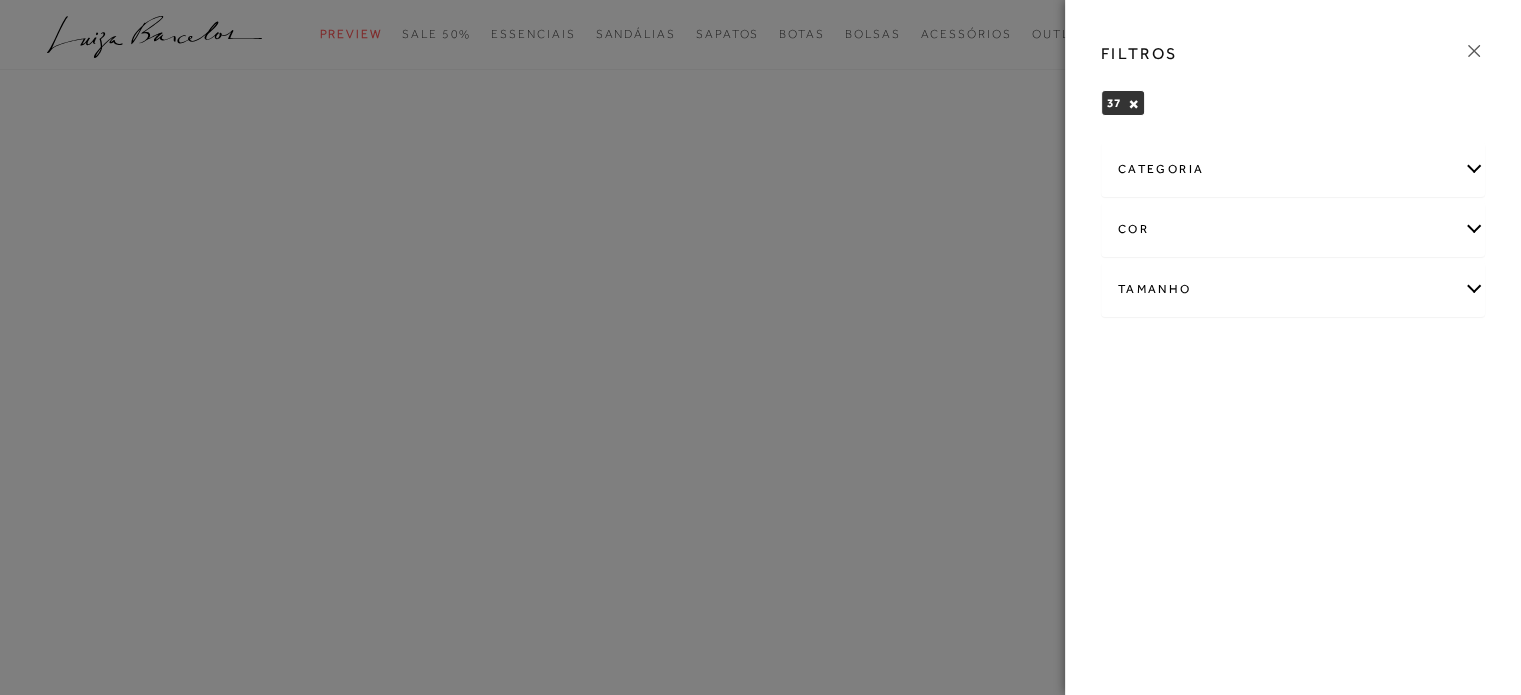 click on "FILTROS
37
×
Limpar todos os refinamentos
categoria
Casual Mães" at bounding box center [1293, 347] 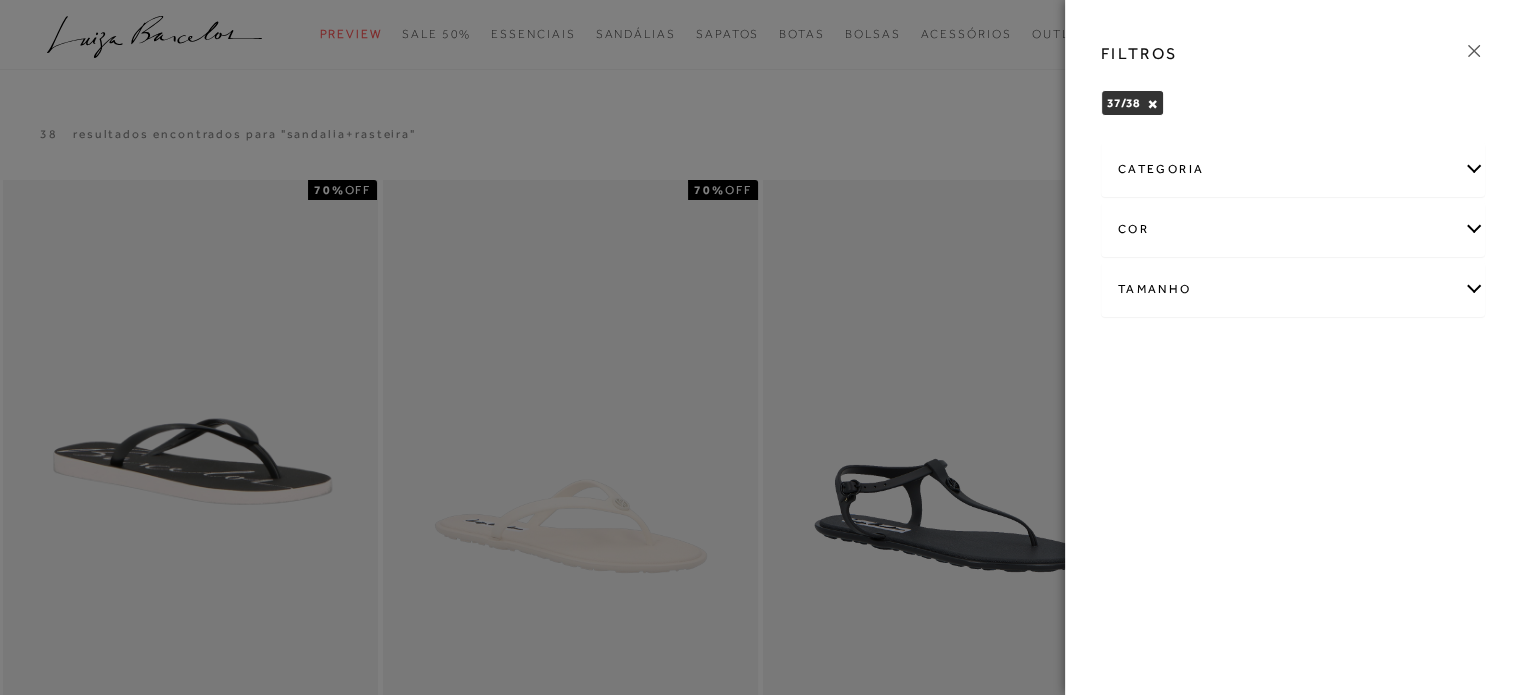 click on "Tamanho" at bounding box center [1293, 289] 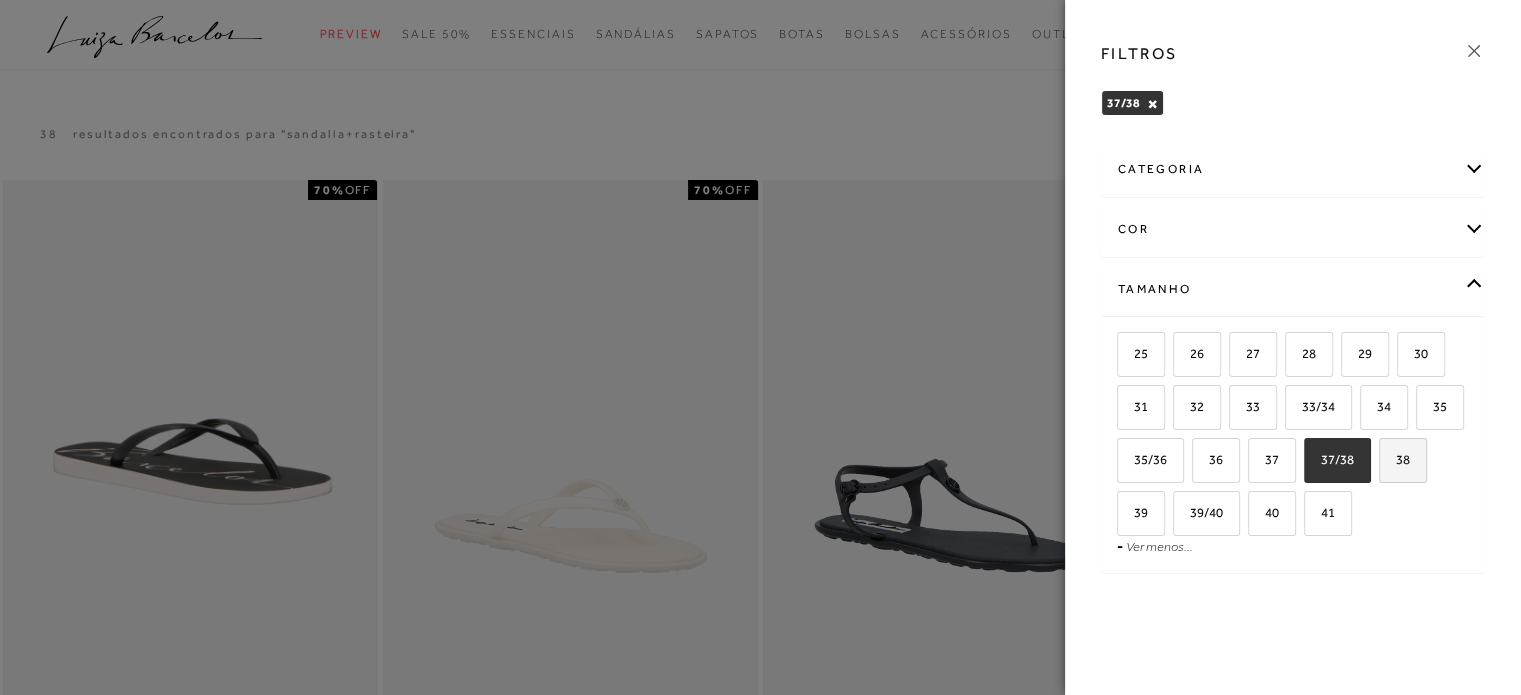 click on "38" at bounding box center [1395, 459] 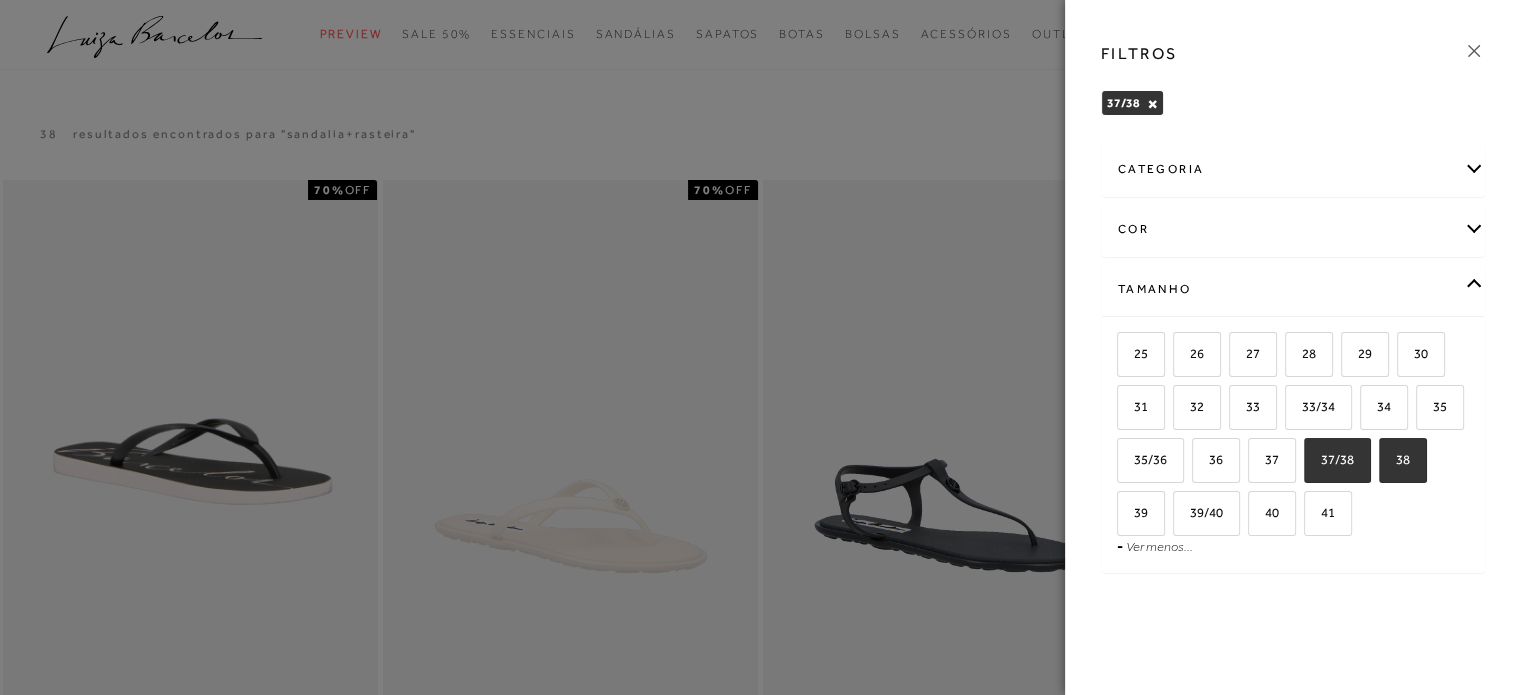 checkbox on "true" 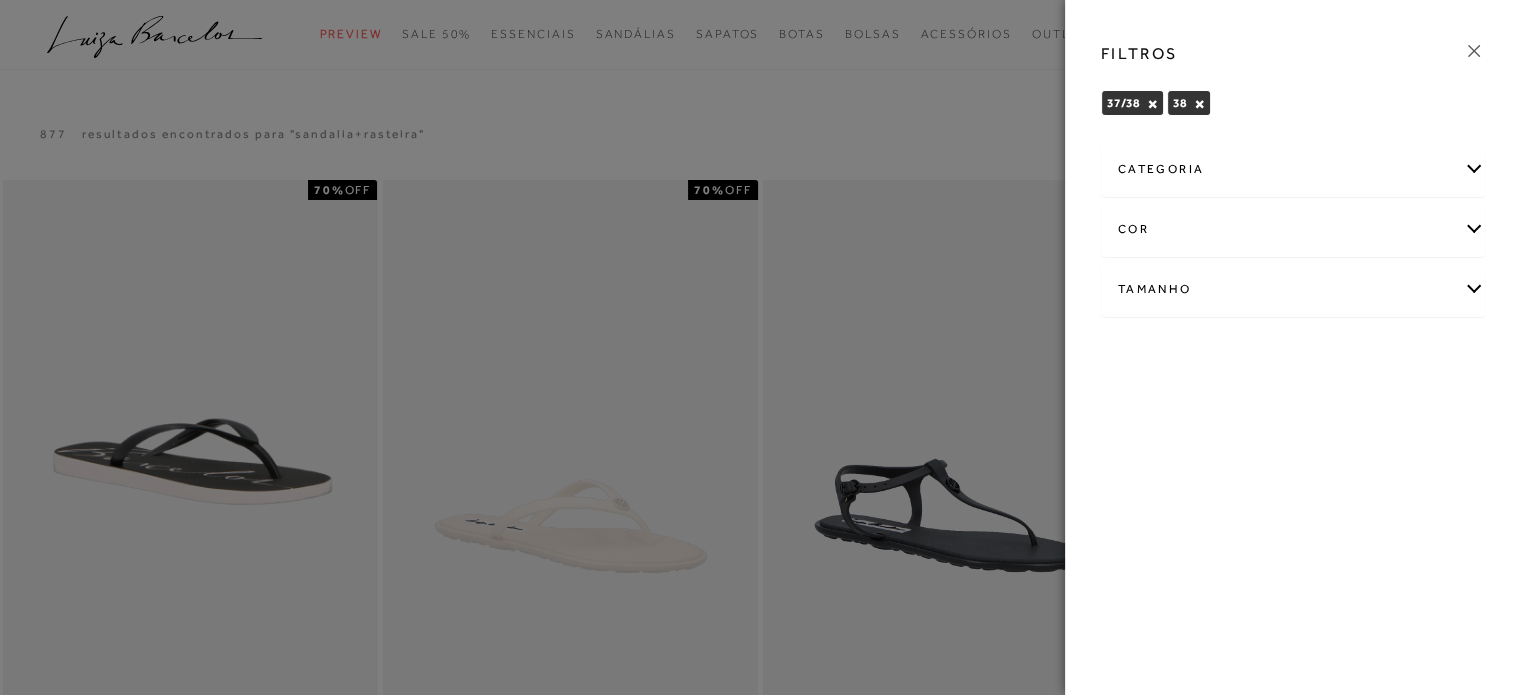 click on "Tamanho" at bounding box center (1293, 289) 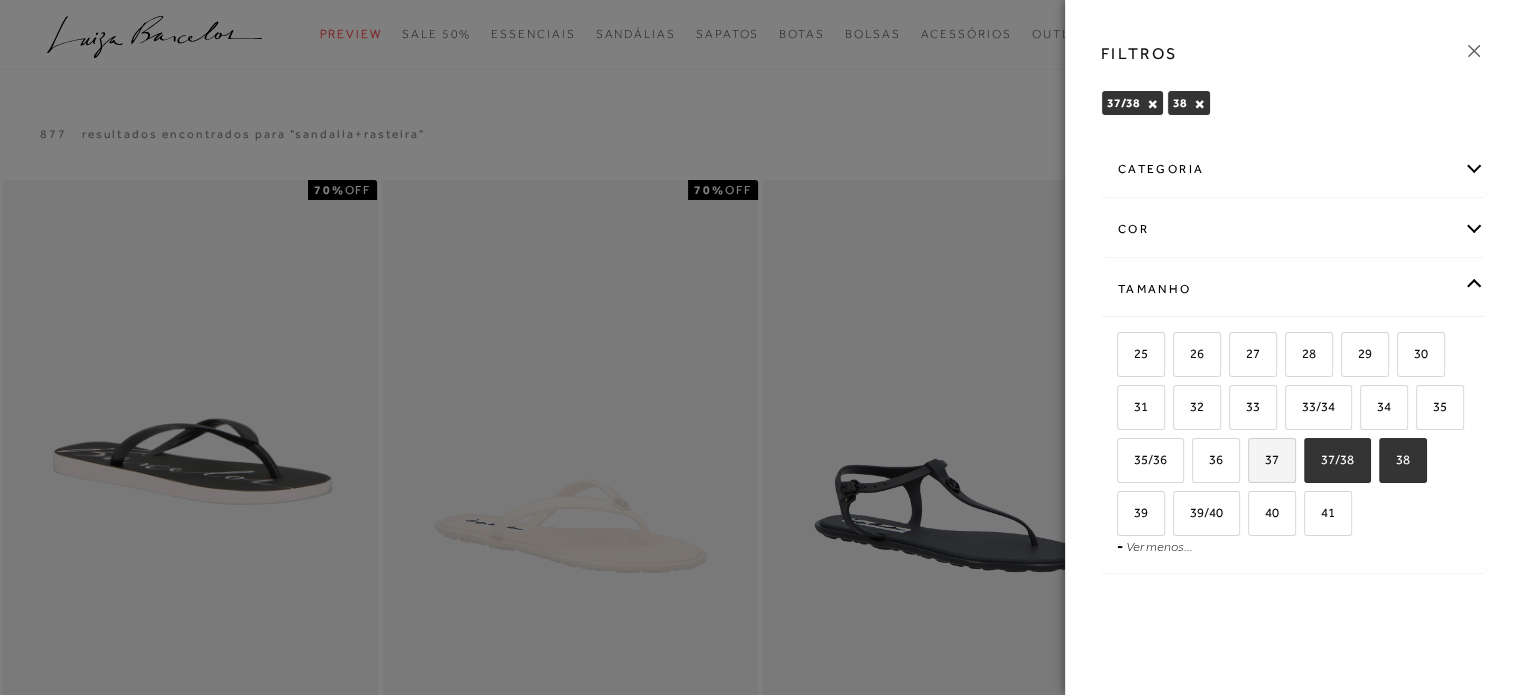 click on "37" at bounding box center (1255, 463) 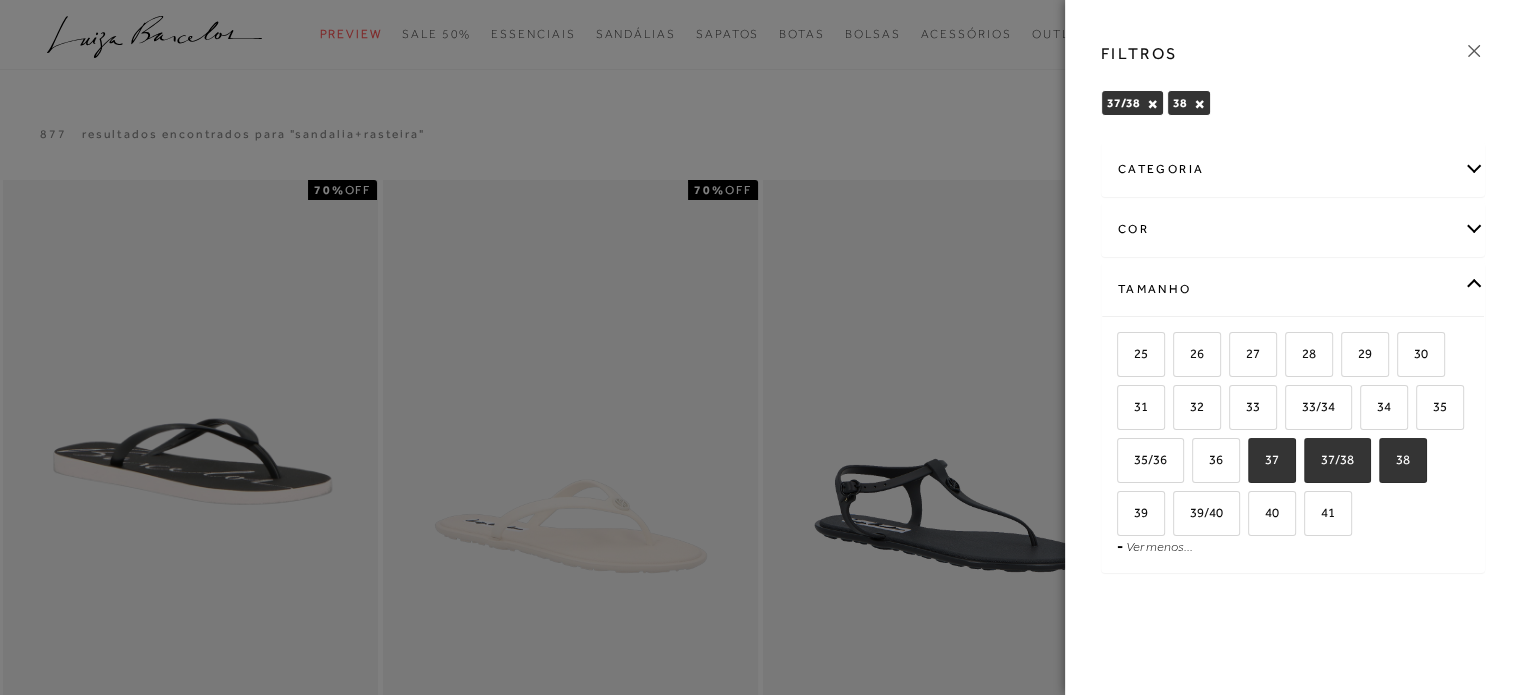 checkbox on "true" 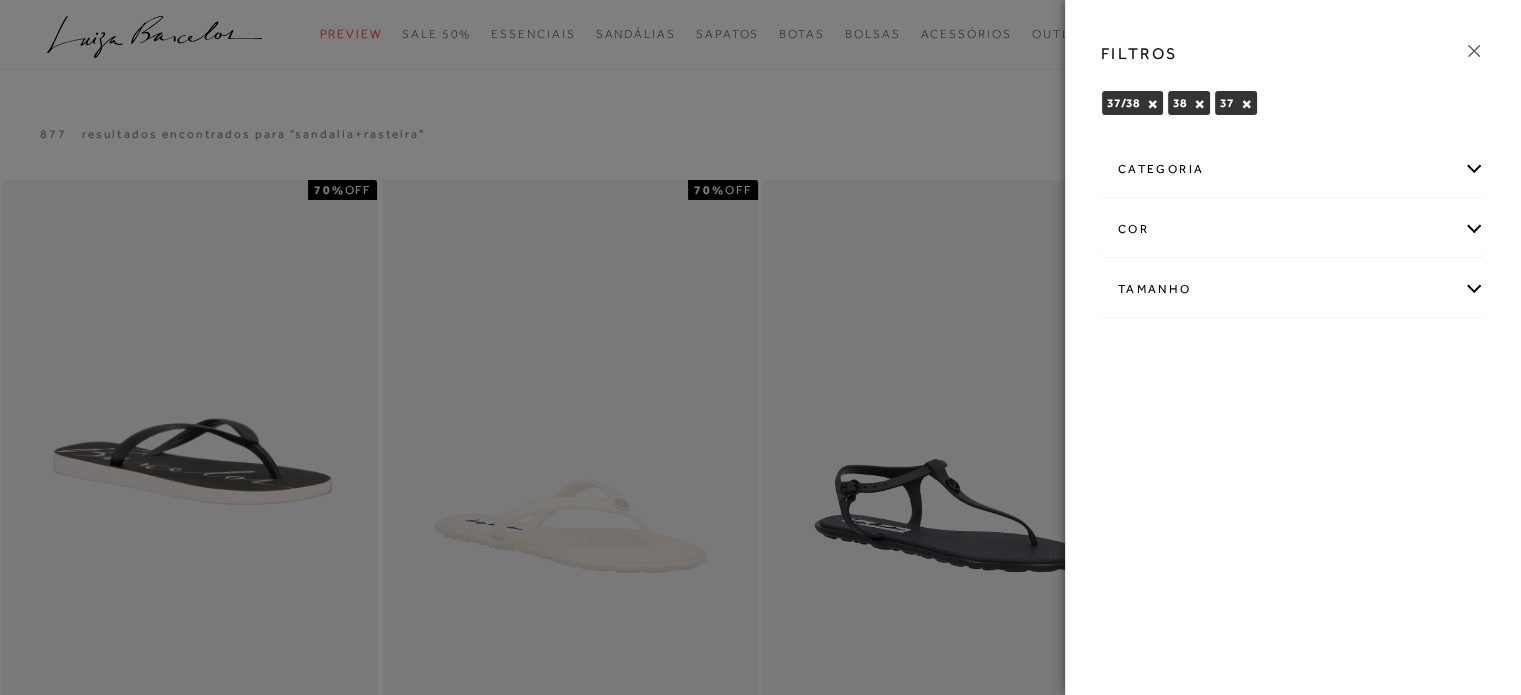 click 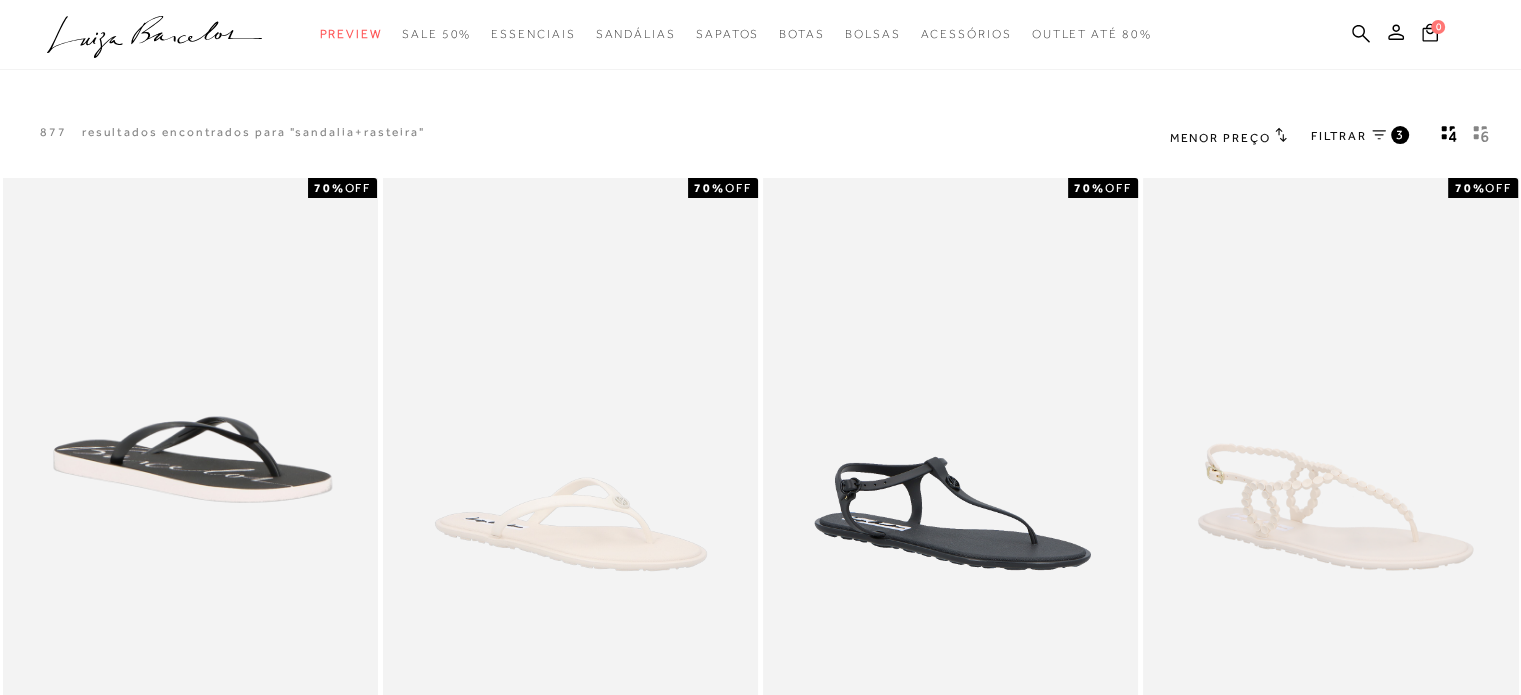 scroll, scrollTop: 0, scrollLeft: 0, axis: both 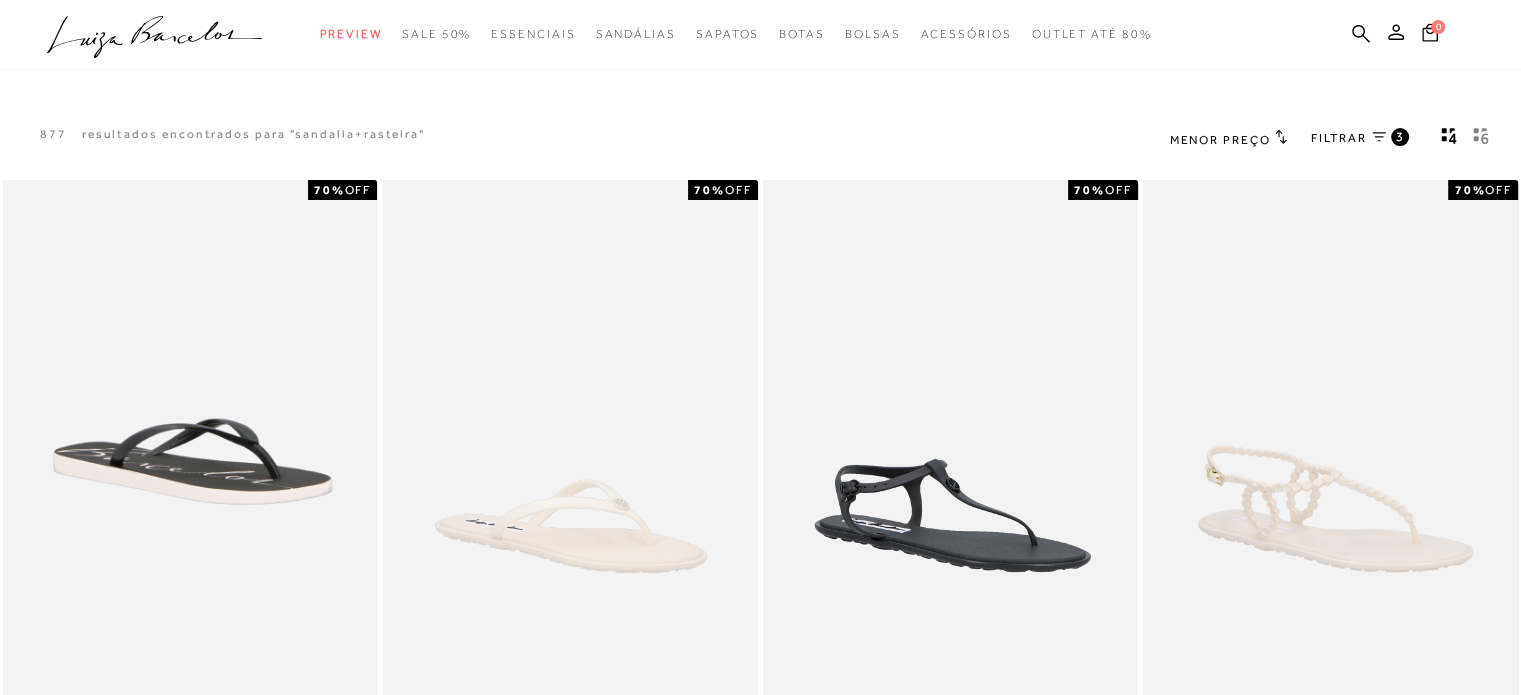 click 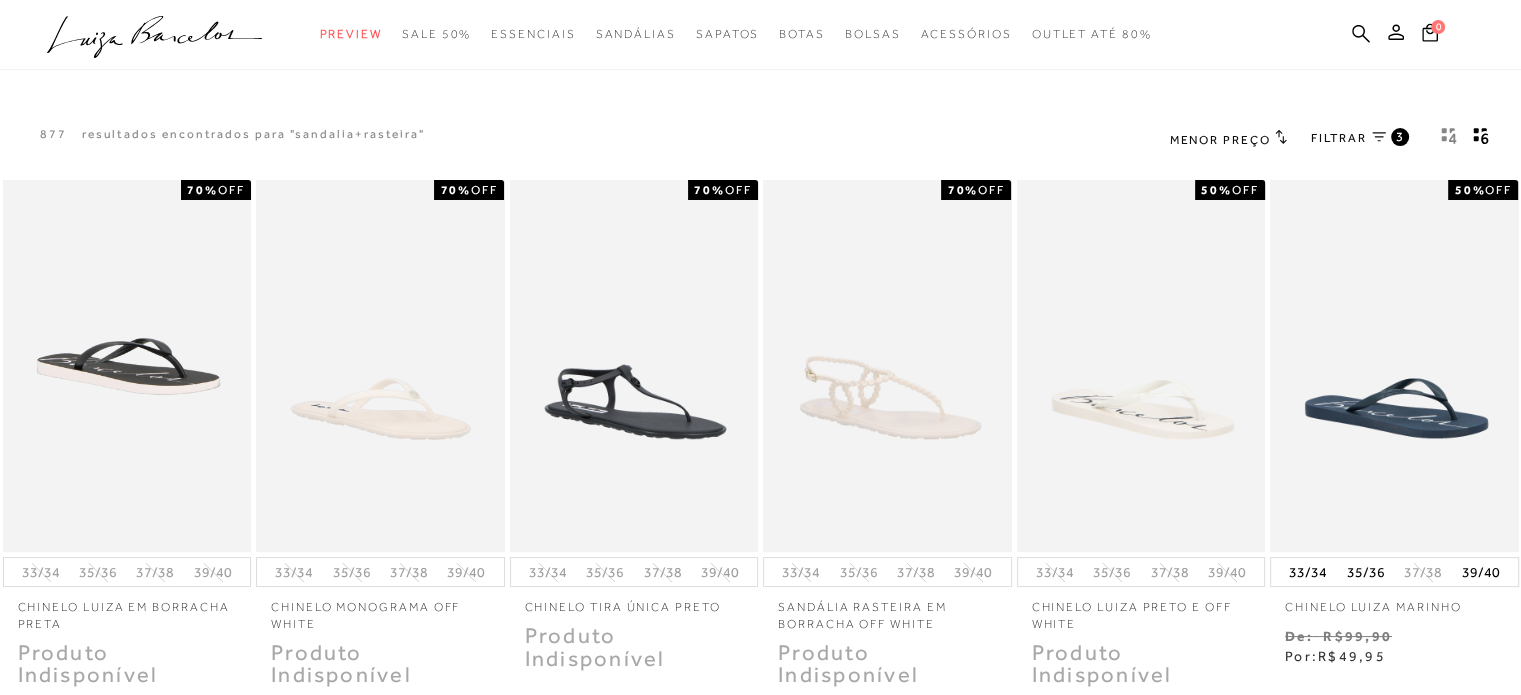 type 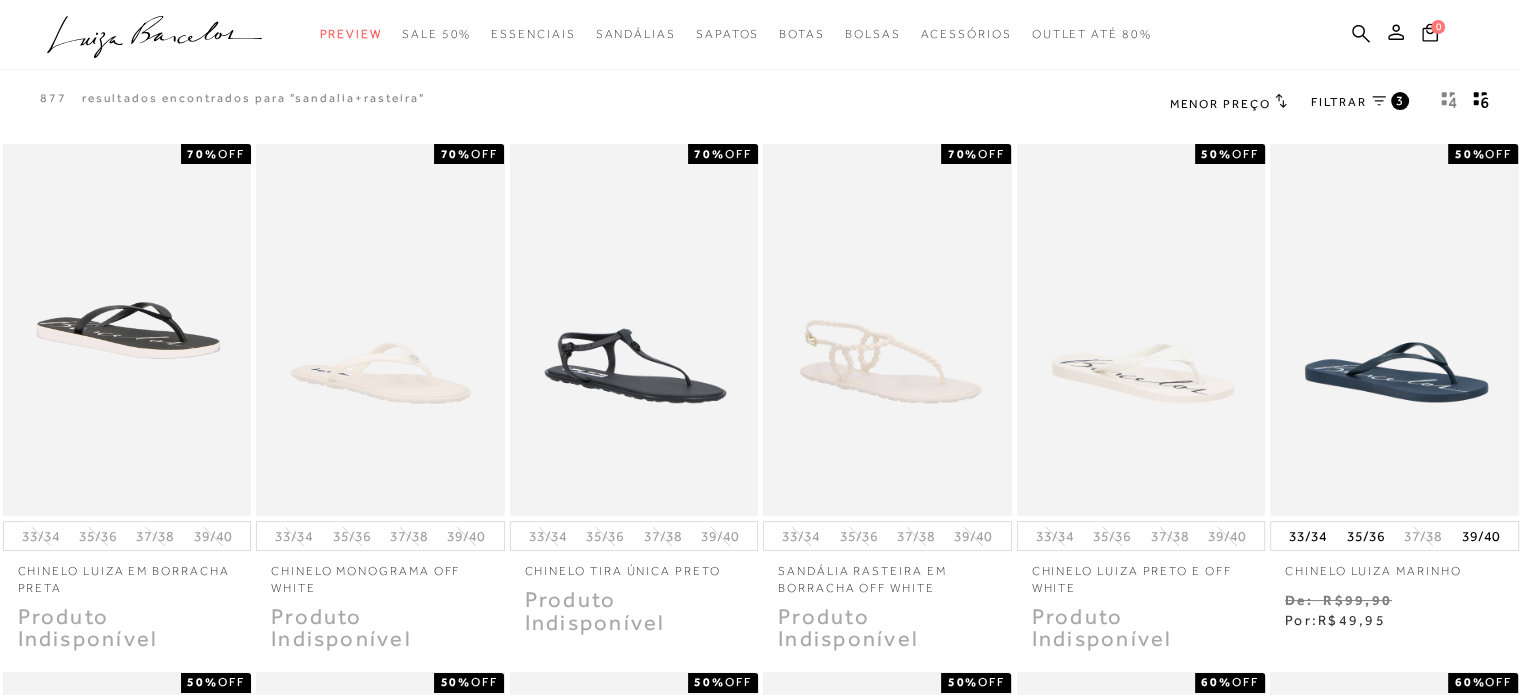scroll, scrollTop: 0, scrollLeft: 0, axis: both 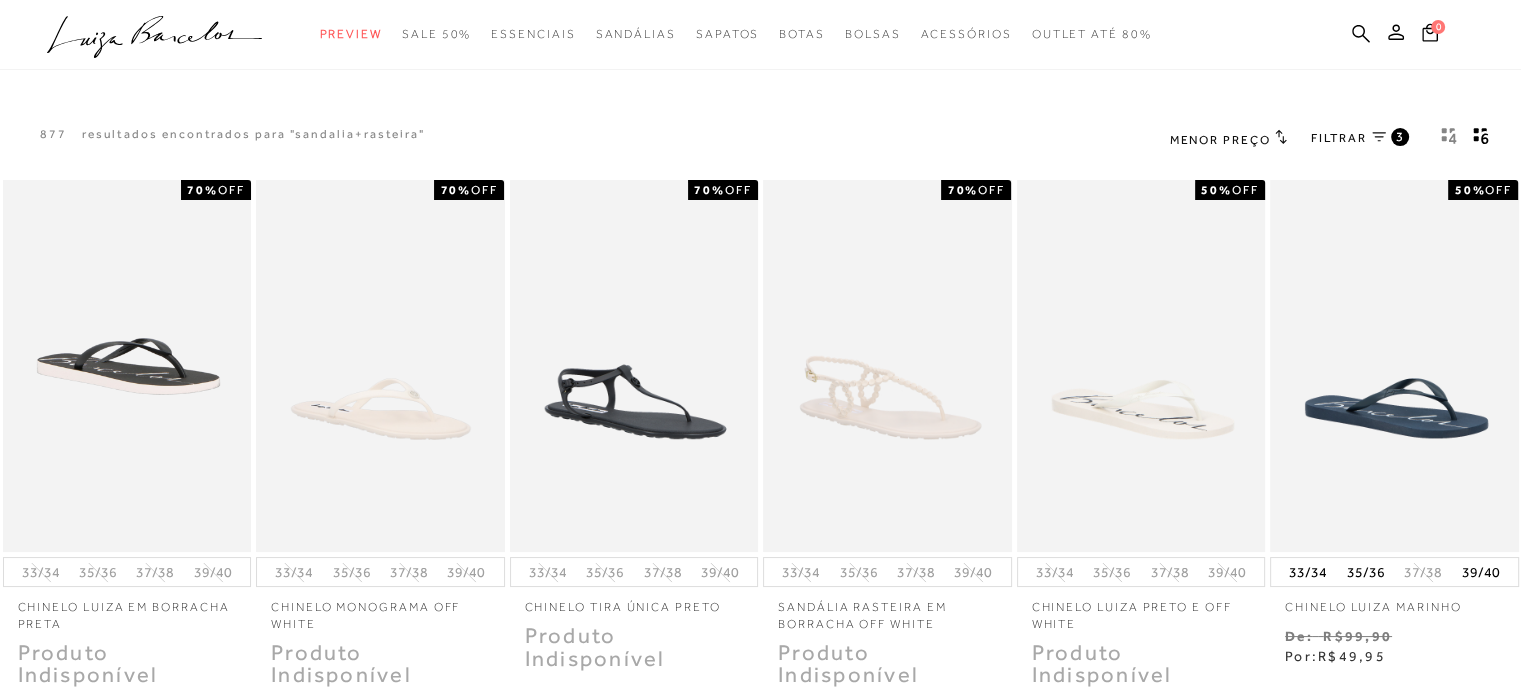click on "FILTRAR
3" at bounding box center (1360, 139) 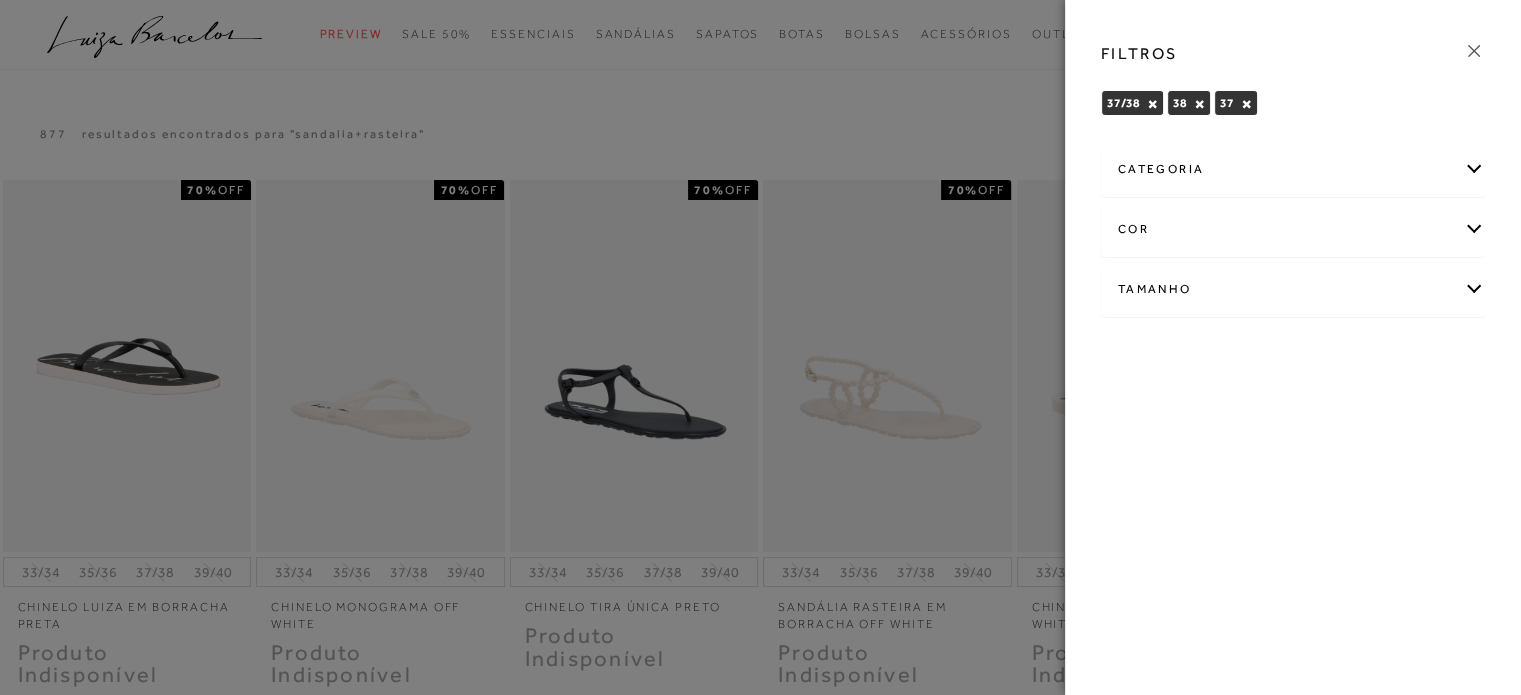 click at bounding box center (760, 347) 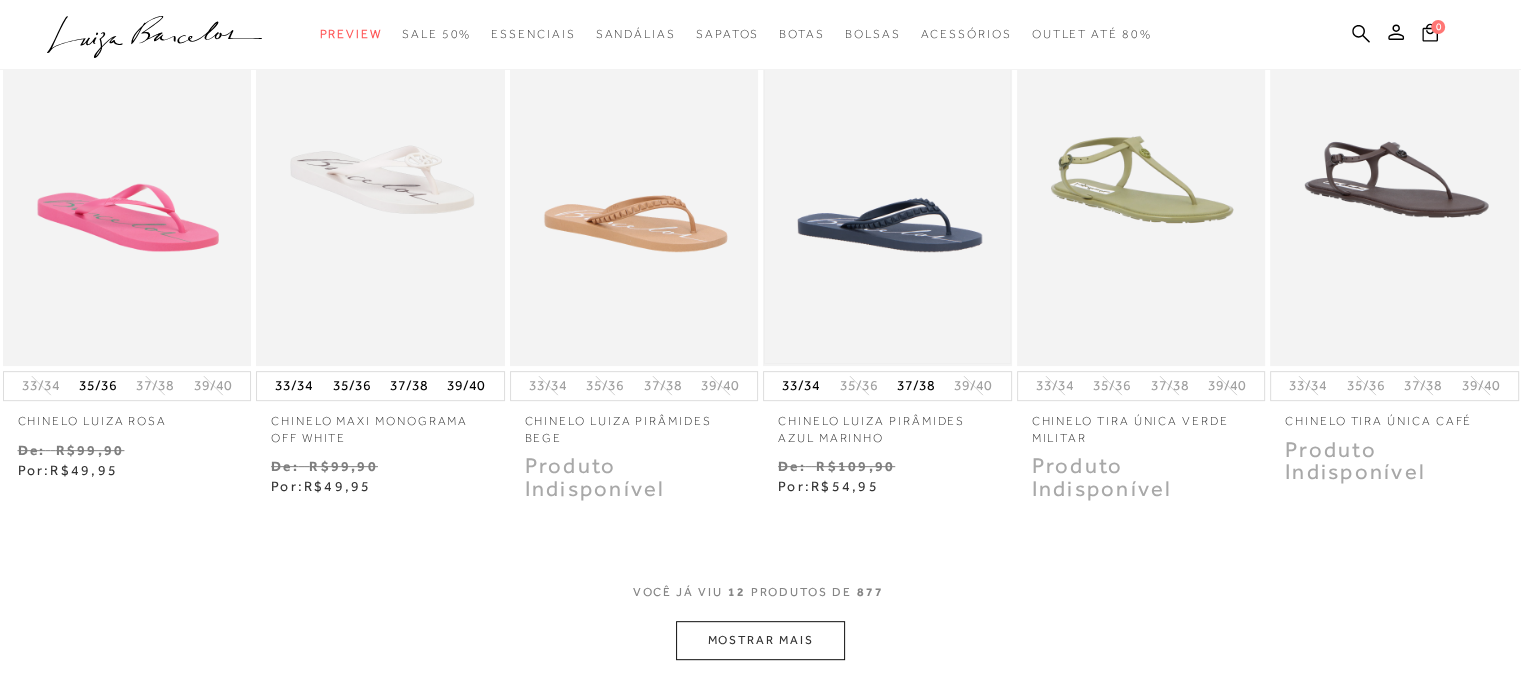 scroll, scrollTop: 720, scrollLeft: 0, axis: vertical 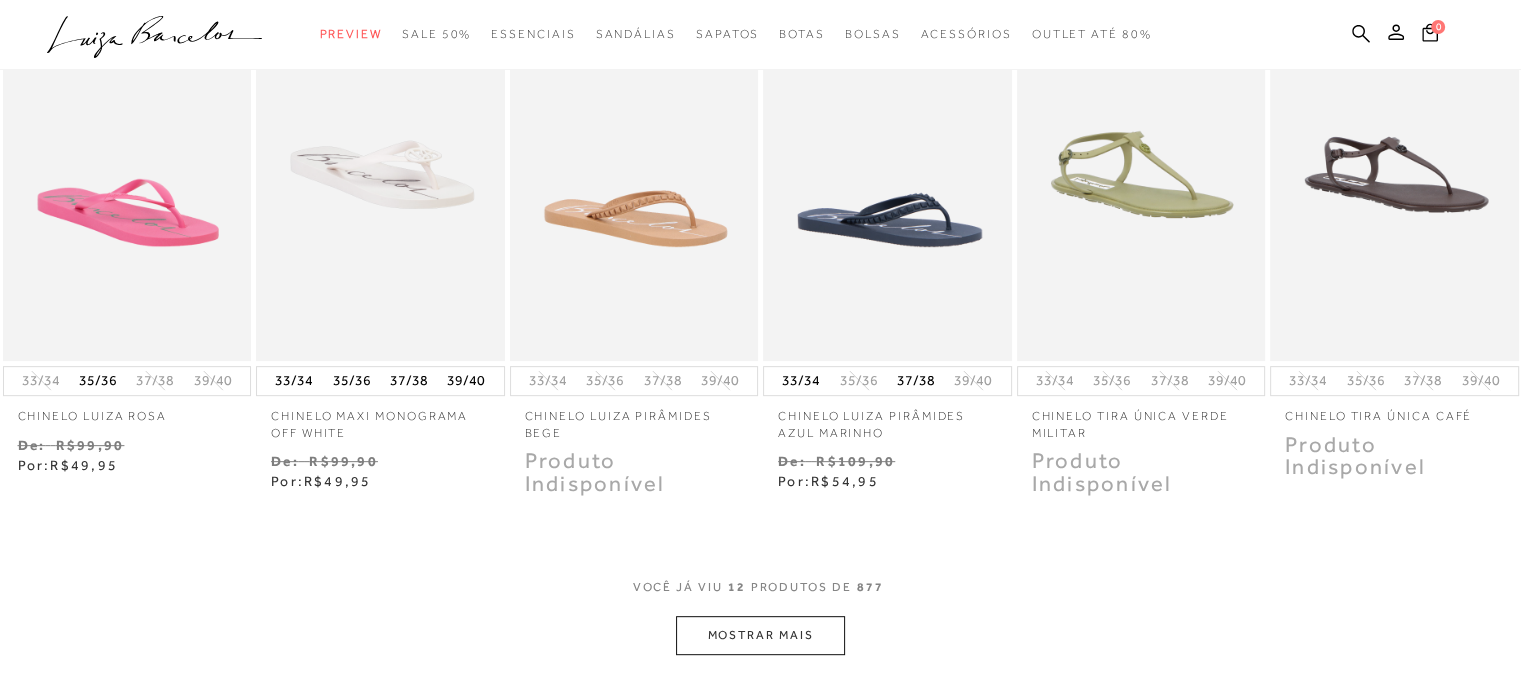 click on "MOSTRAR MAIS" at bounding box center (760, 635) 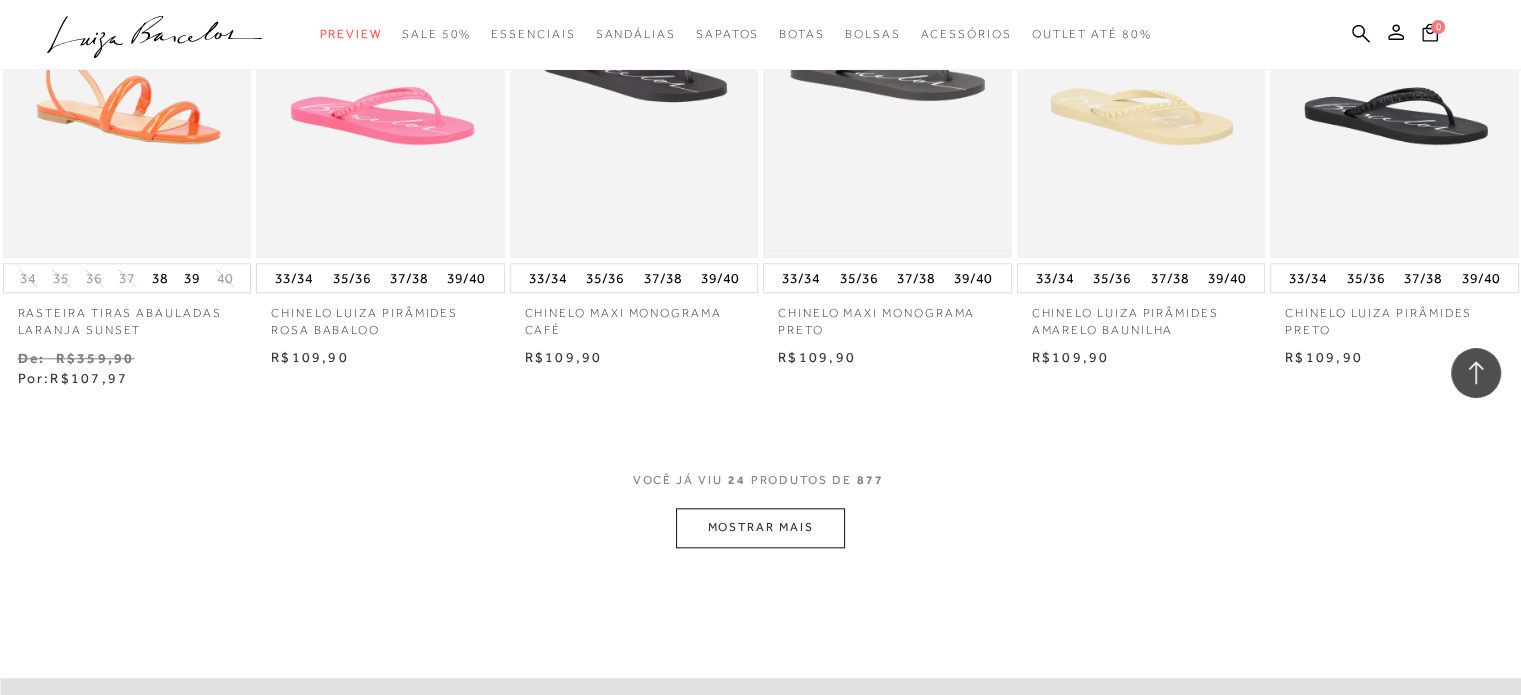 scroll, scrollTop: 1840, scrollLeft: 0, axis: vertical 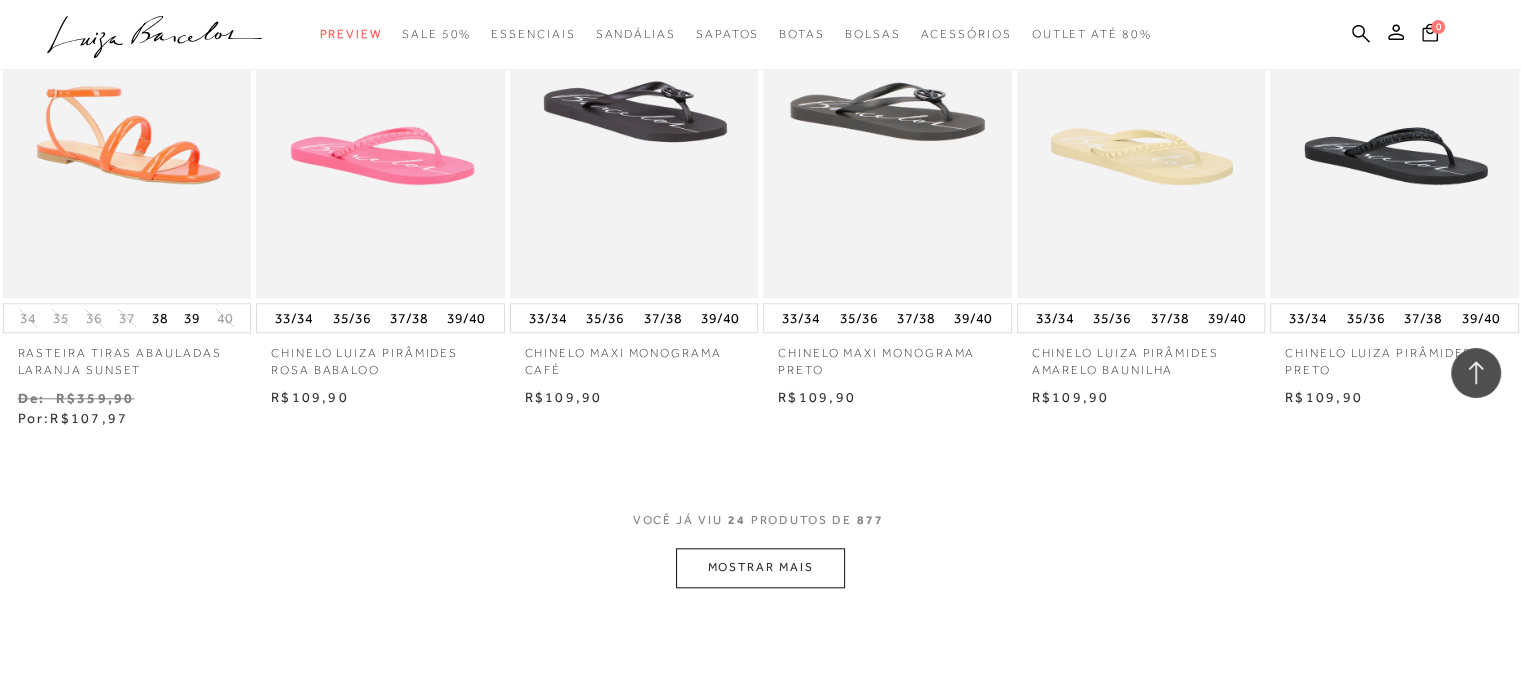 click on "MOSTRAR MAIS" at bounding box center [760, 567] 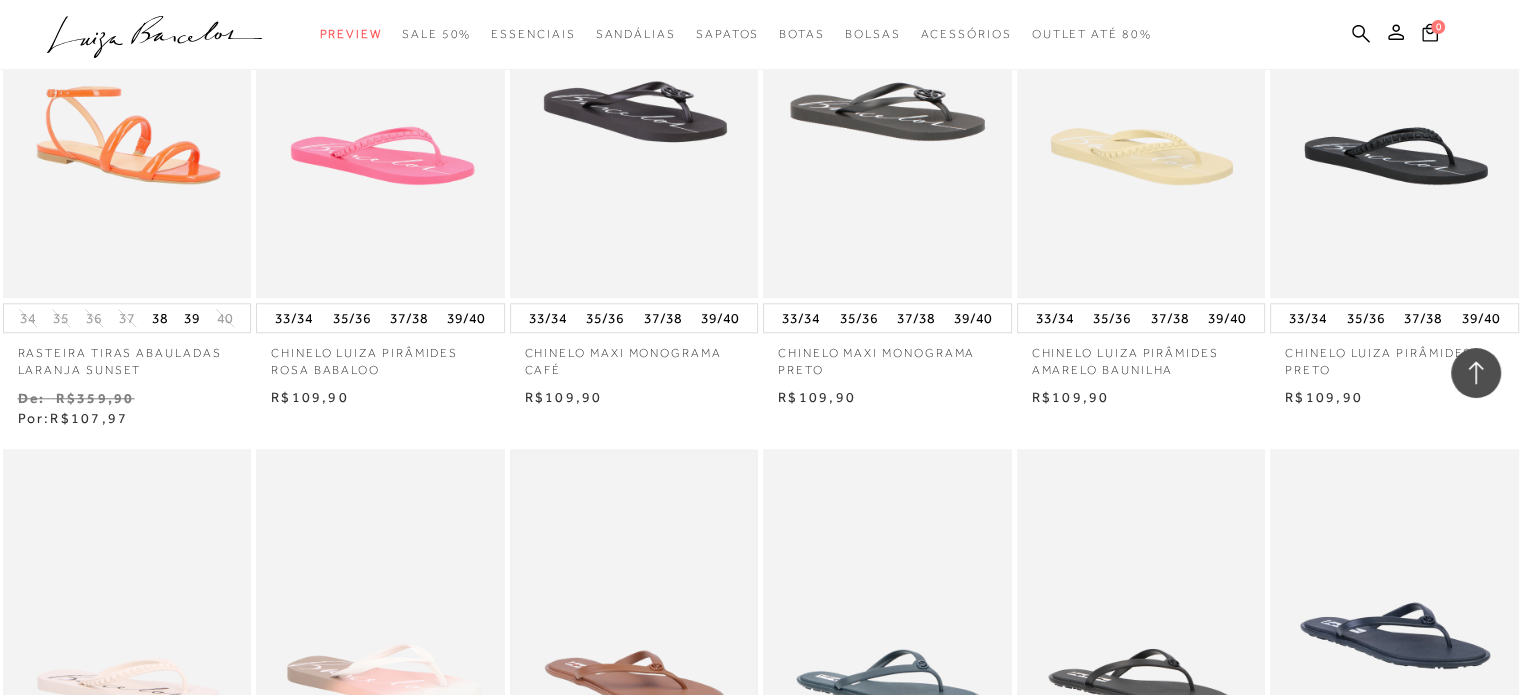 click at bounding box center (634, 635) 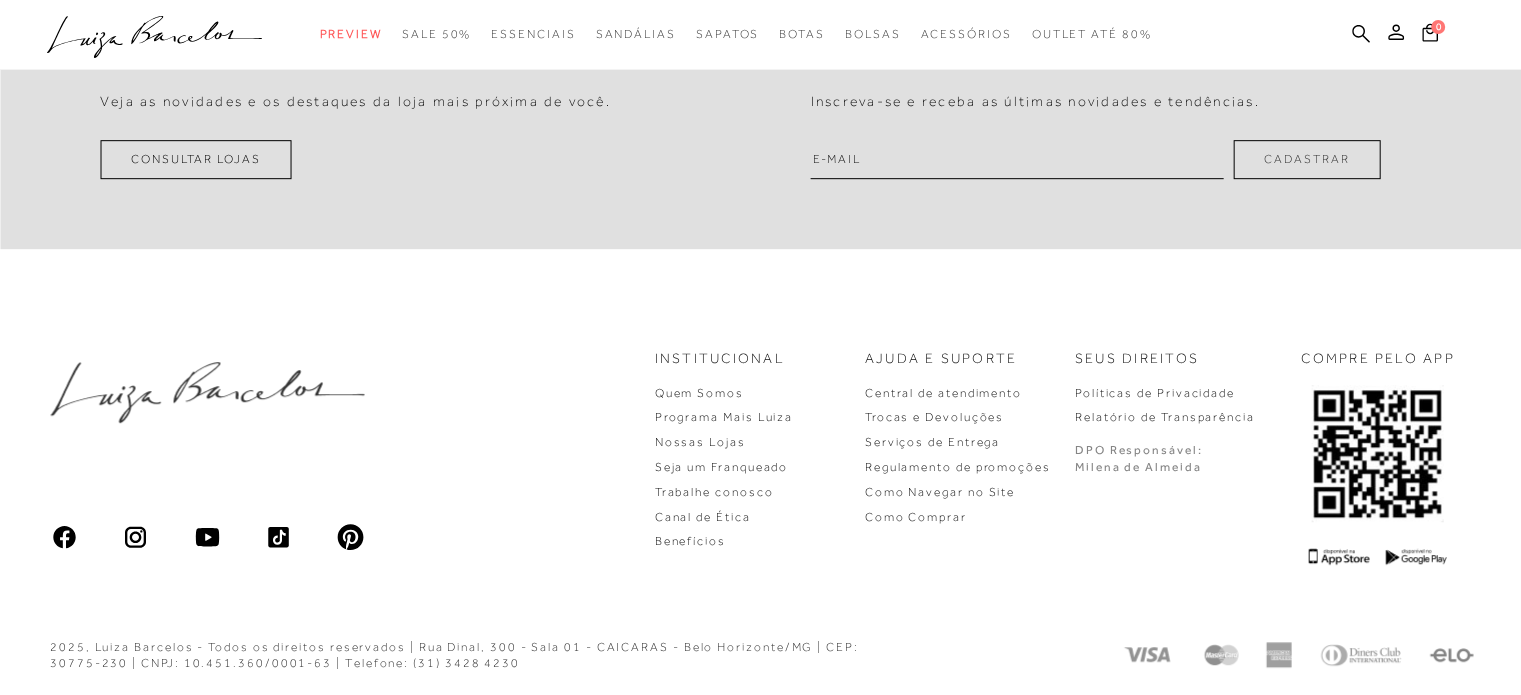 click on "categoryHeader
.a{fill-rule:evenodd;}
Preview
Sandálias" at bounding box center (760, -605) 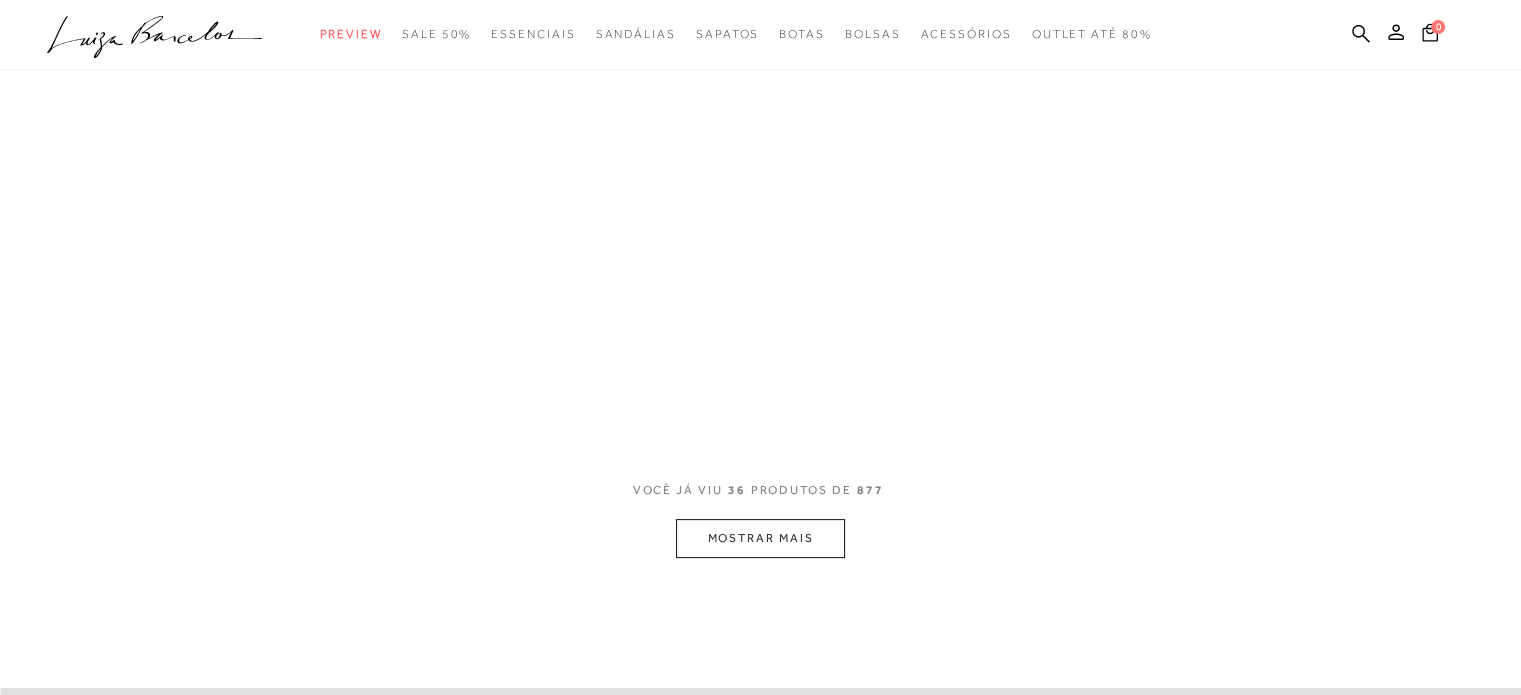 click on "categoryHeader
.a{fill-rule:evenodd;}
Preview
Sandálias" at bounding box center (760, 131) 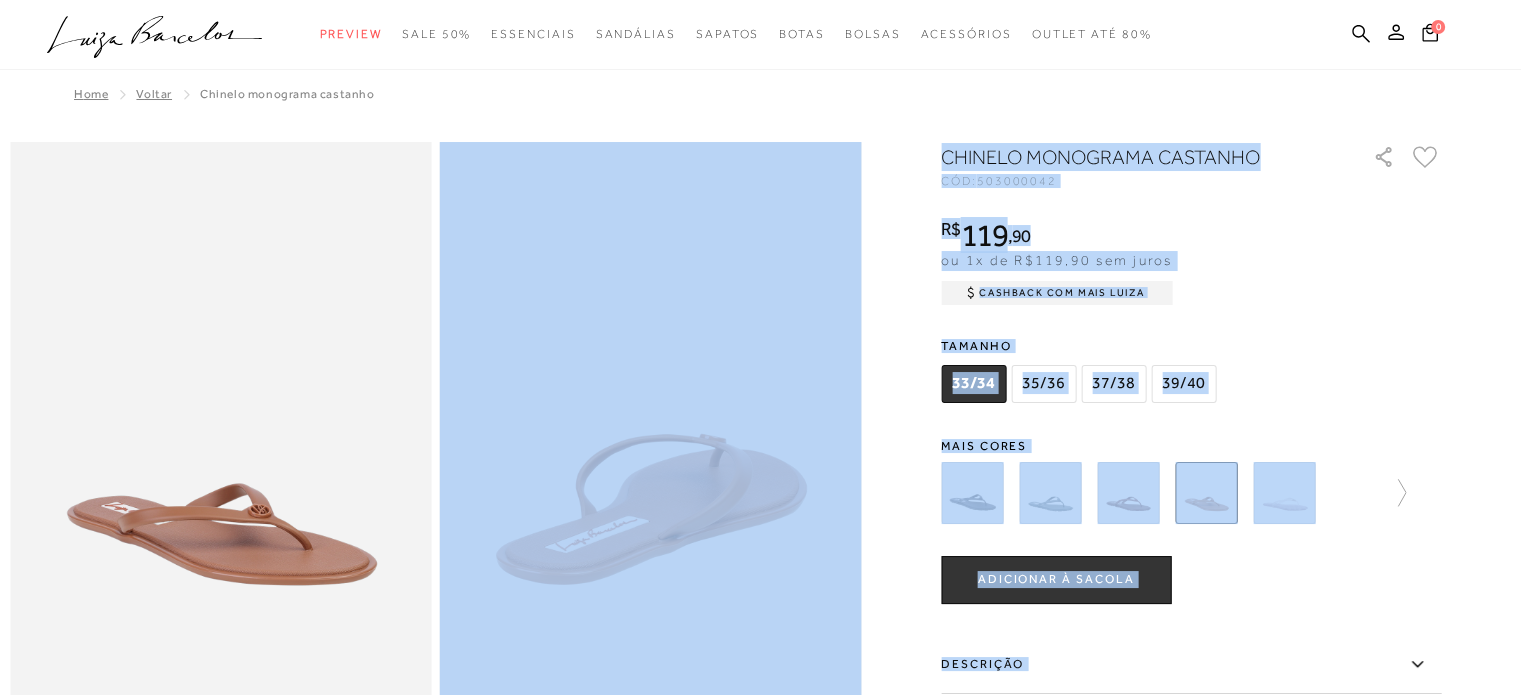 scroll, scrollTop: 0, scrollLeft: 0, axis: both 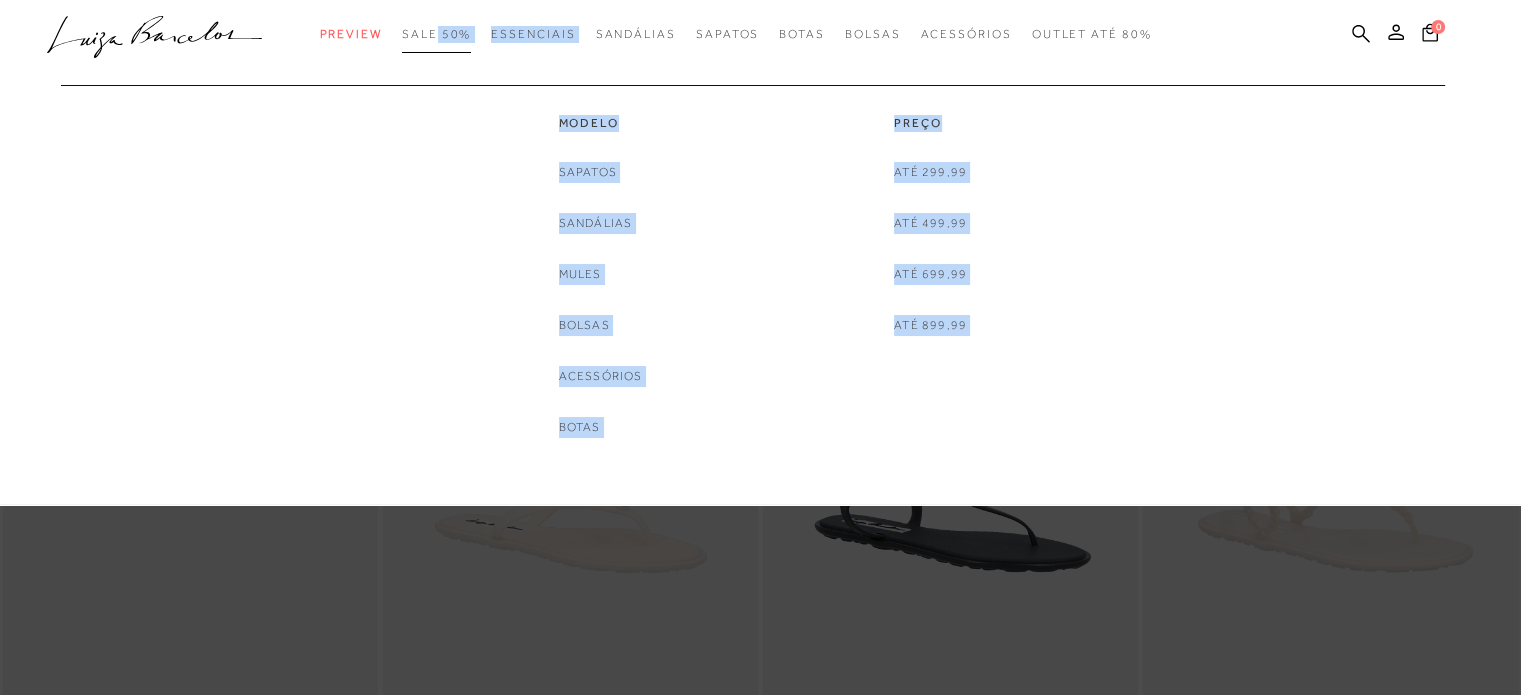 drag, startPoint x: 421, startPoint y: 63, endPoint x: 438, endPoint y: 44, distance: 25.495098 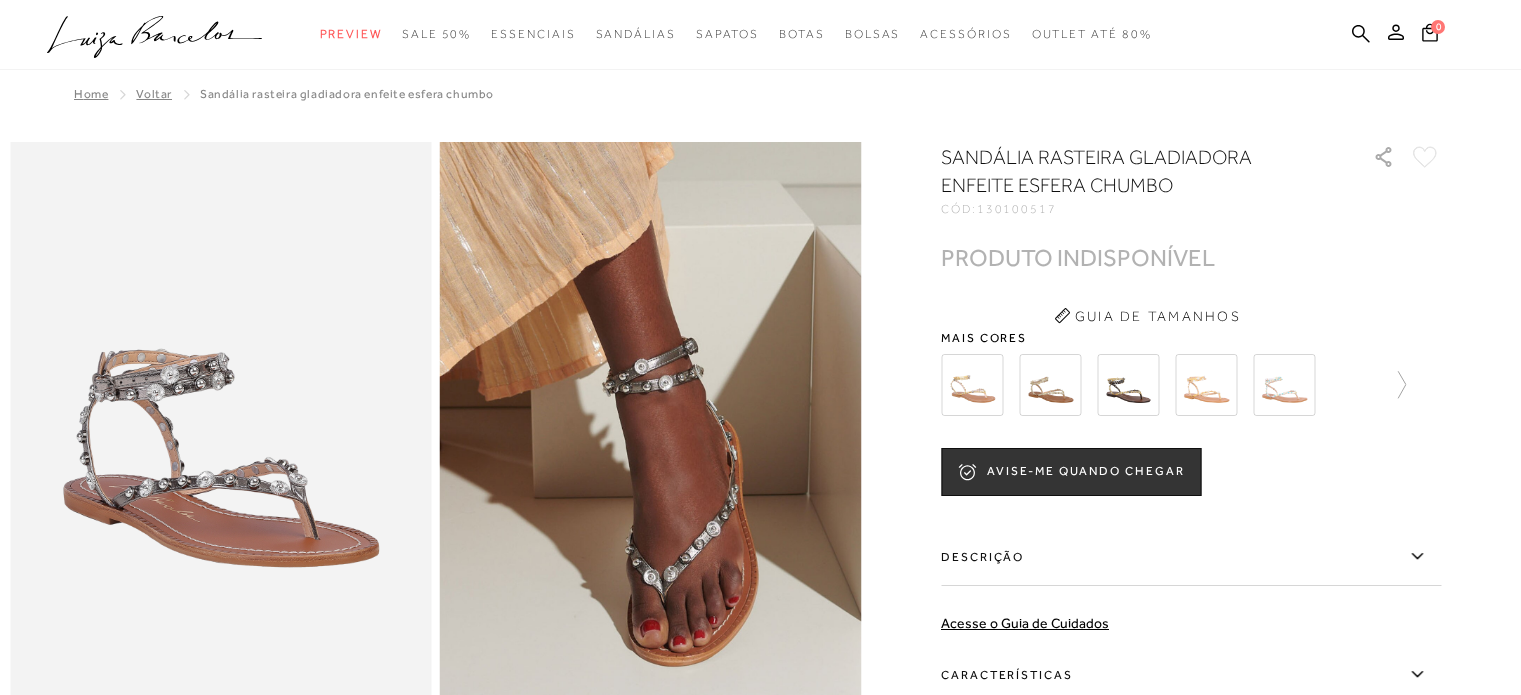 scroll, scrollTop: 0, scrollLeft: 0, axis: both 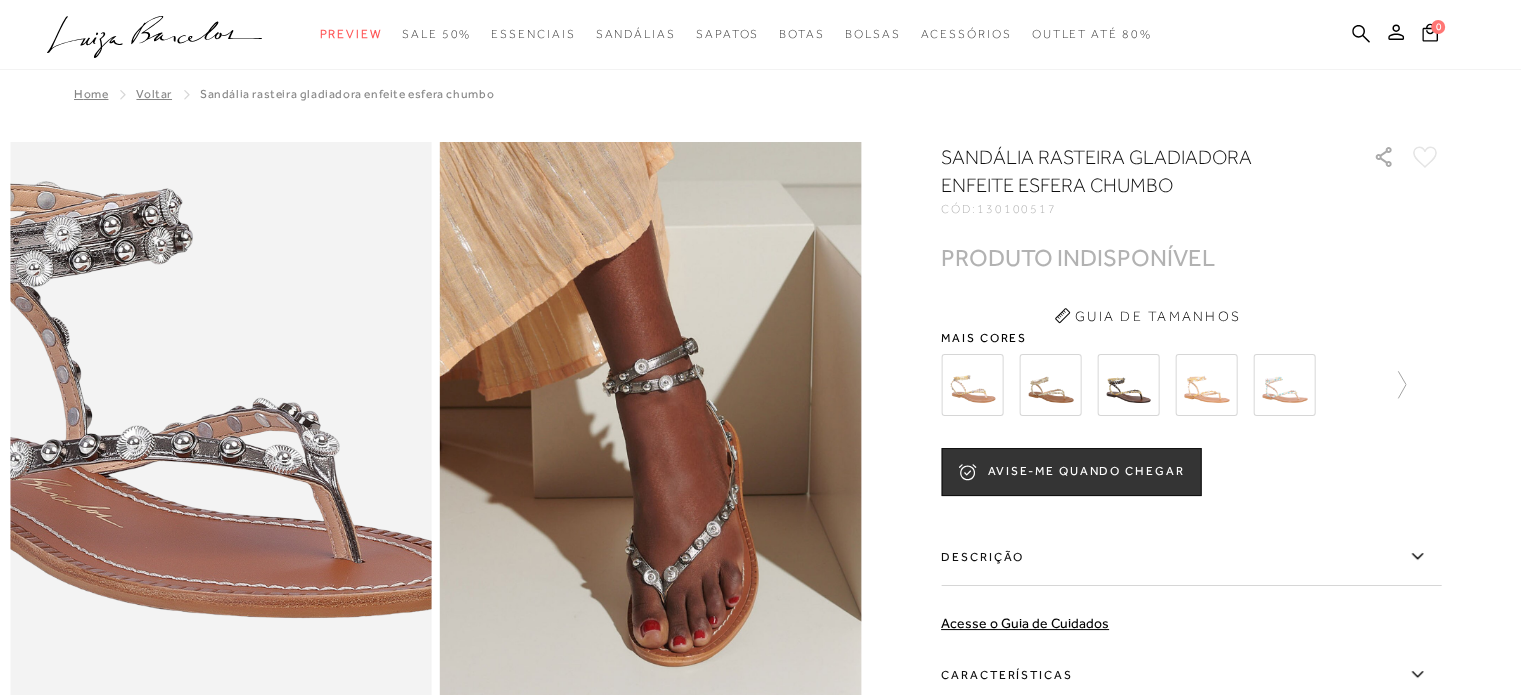 click at bounding box center [164, 400] 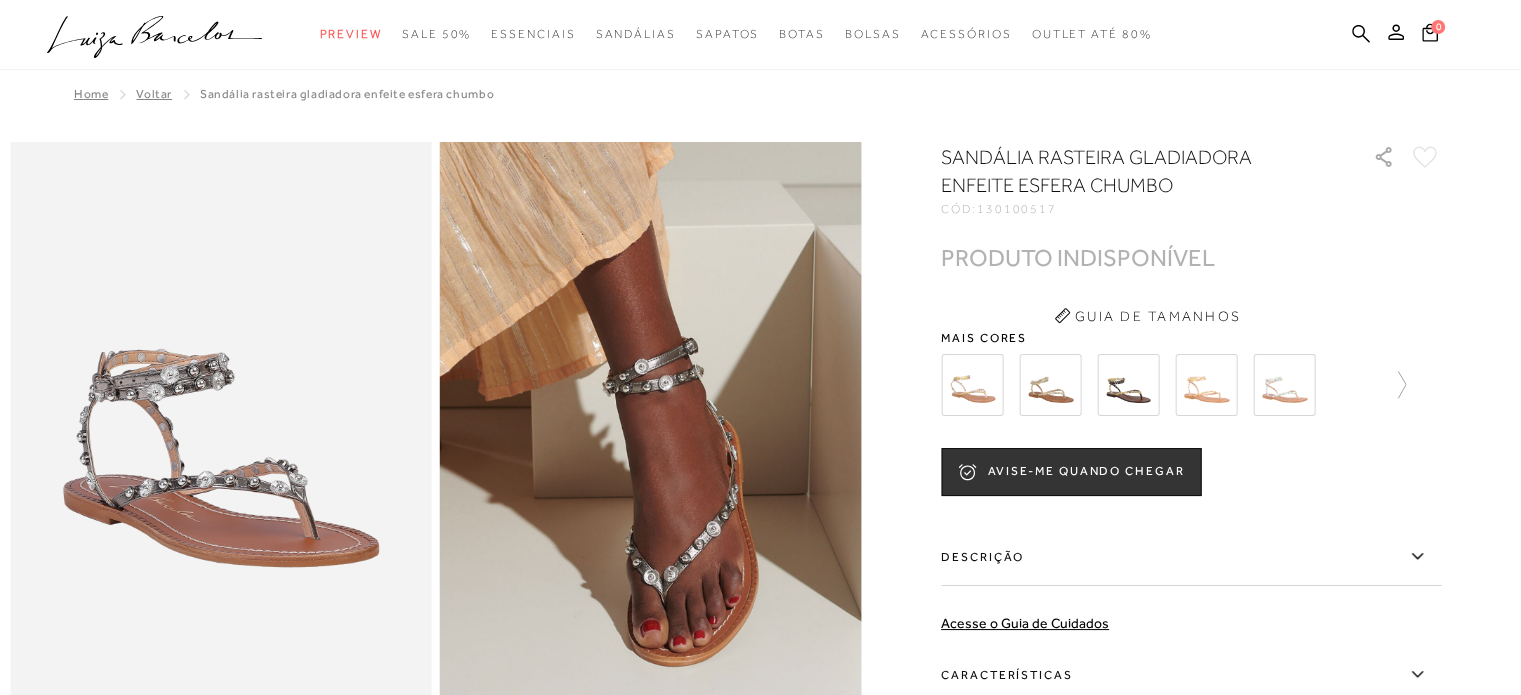 click at bounding box center (972, 385) 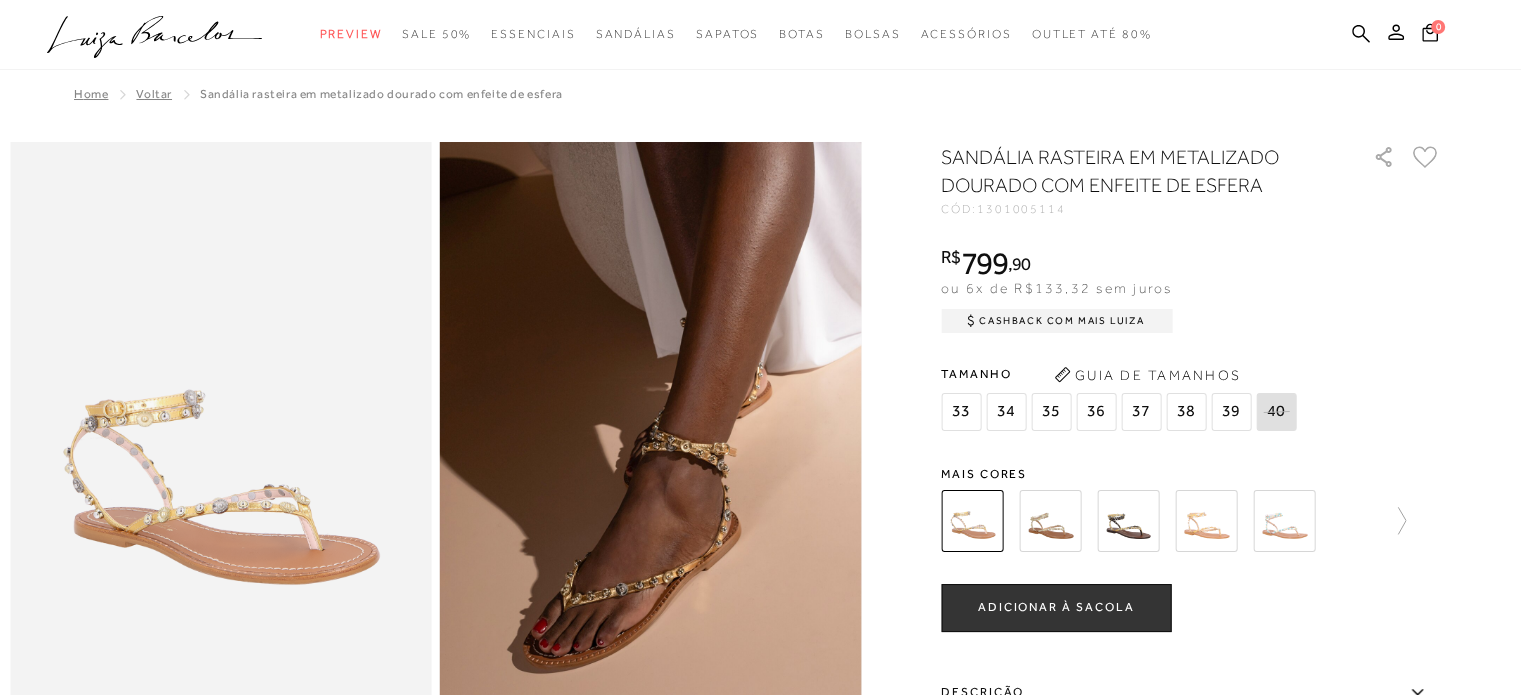 scroll, scrollTop: 0, scrollLeft: 0, axis: both 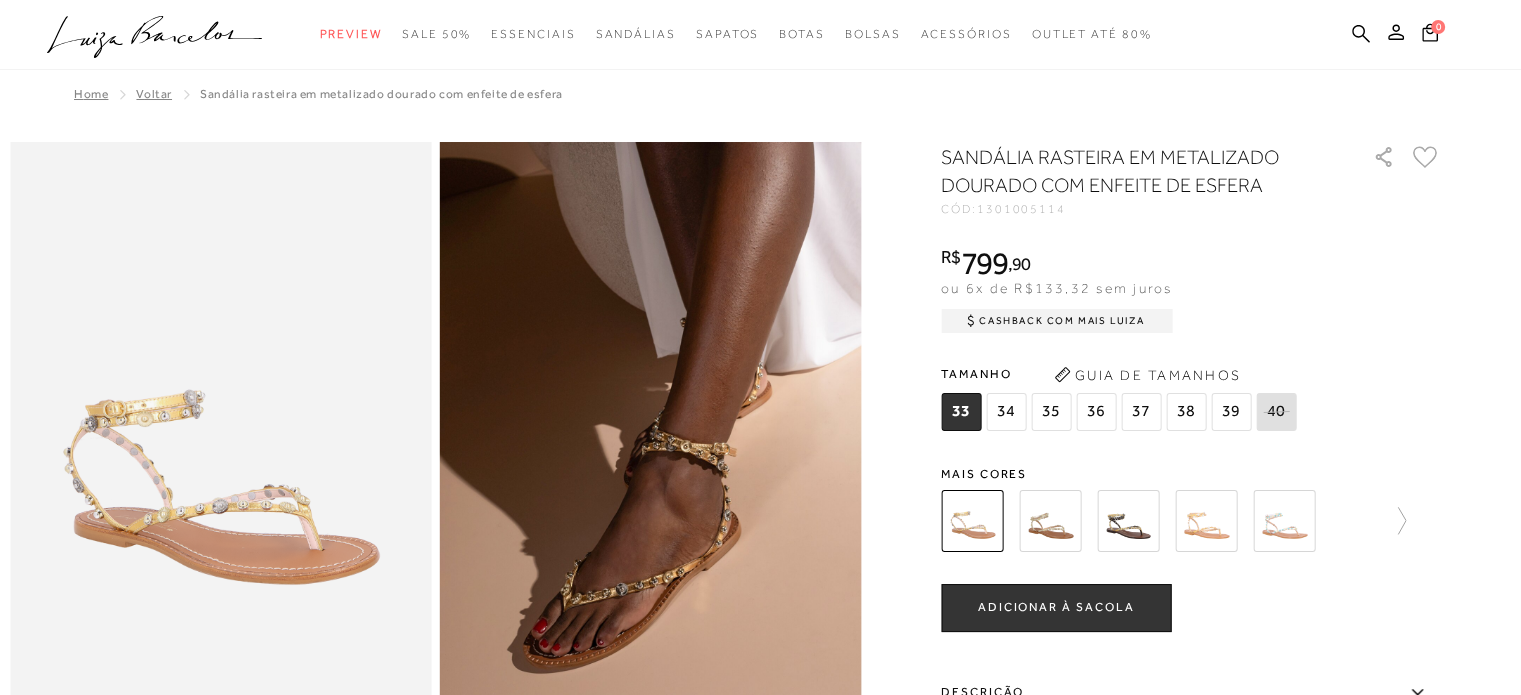 click at bounding box center [1128, 521] 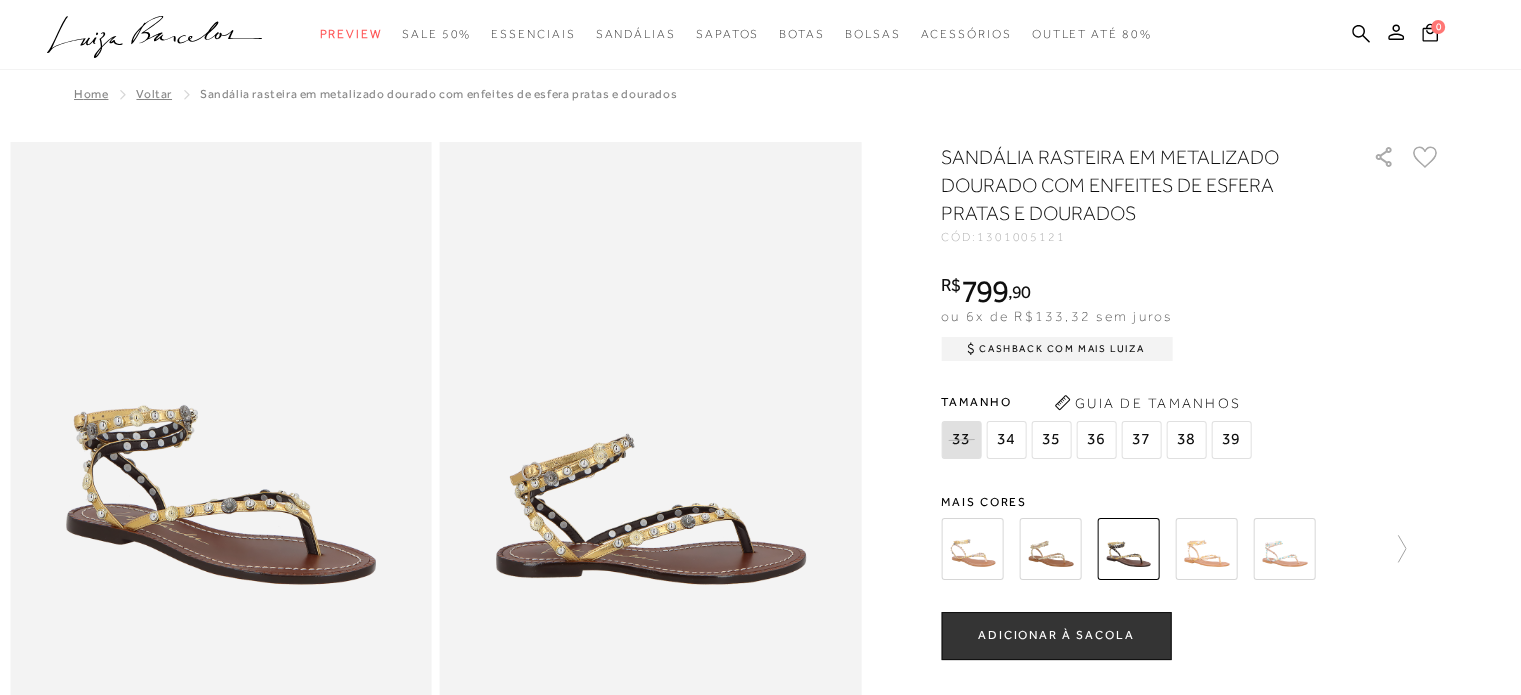 scroll, scrollTop: 0, scrollLeft: 0, axis: both 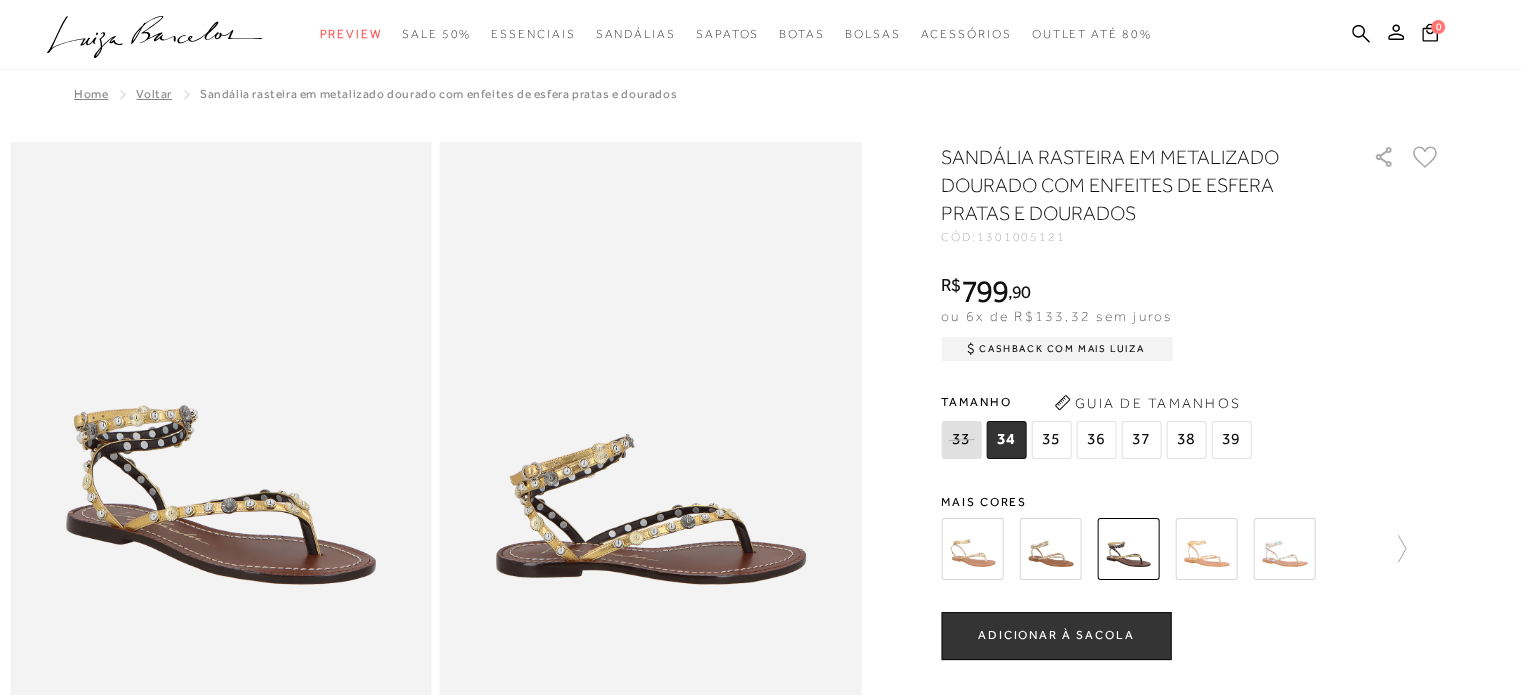 click at bounding box center (1206, 549) 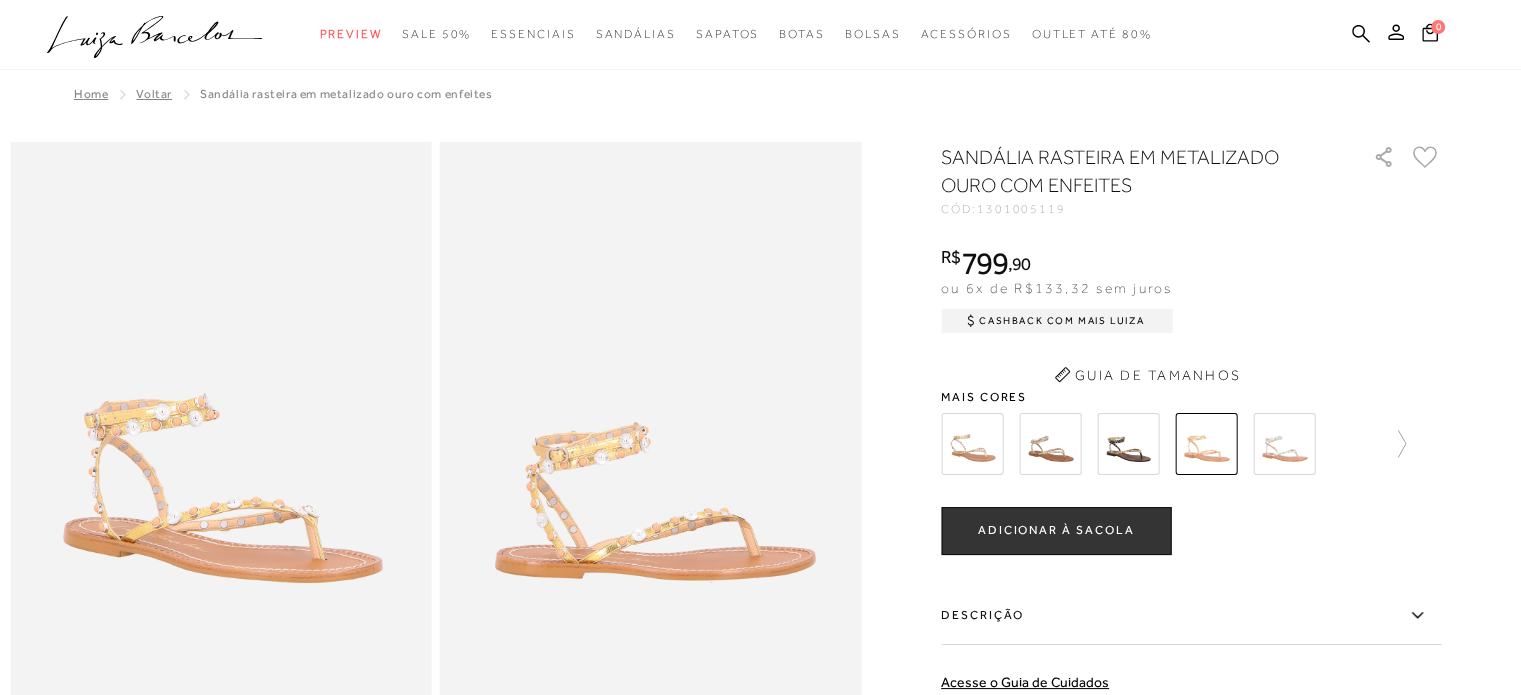 scroll, scrollTop: 0, scrollLeft: 0, axis: both 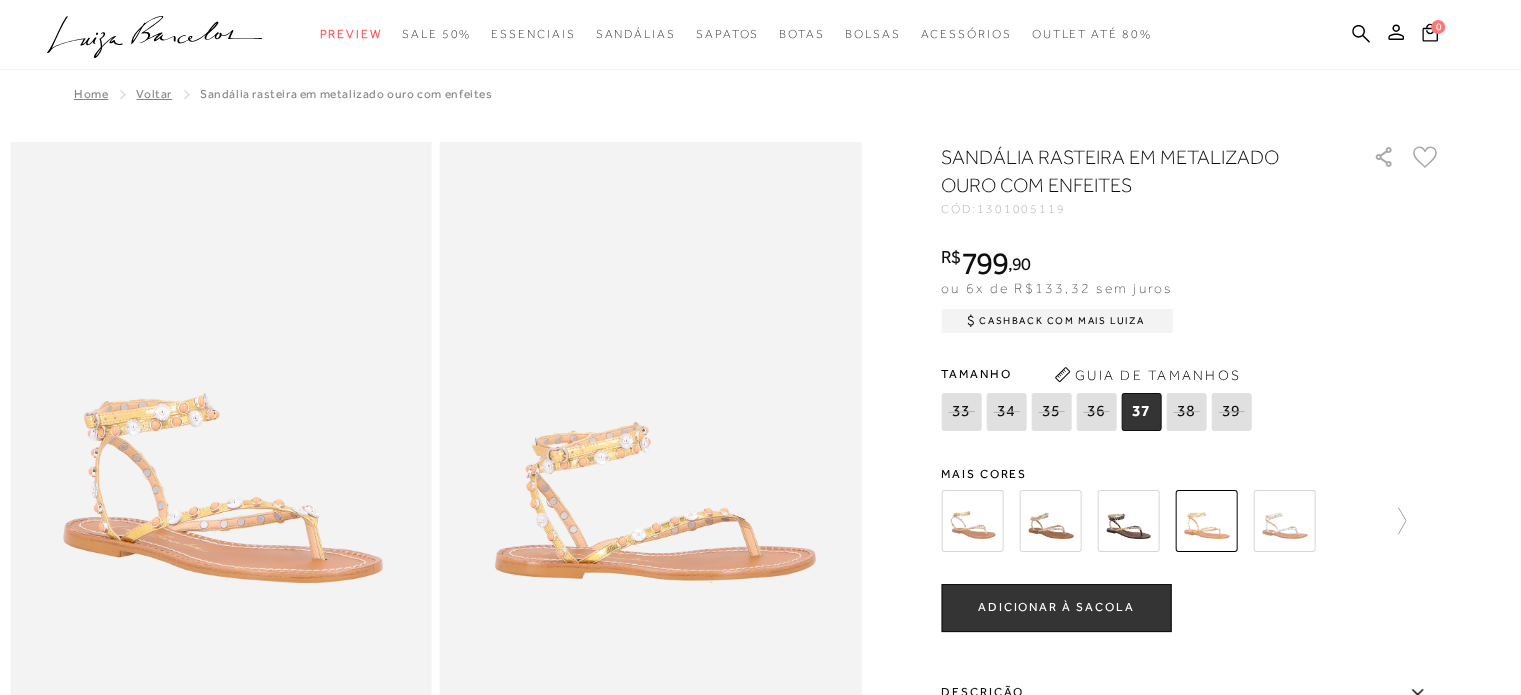 click at bounding box center (1284, 521) 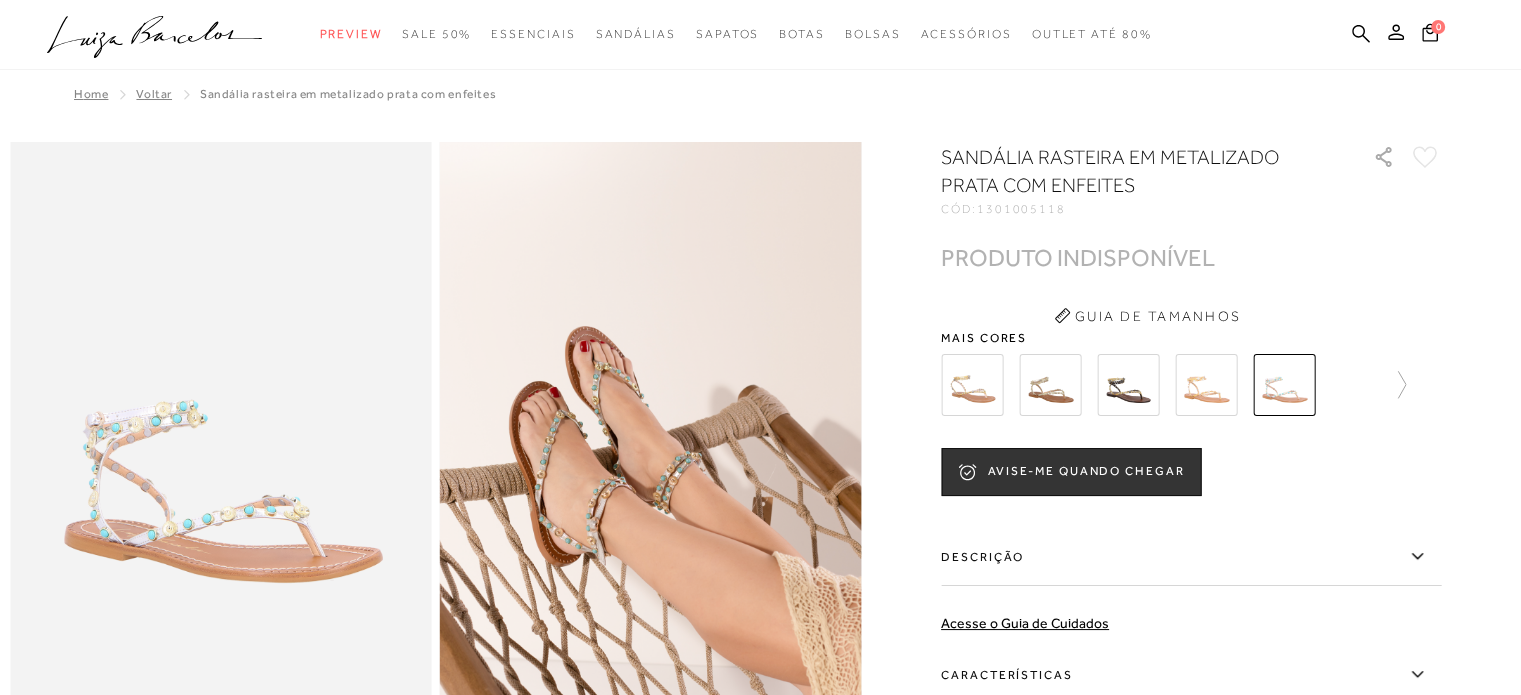 scroll, scrollTop: 0, scrollLeft: 0, axis: both 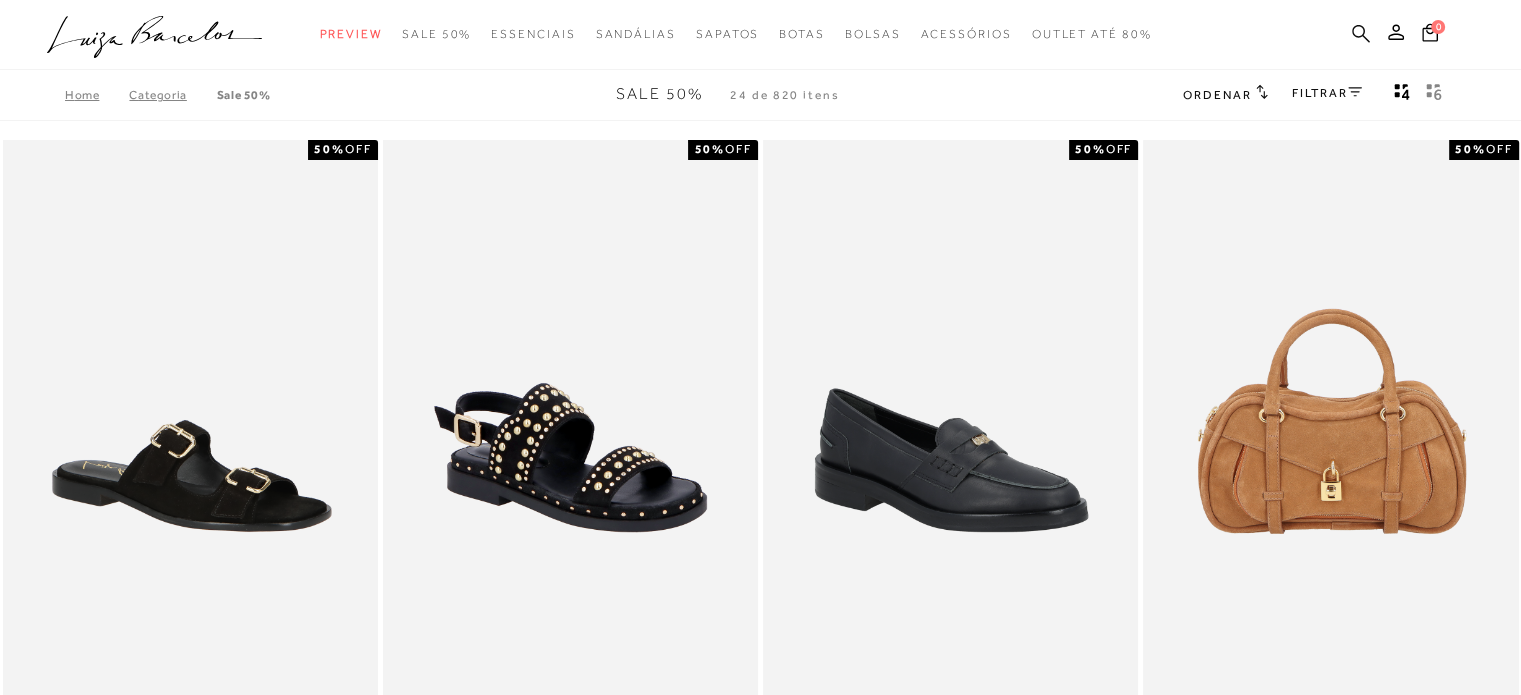 click 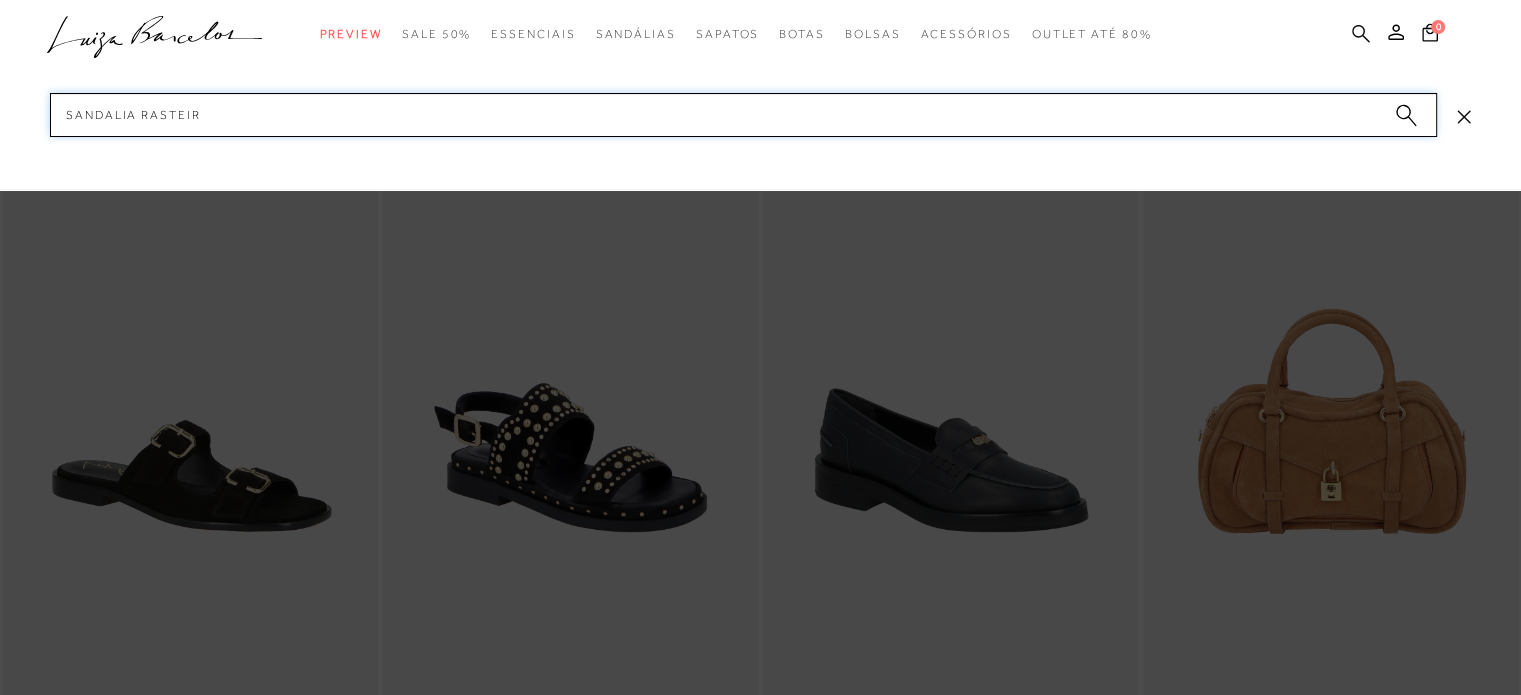 type on "sandalia rasteira" 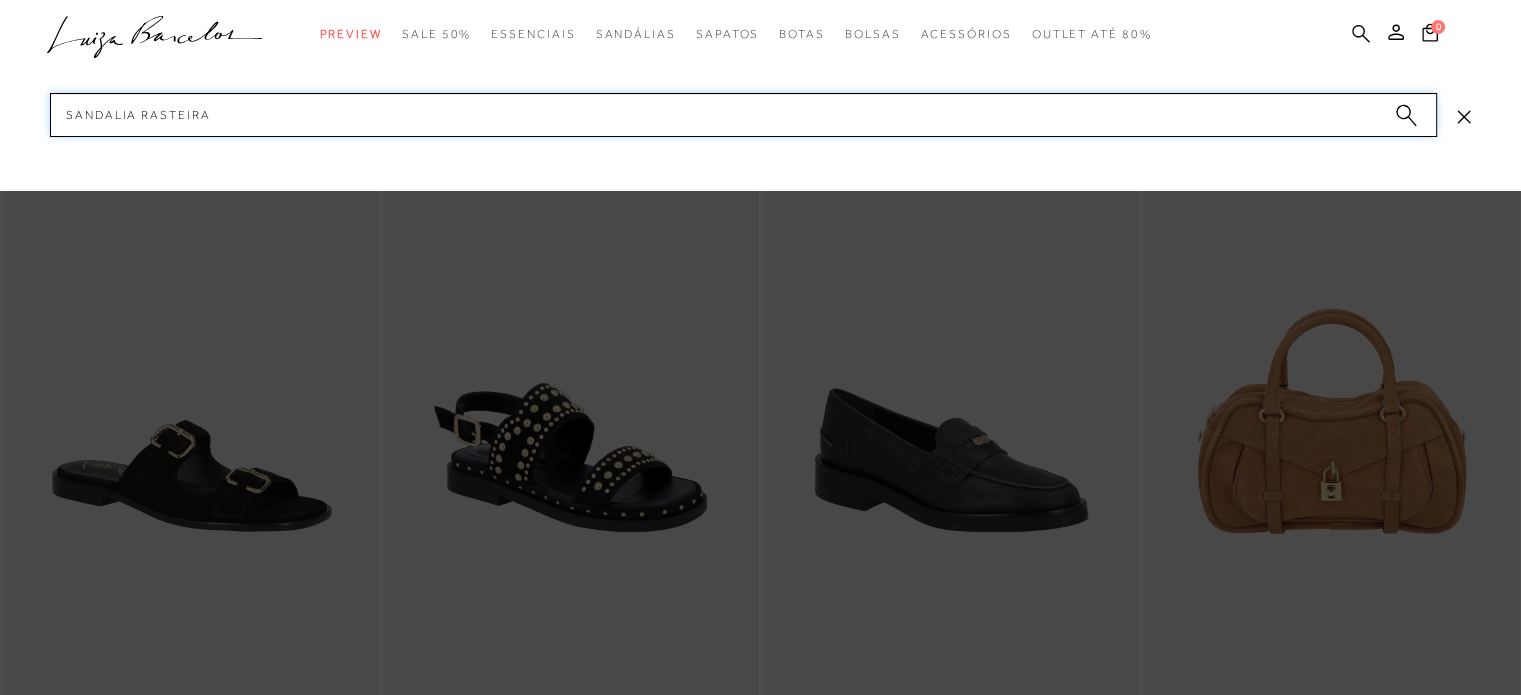 type 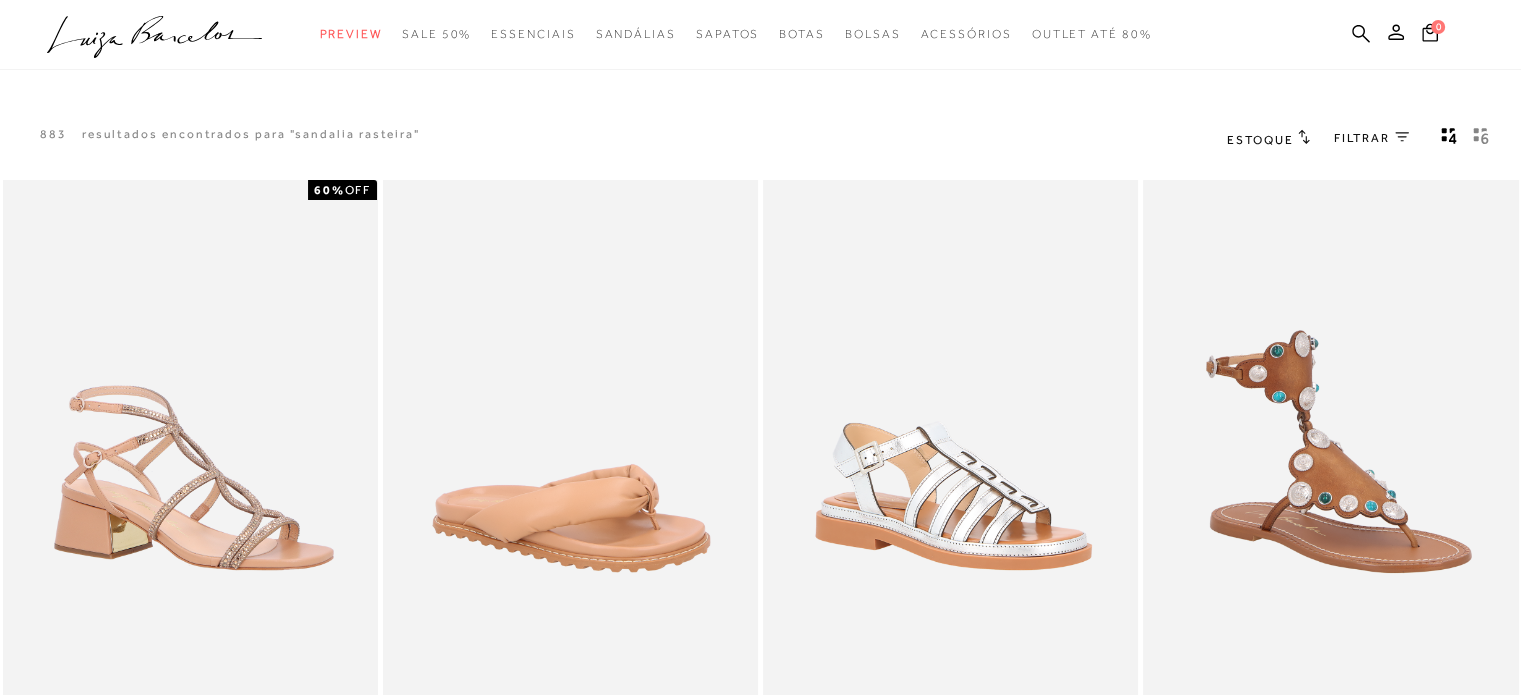 click on "Estoque" at bounding box center [1260, 140] 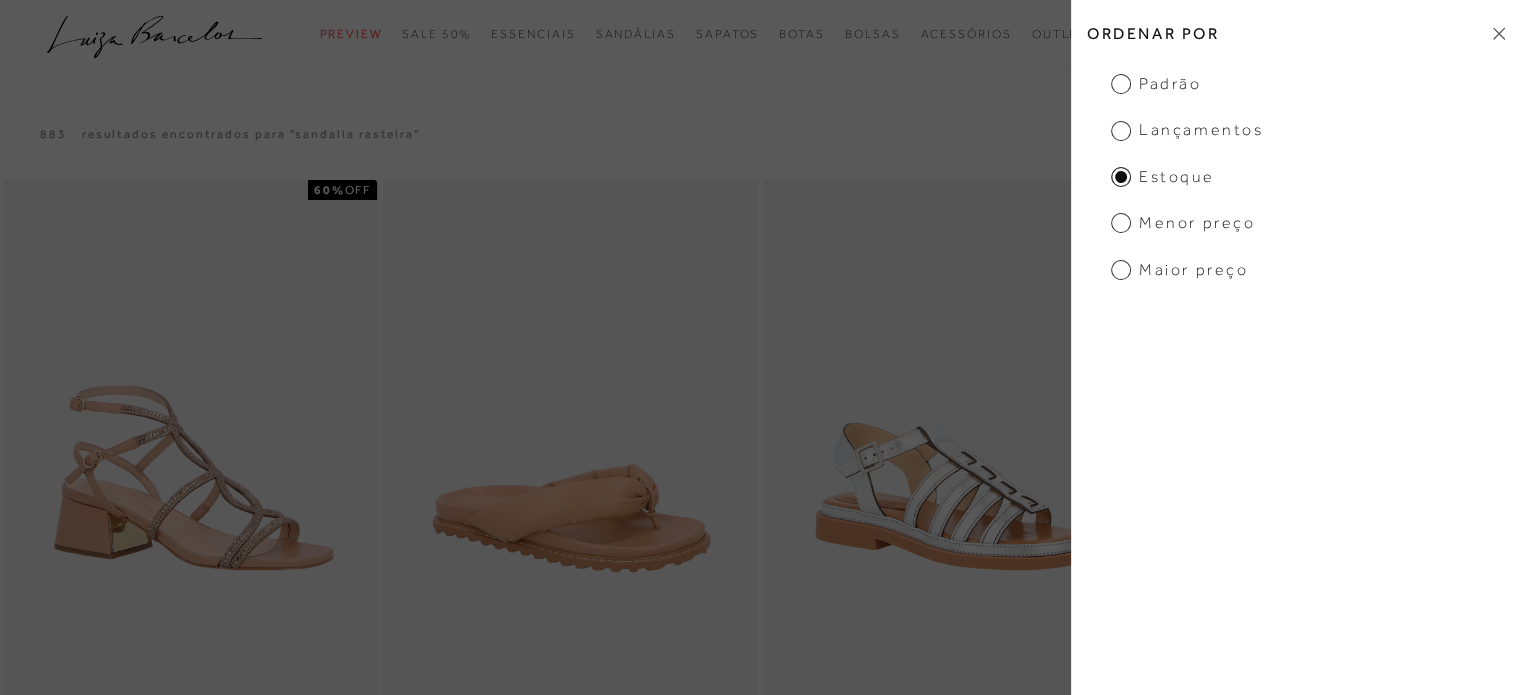 click on "Menor Preço" at bounding box center (1183, 223) 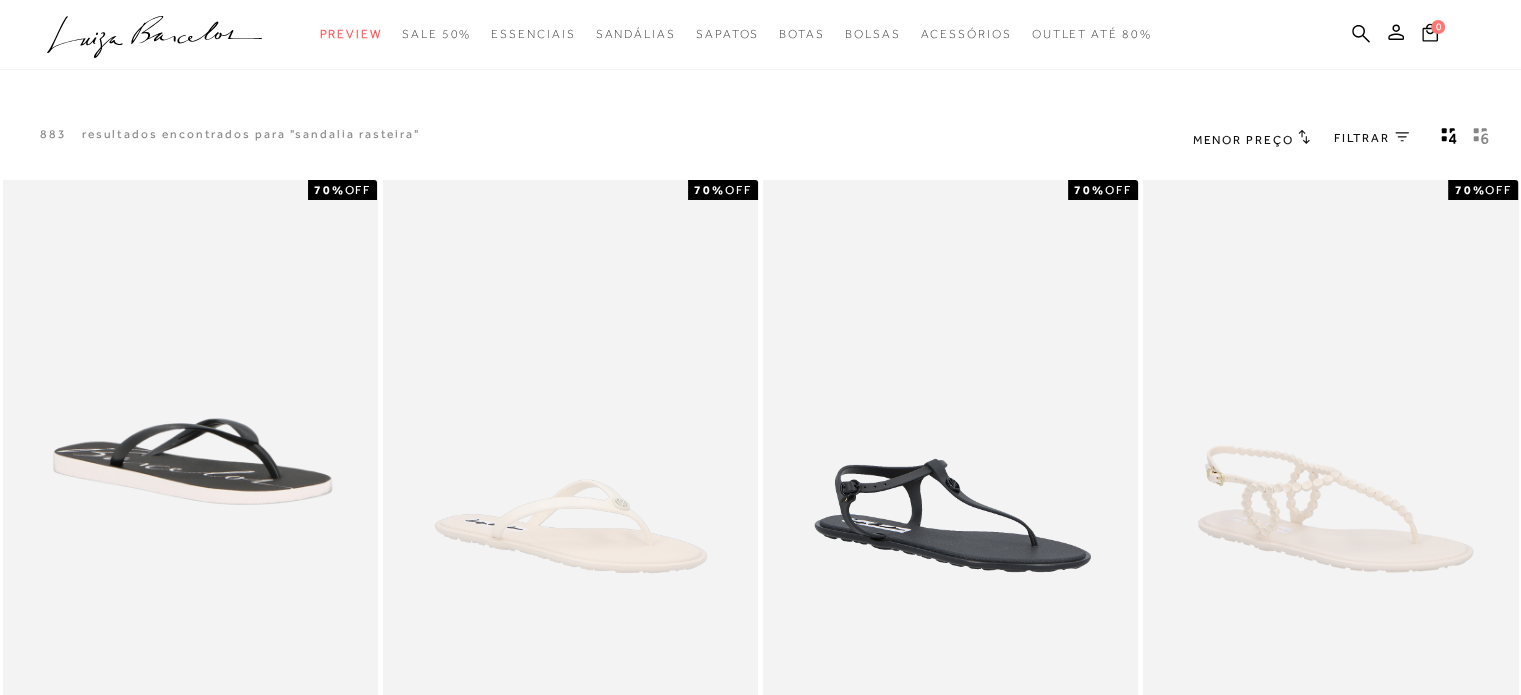 click on "Menor Preço" at bounding box center [1243, 140] 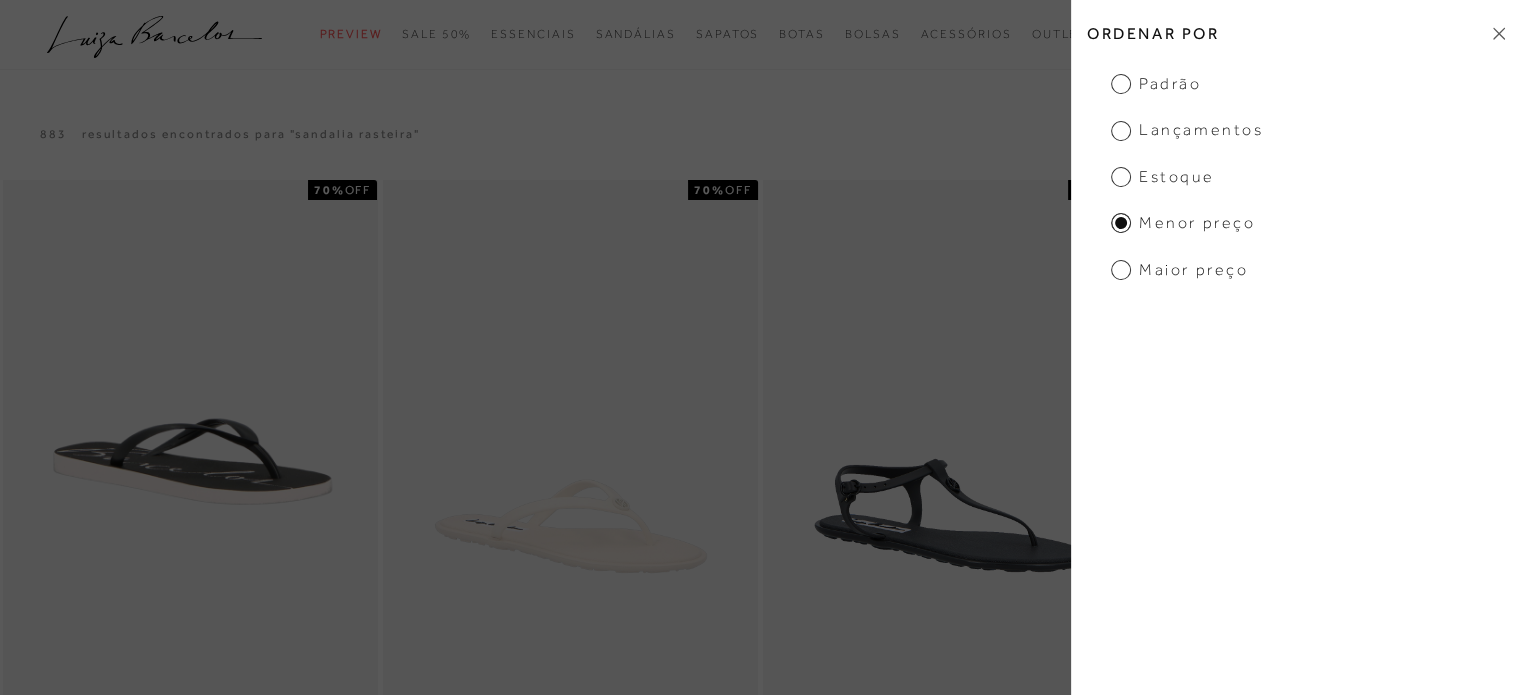 click on "Estoque" at bounding box center (1162, 177) 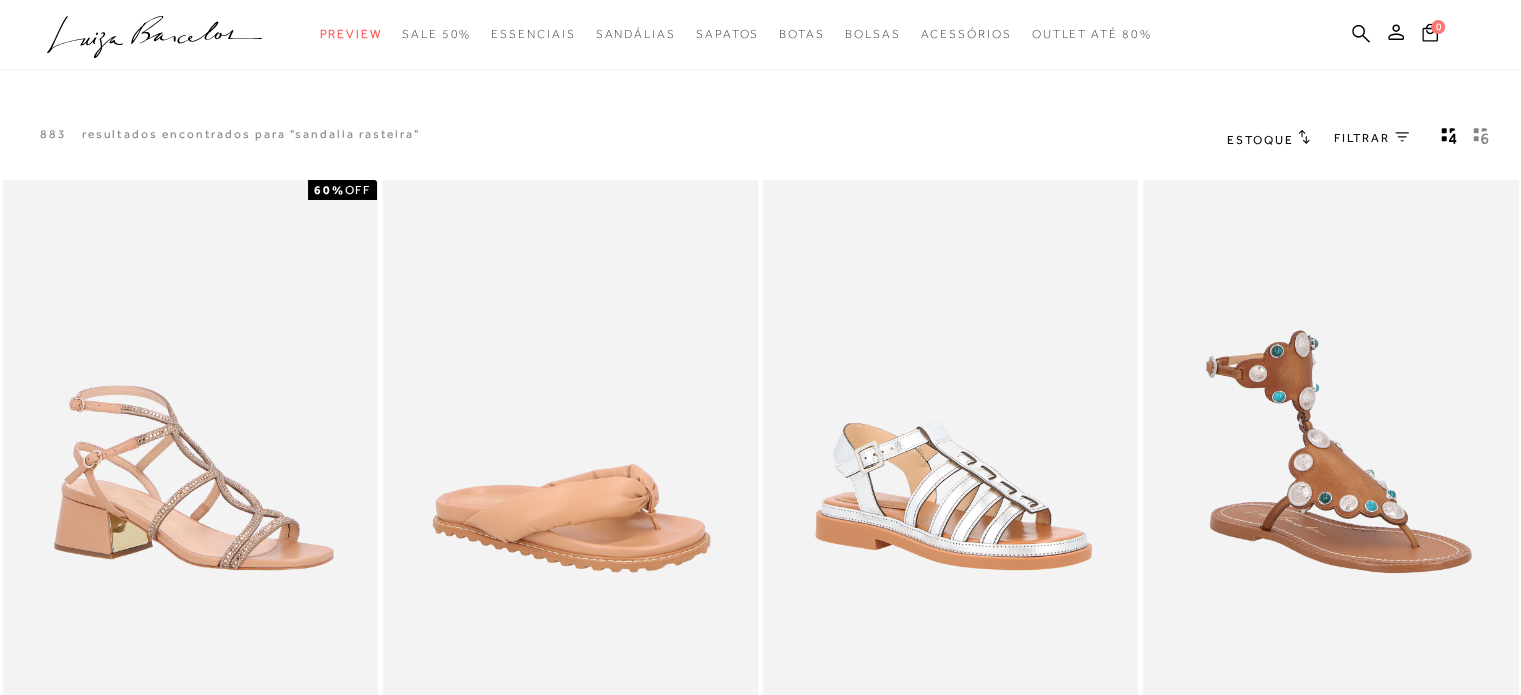 click on "FILTRAR" at bounding box center (1362, 138) 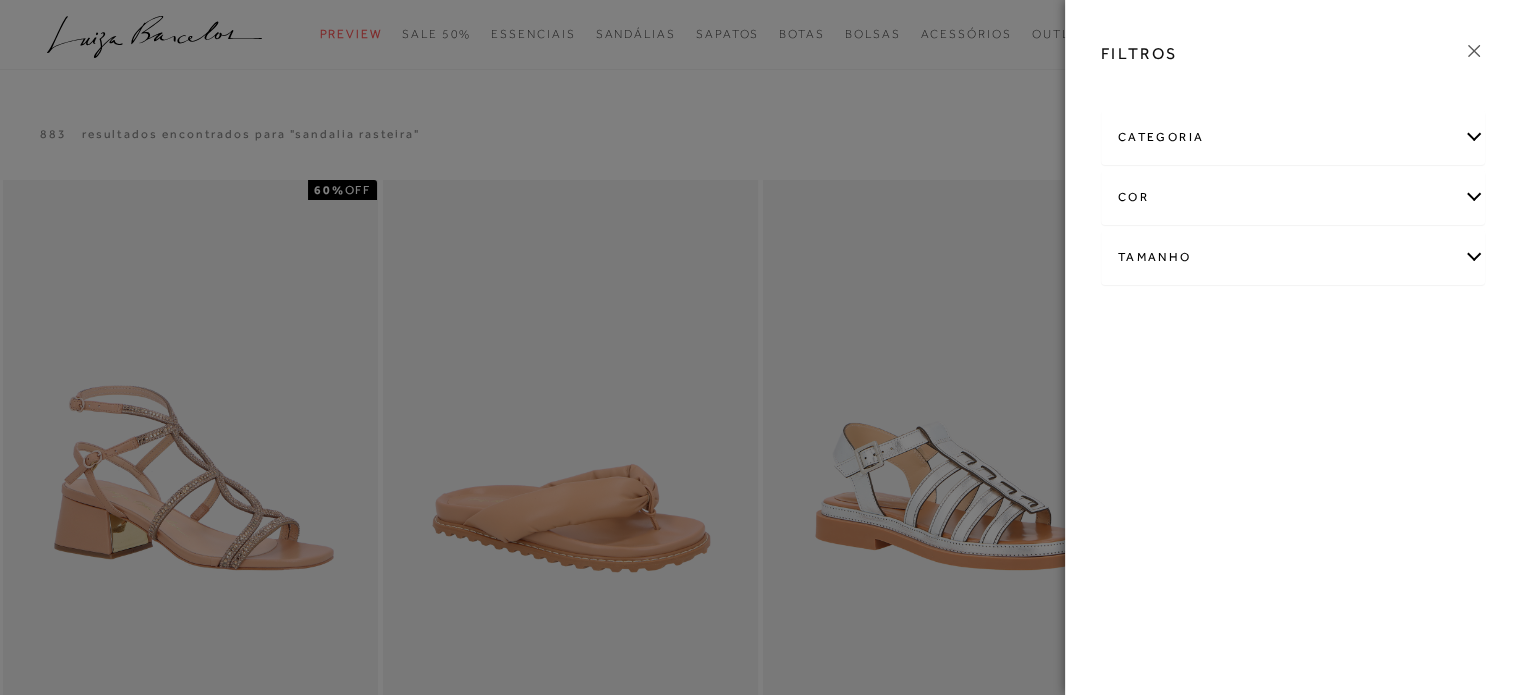 click on "Tamanho" at bounding box center (1293, 257) 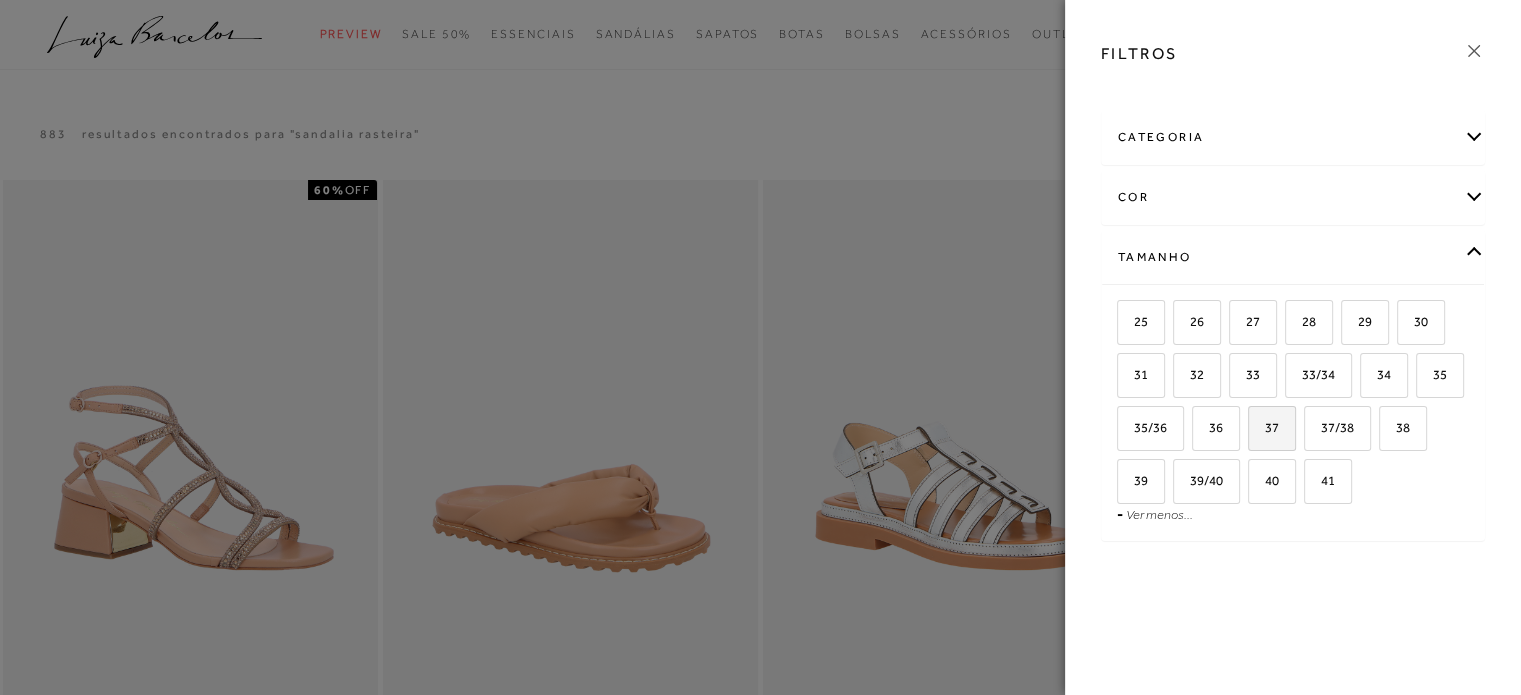 click on "37" at bounding box center (1264, 427) 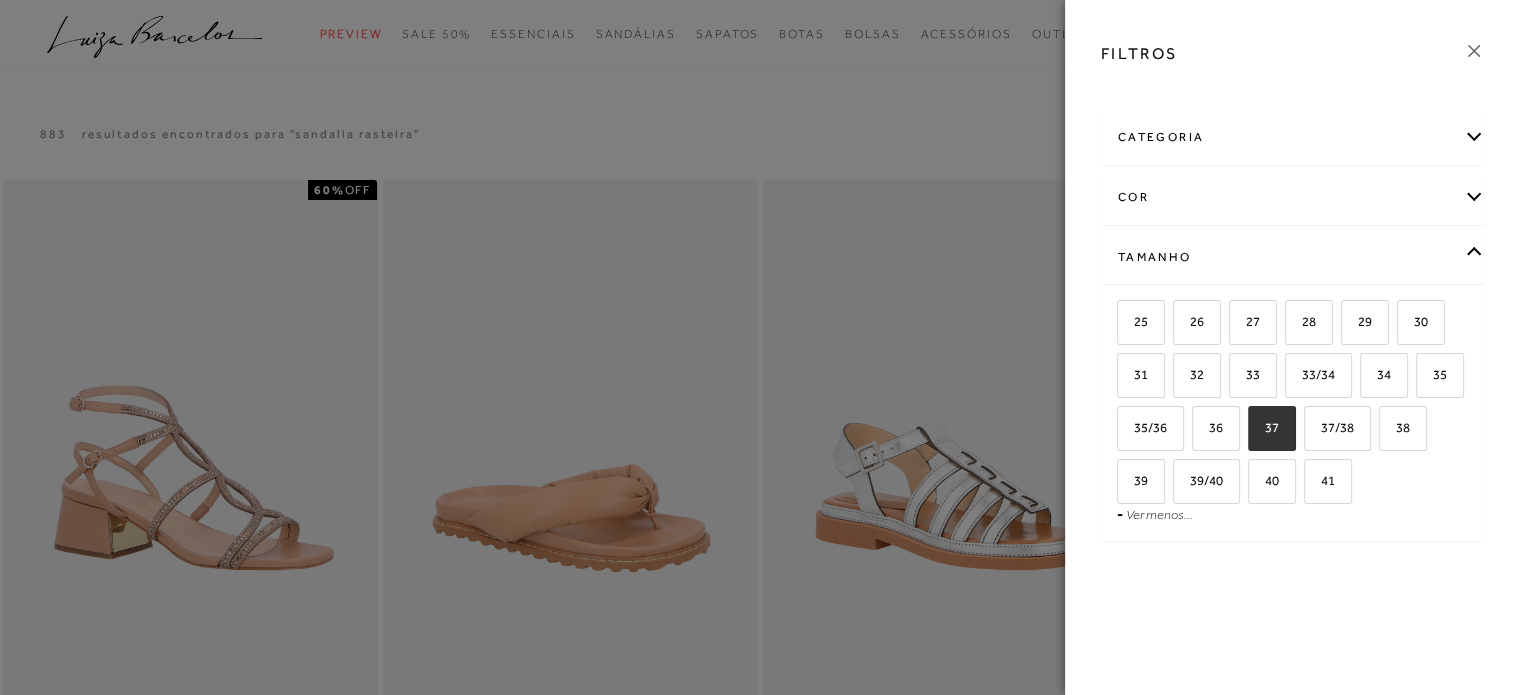 checkbox on "true" 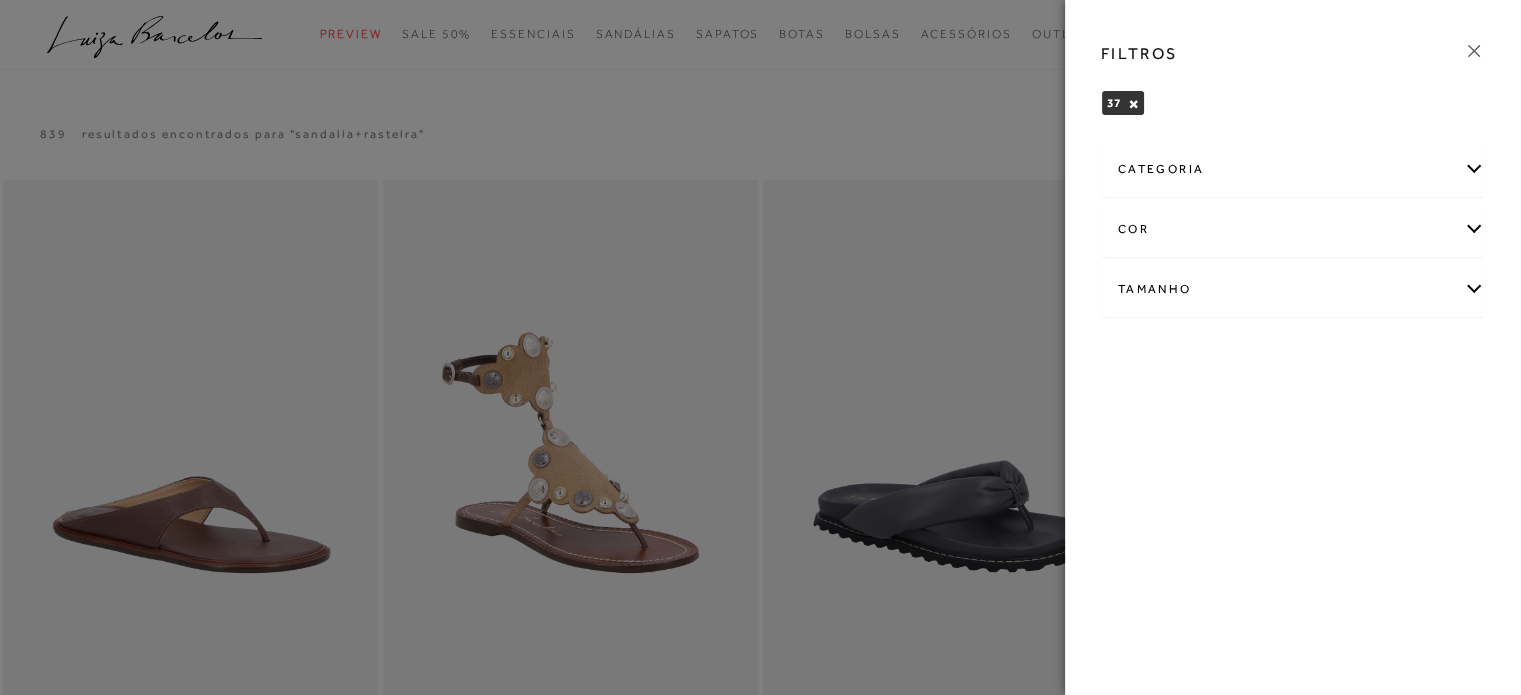 click on "Tamanho" at bounding box center [1293, 289] 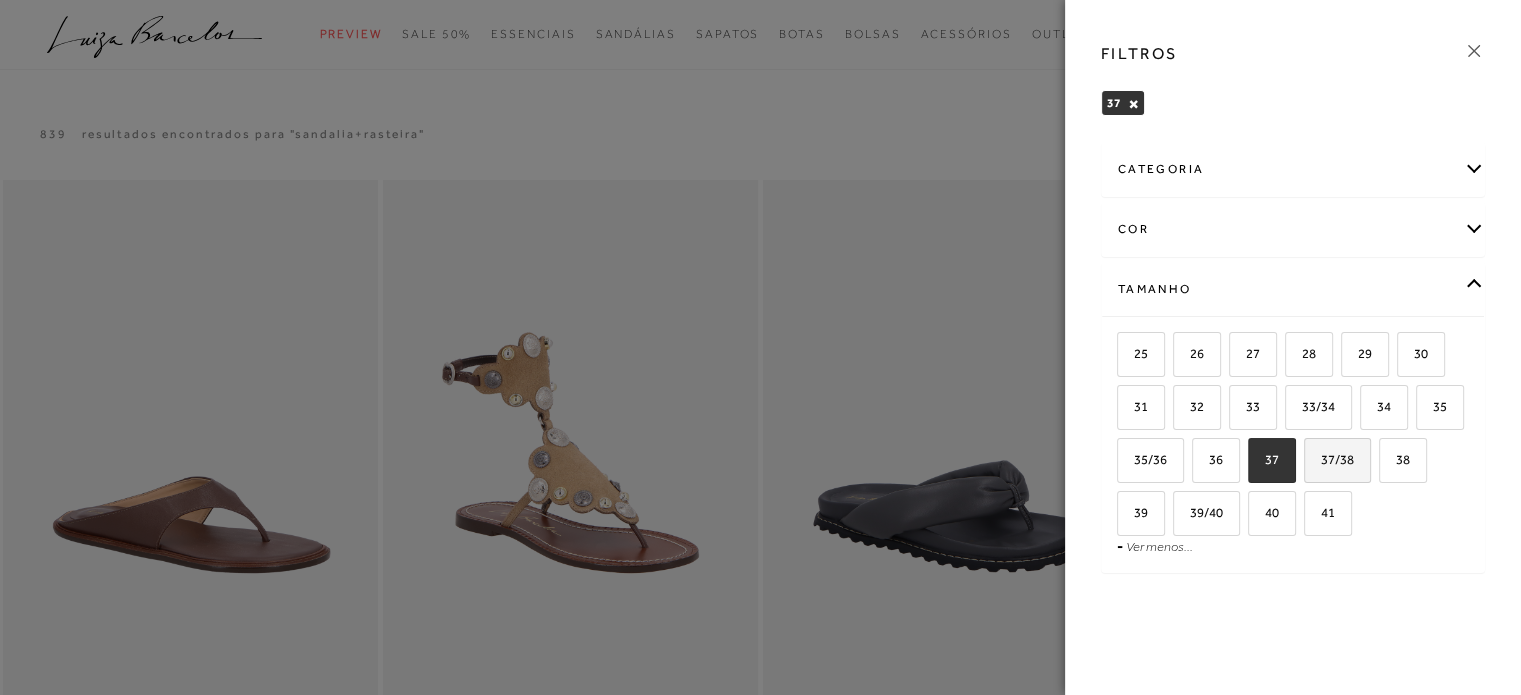 click on "37/38" at bounding box center (1330, 459) 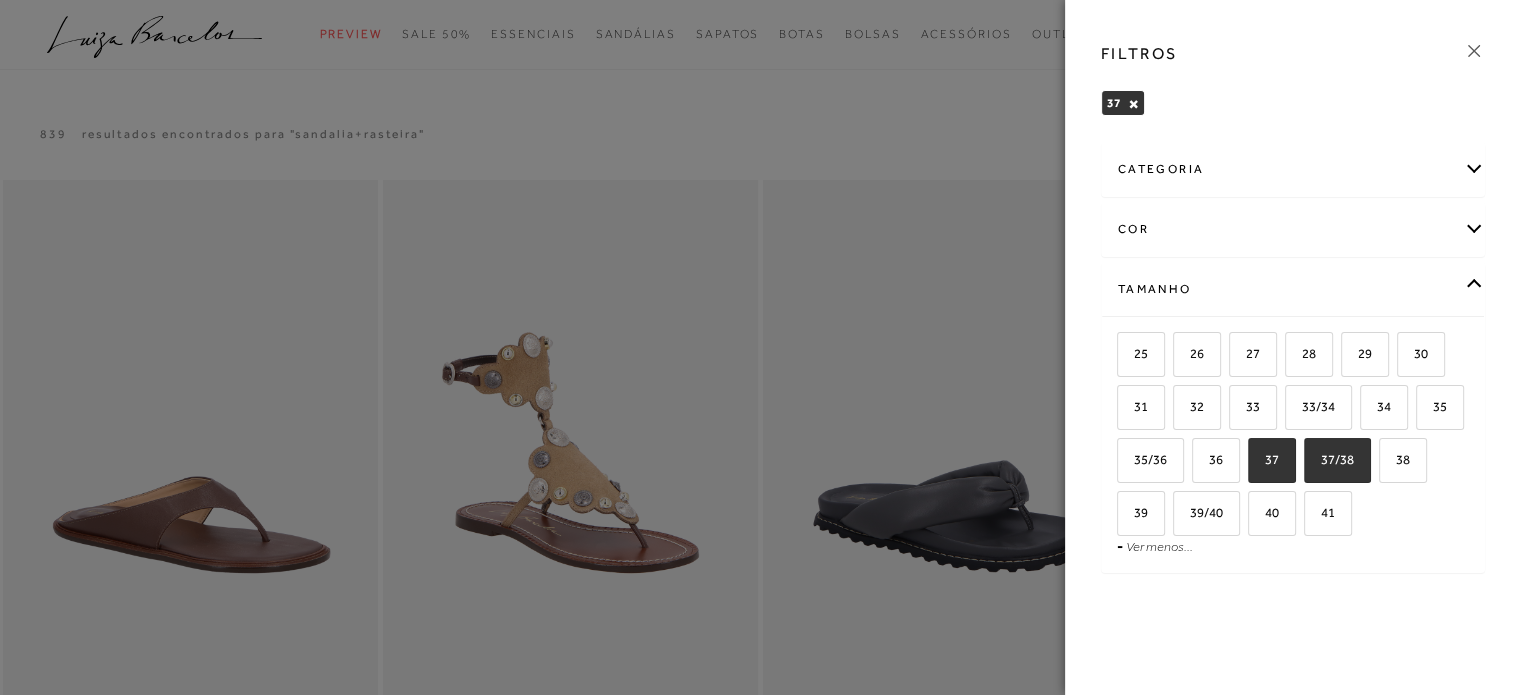 checkbox on "true" 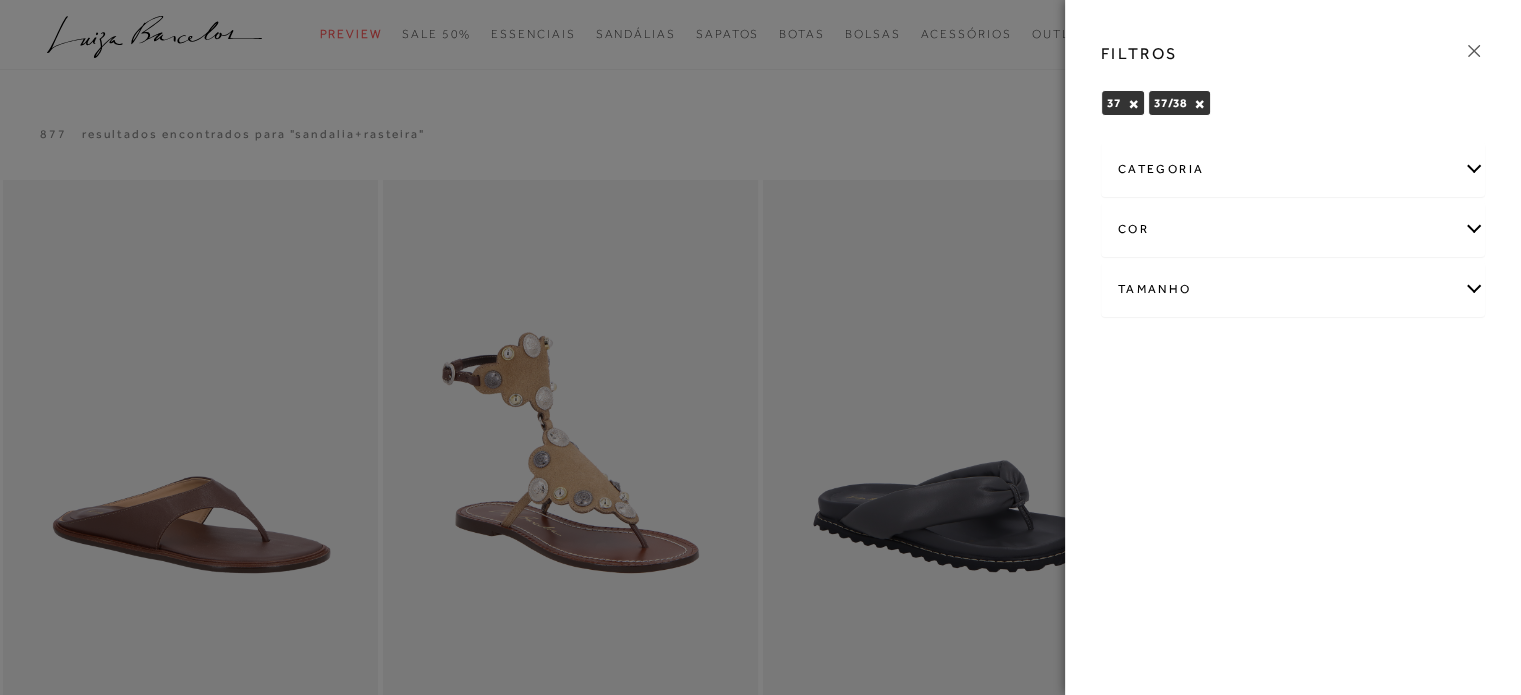 click on "Tamanho" at bounding box center (1293, 289) 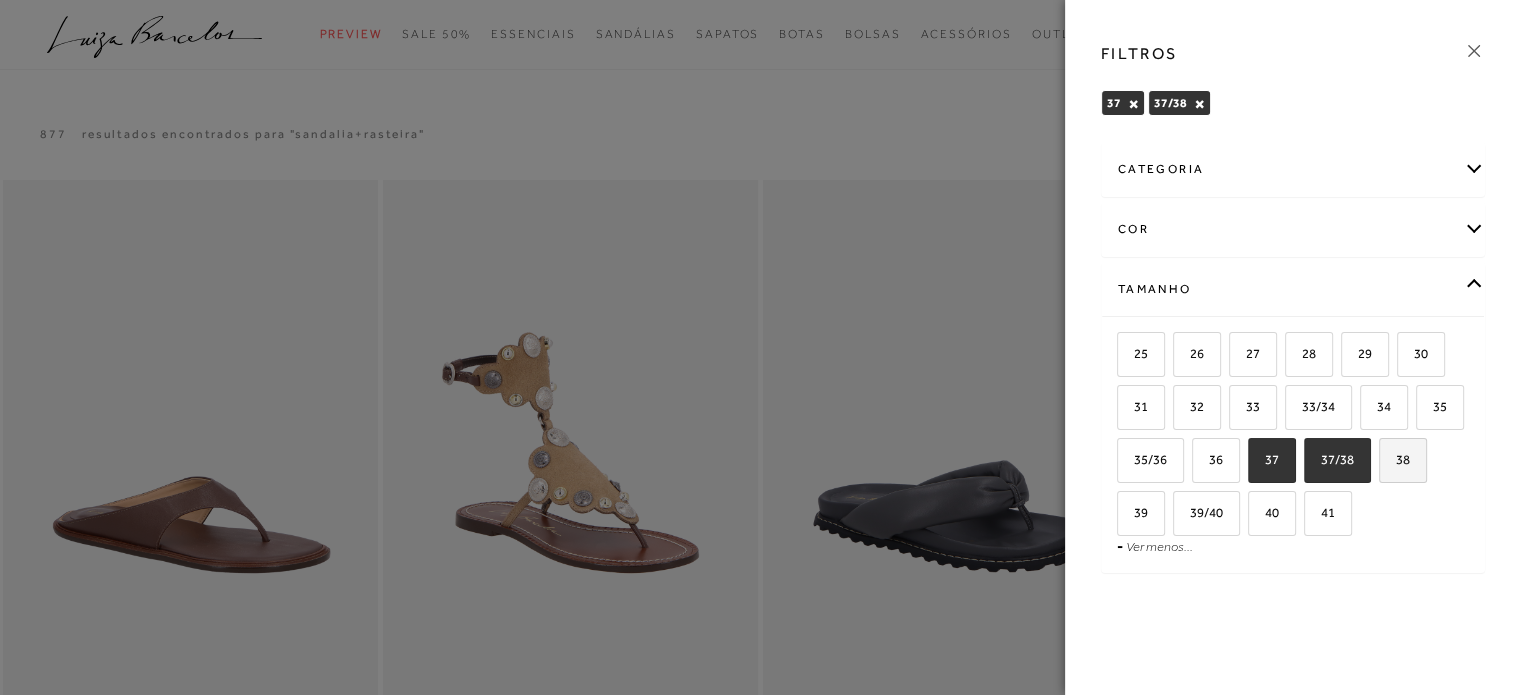 click on "38" at bounding box center (1395, 459) 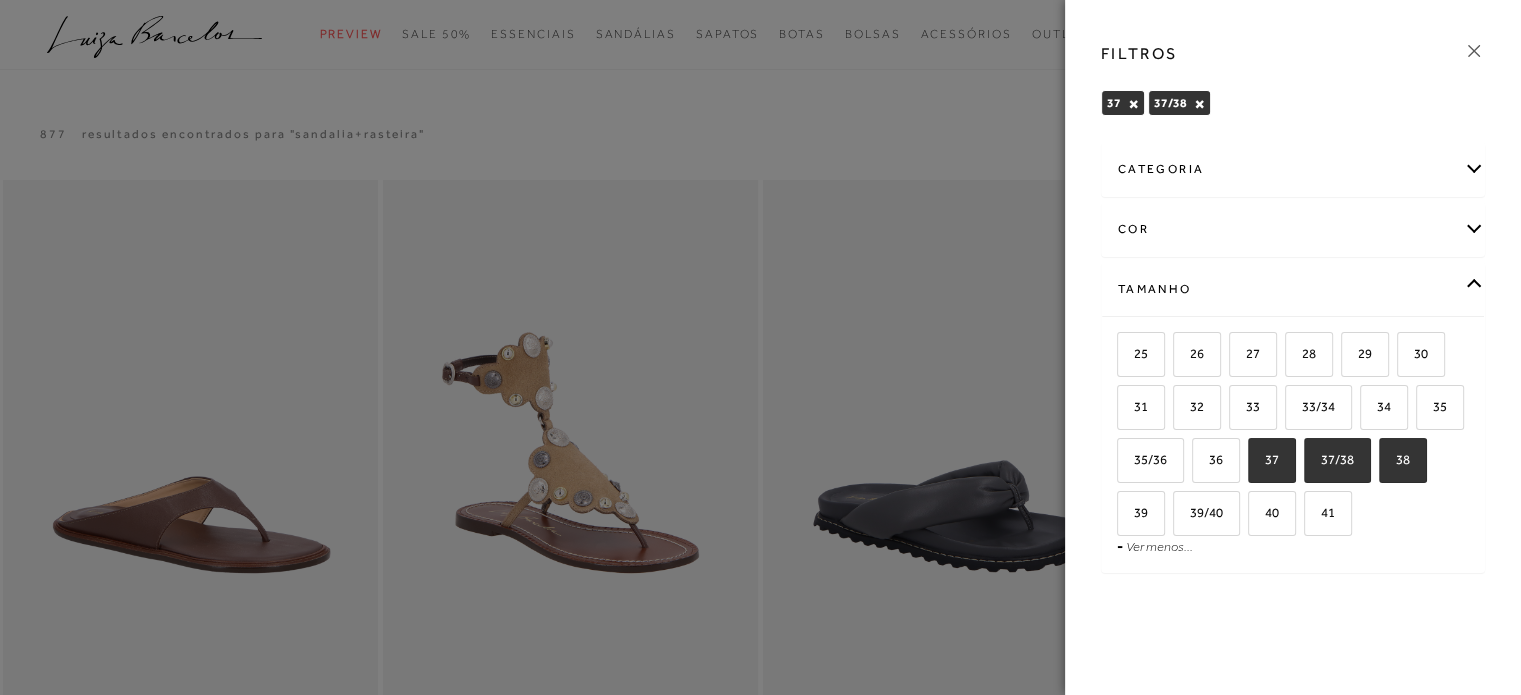 checkbox on "true" 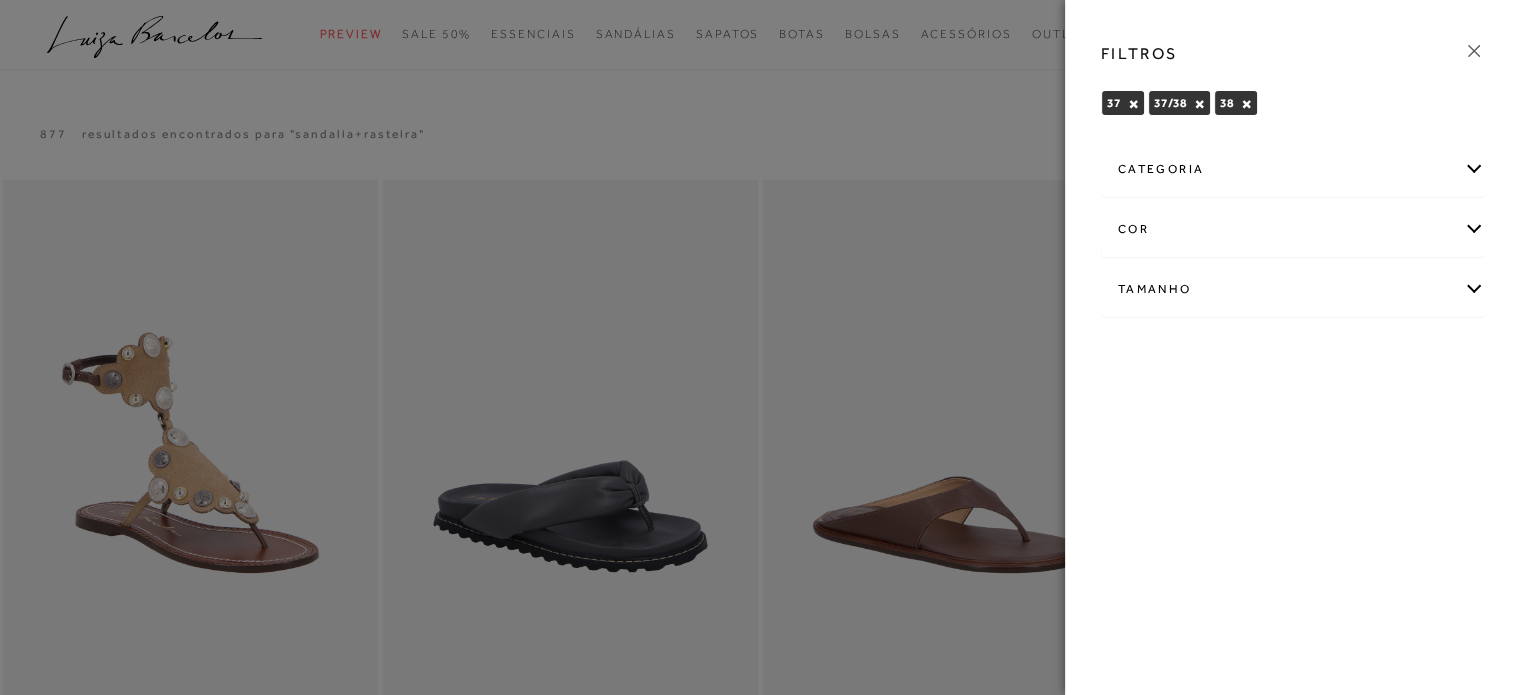 click at bounding box center [760, 347] 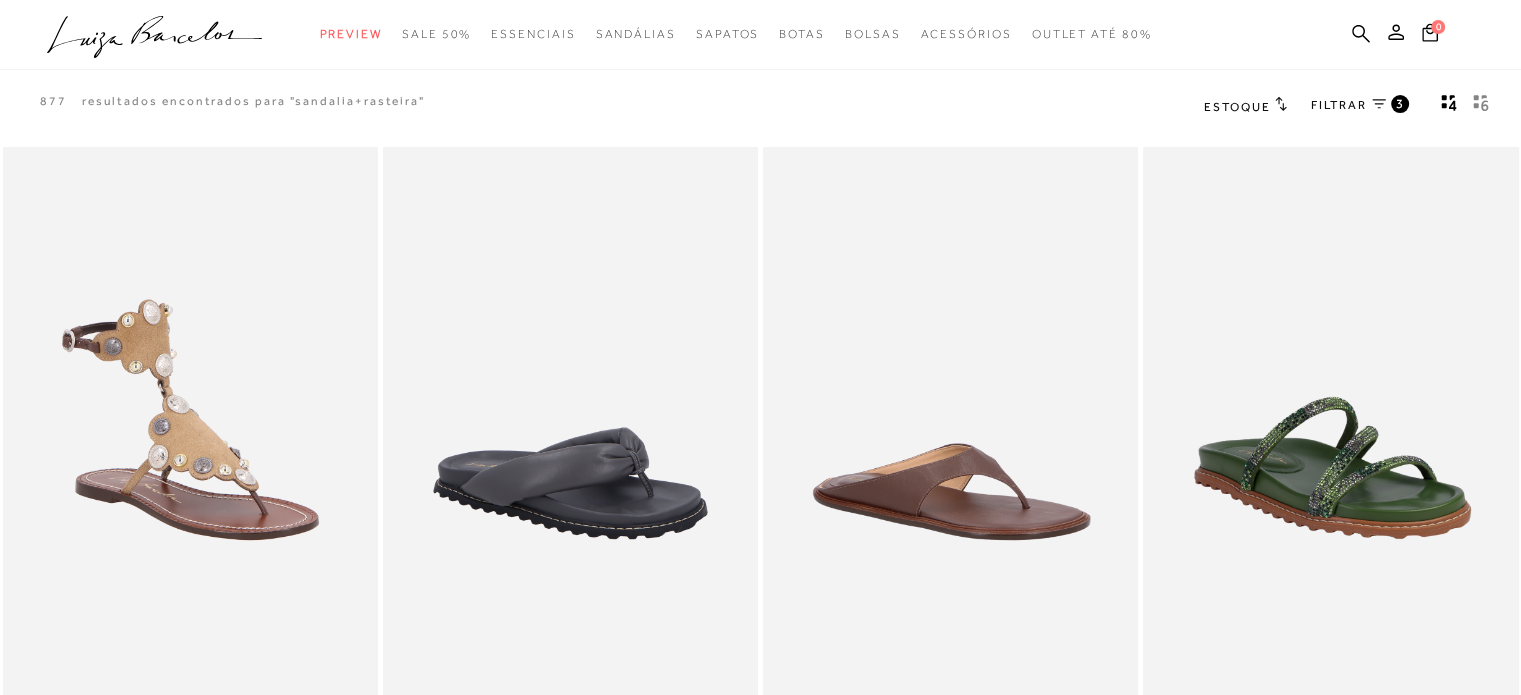 scroll, scrollTop: 0, scrollLeft: 0, axis: both 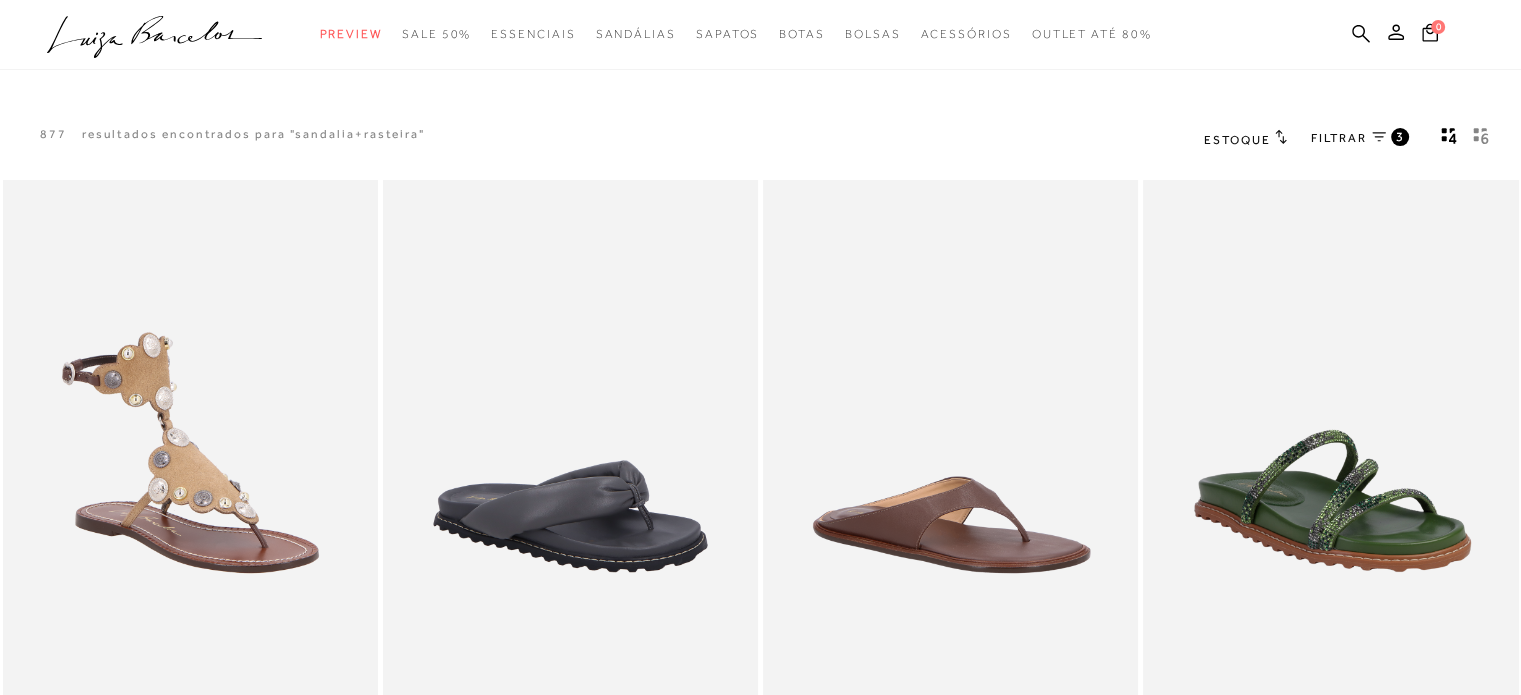 click on "Estoque" at bounding box center [1237, 140] 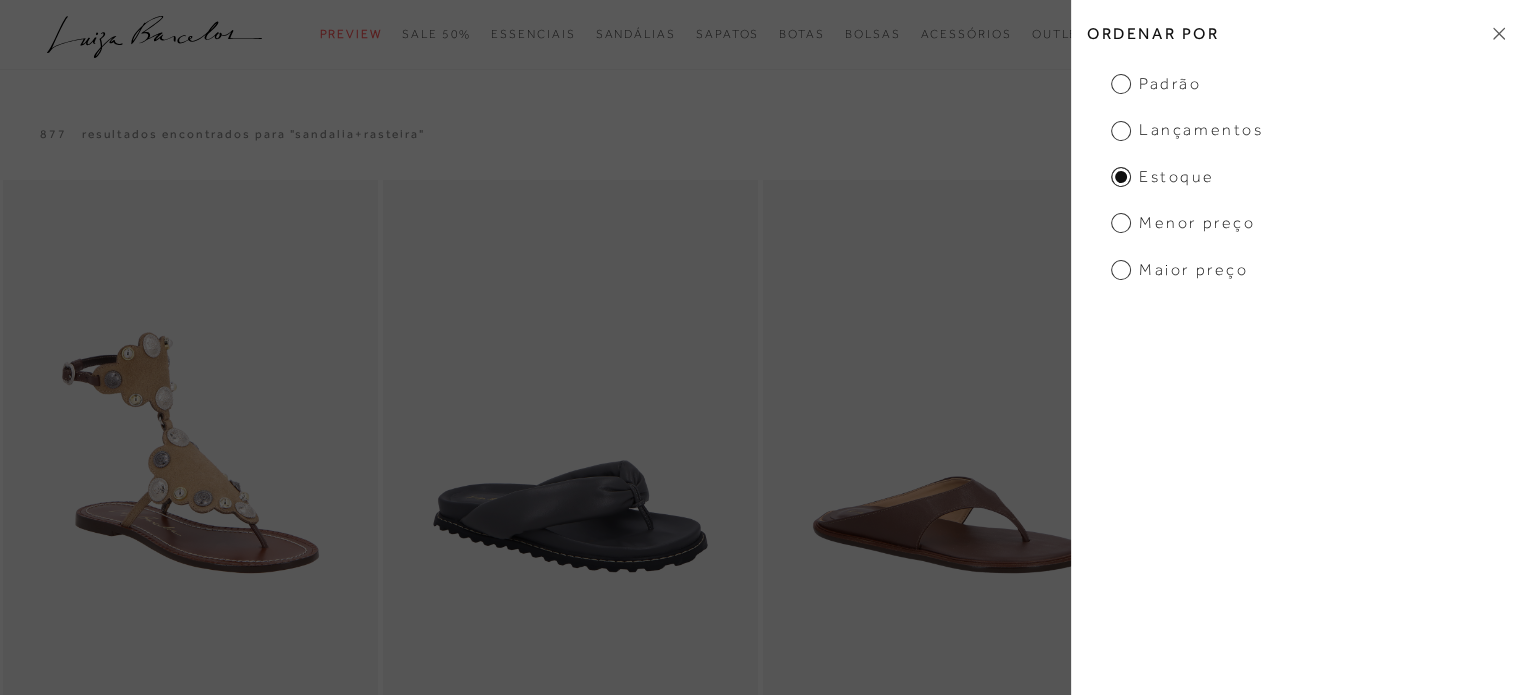 click on "Padrão
Lançamentos
Estoque
Menor Preço
Maior Preço" at bounding box center [1296, 177] 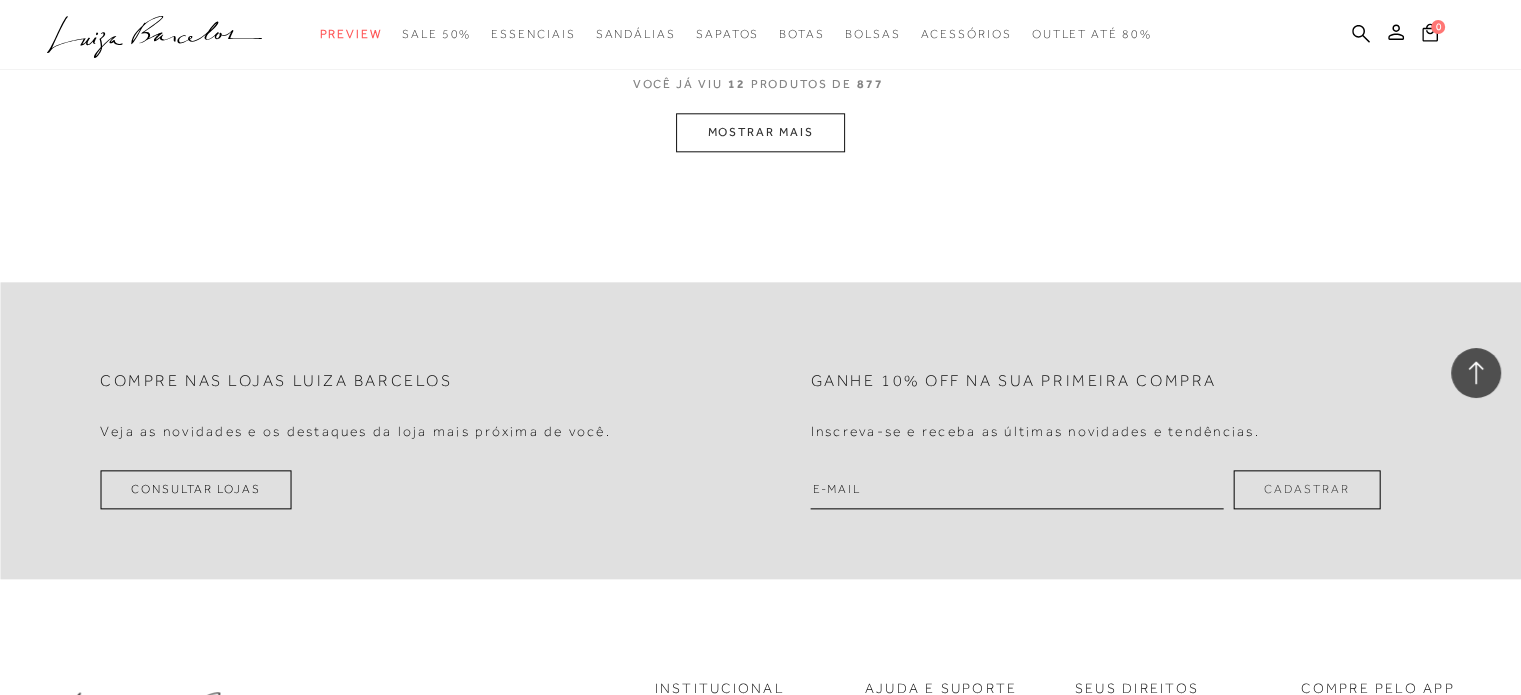 scroll, scrollTop: 2300, scrollLeft: 0, axis: vertical 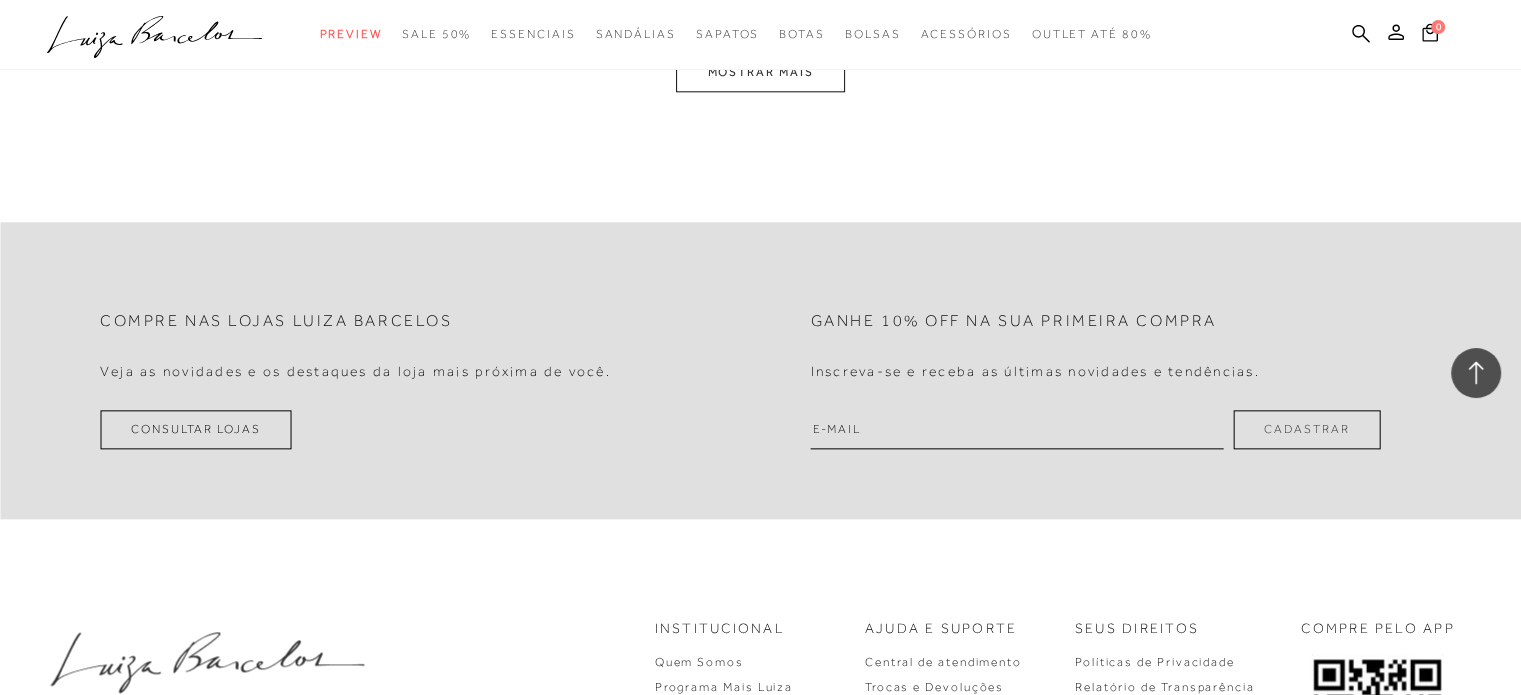 click on "Resultados da pesquisa
Mostrar Resultados para "sandalia+rasteira"
Resultados: 1 - 12 (de 877)
Opções de exibição
877
resultados encontrados para "sandalia+rasteira"
Padrão" at bounding box center [760, -1064] 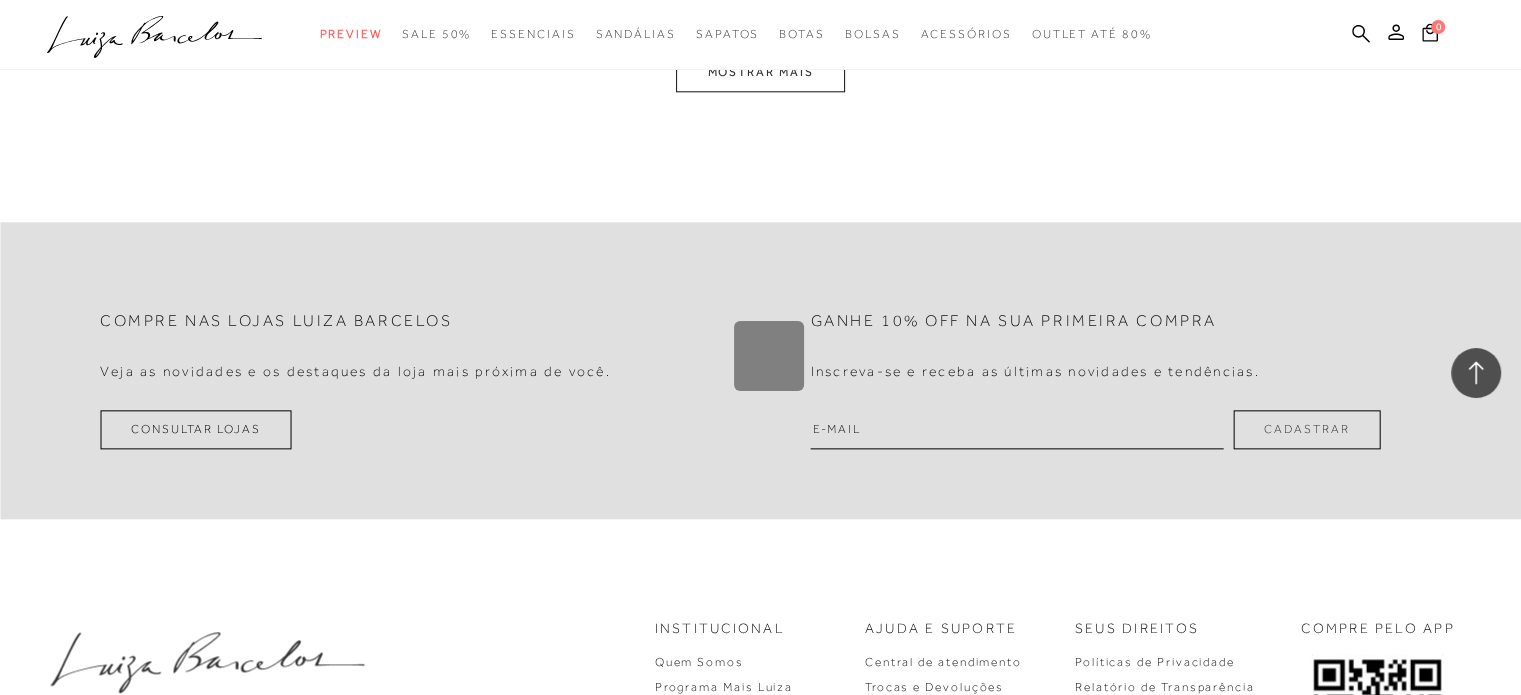 type 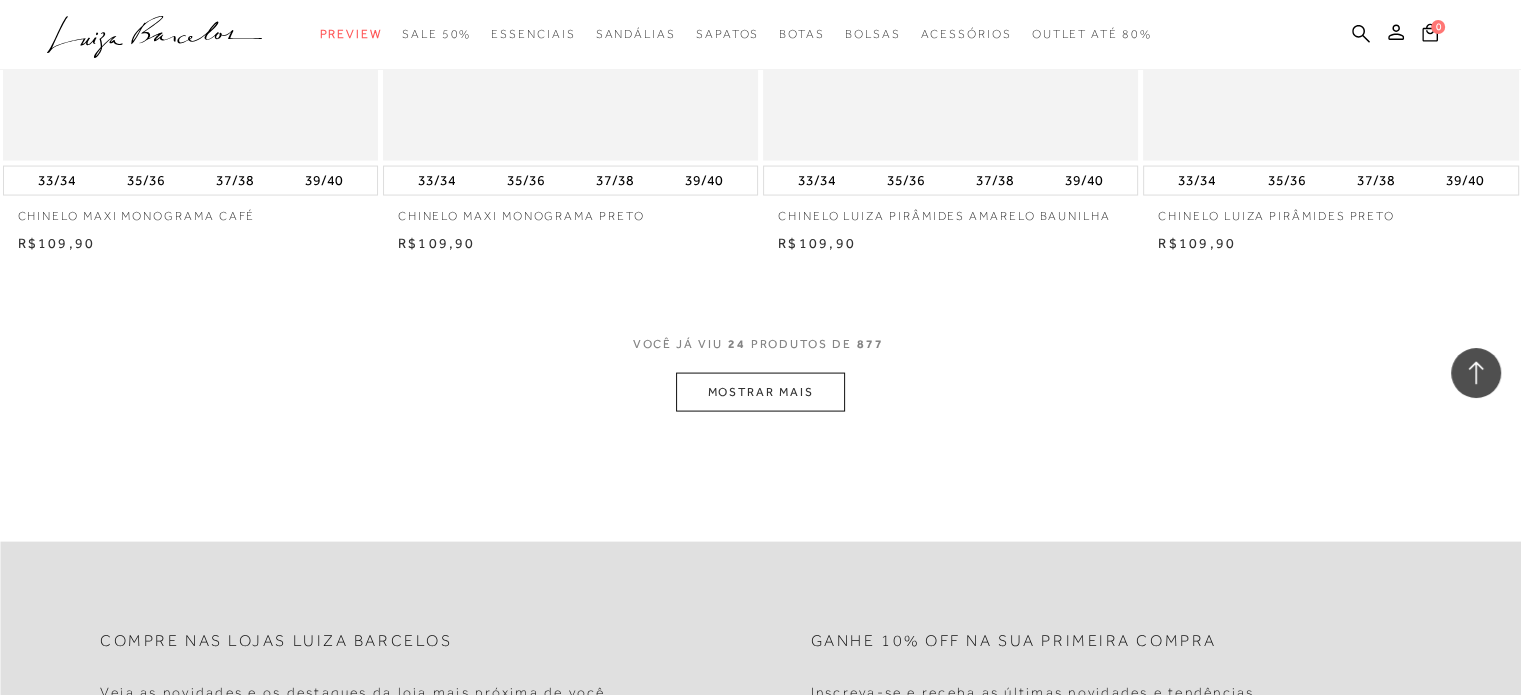 scroll, scrollTop: 4027, scrollLeft: 0, axis: vertical 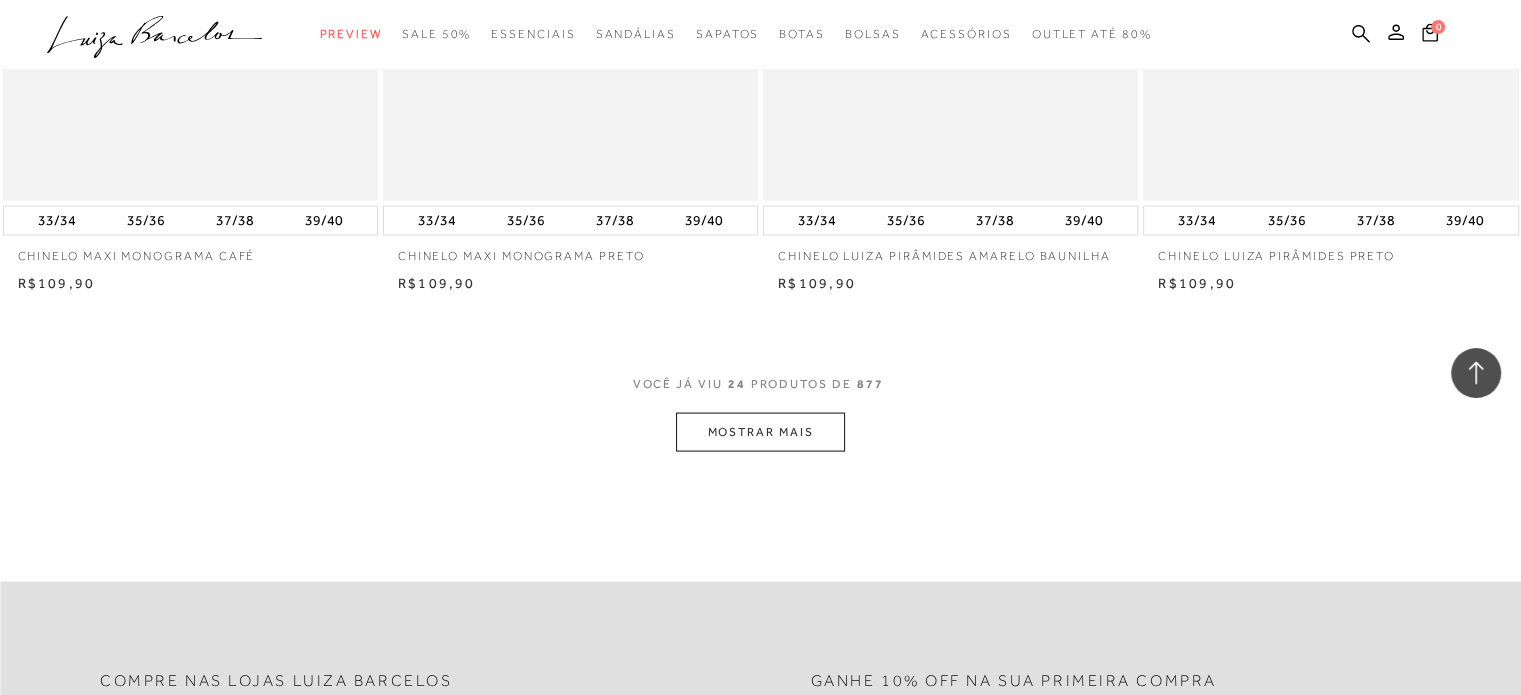 click on "MOSTRAR MAIS" at bounding box center (760, 432) 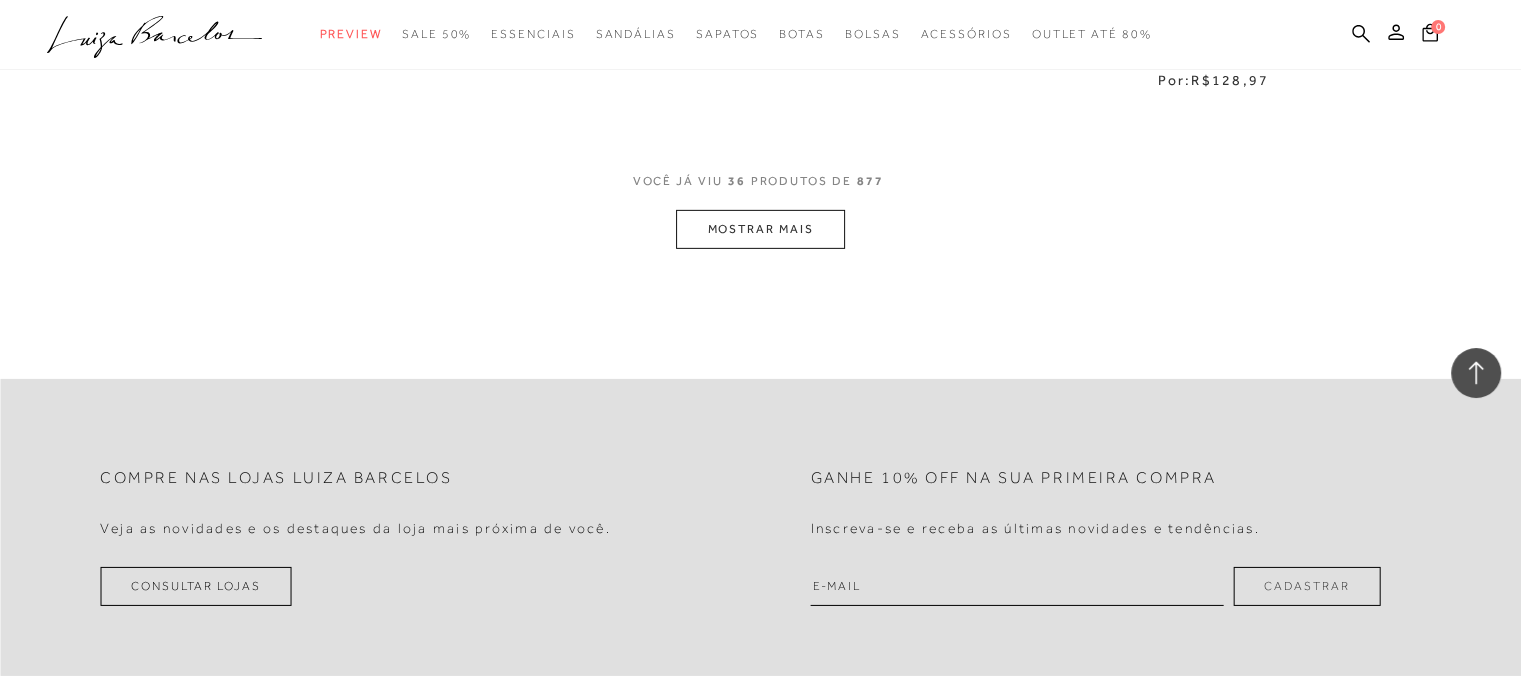 scroll, scrollTop: 6347, scrollLeft: 0, axis: vertical 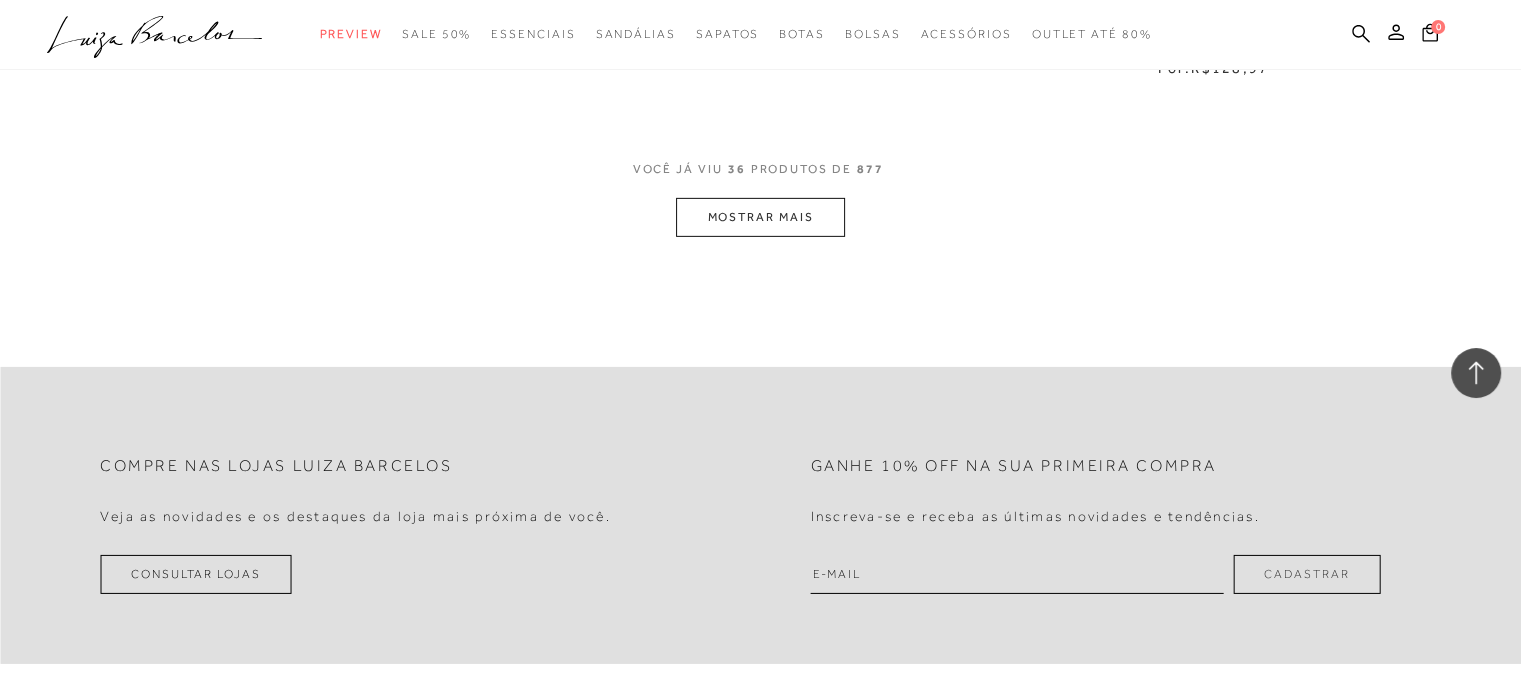 click on "MOSTRAR MAIS" at bounding box center [760, 217] 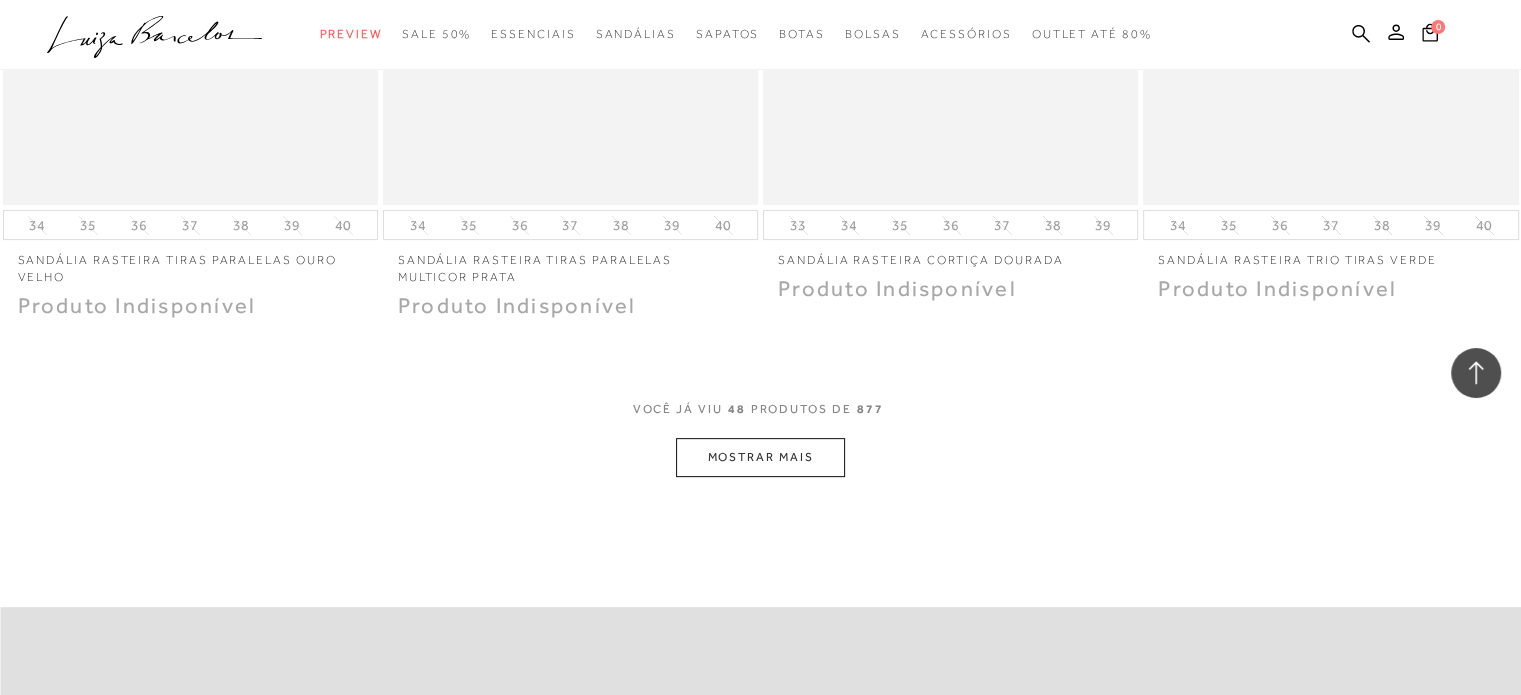 scroll, scrollTop: 8307, scrollLeft: 0, axis: vertical 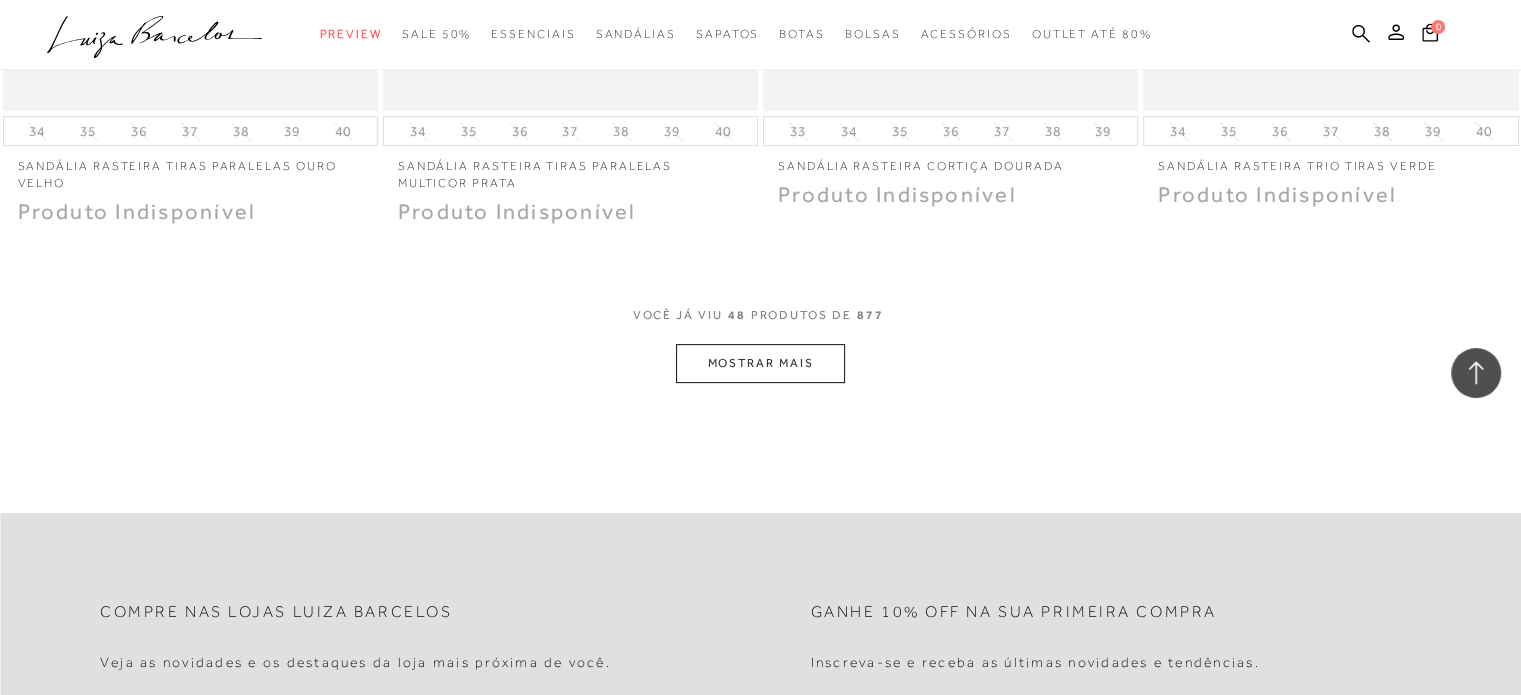 click on "MOSTRAR MAIS" at bounding box center [760, 363] 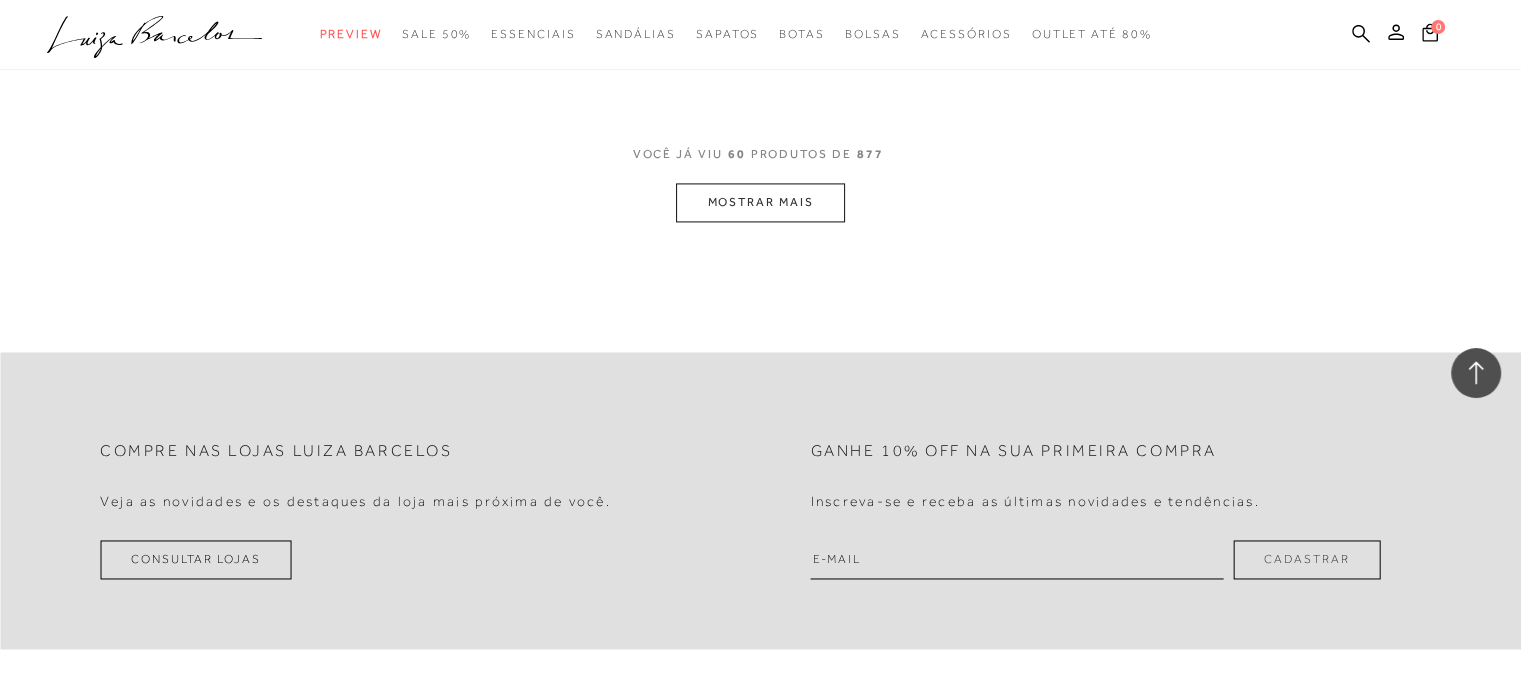 scroll, scrollTop: 10667, scrollLeft: 0, axis: vertical 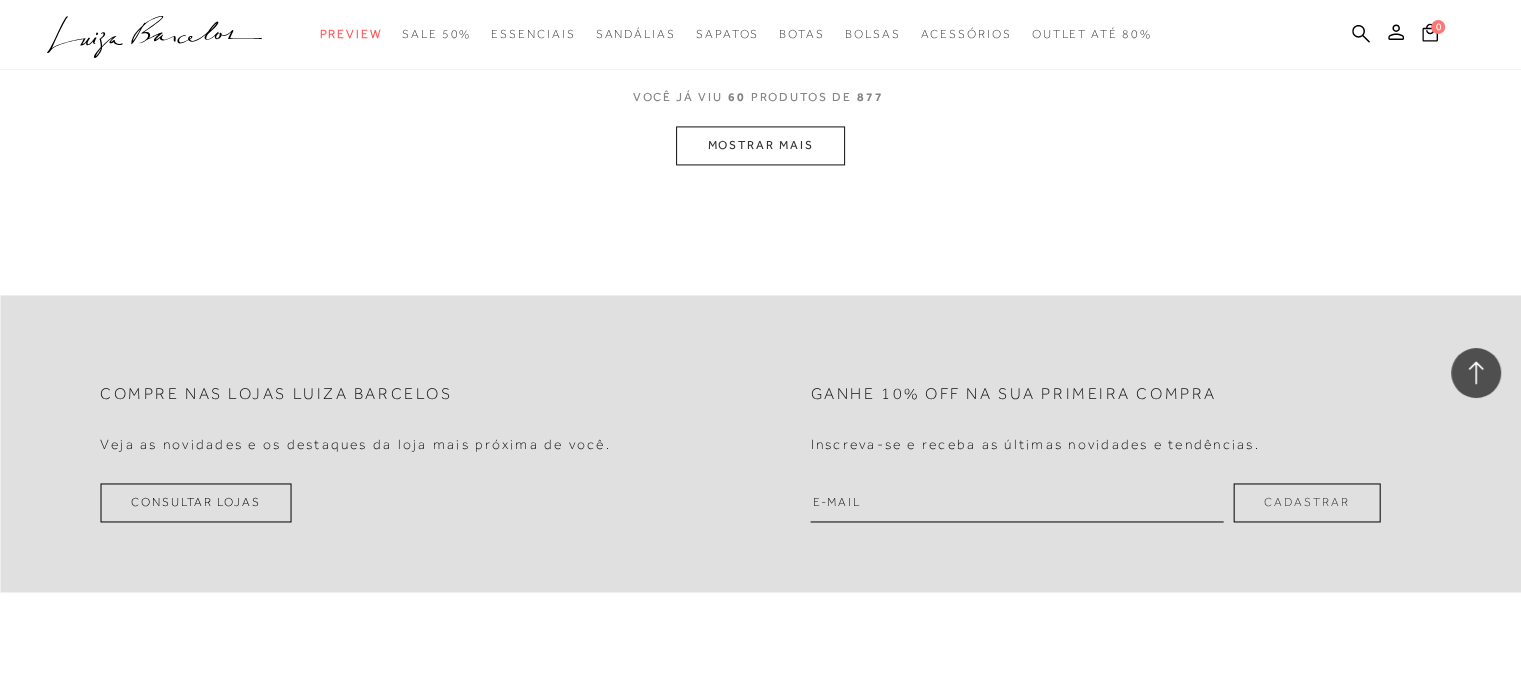 click on "Resultados da pesquisa
Mostrar Resultados para "sandalia+rasteira"
Resultados: 49 - 60 (de 877)
Opções de exibição
877
resultados encontrados para "sandalia+rasteira"
Padrão" at bounding box center [760, -5211] 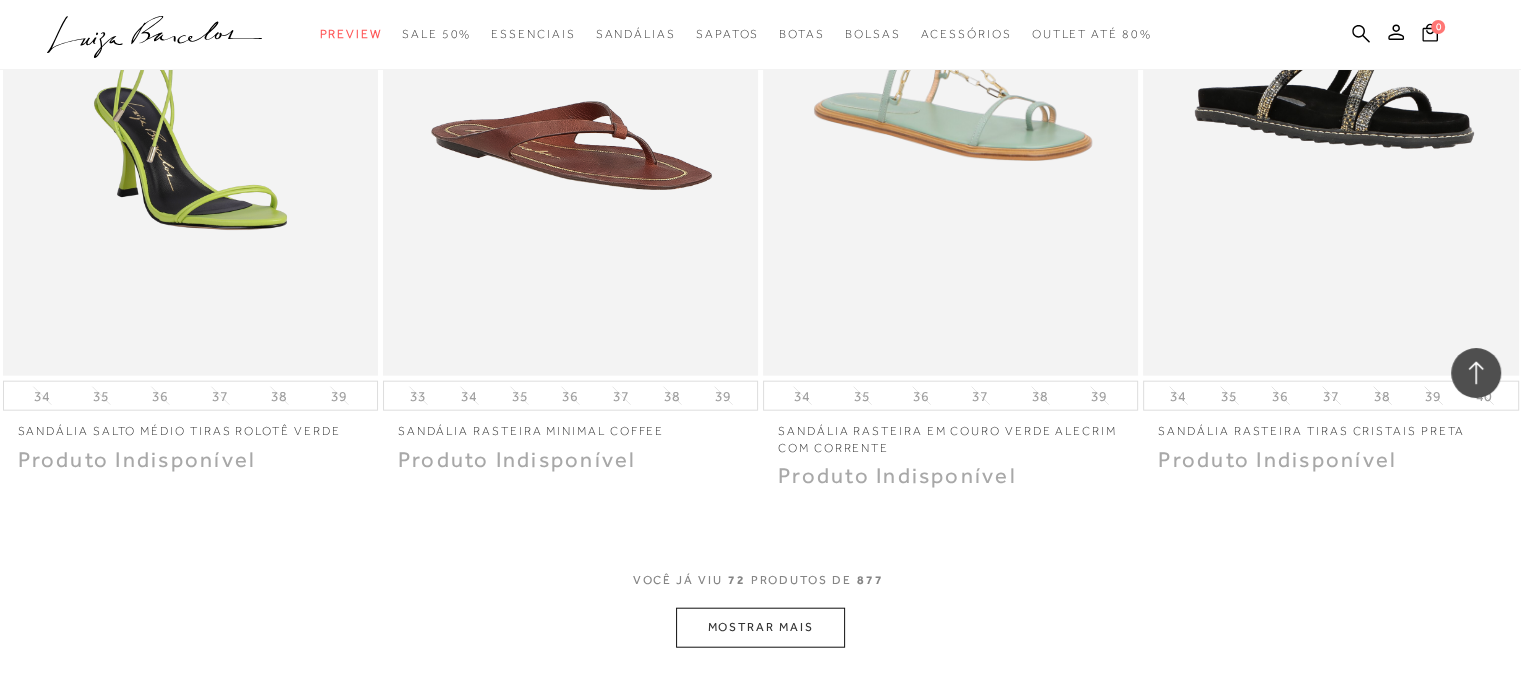 scroll, scrollTop: 12293, scrollLeft: 0, axis: vertical 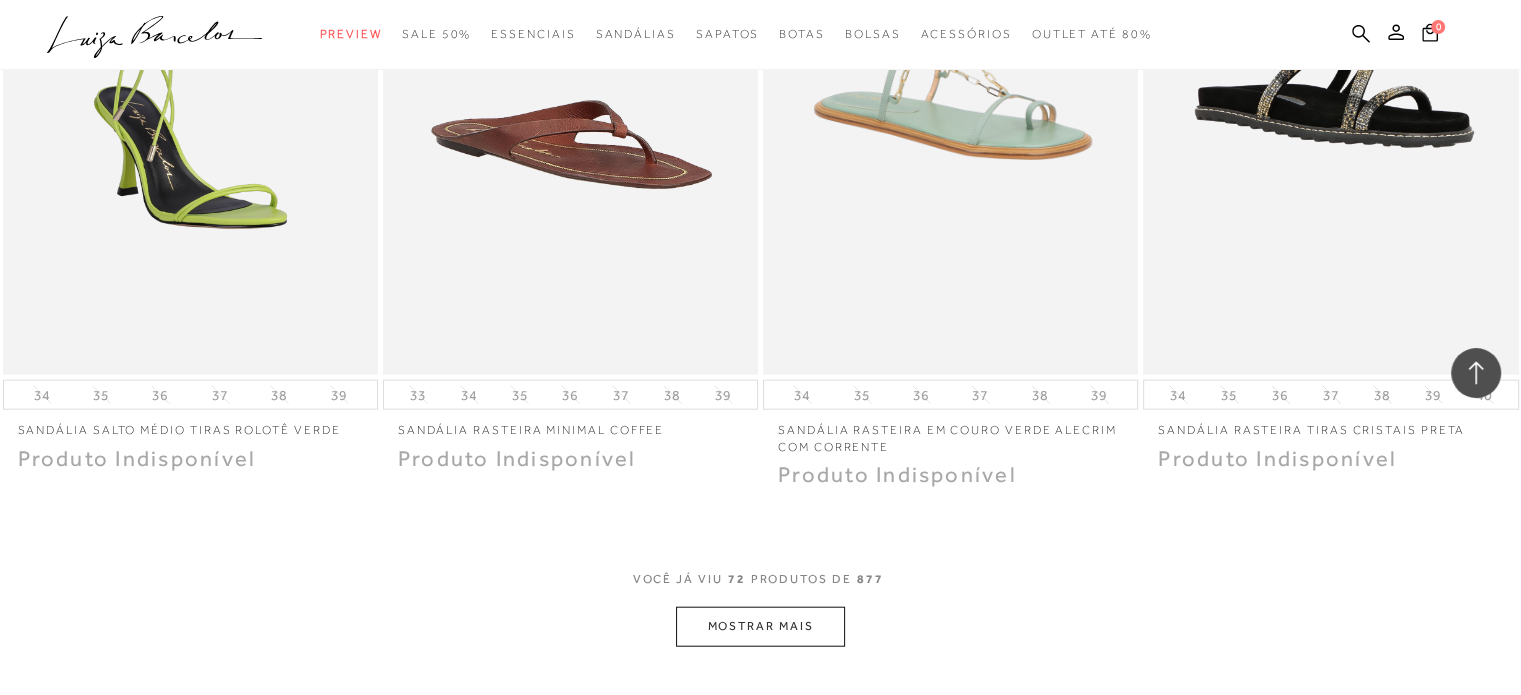 click on "MOSTRAR MAIS" at bounding box center (760, 626) 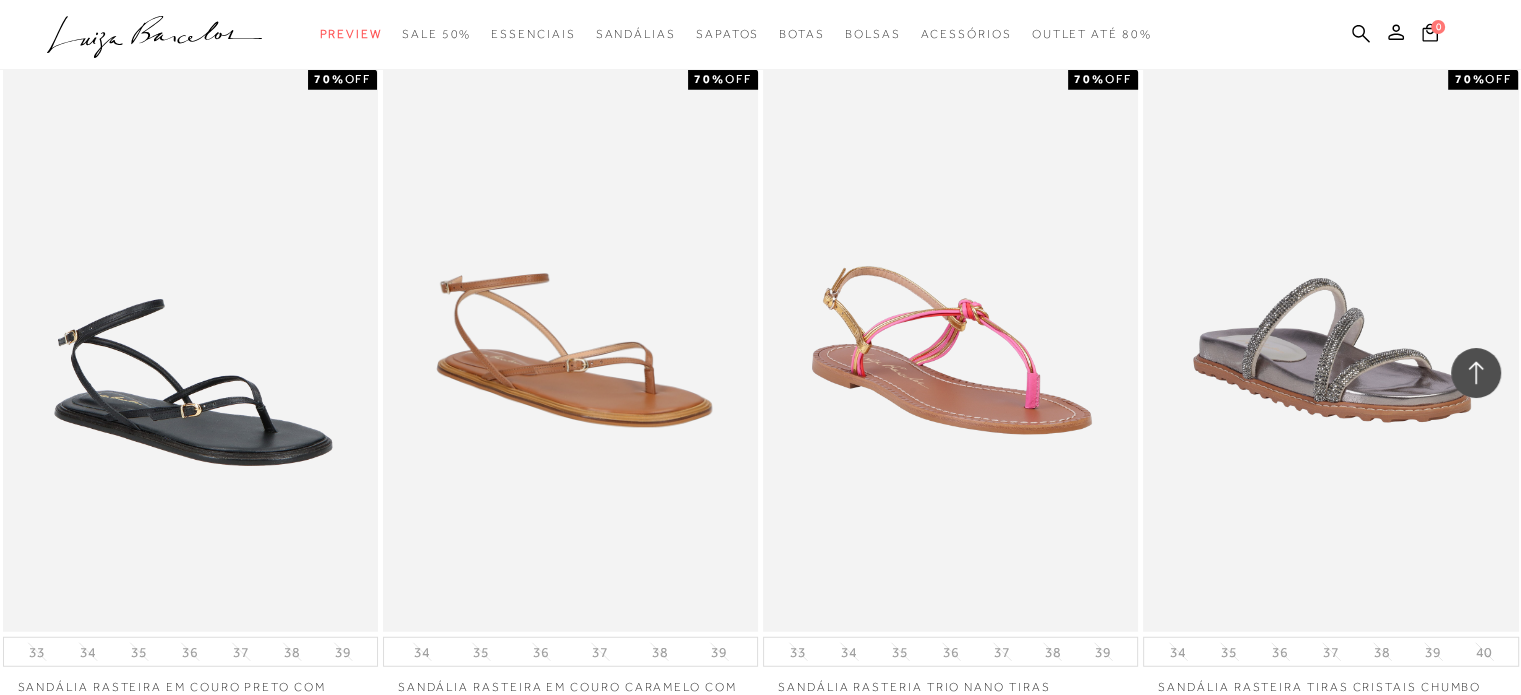 scroll, scrollTop: 12733, scrollLeft: 0, axis: vertical 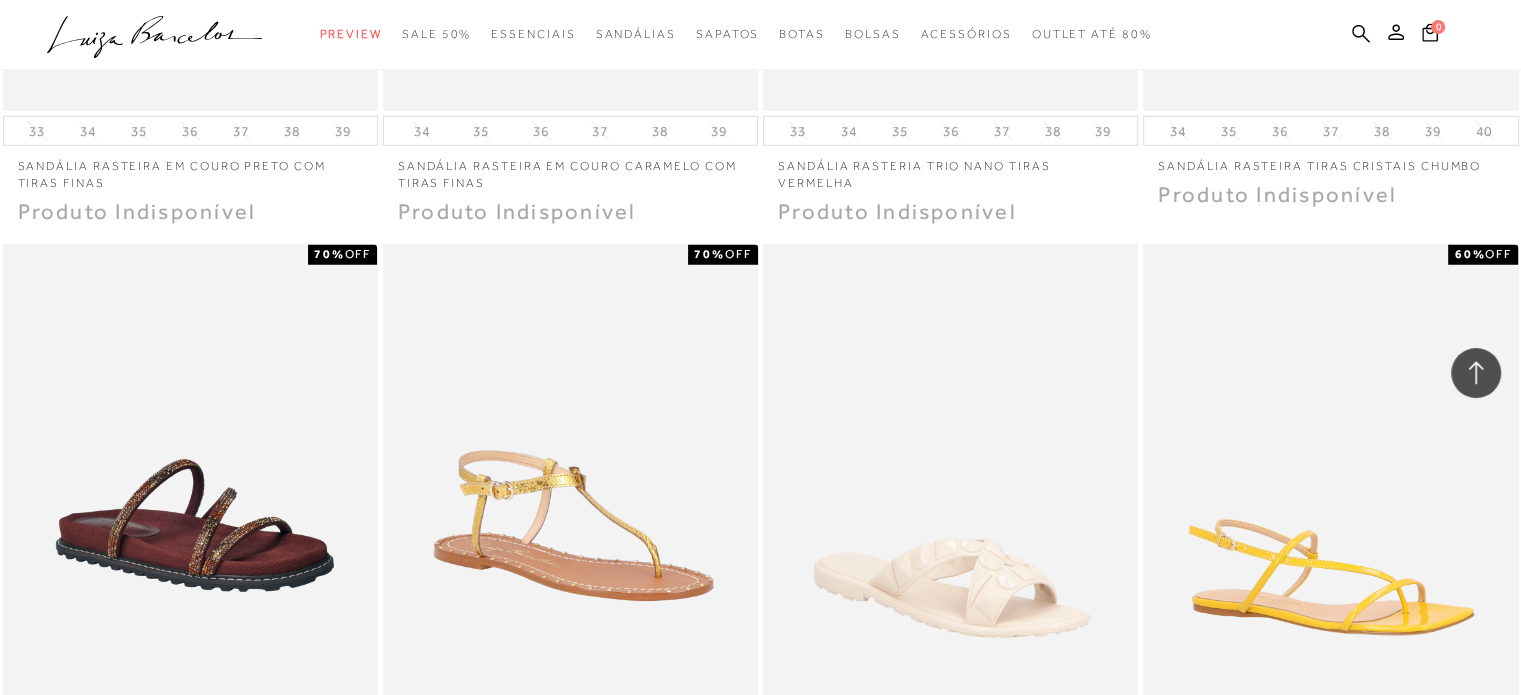 click at bounding box center (950, 525) 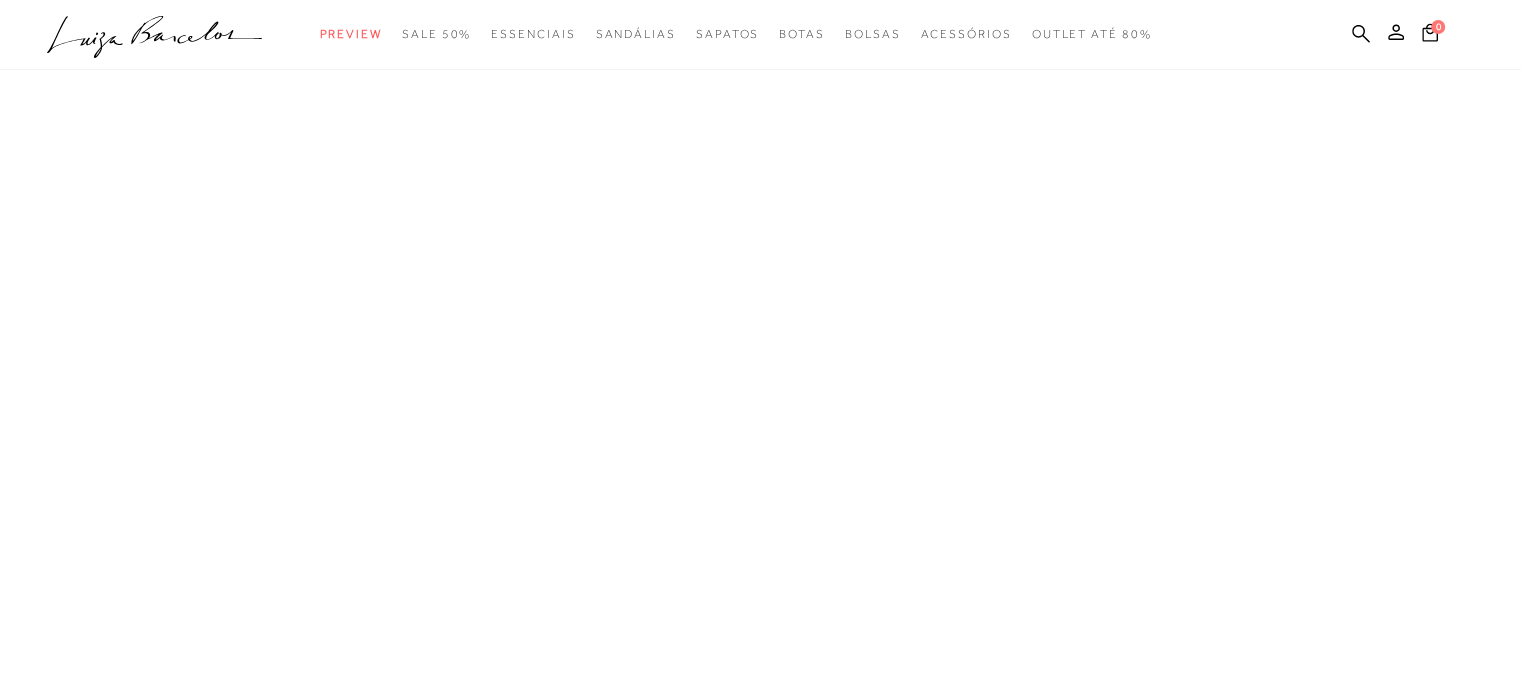 scroll, scrollTop: 0, scrollLeft: 0, axis: both 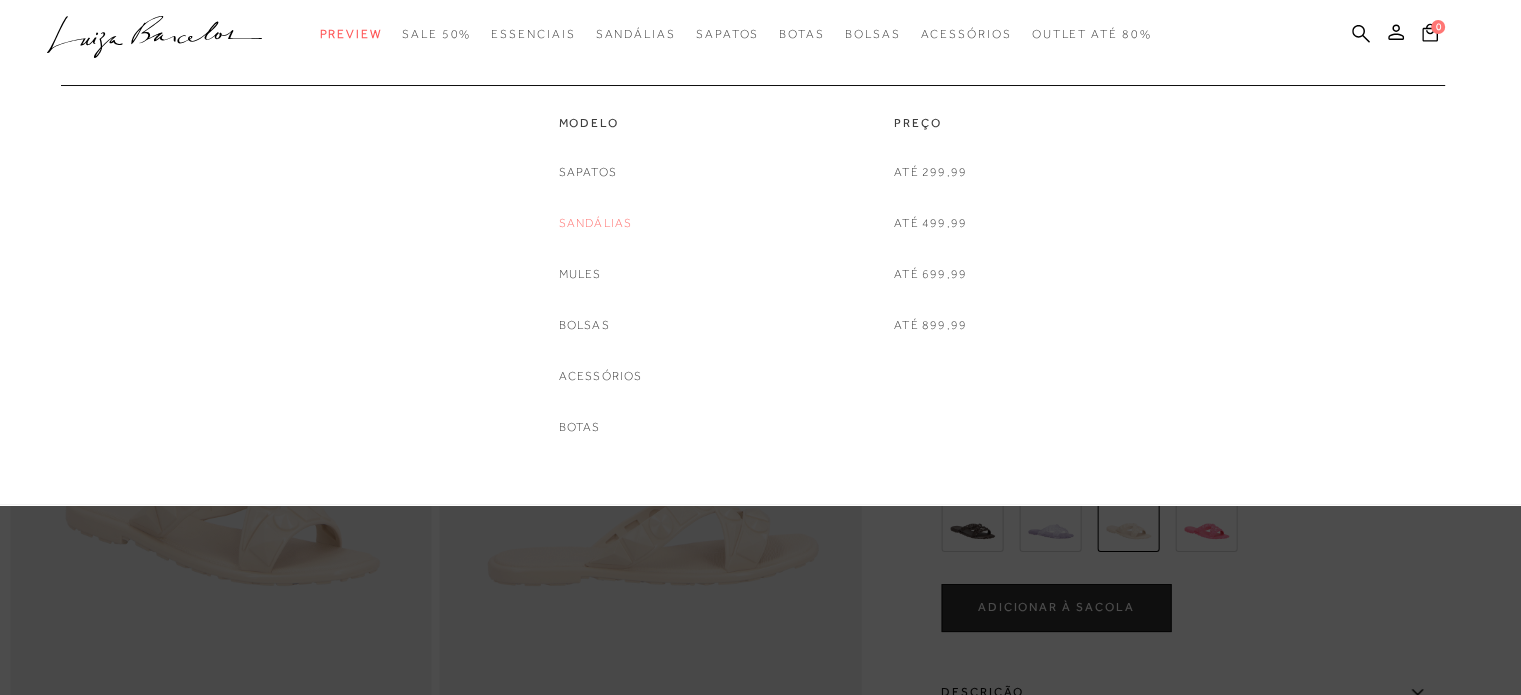 click on "Sandálias" at bounding box center [596, 223] 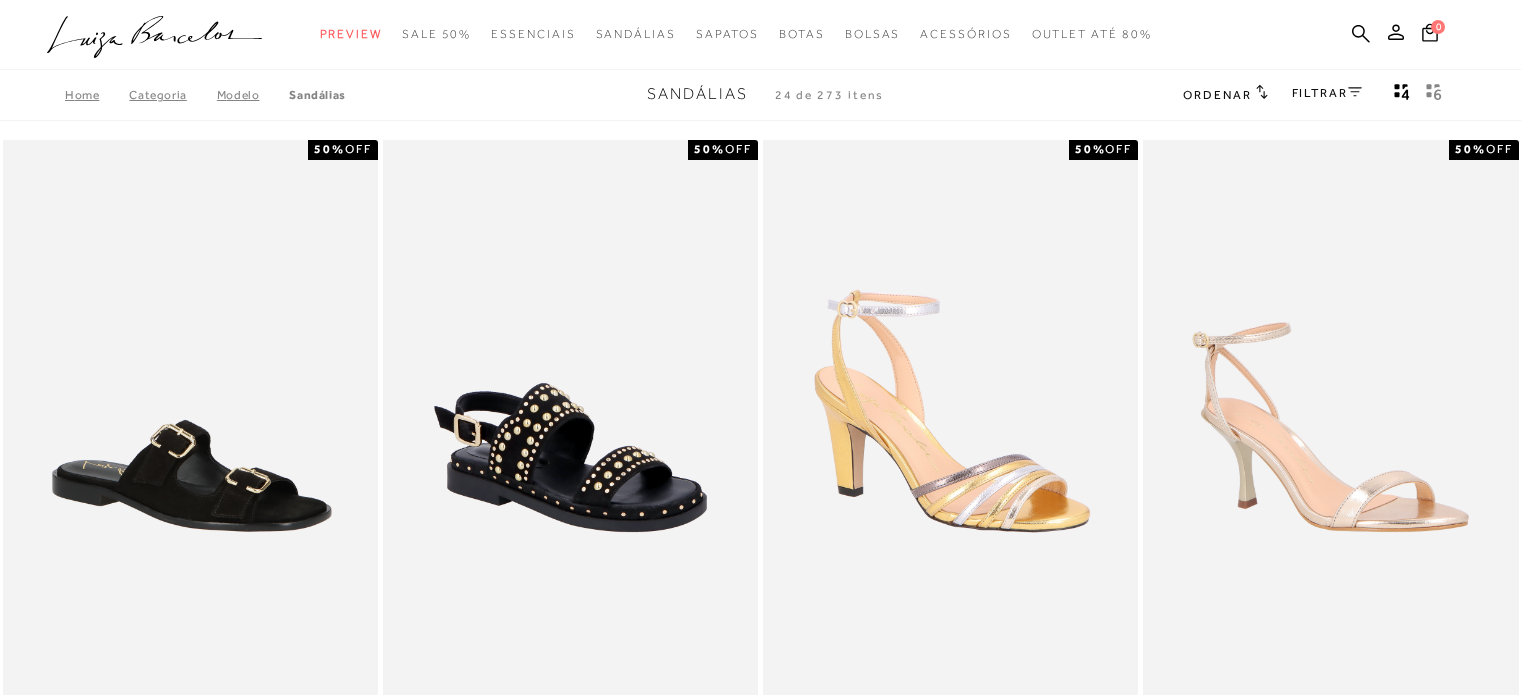 scroll, scrollTop: 0, scrollLeft: 0, axis: both 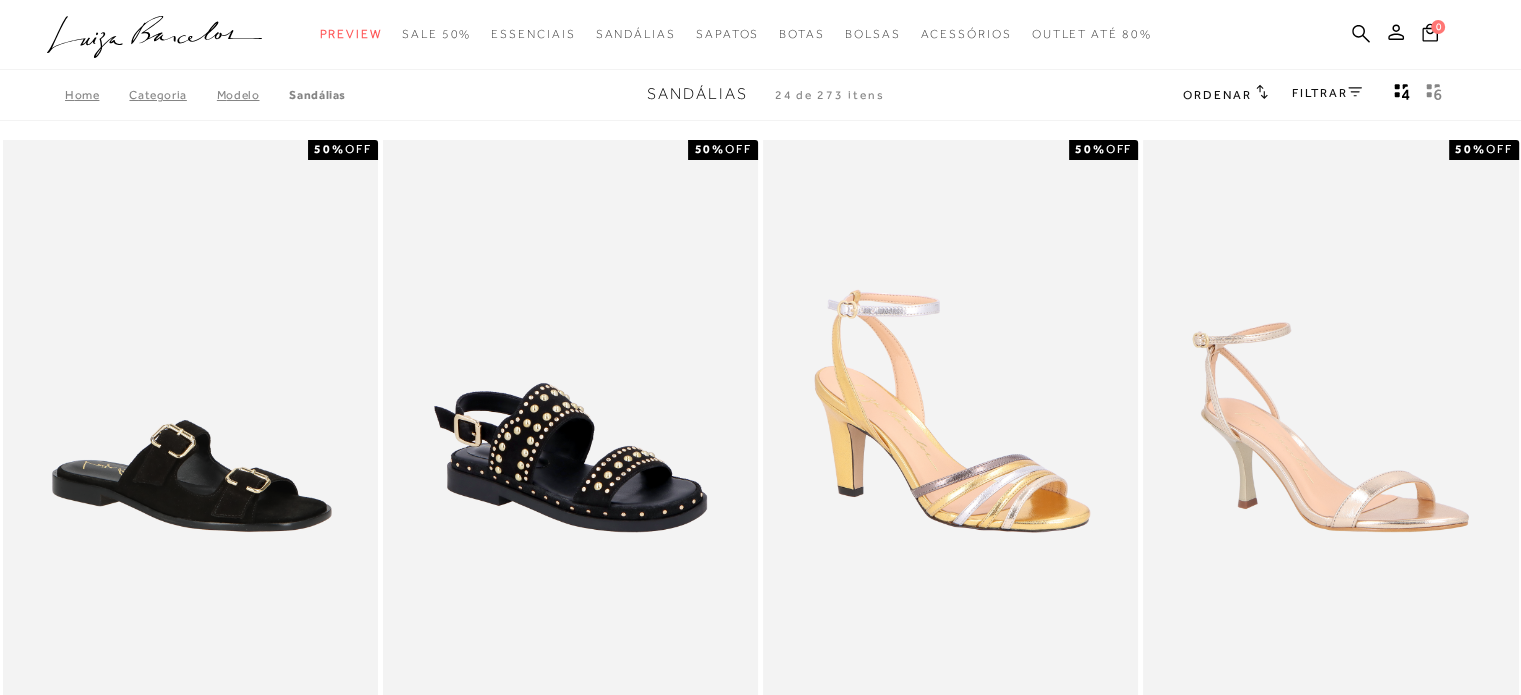 type 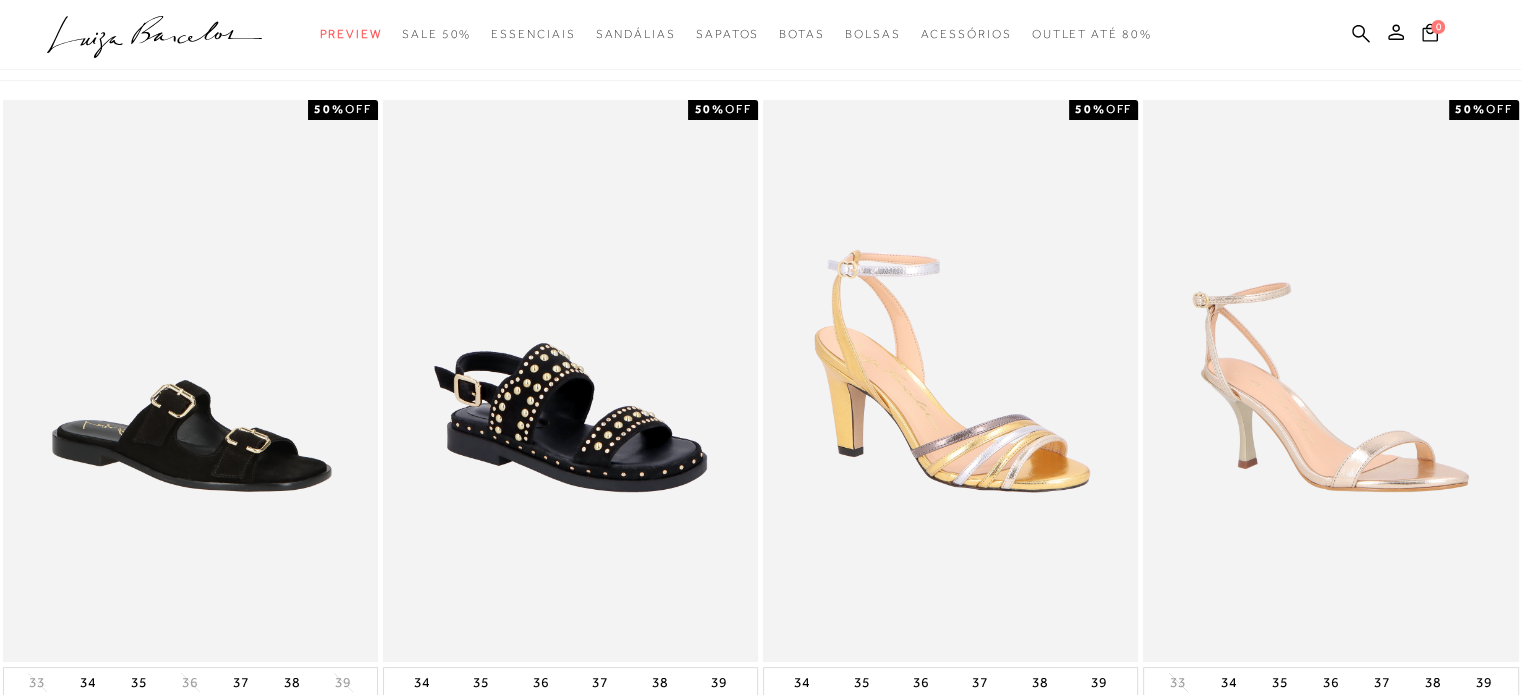 scroll, scrollTop: 0, scrollLeft: 0, axis: both 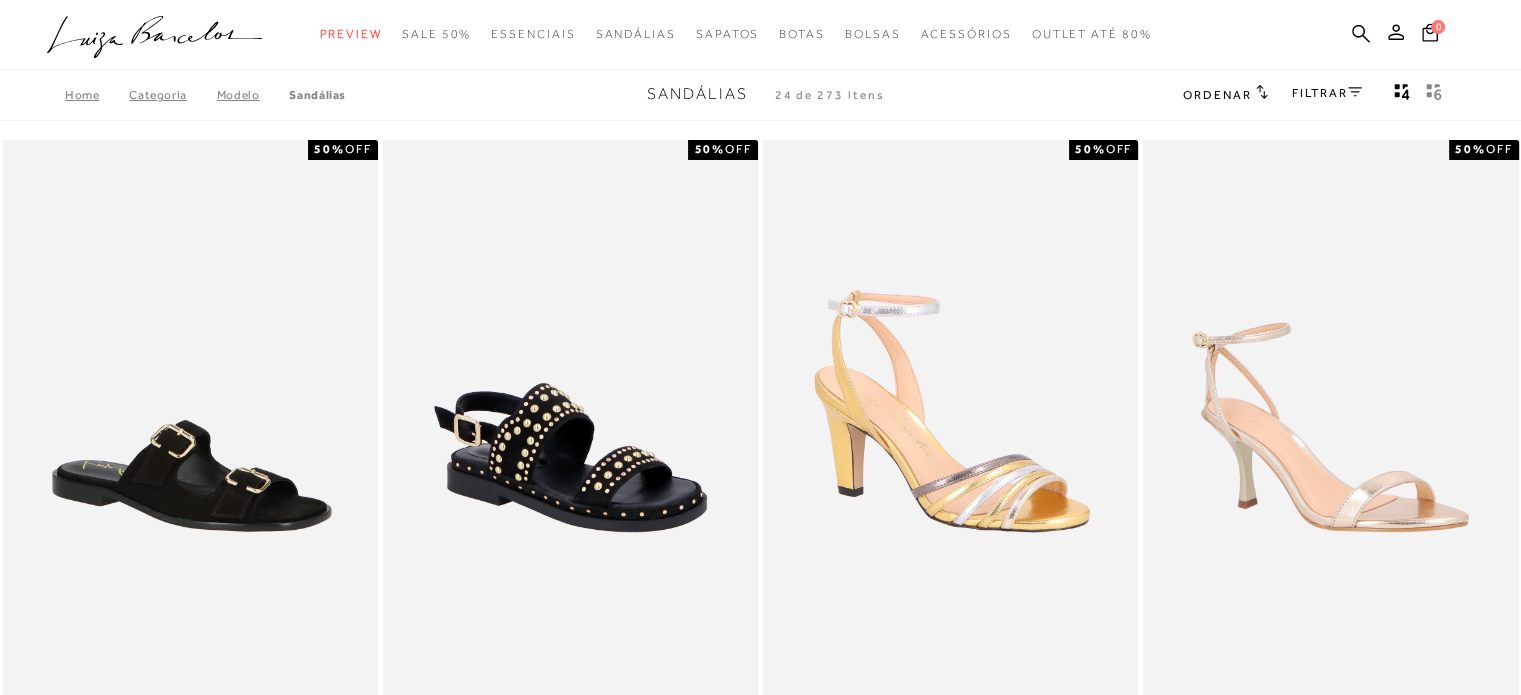 click on "FILTRAR" at bounding box center (1327, 93) 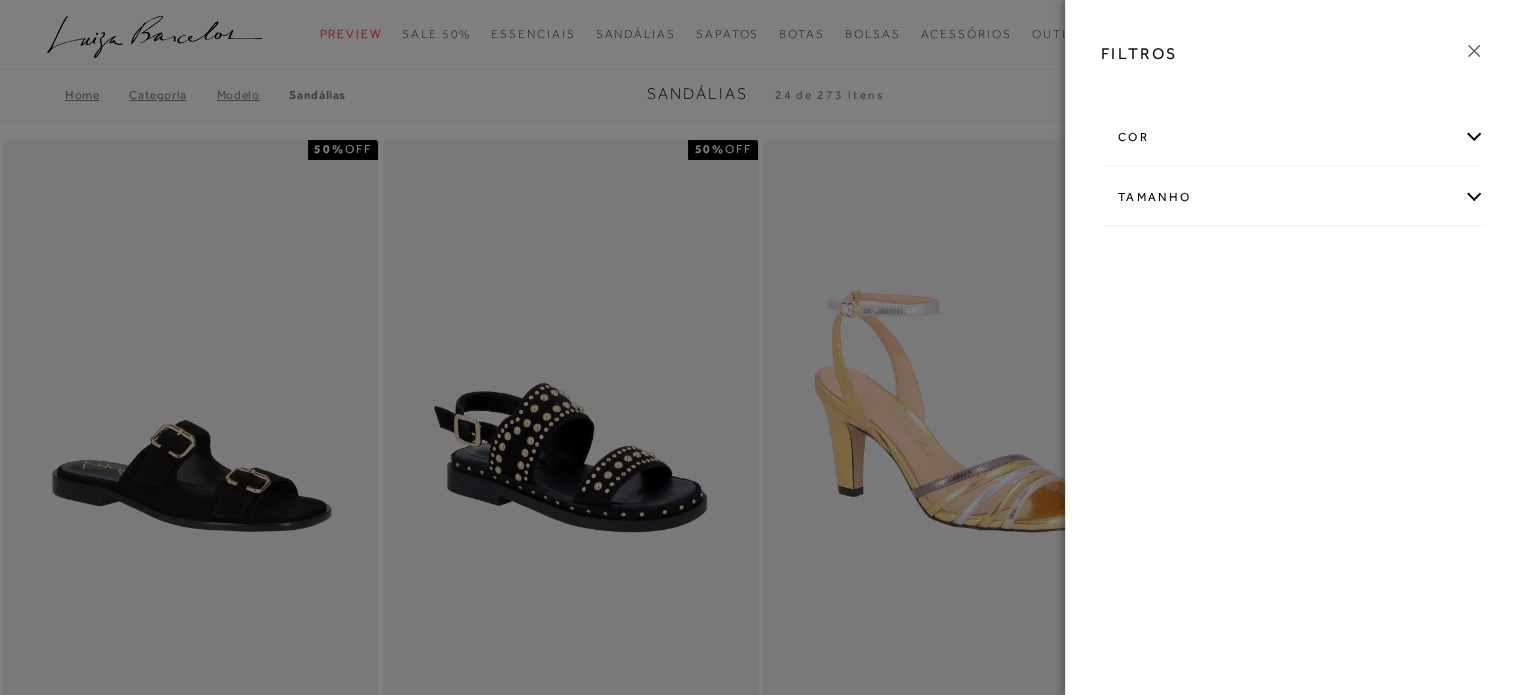 click on "Tamanho" at bounding box center [1293, 197] 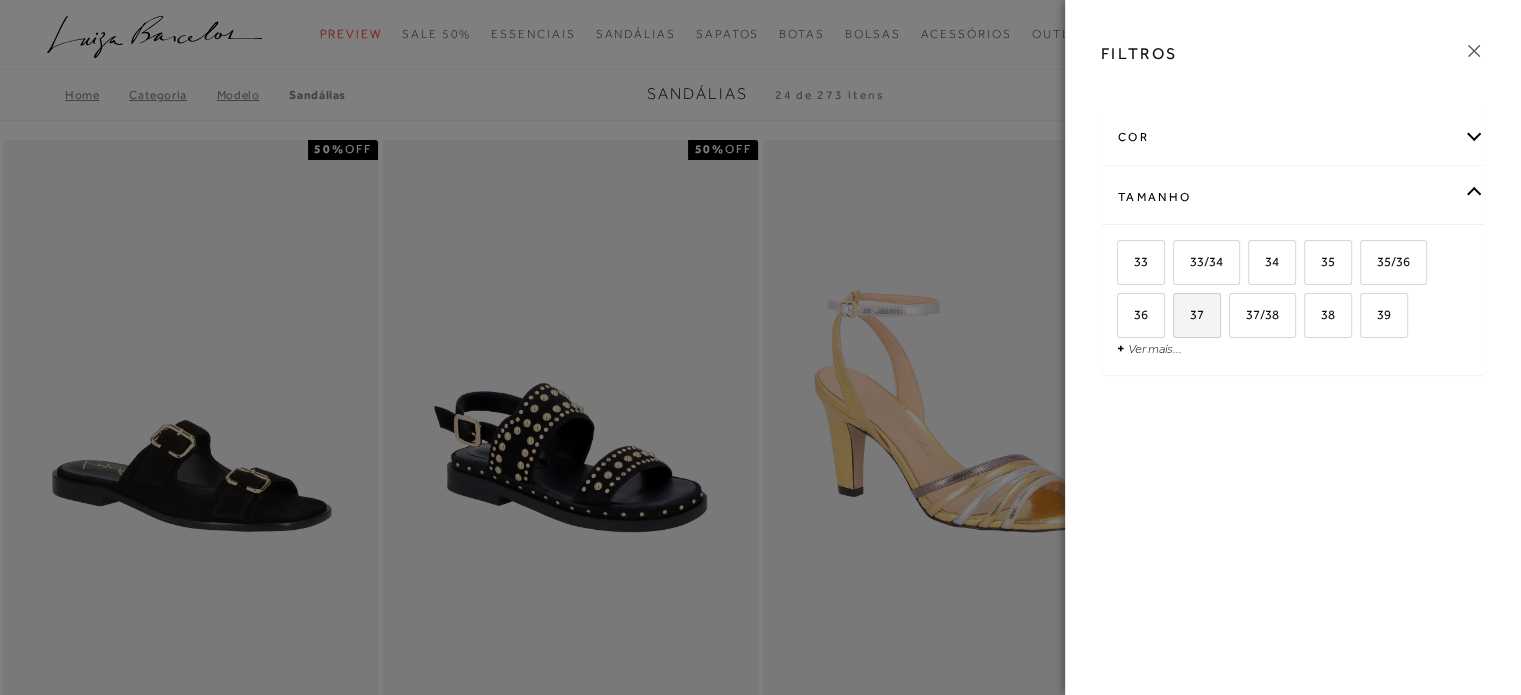 click on "37" at bounding box center (1189, 314) 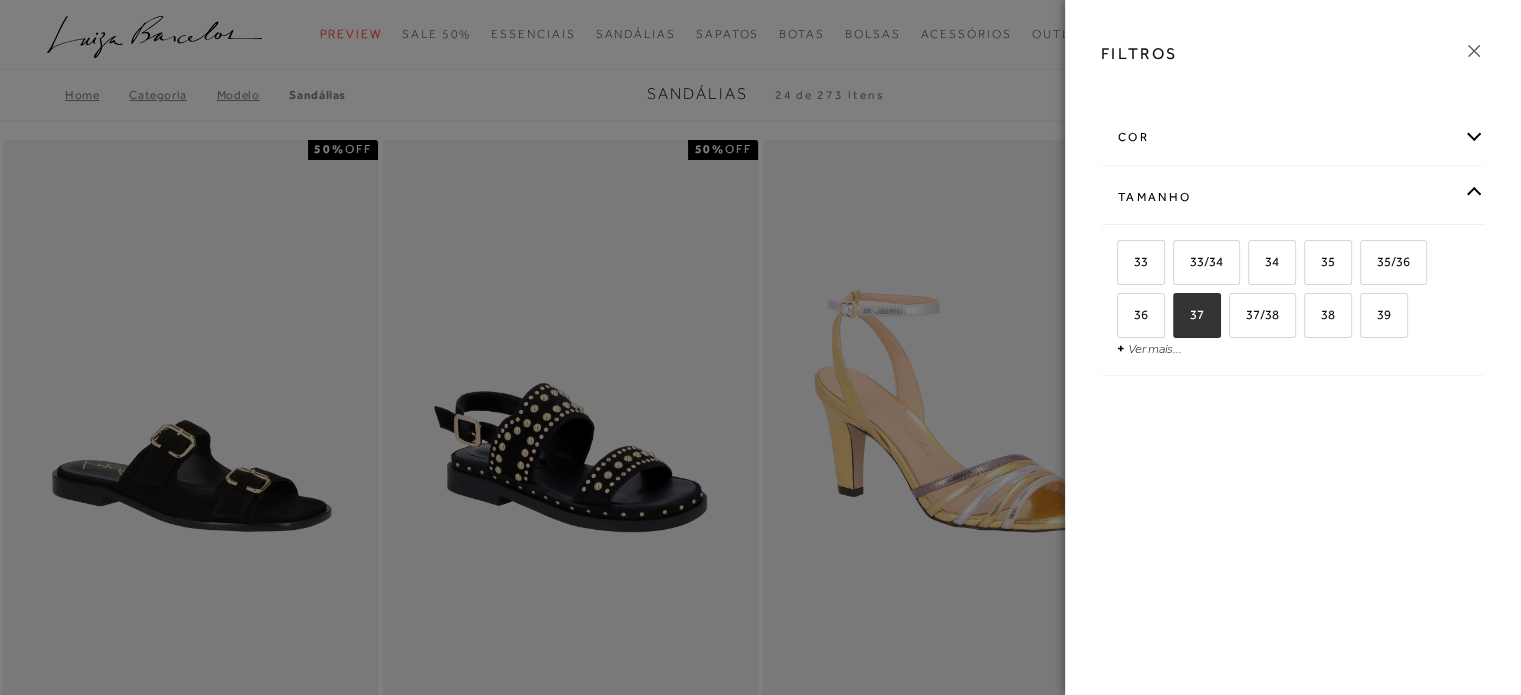 checkbox on "true" 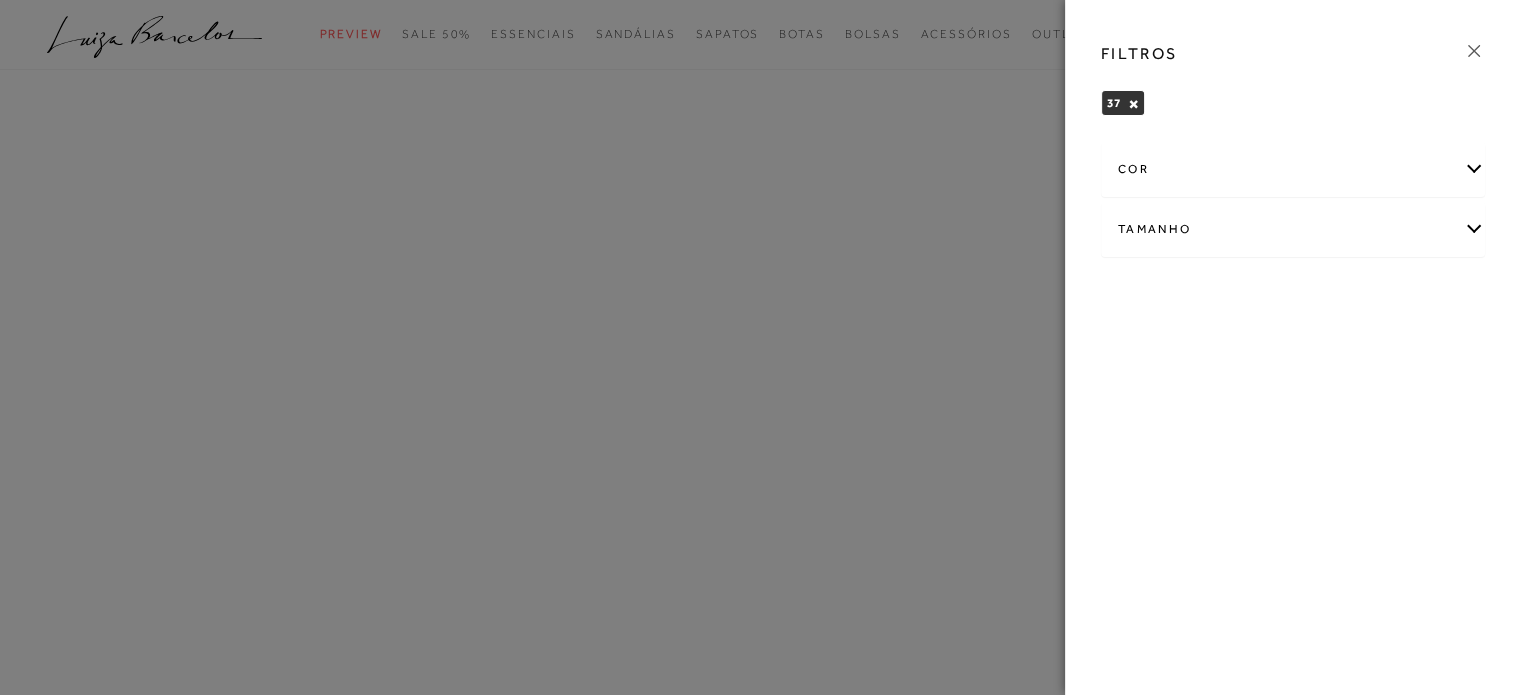 click on "Tamanho" at bounding box center [1293, 229] 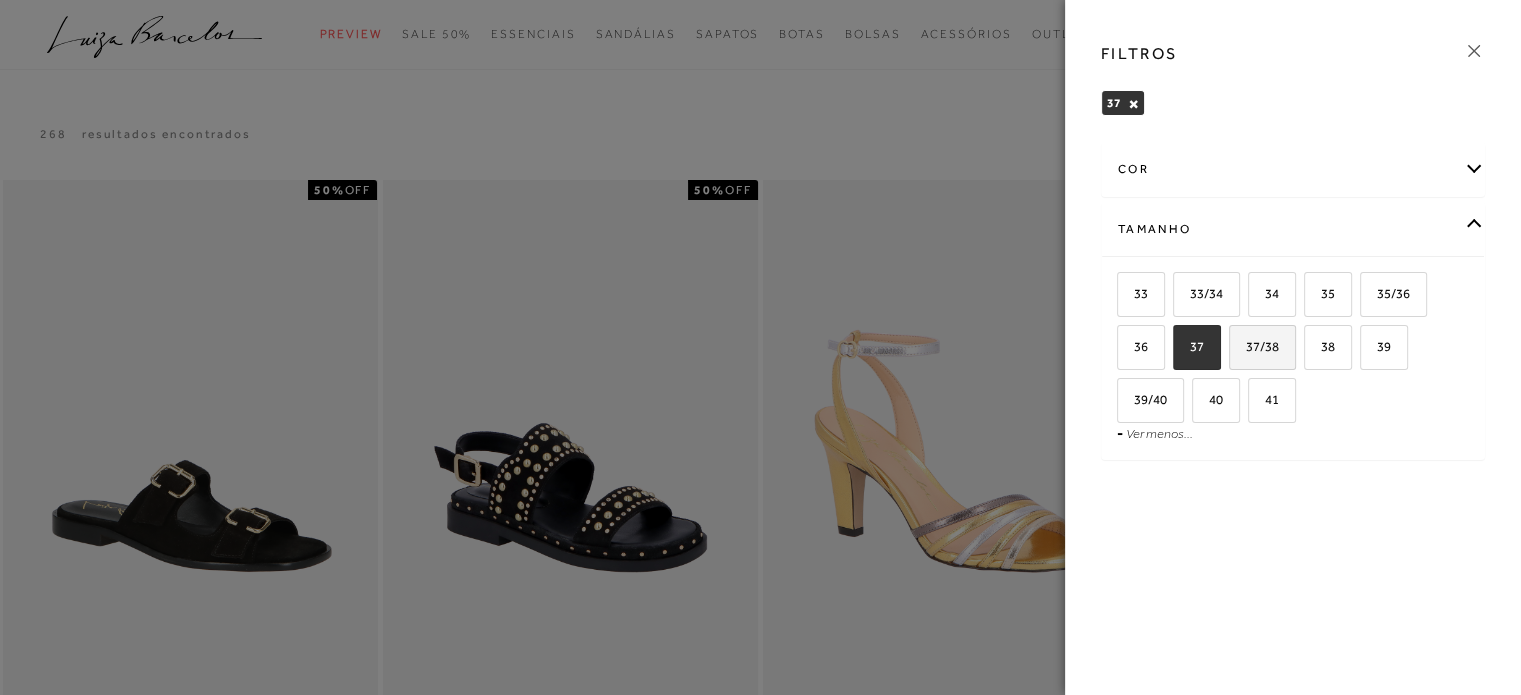 click on "37/38" at bounding box center (1255, 346) 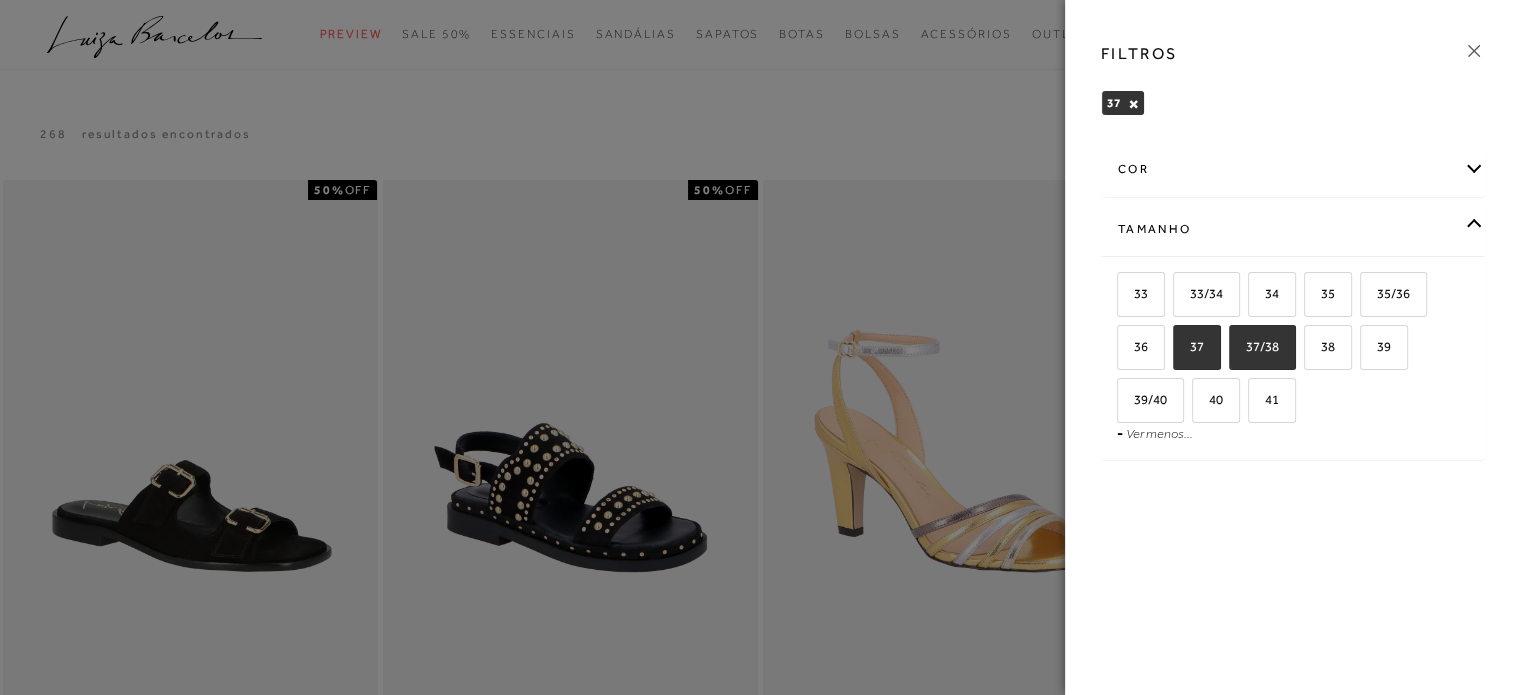checkbox on "true" 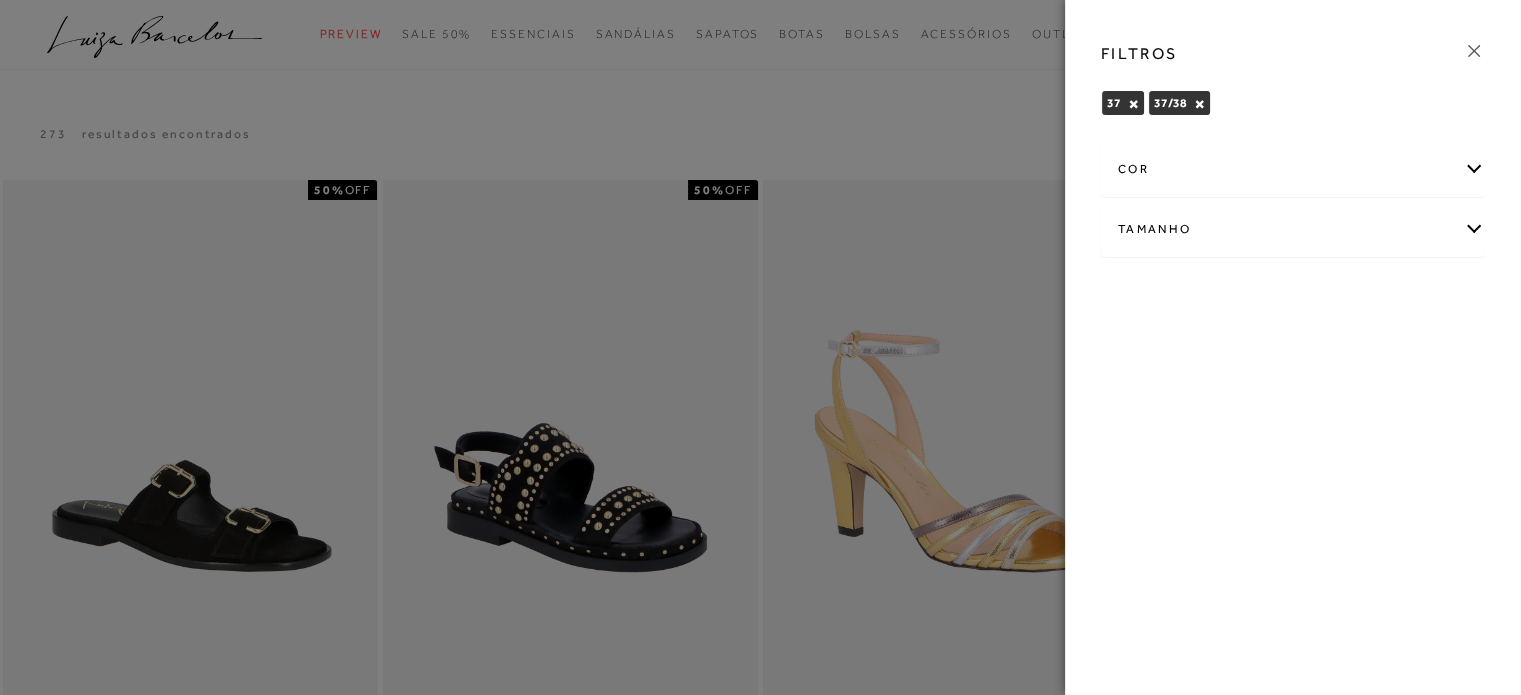 click on "Tamanho" at bounding box center [1293, 229] 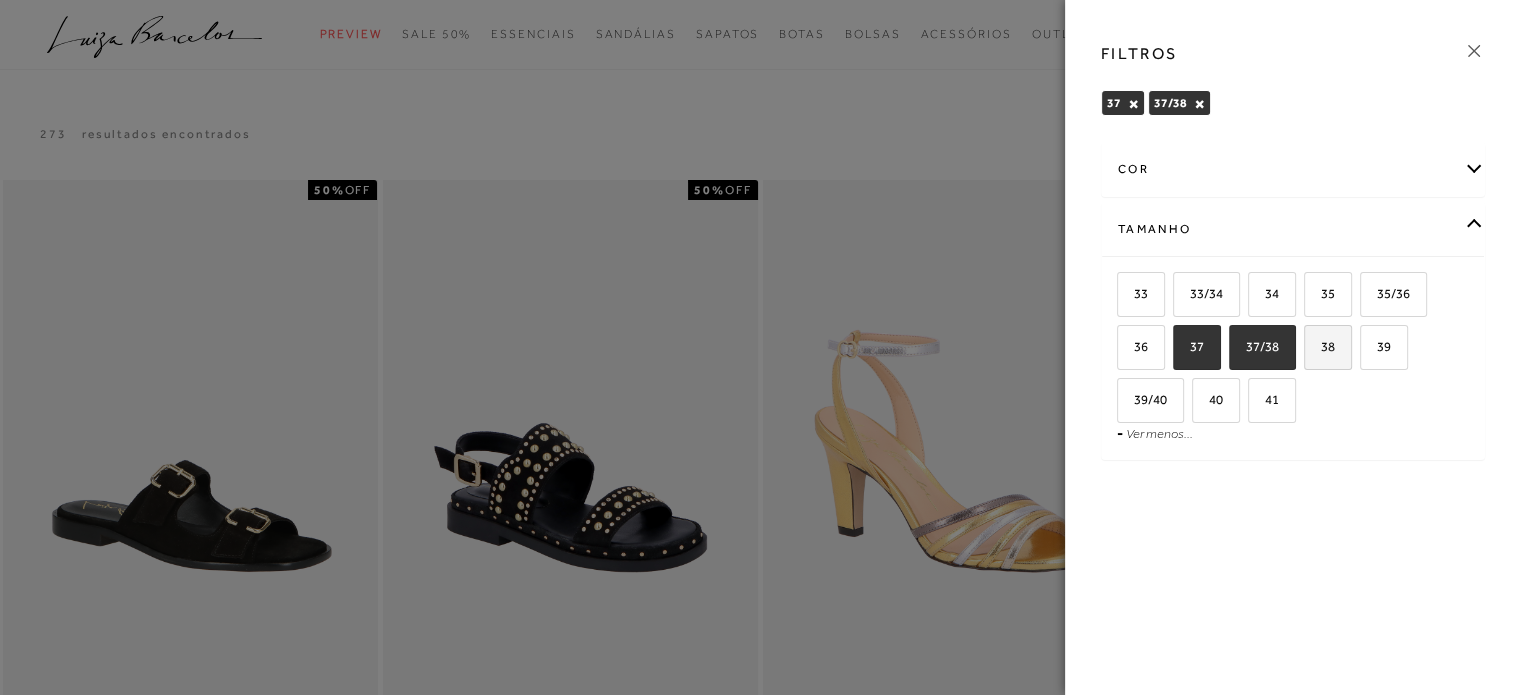 click on "38" at bounding box center [1320, 346] 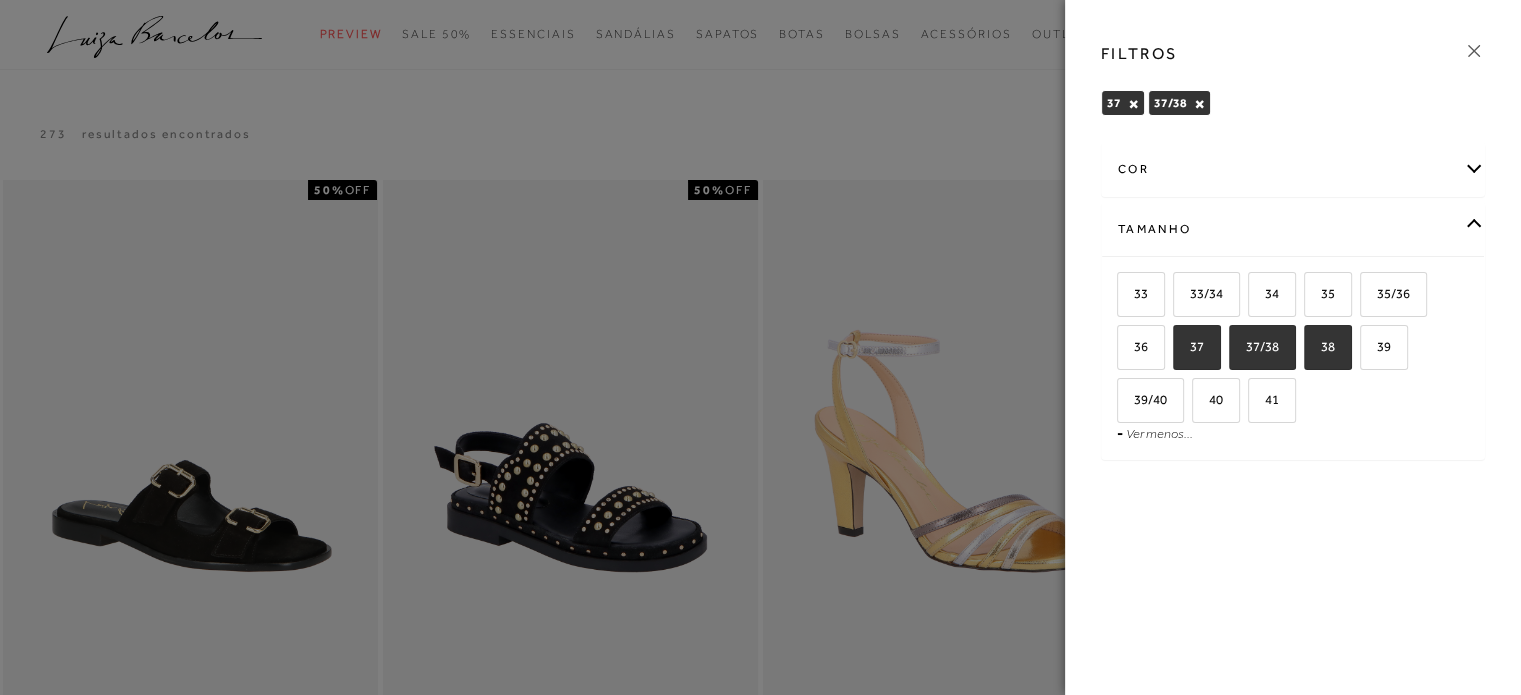 checkbox on "true" 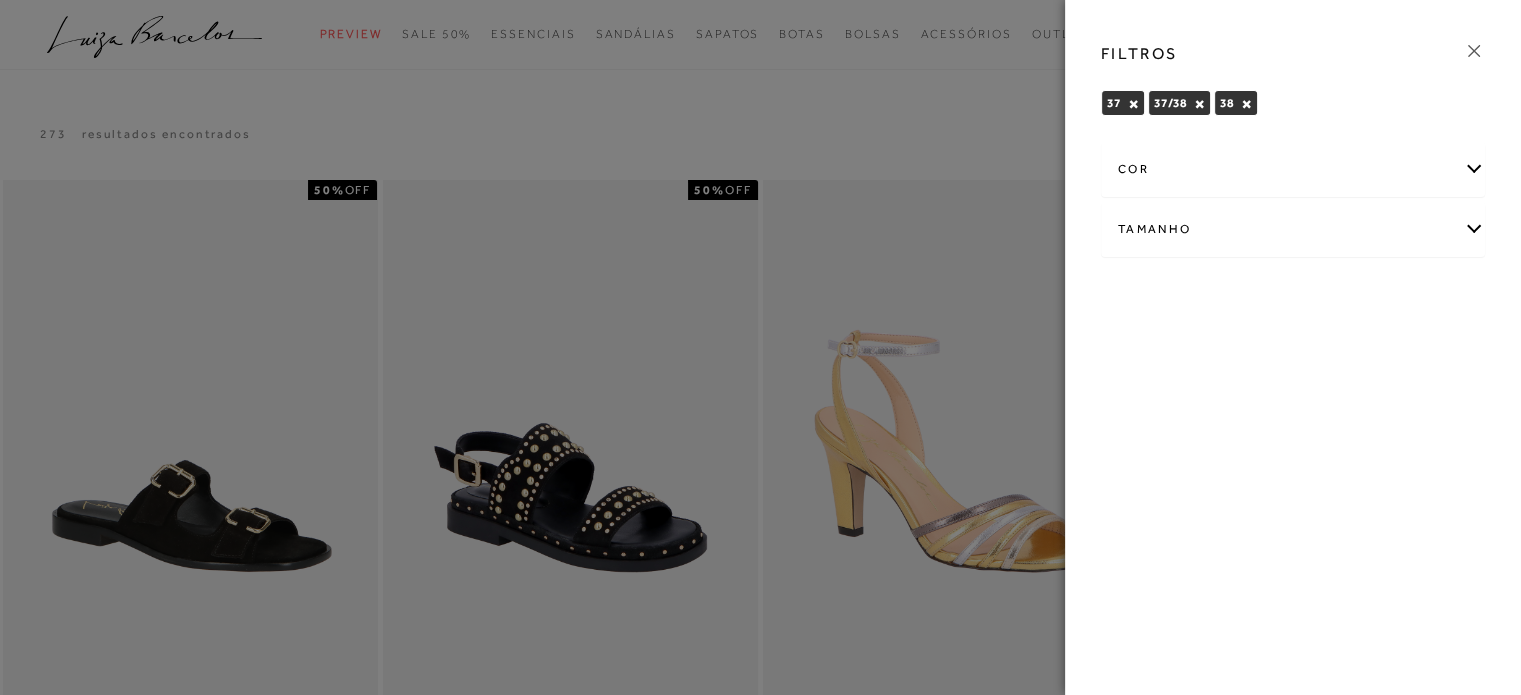 click at bounding box center (760, 347) 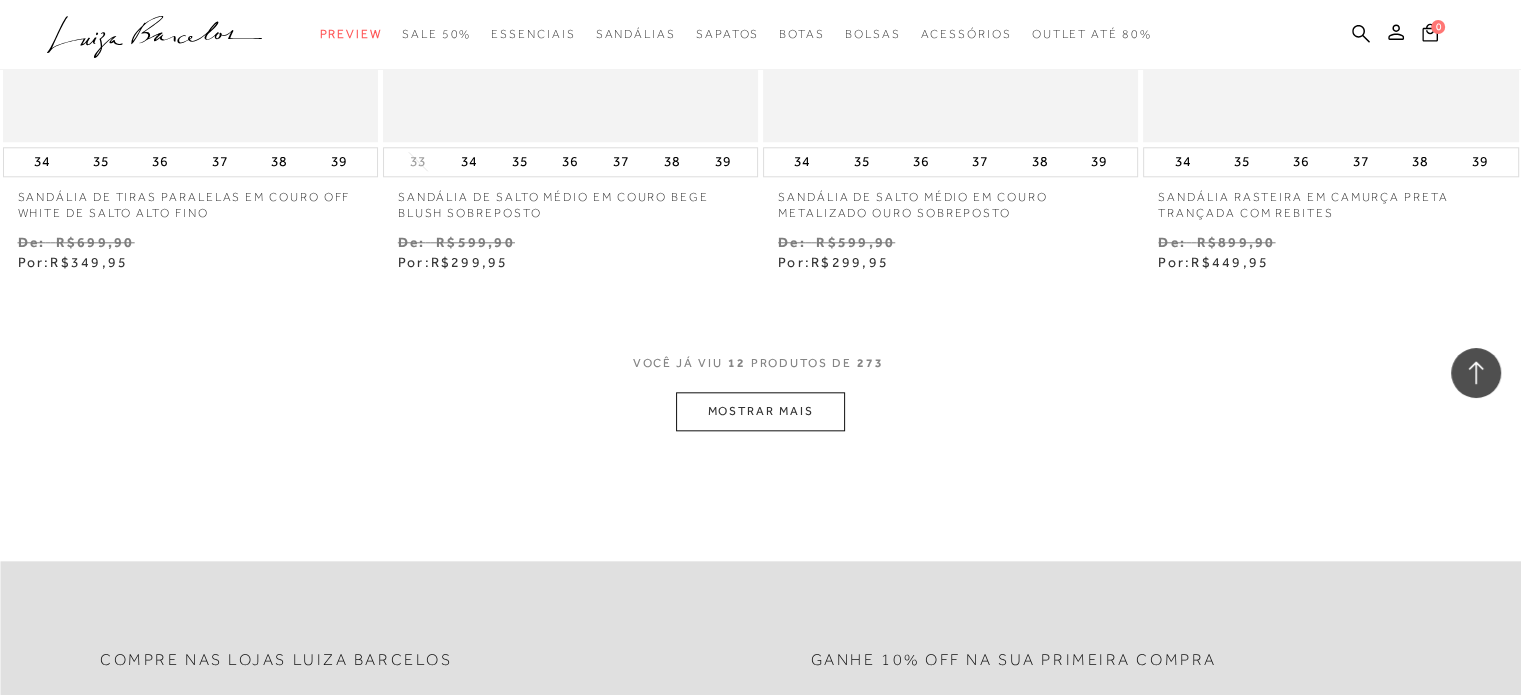 scroll, scrollTop: 2120, scrollLeft: 0, axis: vertical 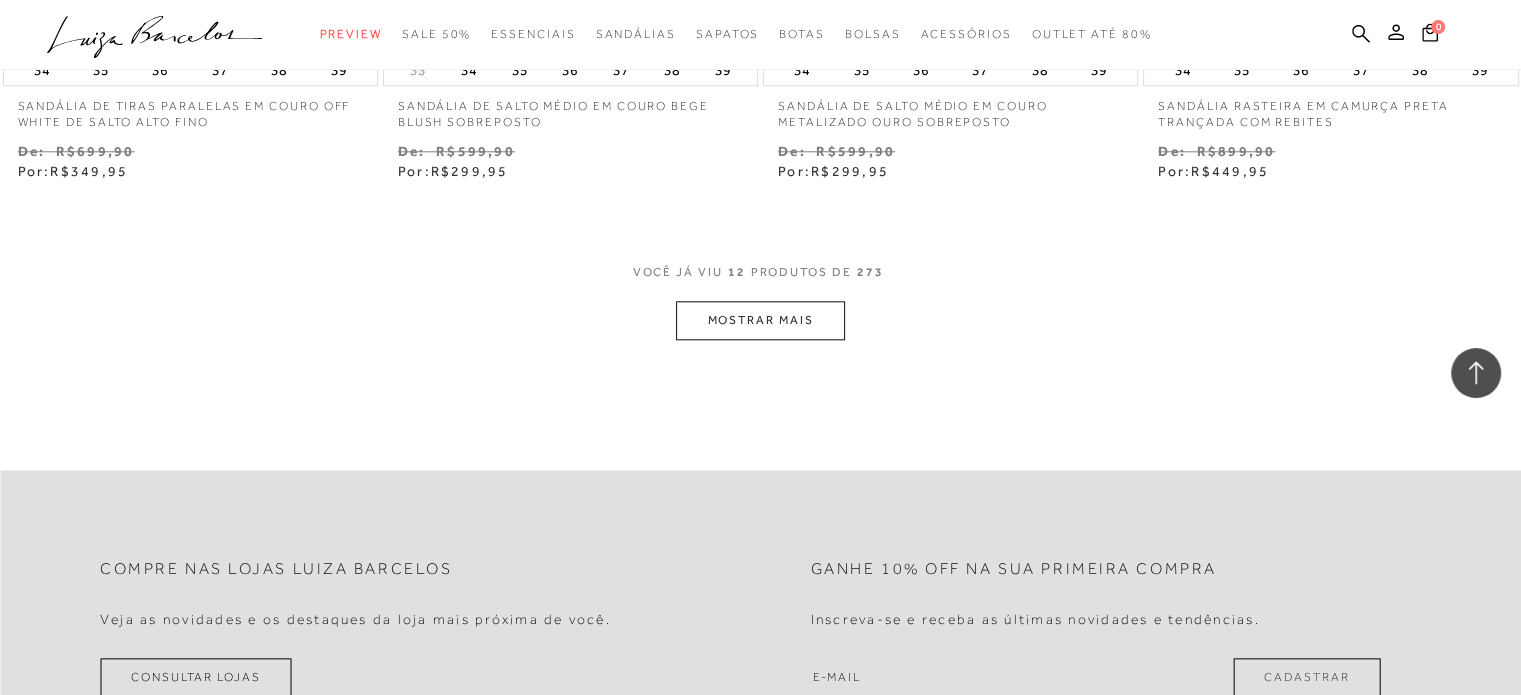 click on "MOSTRAR MAIS" at bounding box center (760, 320) 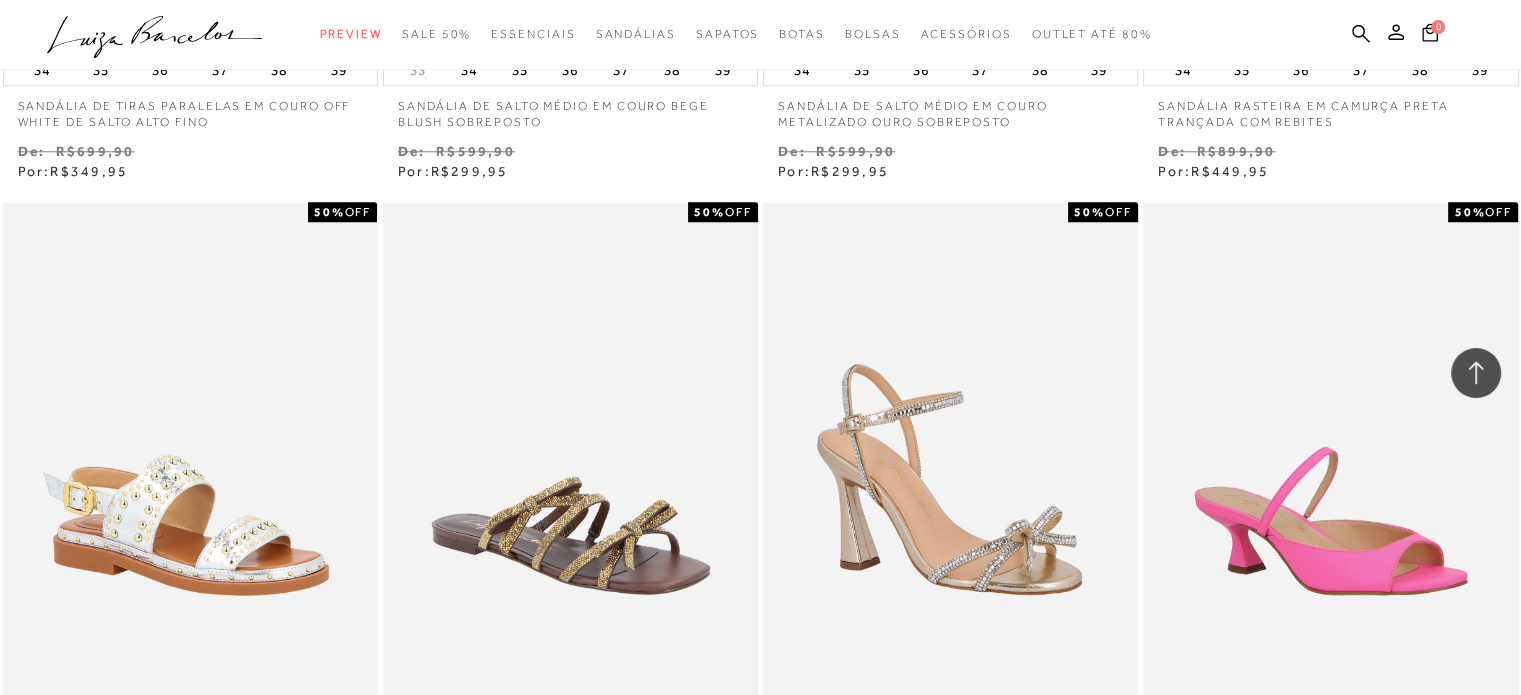 type 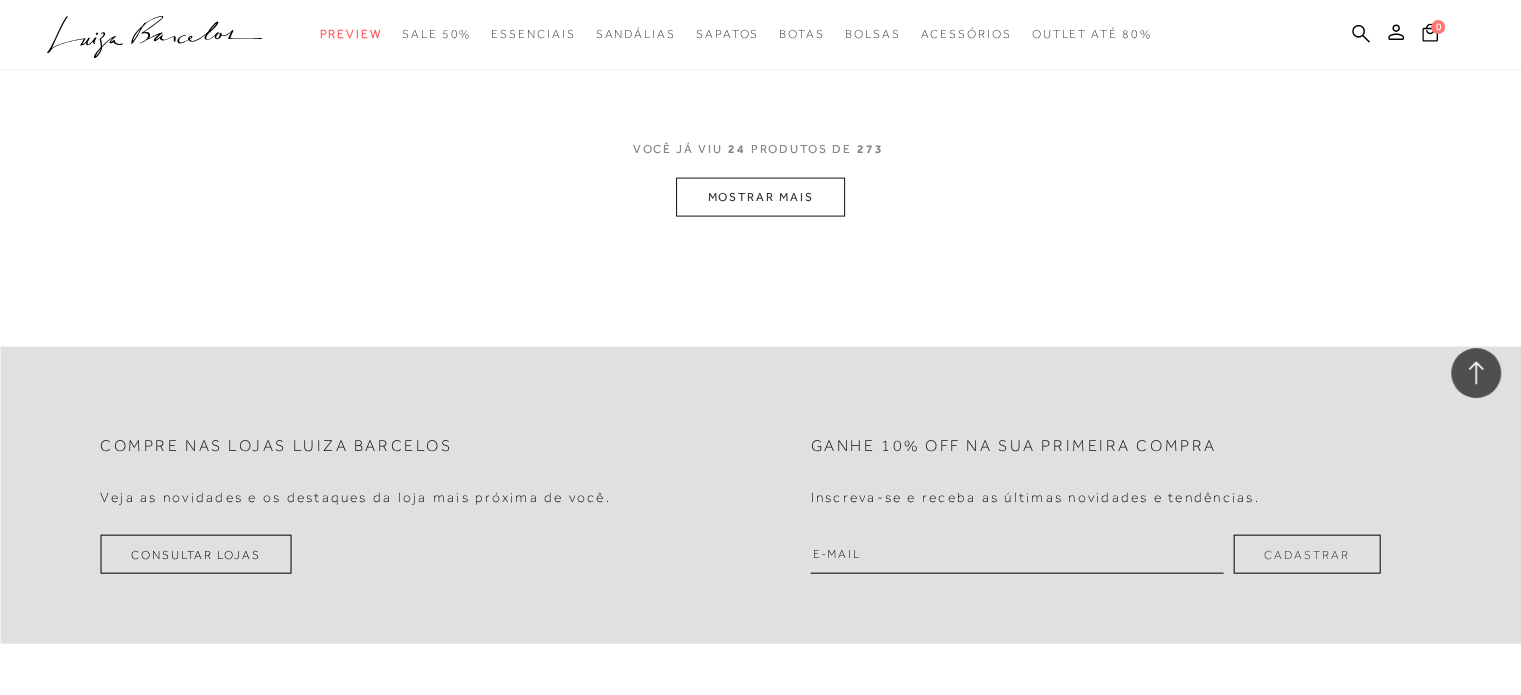 scroll, scrollTop: 4400, scrollLeft: 0, axis: vertical 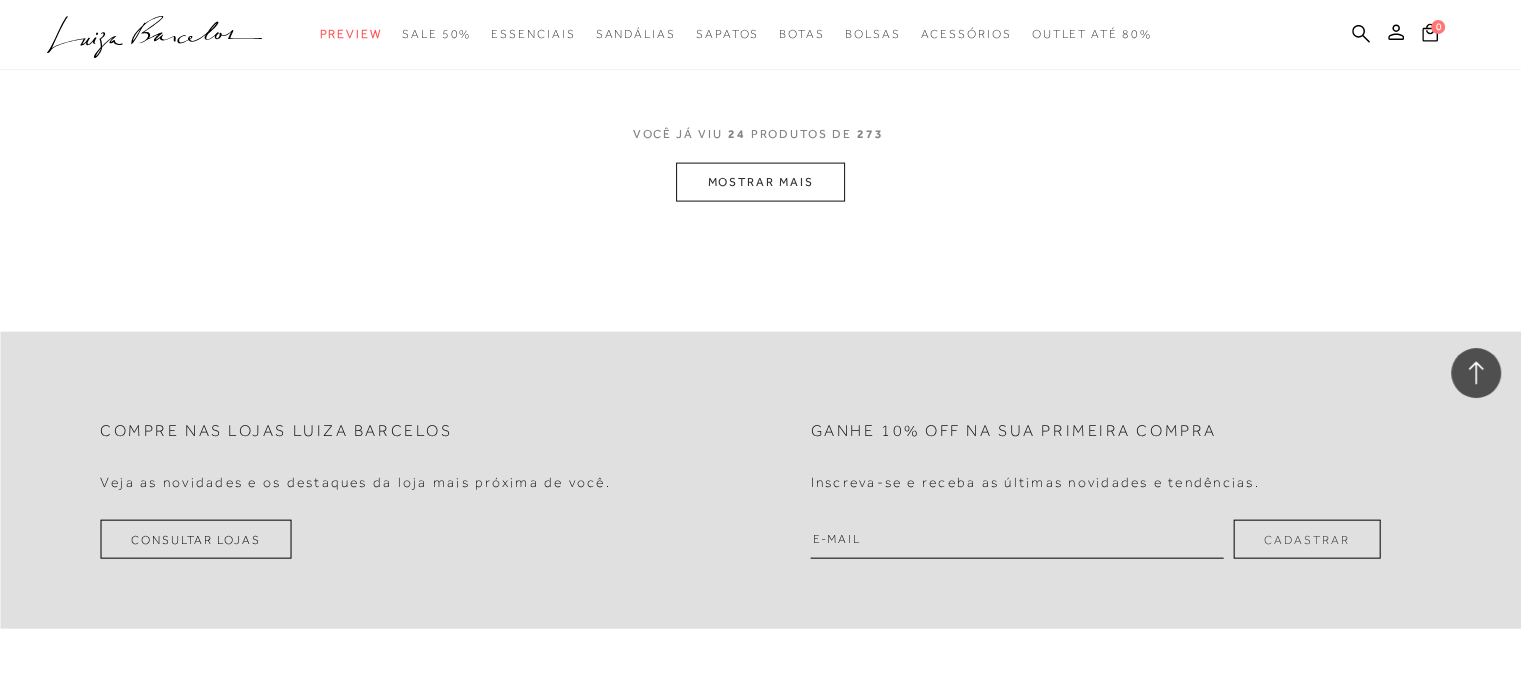 click on "MOSTRAR MAIS" at bounding box center (760, 182) 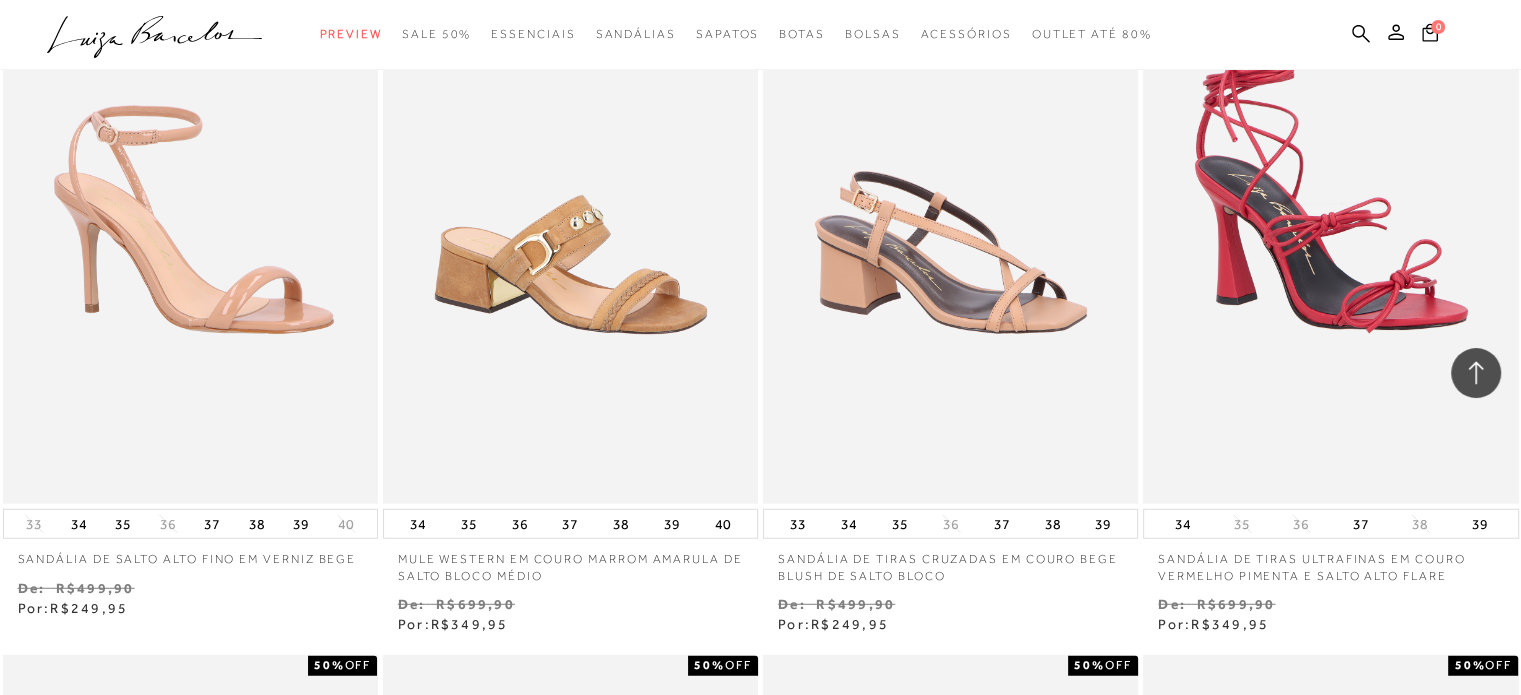 scroll, scrollTop: 5240, scrollLeft: 0, axis: vertical 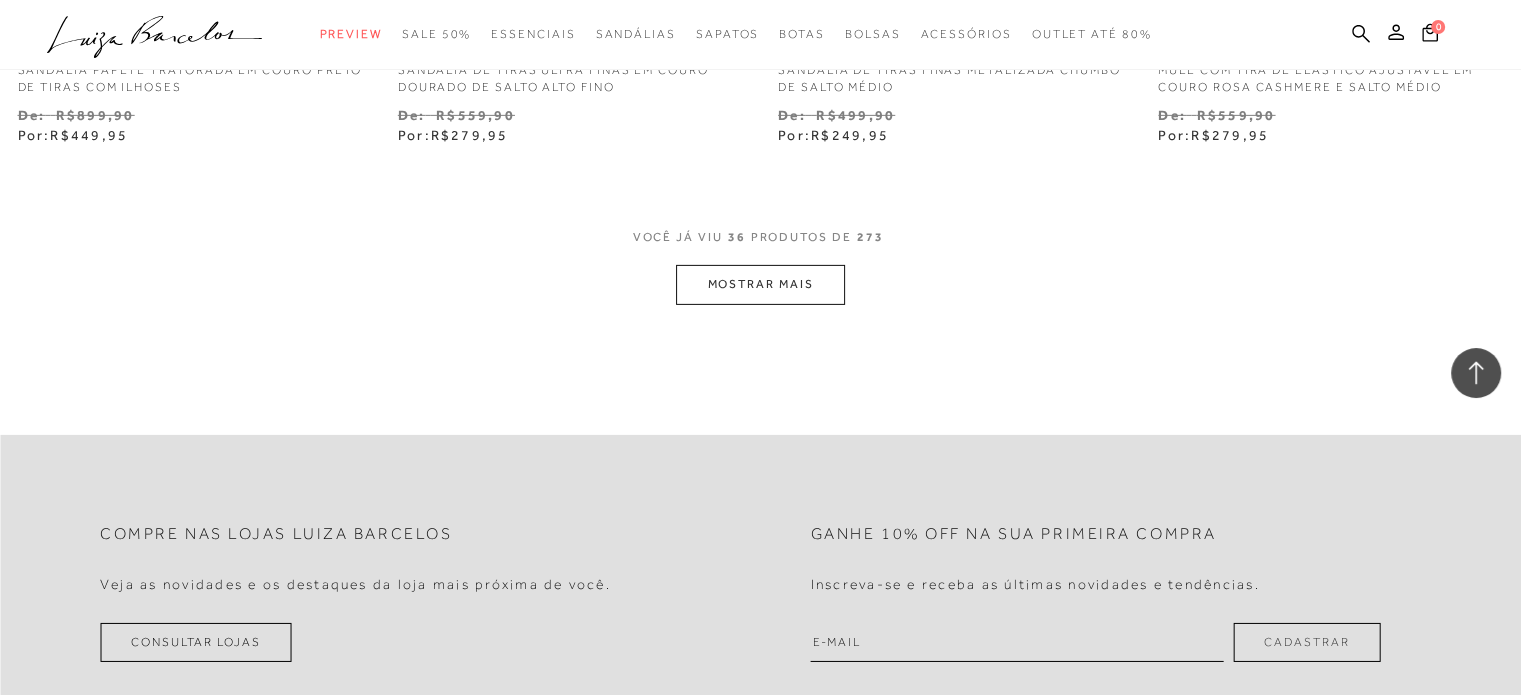 click on "MOSTRAR MAIS" at bounding box center [760, 284] 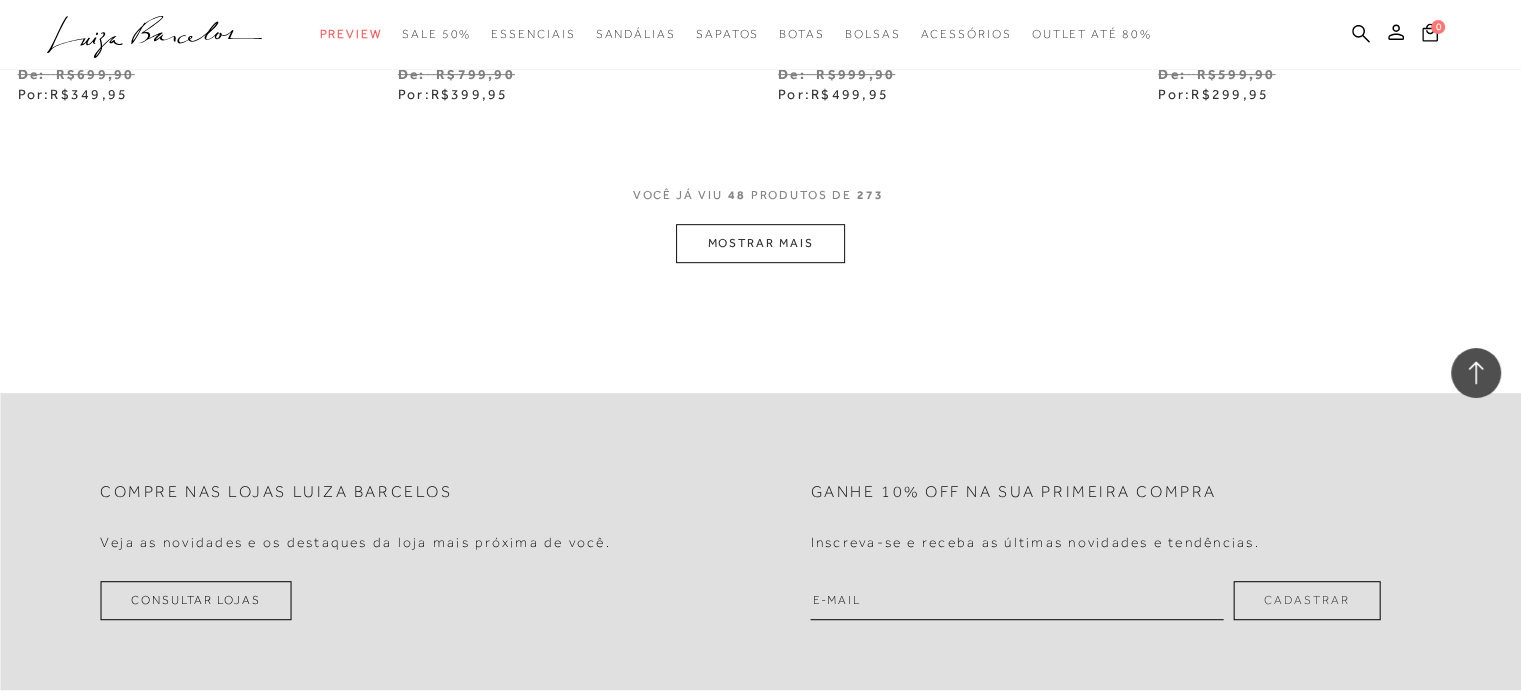 scroll, scrollTop: 8680, scrollLeft: 0, axis: vertical 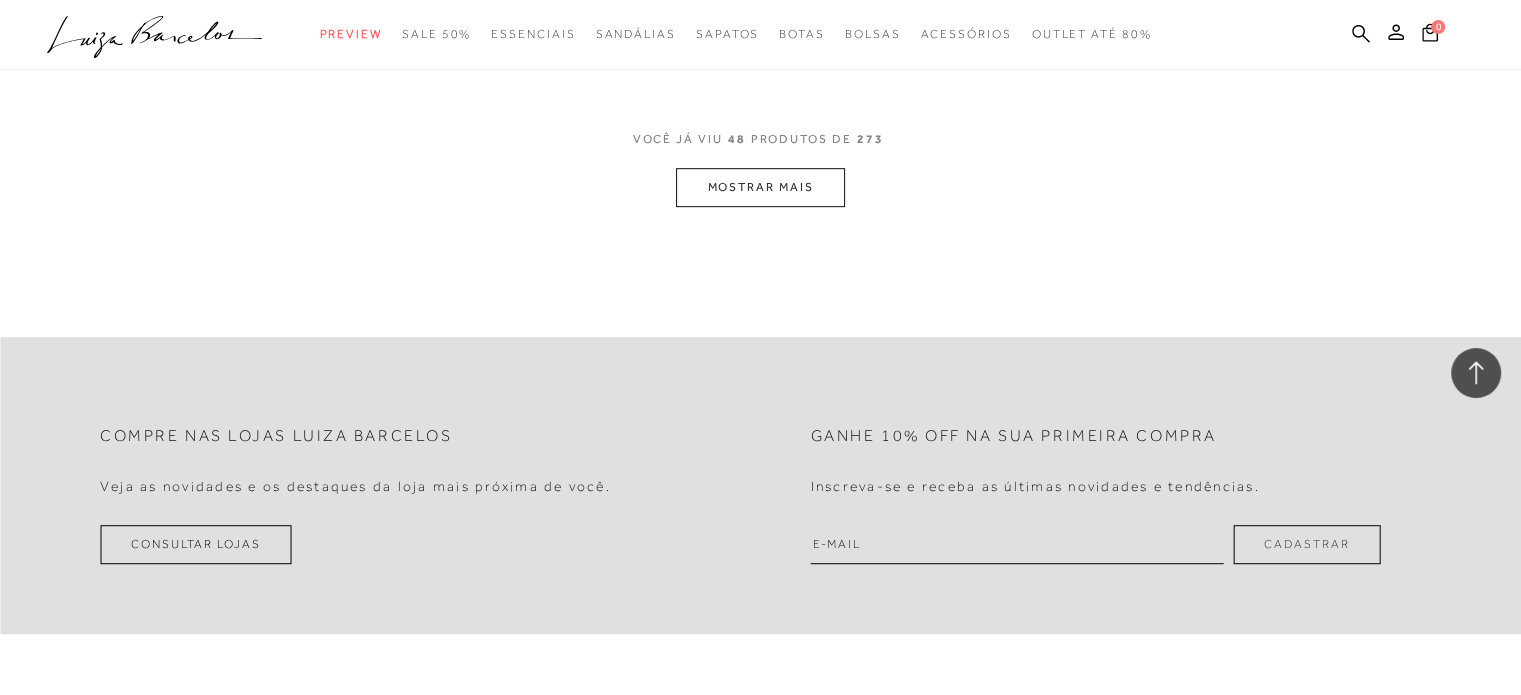 click on "MOSTRAR MAIS" at bounding box center [760, 187] 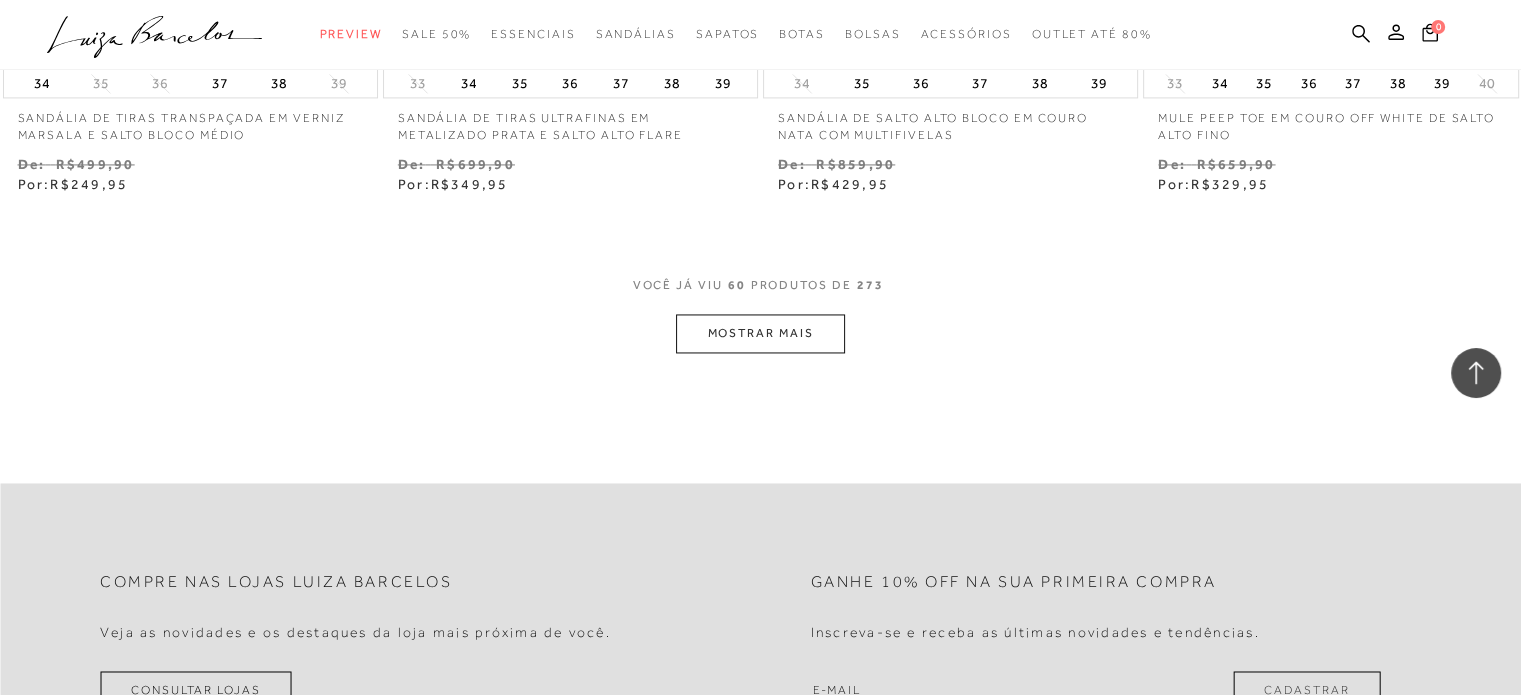 scroll, scrollTop: 10680, scrollLeft: 0, axis: vertical 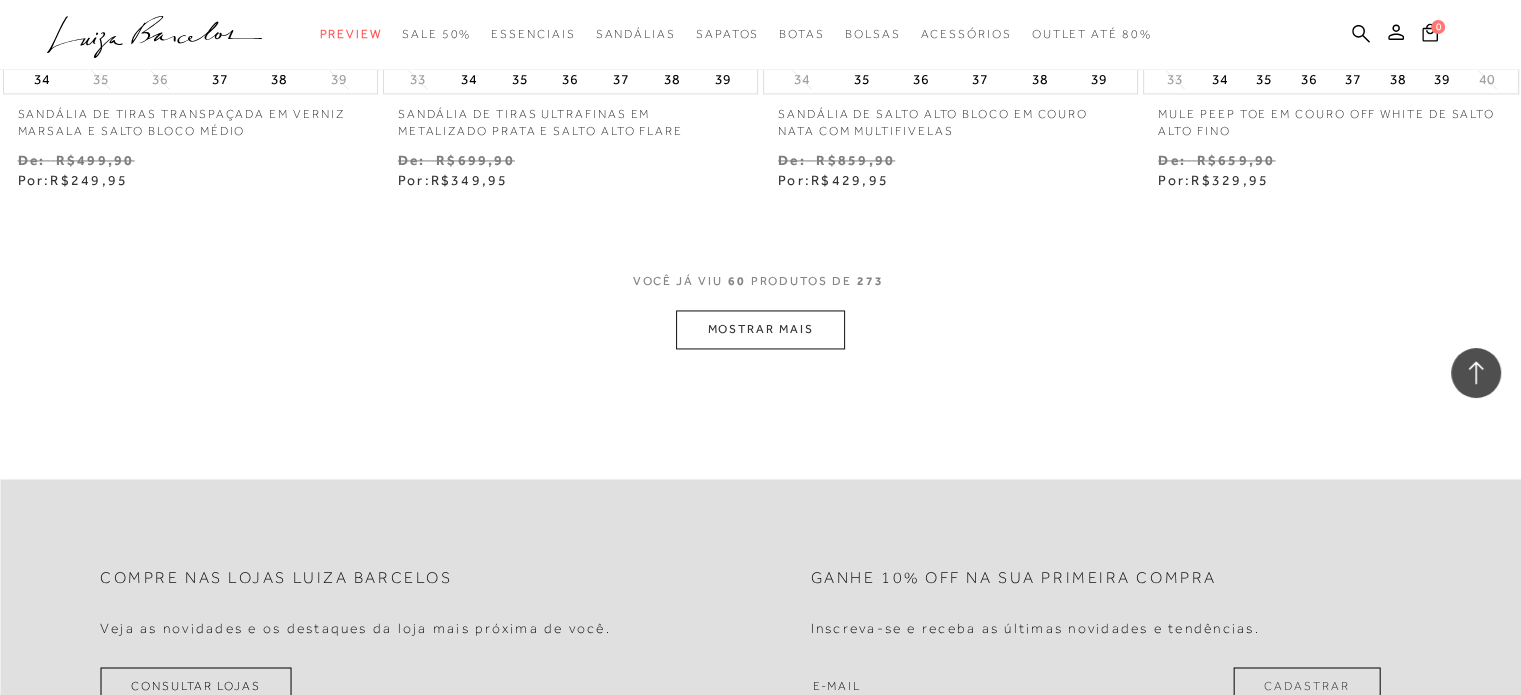 click on "MOSTRAR MAIS" at bounding box center [760, 329] 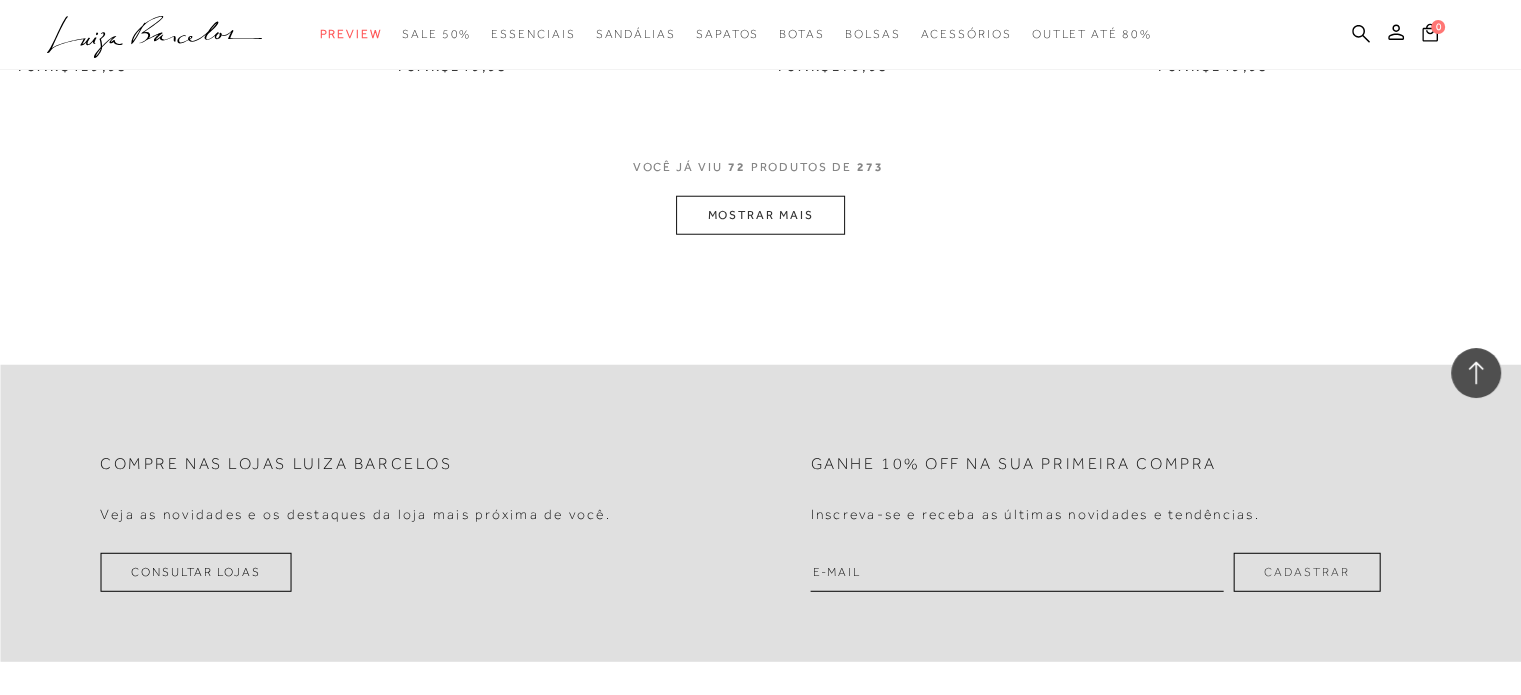 scroll, scrollTop: 12960, scrollLeft: 0, axis: vertical 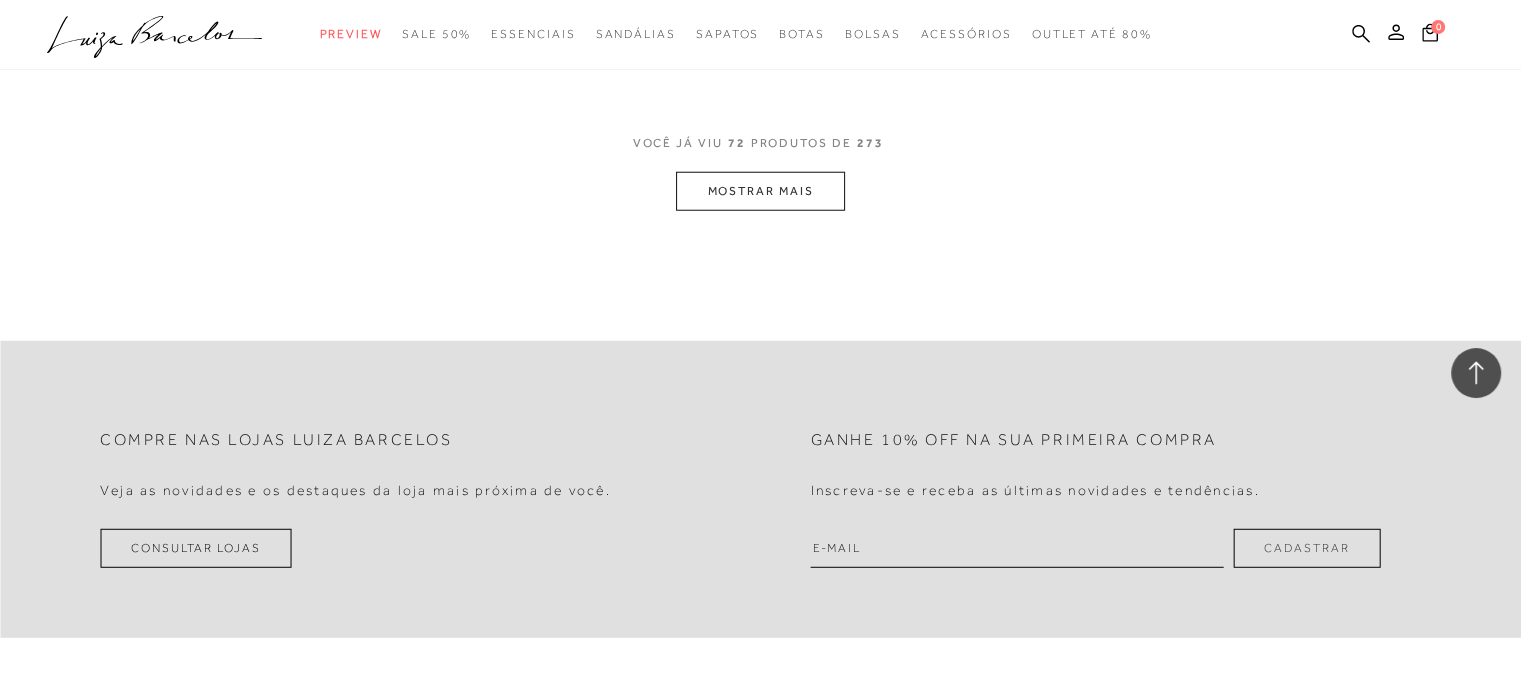 click on "MOSTRAR MAIS" at bounding box center (760, 191) 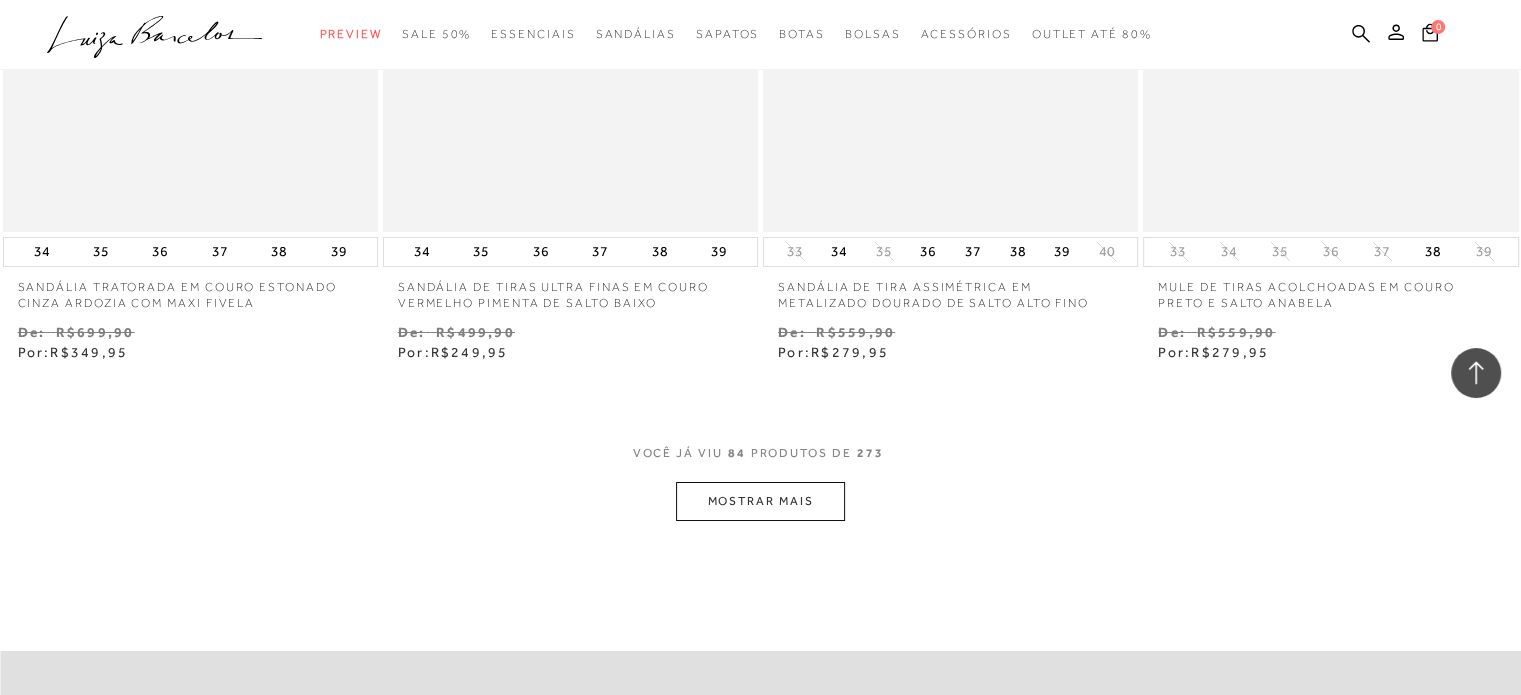 scroll, scrollTop: 14960, scrollLeft: 0, axis: vertical 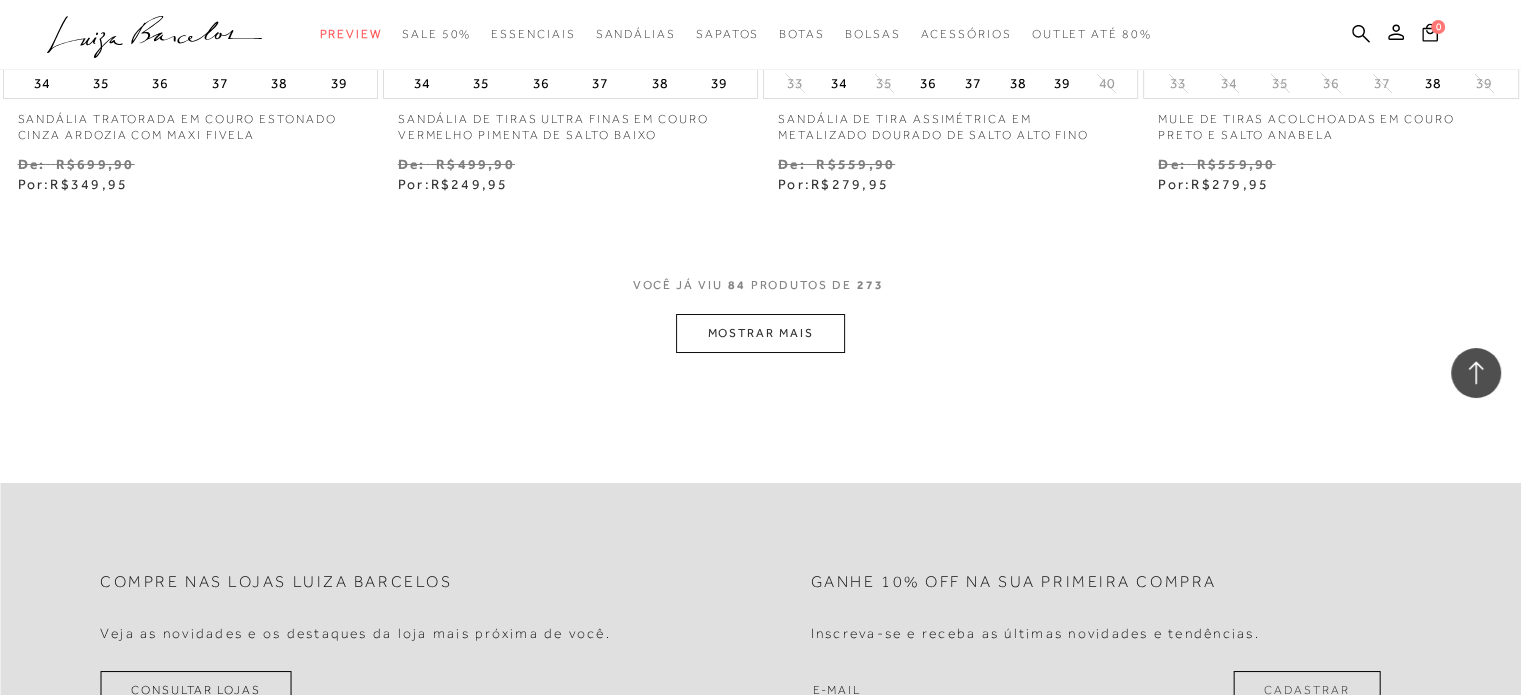 click on "MOSTRAR MAIS" at bounding box center (760, 333) 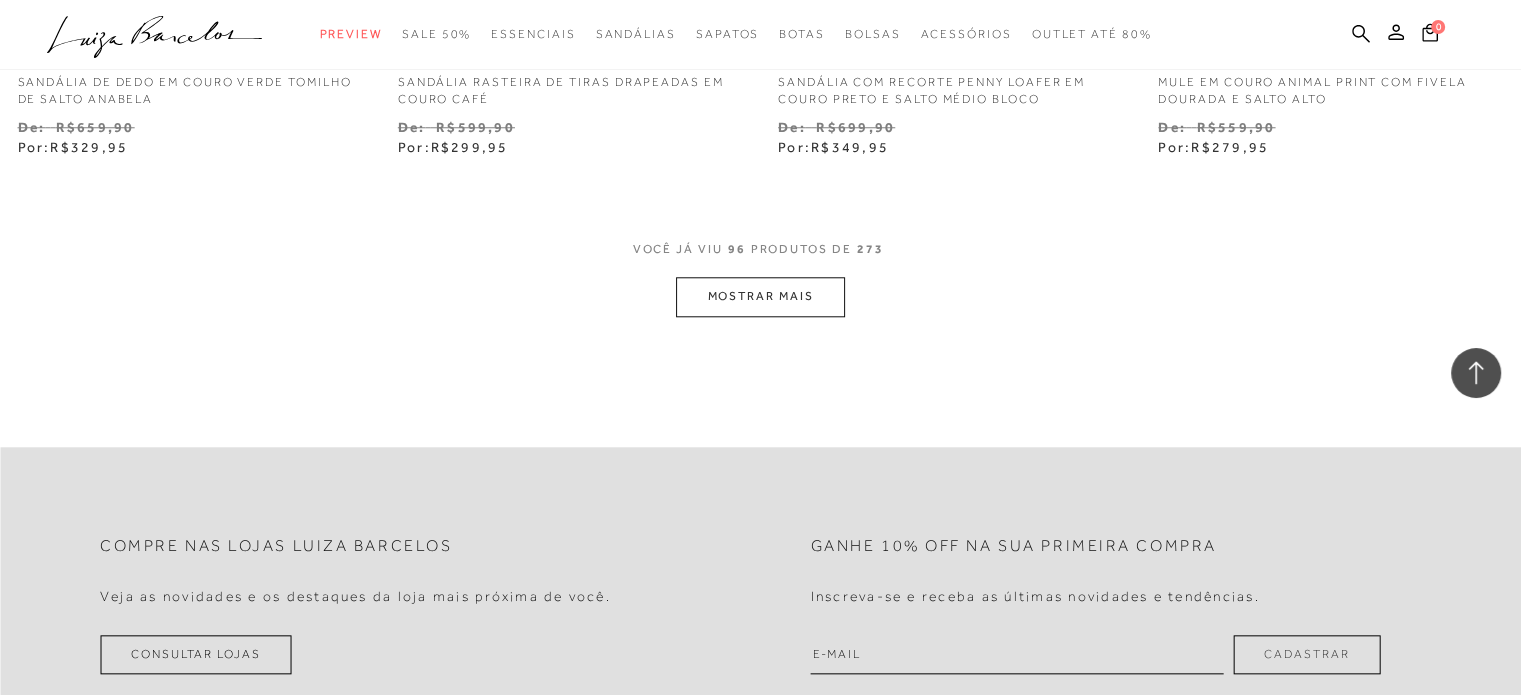 scroll, scrollTop: 17200, scrollLeft: 0, axis: vertical 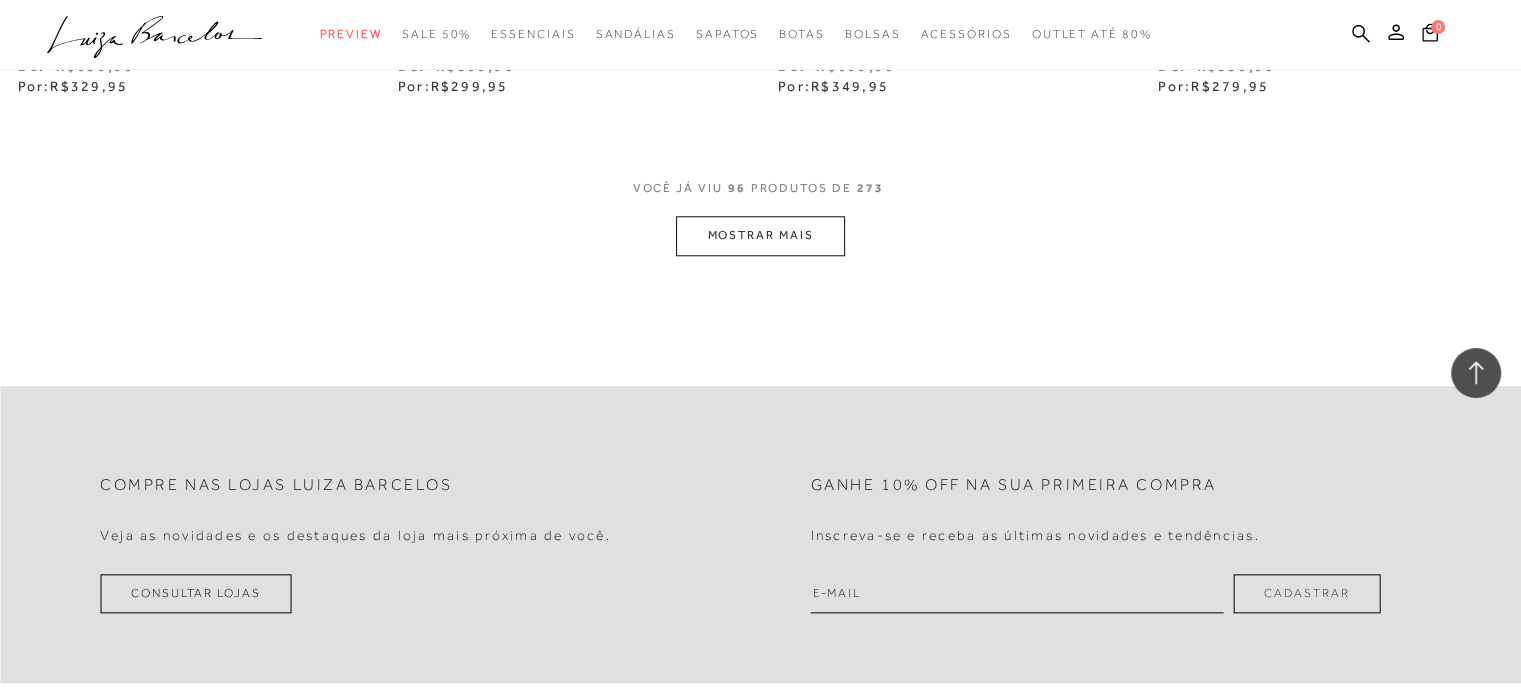 click on "MOSTRAR MAIS" at bounding box center [760, 235] 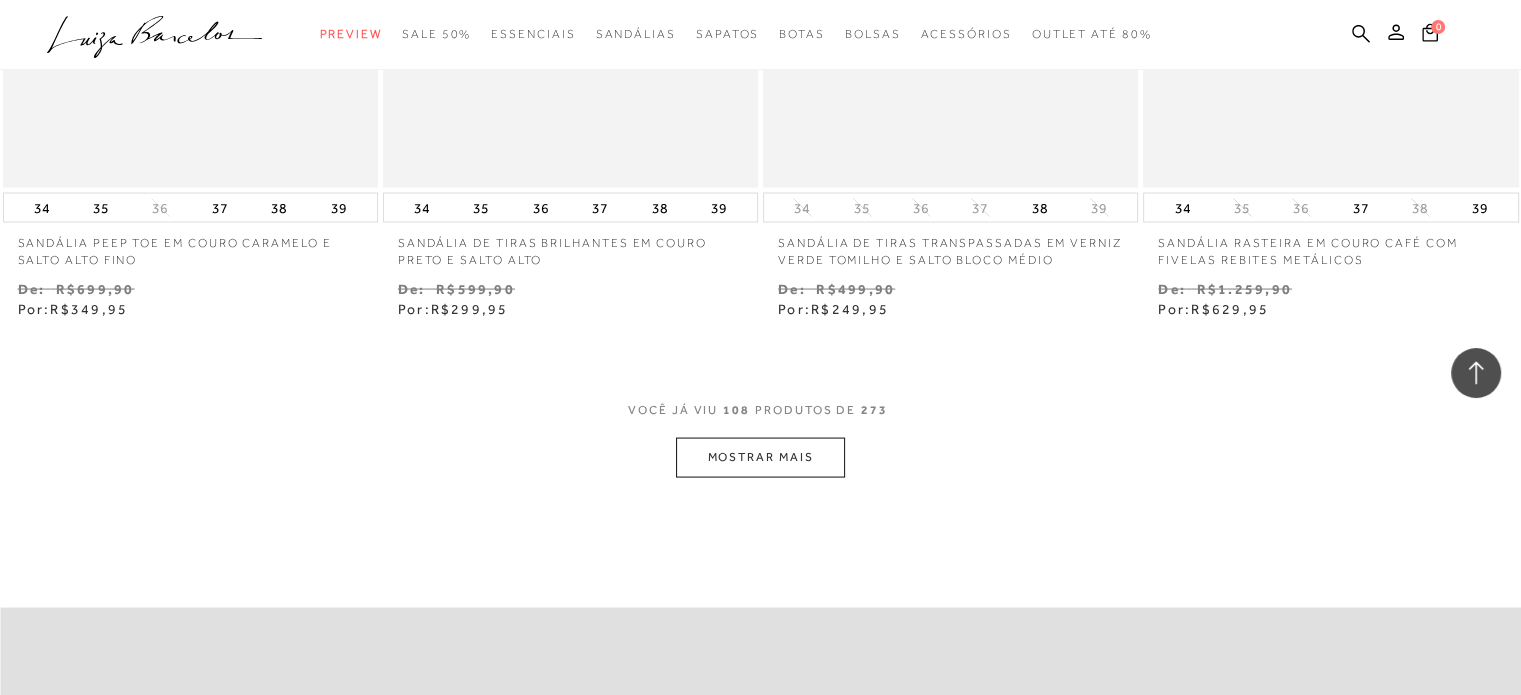 scroll, scrollTop: 19160, scrollLeft: 0, axis: vertical 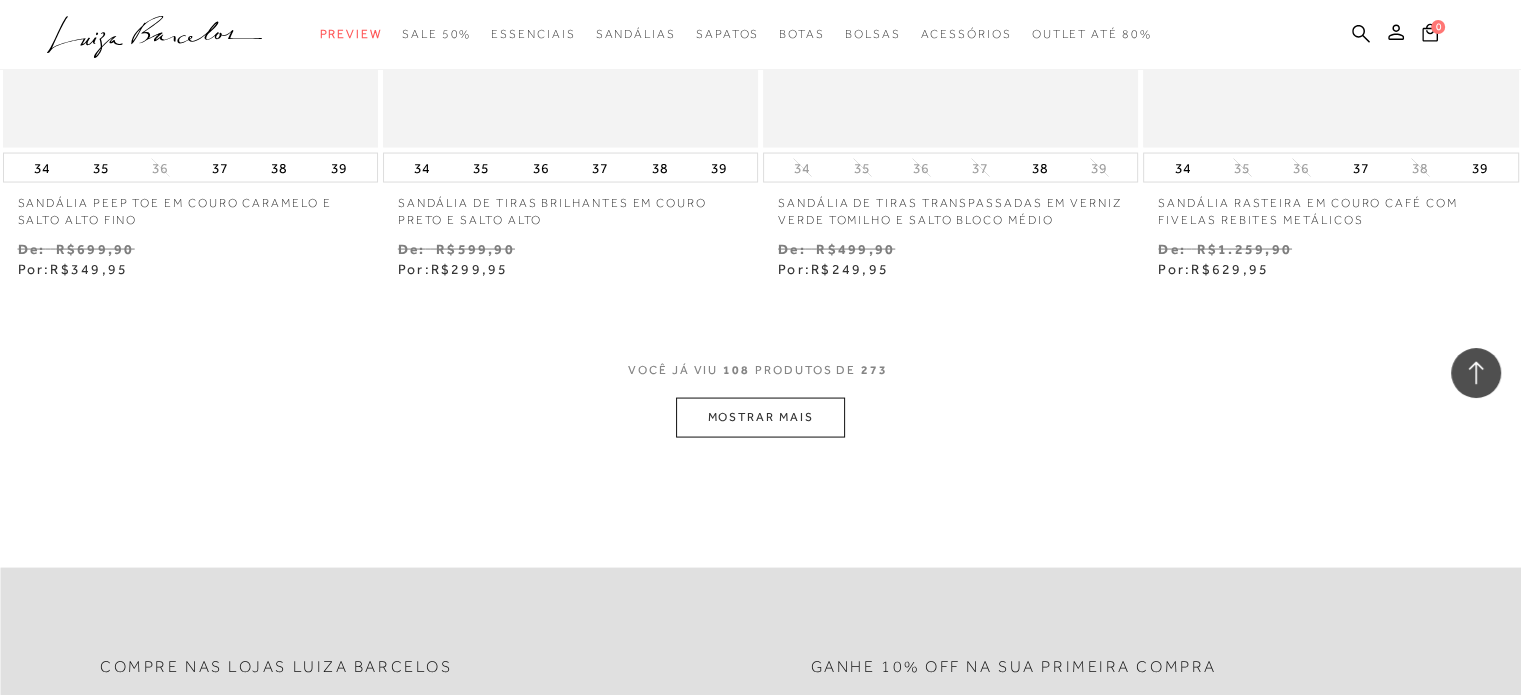 click on "MOSTRAR MAIS" at bounding box center [760, 417] 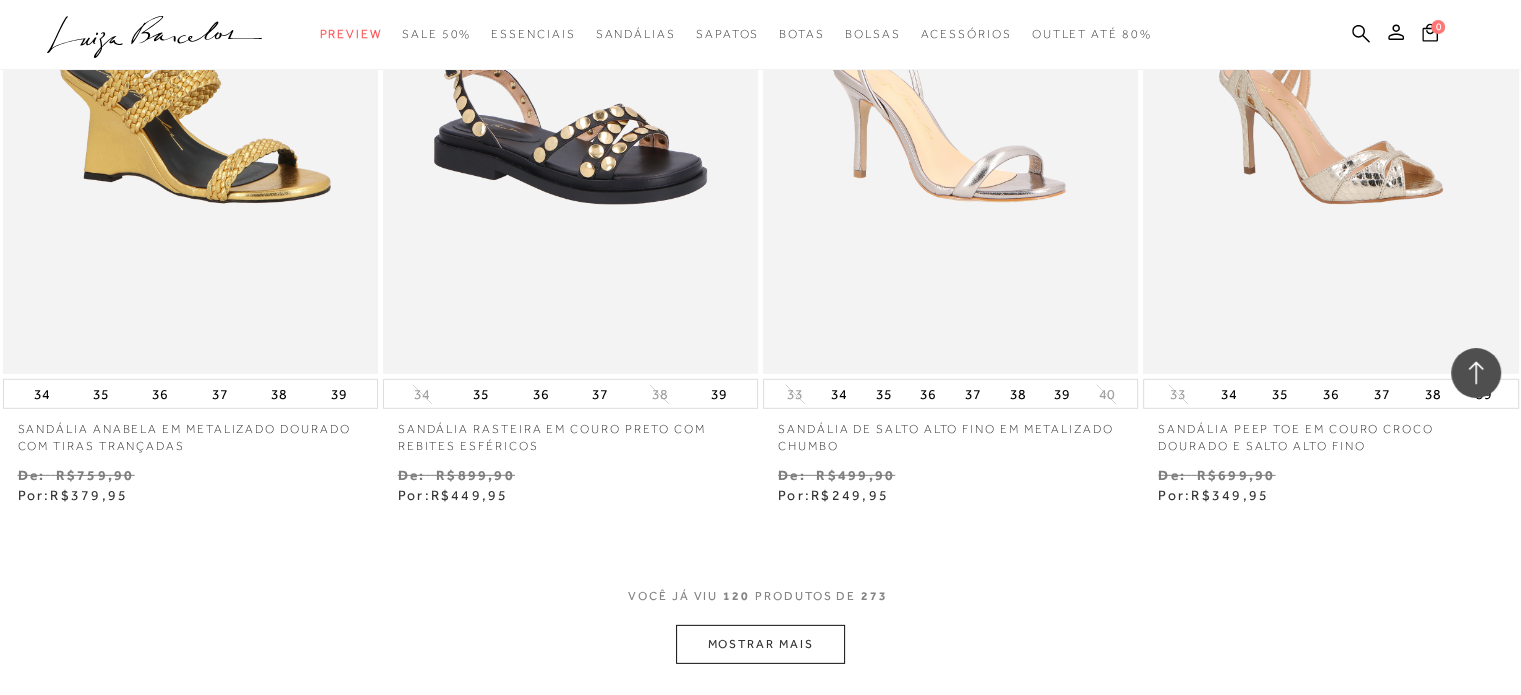 scroll, scrollTop: 21080, scrollLeft: 0, axis: vertical 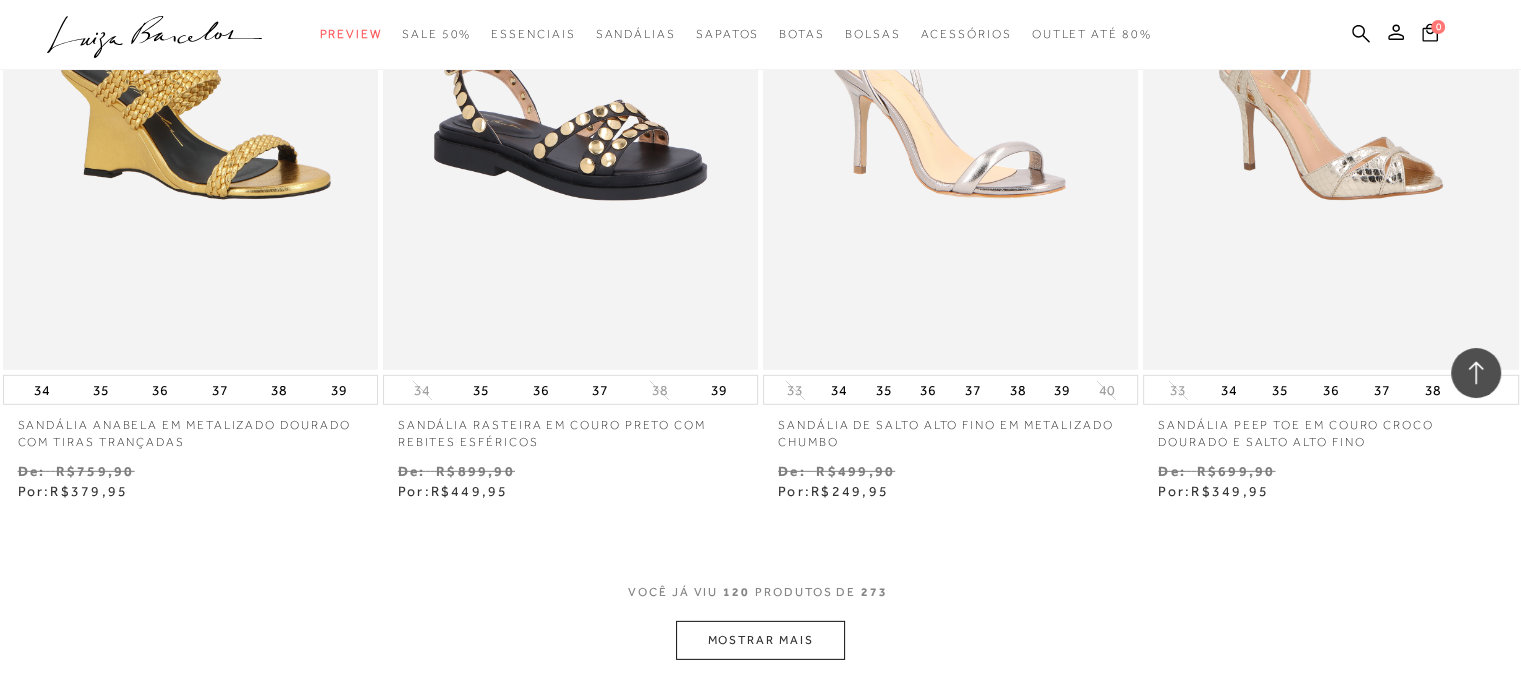 click on "MOSTRAR MAIS" at bounding box center [760, 640] 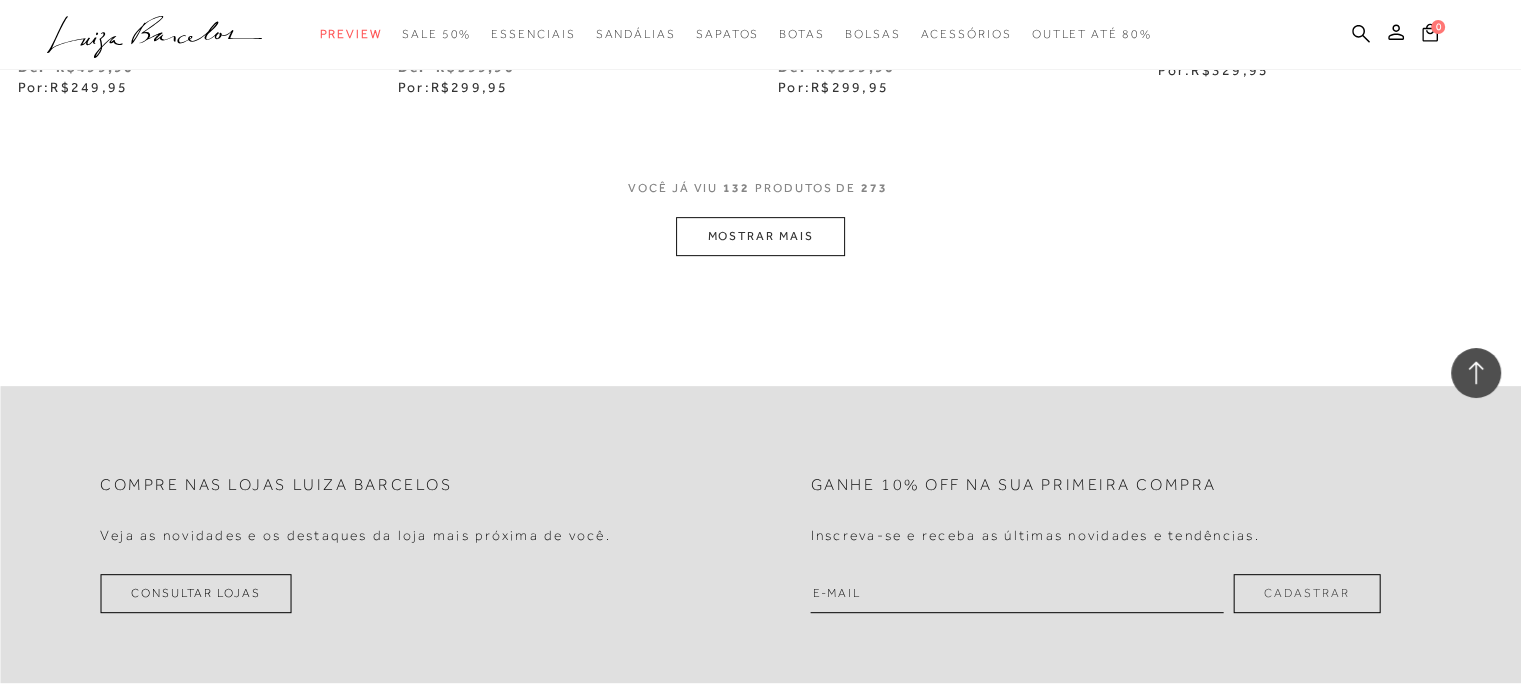 scroll, scrollTop: 23640, scrollLeft: 0, axis: vertical 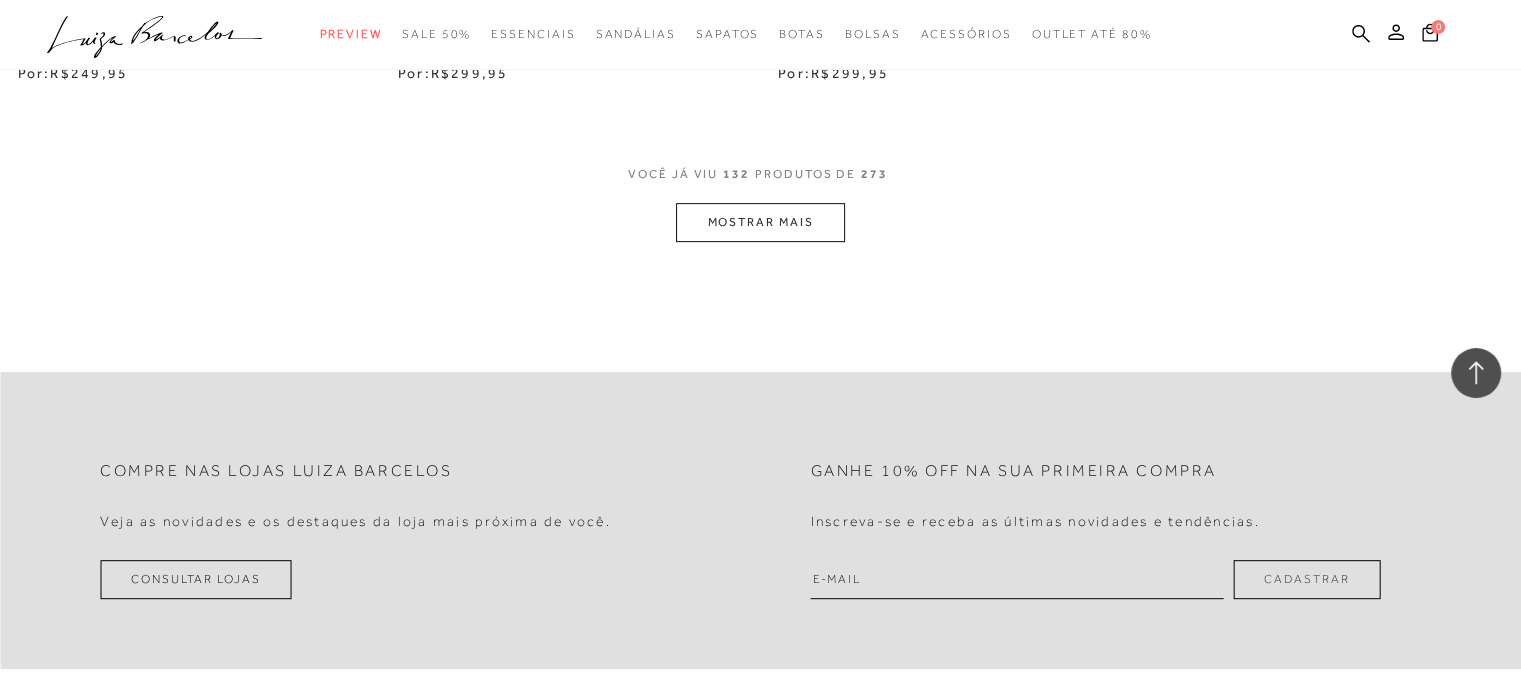 click on "MOSTRAR MAIS" at bounding box center [760, 222] 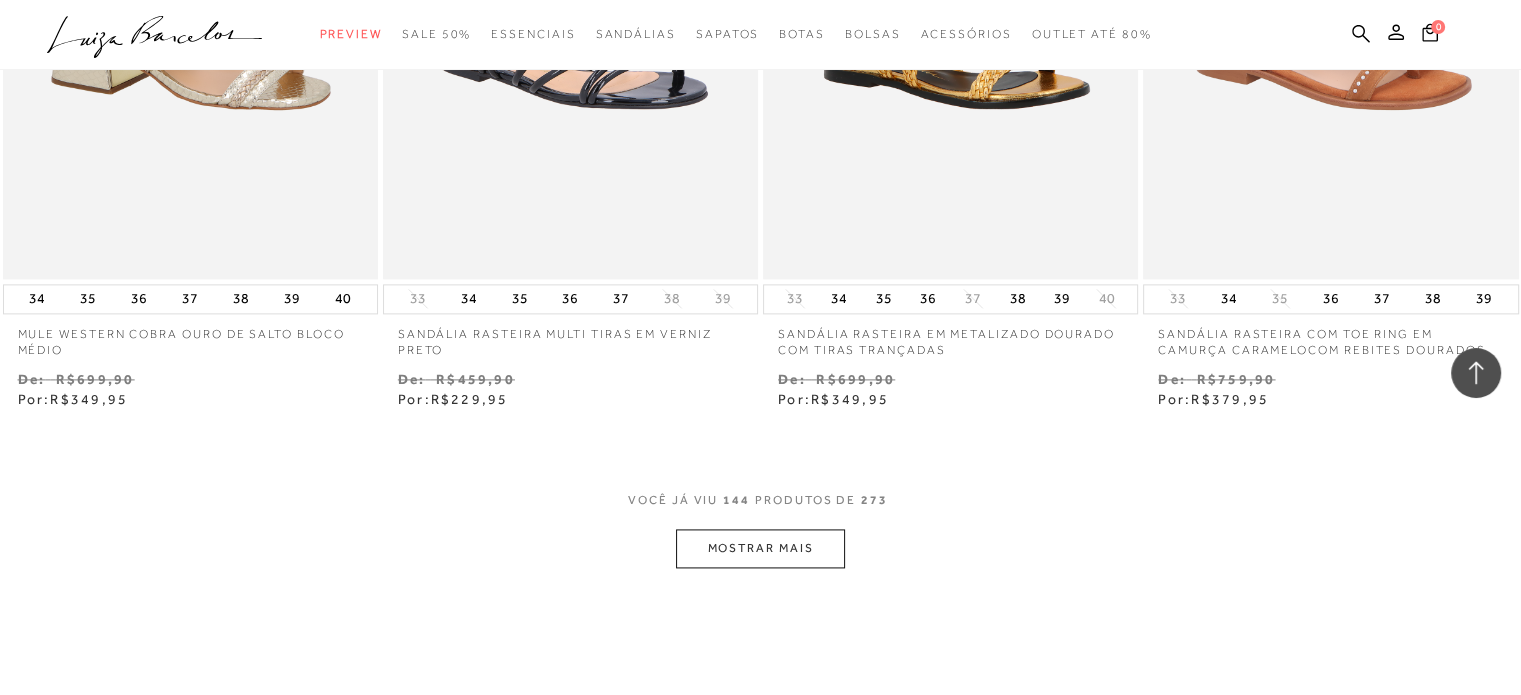 scroll, scrollTop: 25720, scrollLeft: 0, axis: vertical 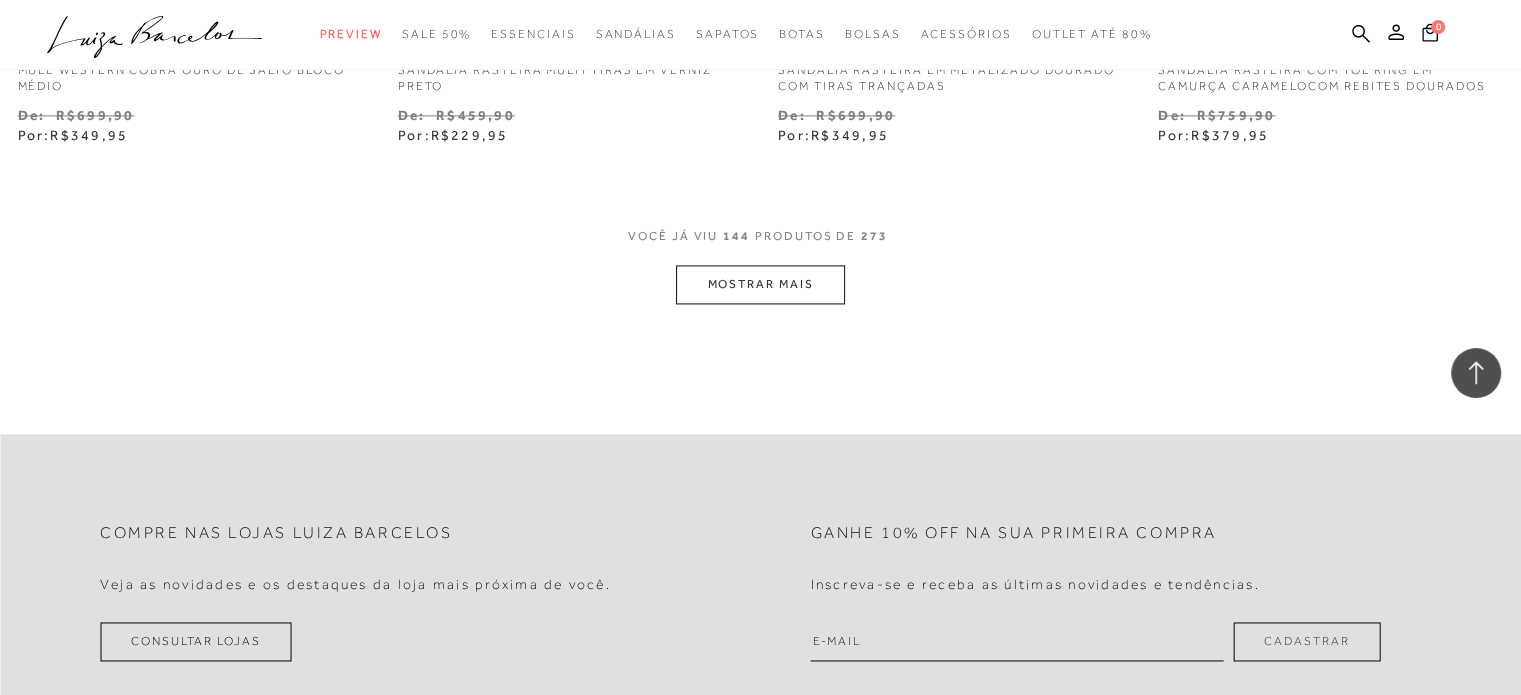 click on "MOSTRAR MAIS" at bounding box center [760, 284] 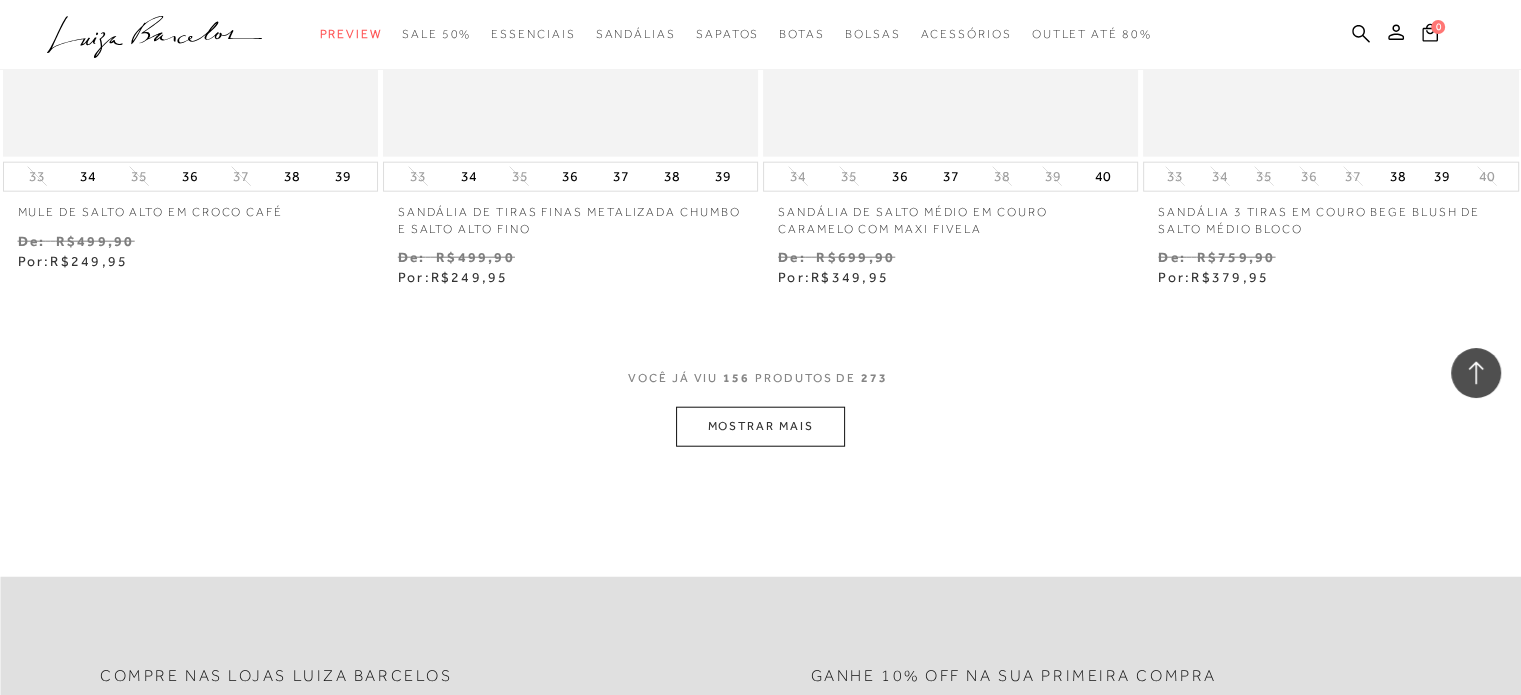 scroll, scrollTop: 27760, scrollLeft: 0, axis: vertical 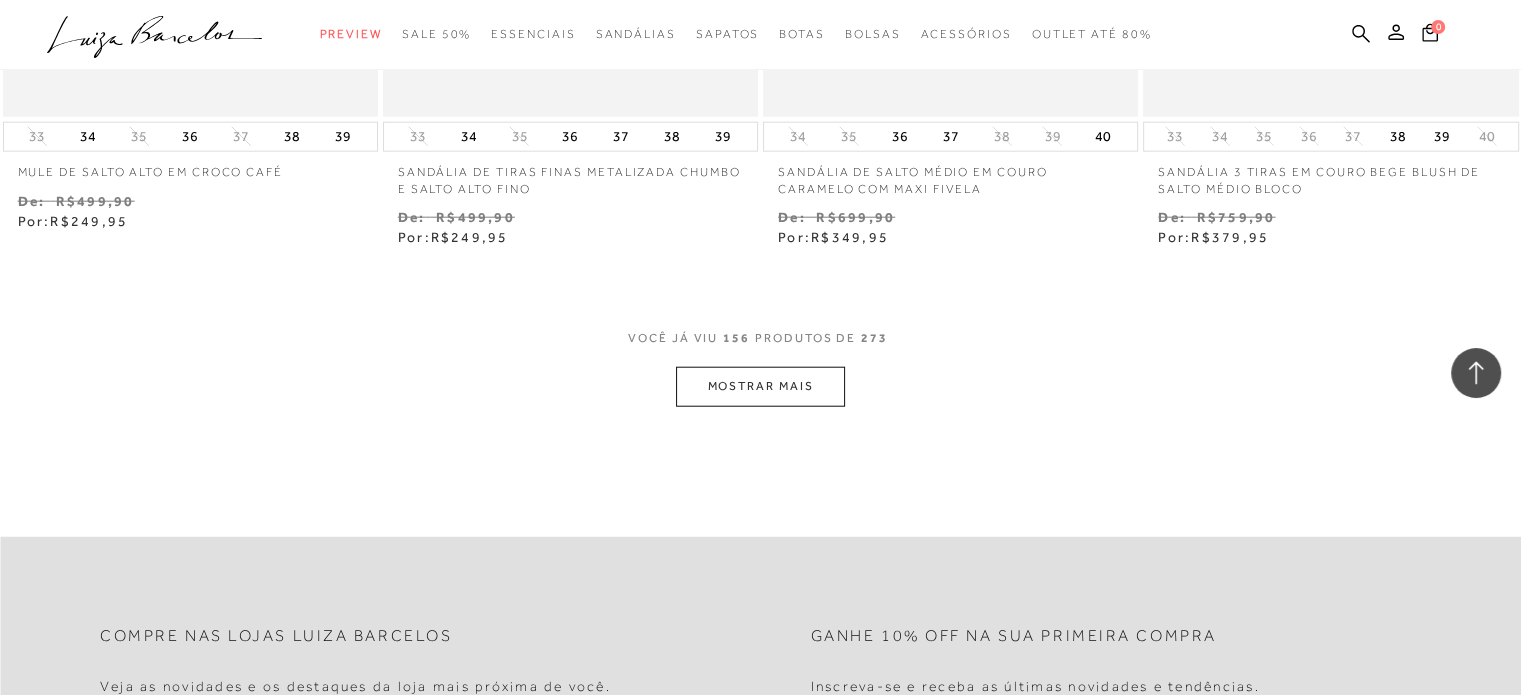 click on "MOSTRAR MAIS" at bounding box center (760, 386) 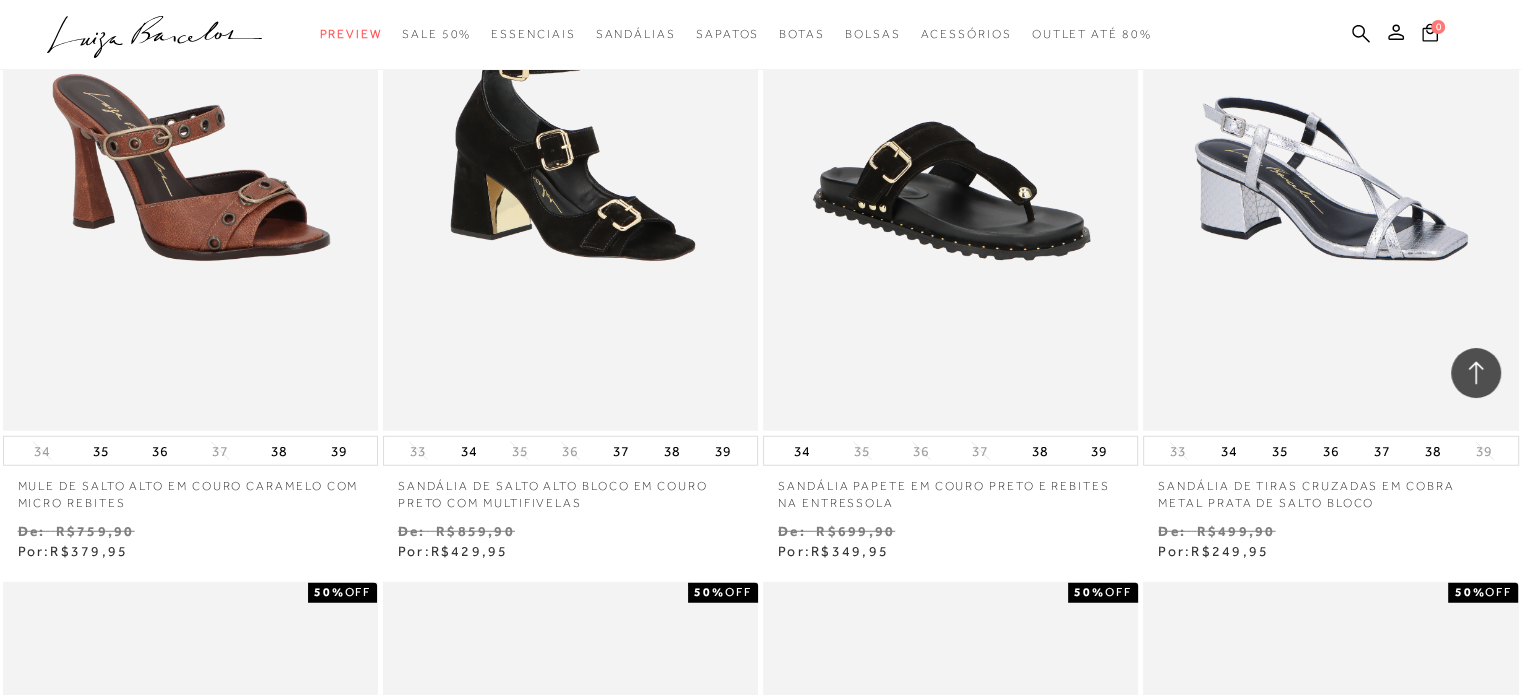 scroll, scrollTop: 28200, scrollLeft: 0, axis: vertical 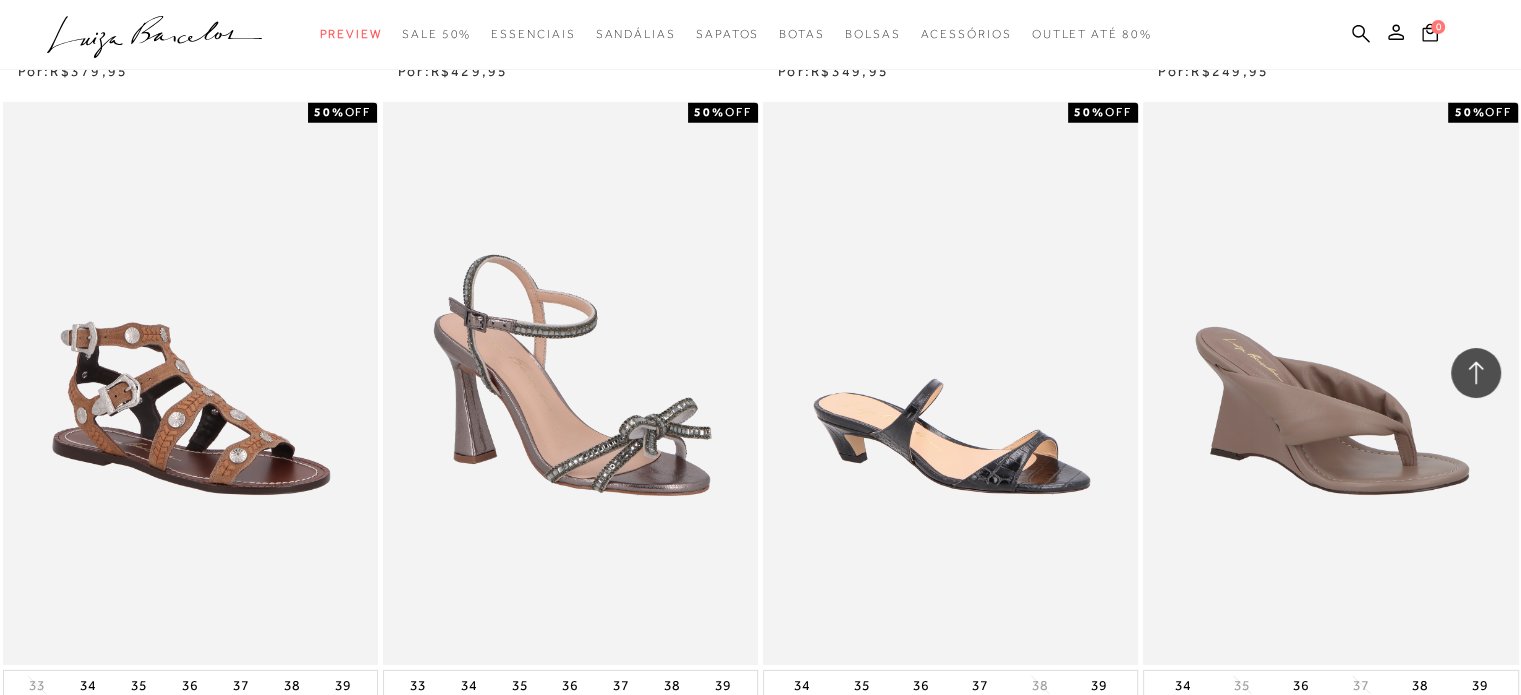 click at bounding box center (950, 383) 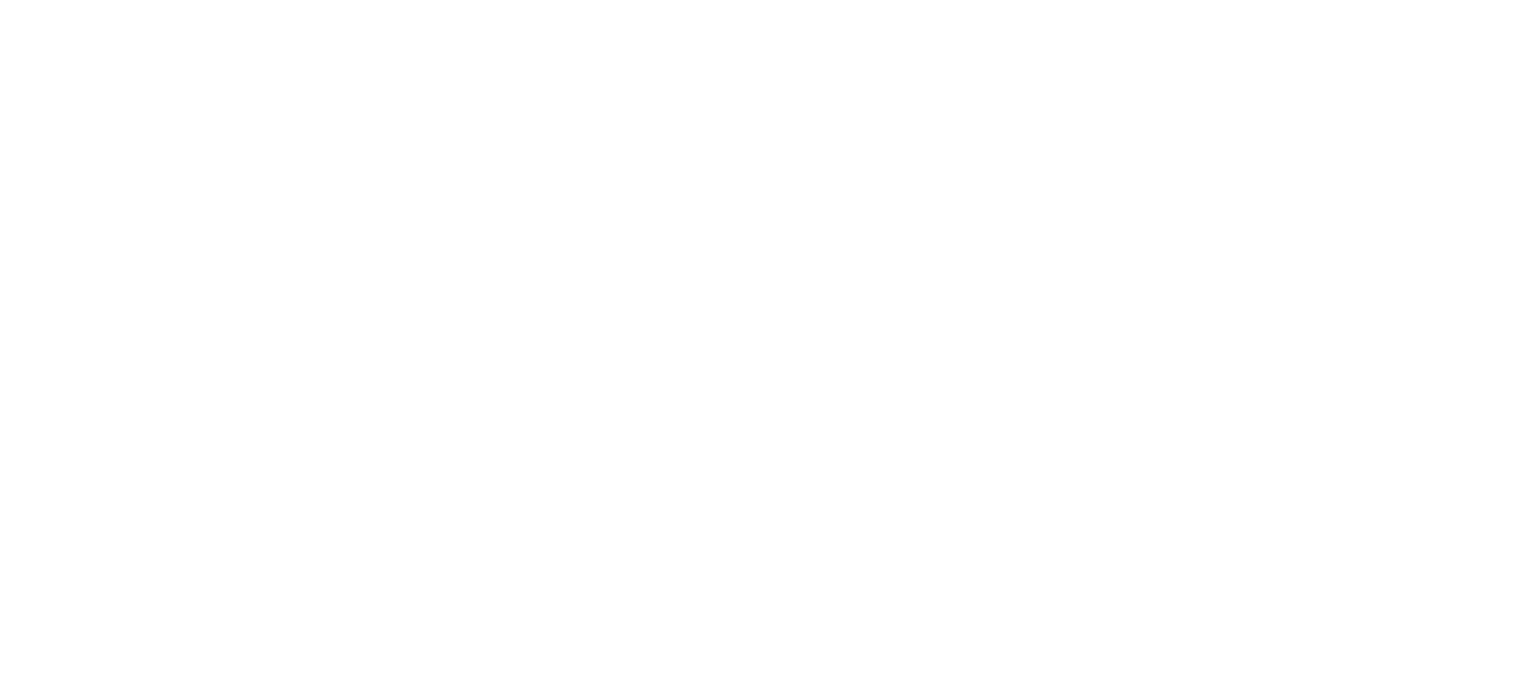 scroll, scrollTop: 0, scrollLeft: 0, axis: both 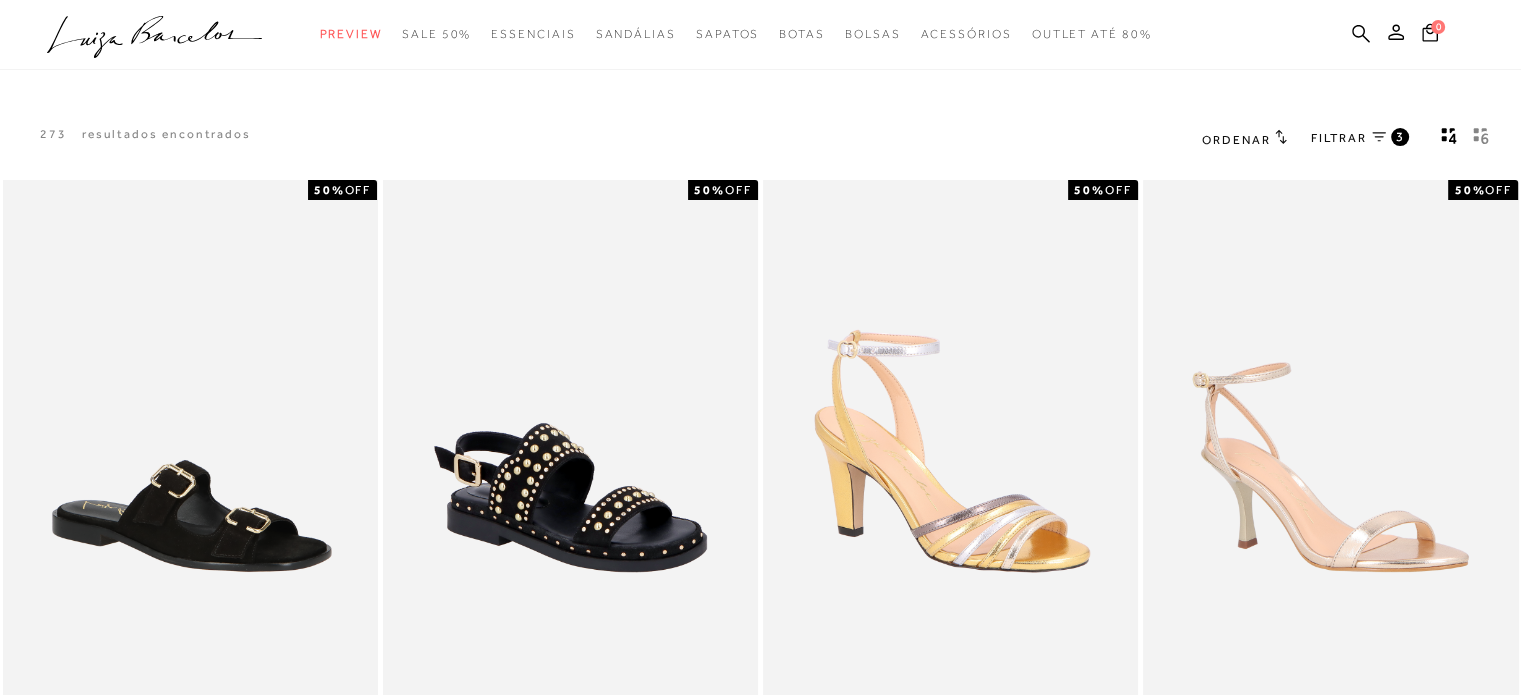 type 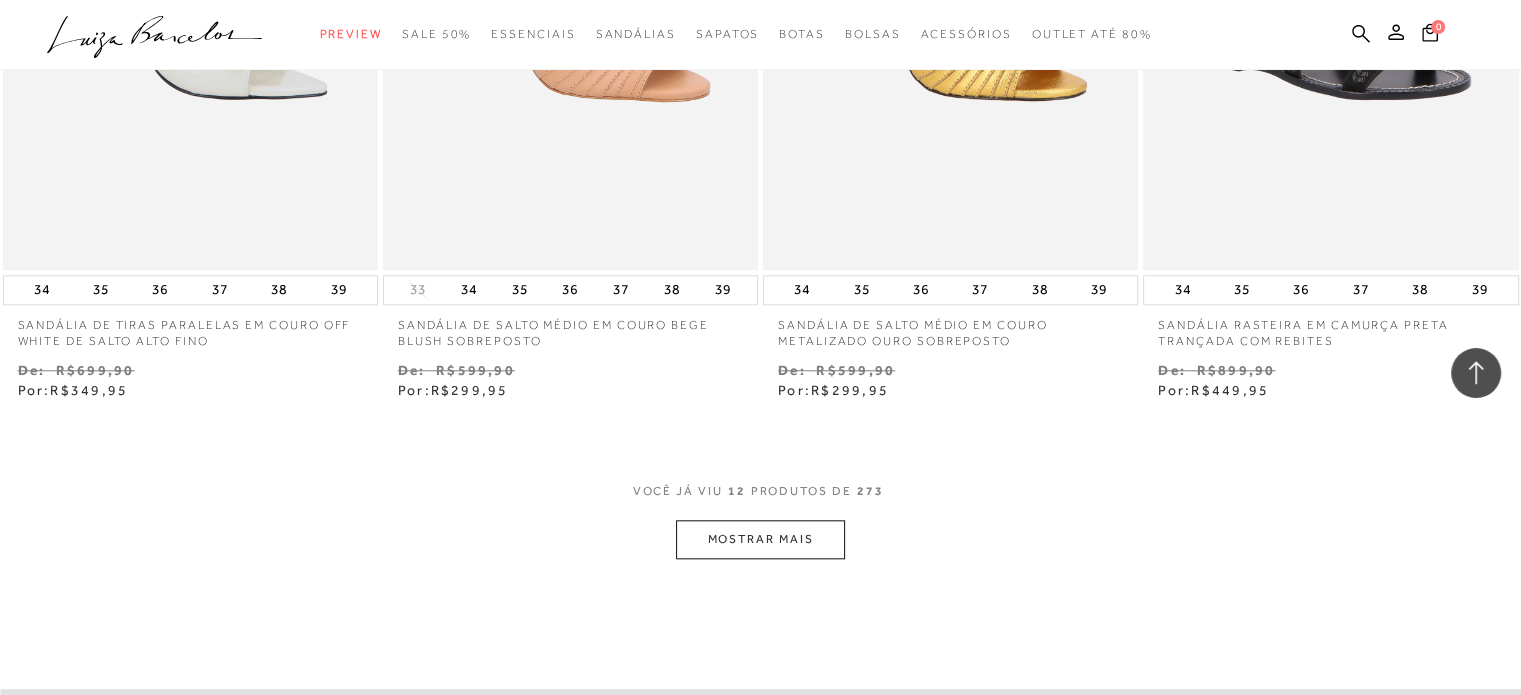 scroll, scrollTop: 1960, scrollLeft: 0, axis: vertical 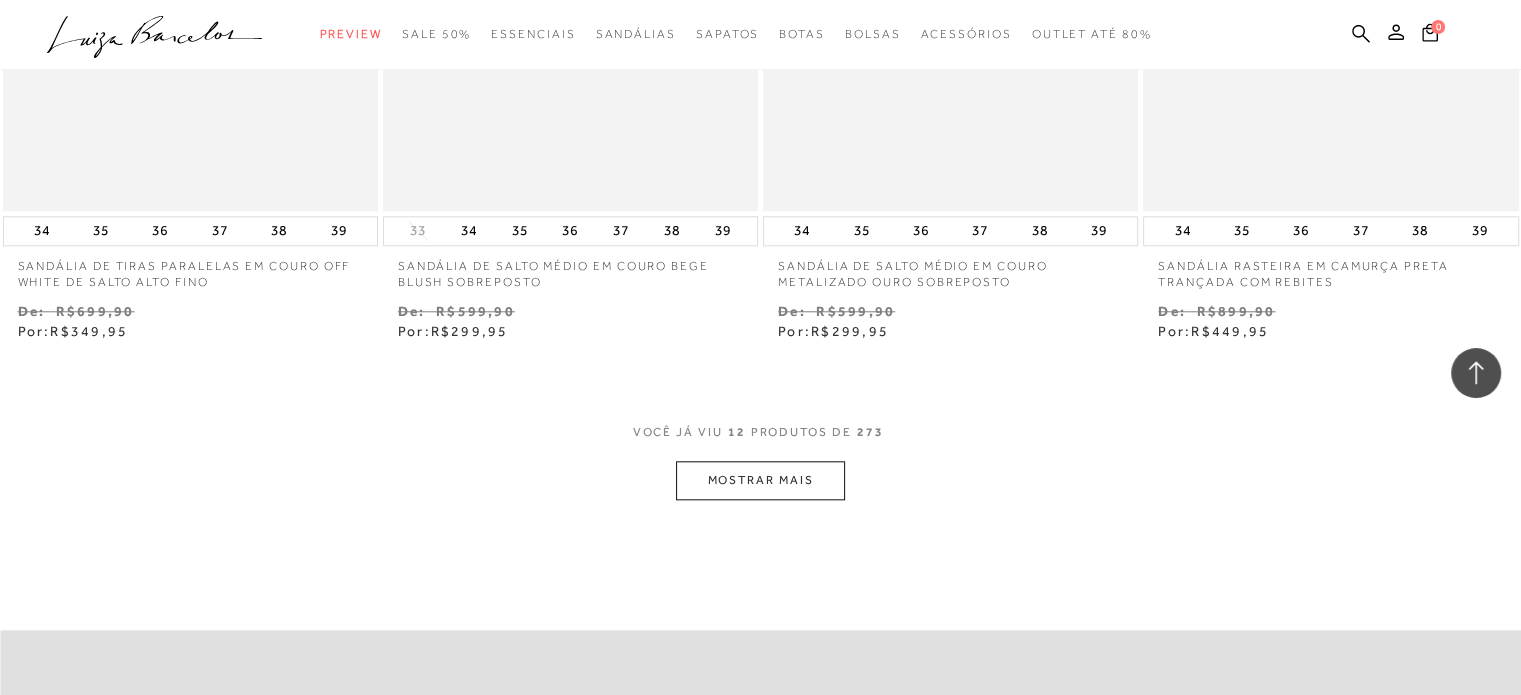 click on "MOSTRAR MAIS" at bounding box center [760, 480] 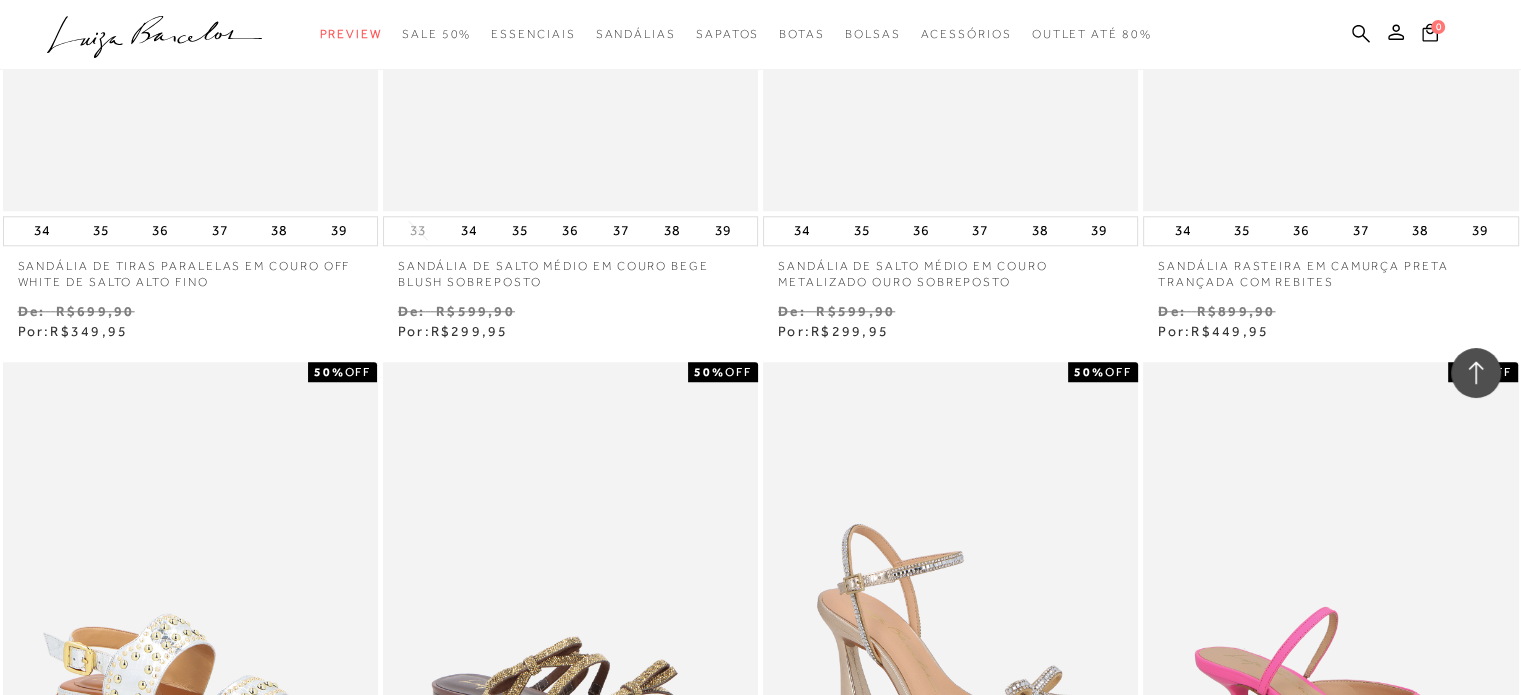 type 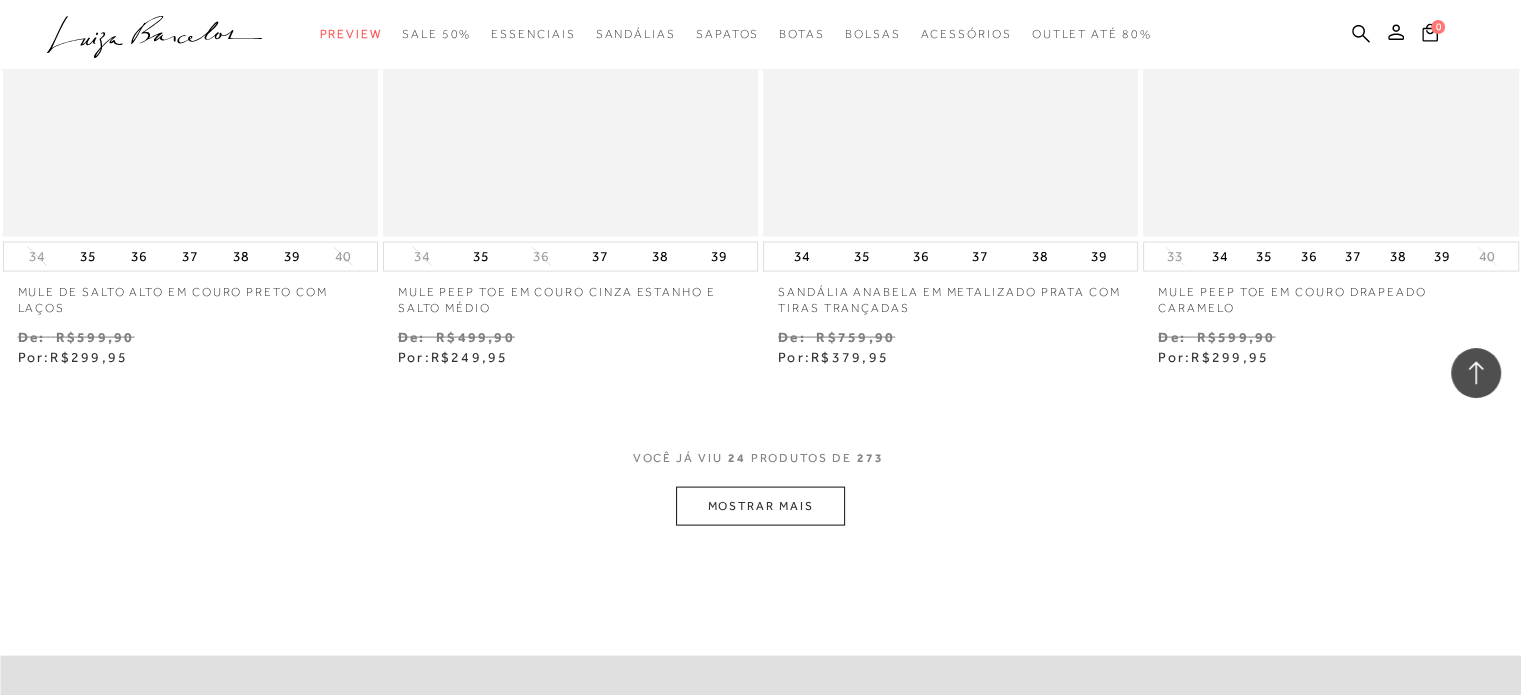 scroll, scrollTop: 4120, scrollLeft: 0, axis: vertical 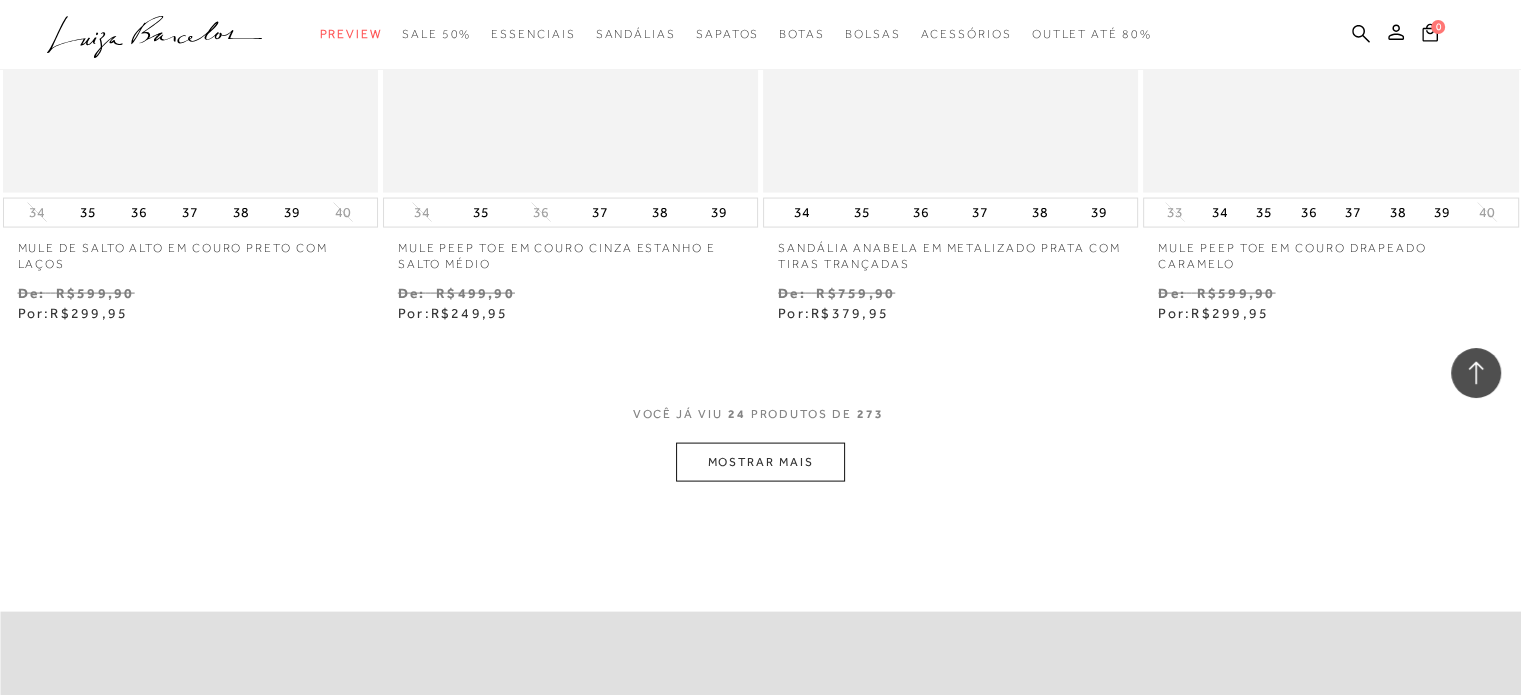 click on "MOSTRAR MAIS" at bounding box center (760, 462) 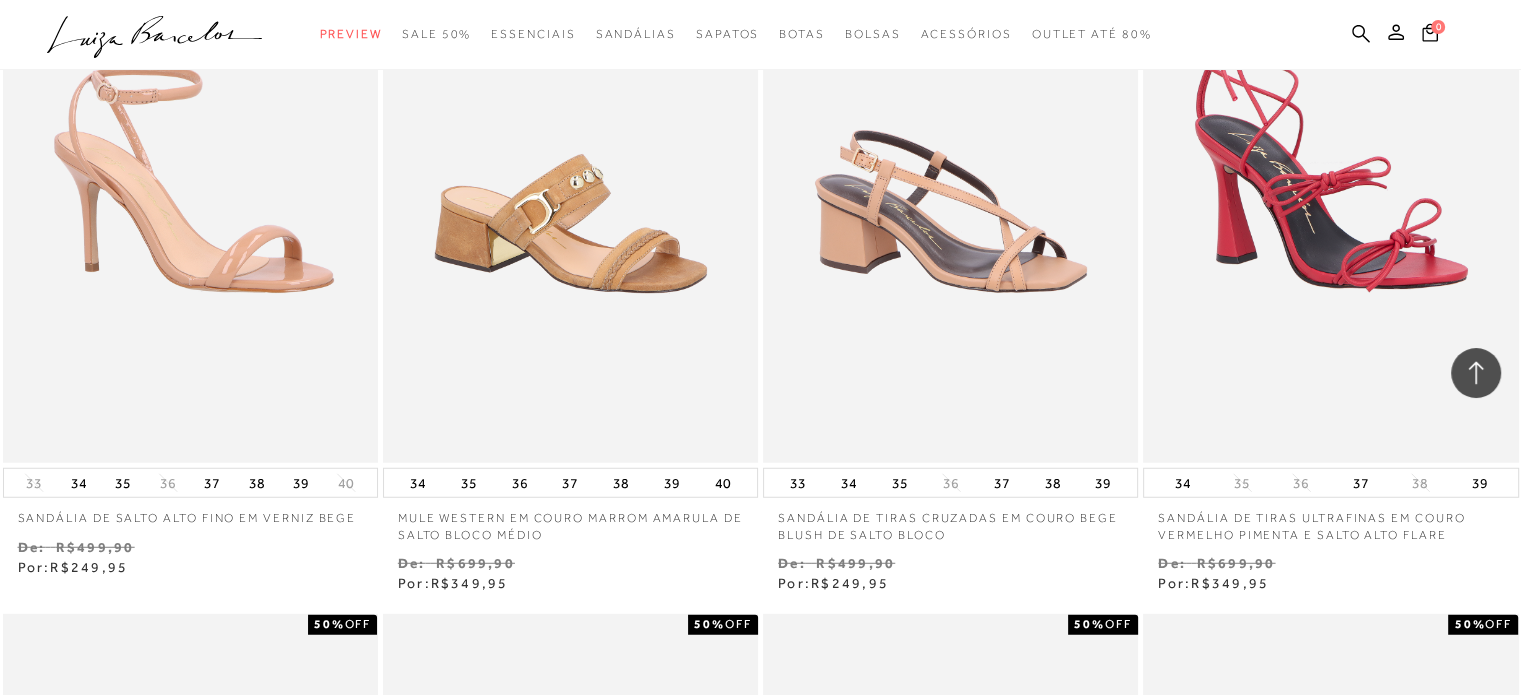 scroll, scrollTop: 5280, scrollLeft: 0, axis: vertical 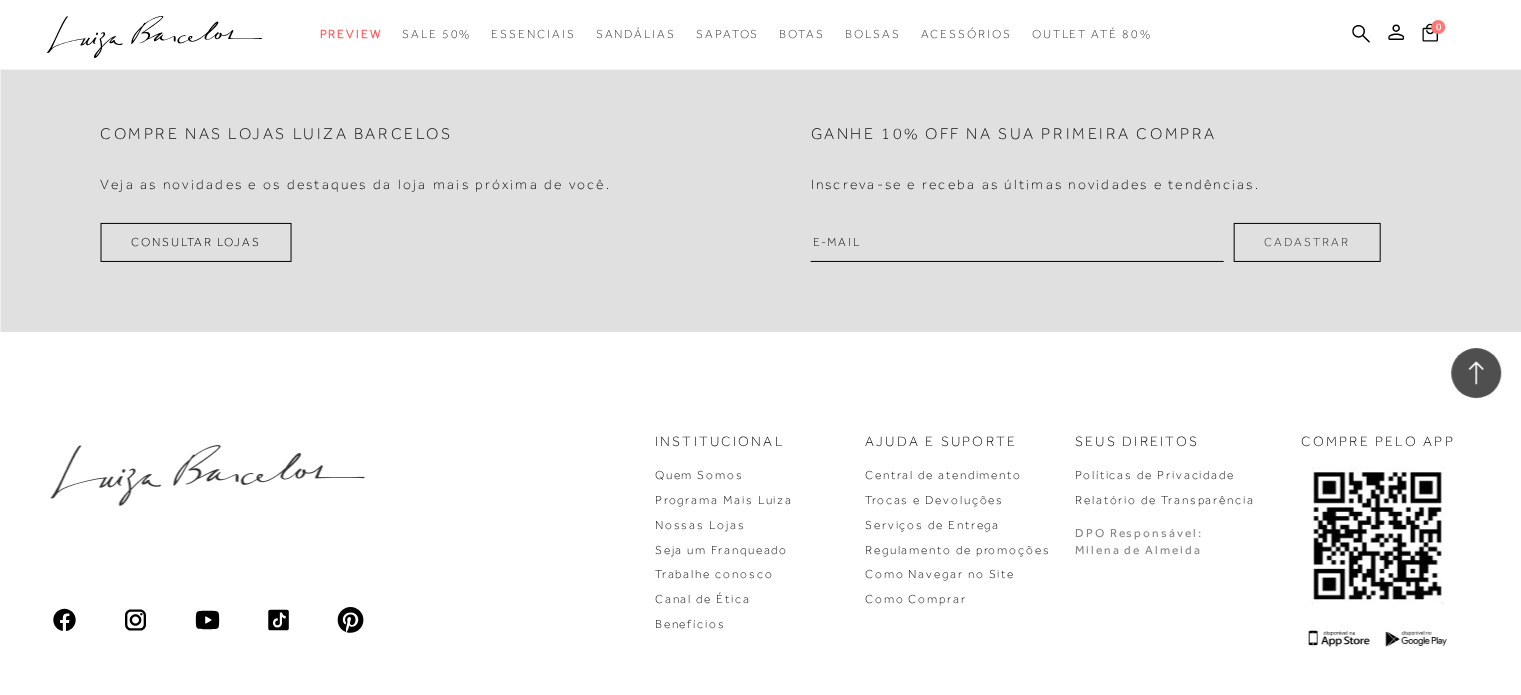 click on "Institucional
Quem Somos
Programa Mais Luiza
Nossas Lojas
Seja um Franqueado
Trabalhe conosco
Canal de Ética
Benefícios" at bounding box center [748, 540] 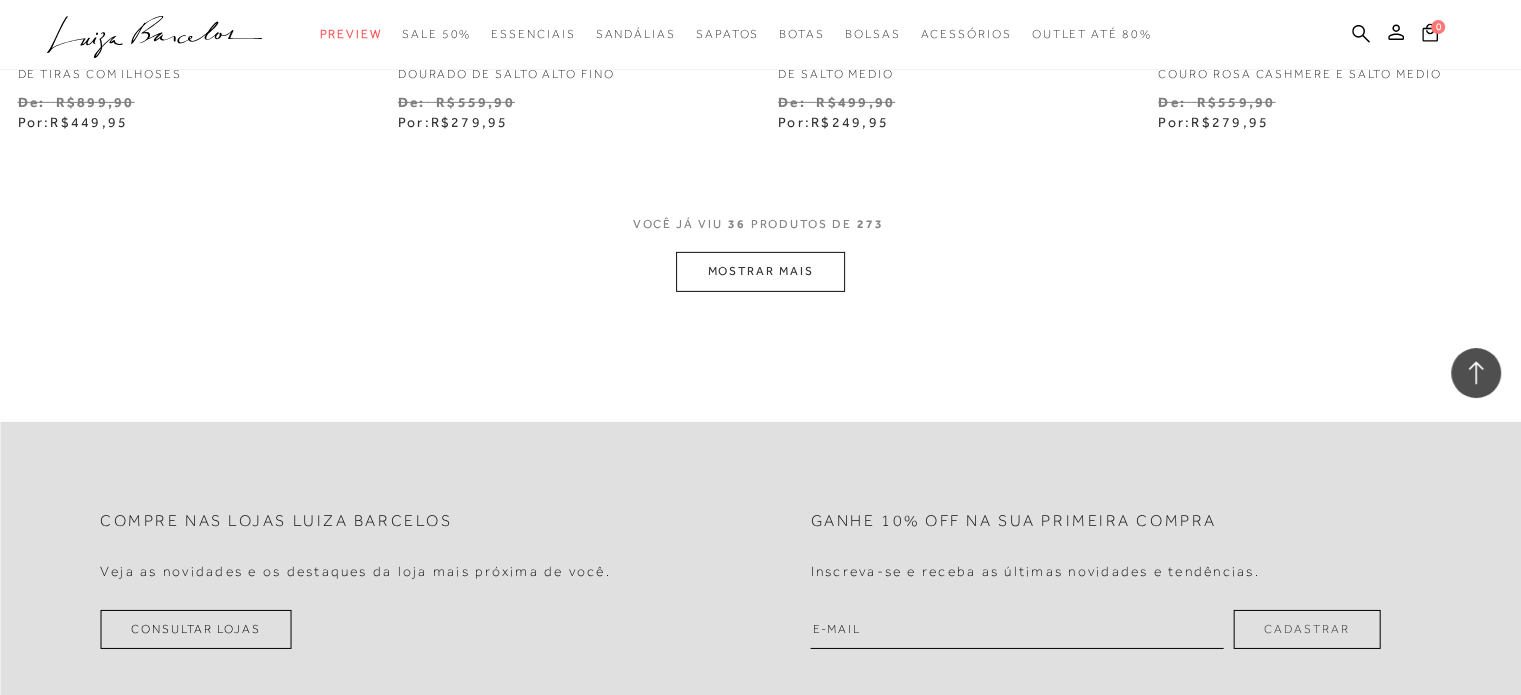 scroll, scrollTop: 6440, scrollLeft: 0, axis: vertical 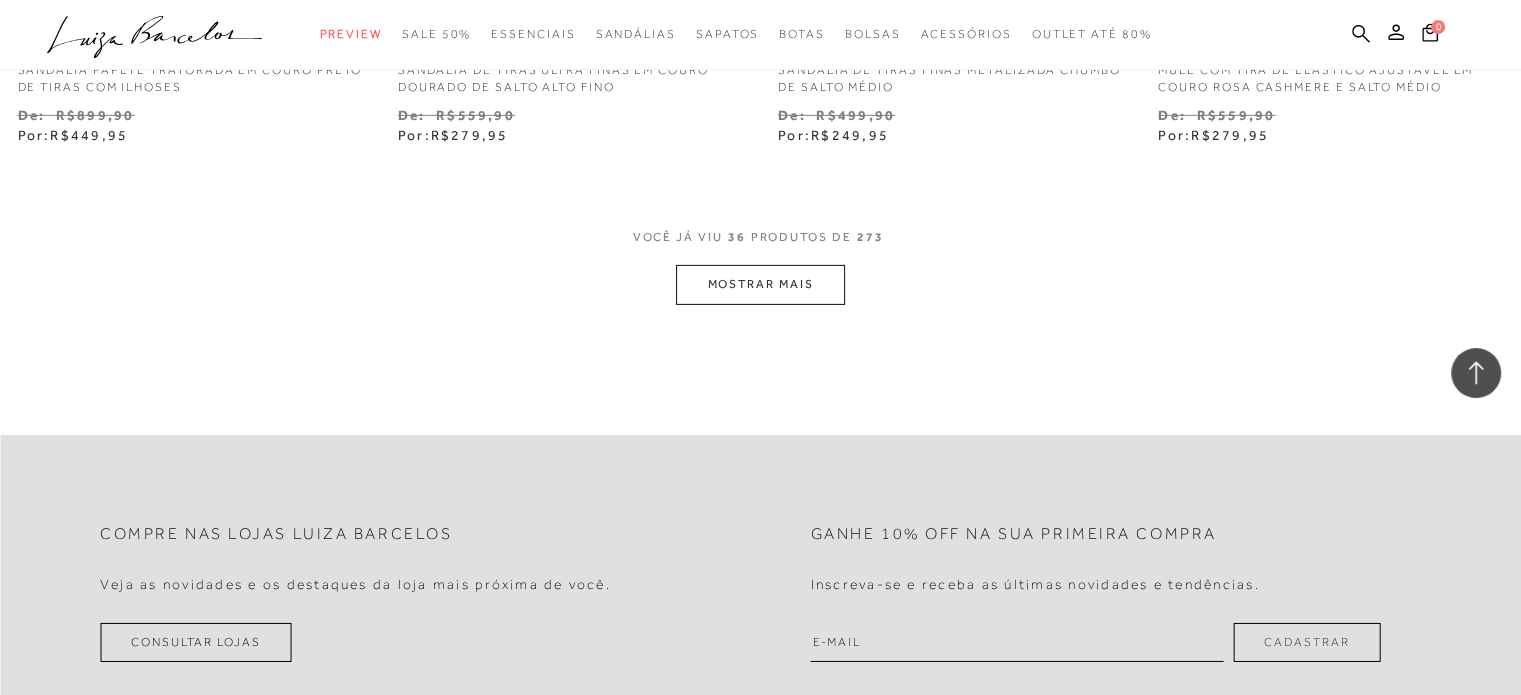 click on "MOSTRAR MAIS" at bounding box center (760, 284) 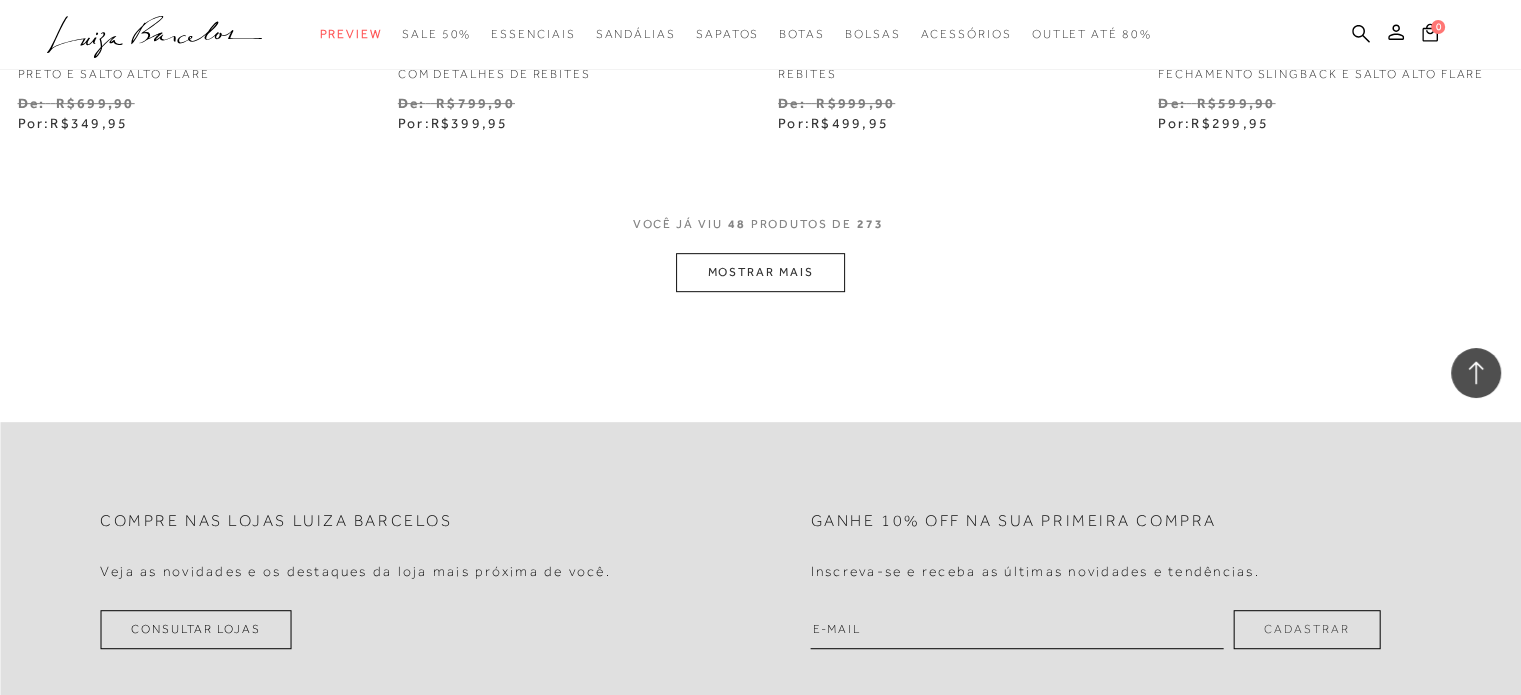 scroll, scrollTop: 8600, scrollLeft: 0, axis: vertical 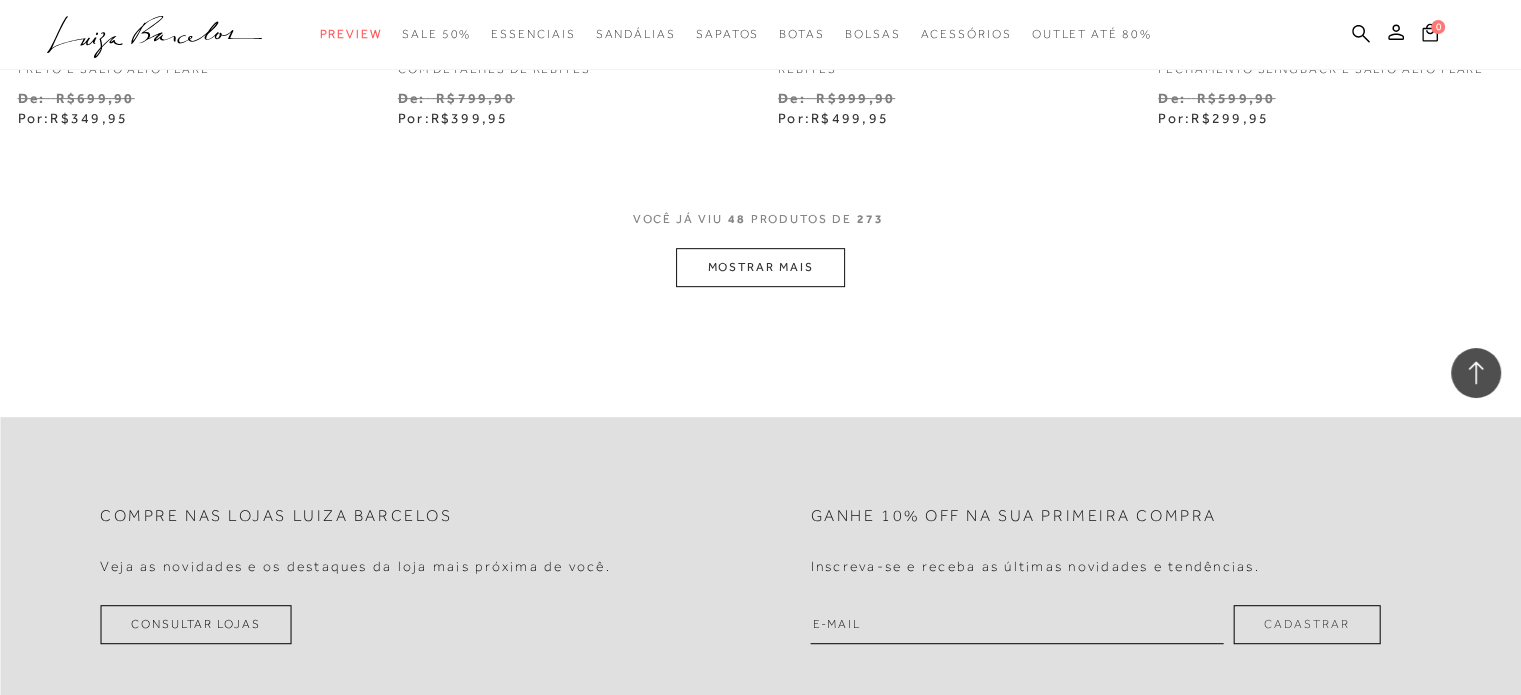 click on "MOSTRAR MAIS" at bounding box center (760, 267) 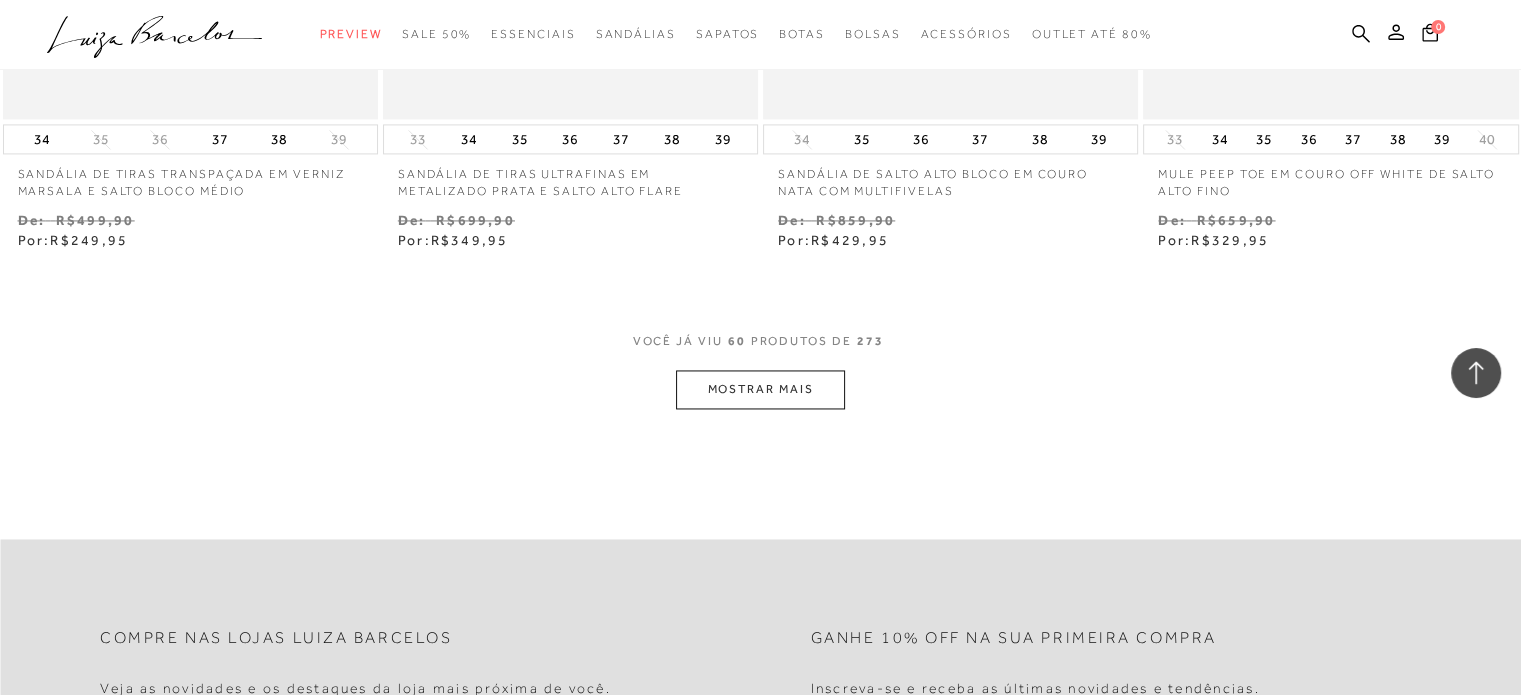 scroll, scrollTop: 10680, scrollLeft: 0, axis: vertical 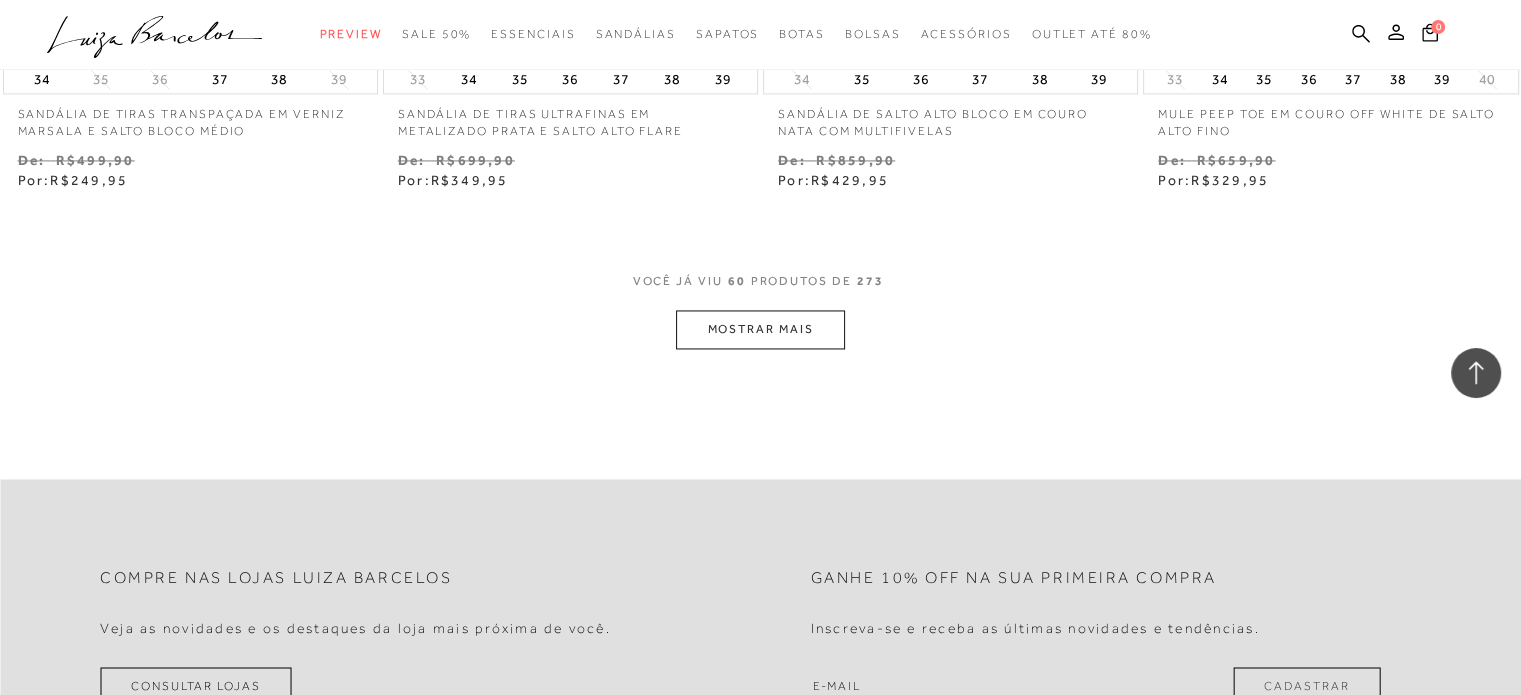 click on "MOSTRAR MAIS" at bounding box center [760, 329] 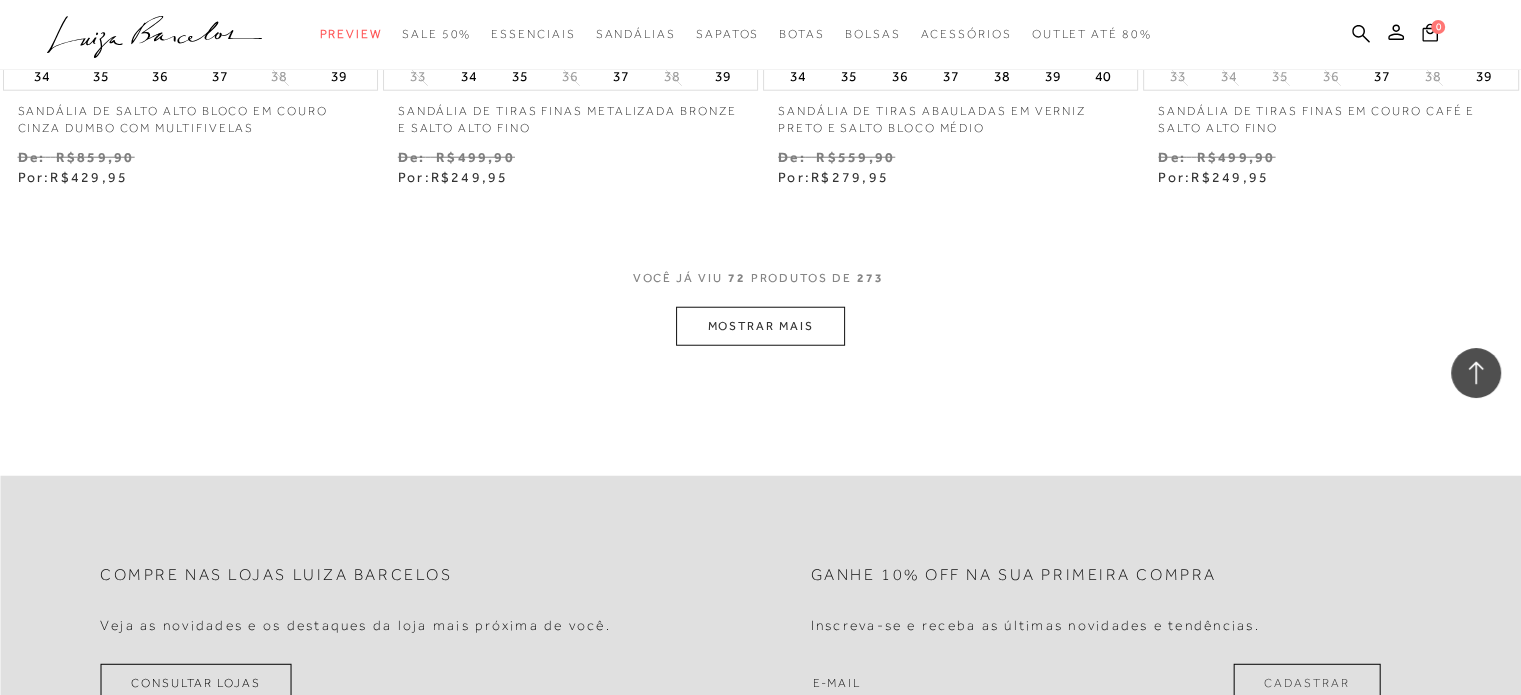 scroll, scrollTop: 13040, scrollLeft: 0, axis: vertical 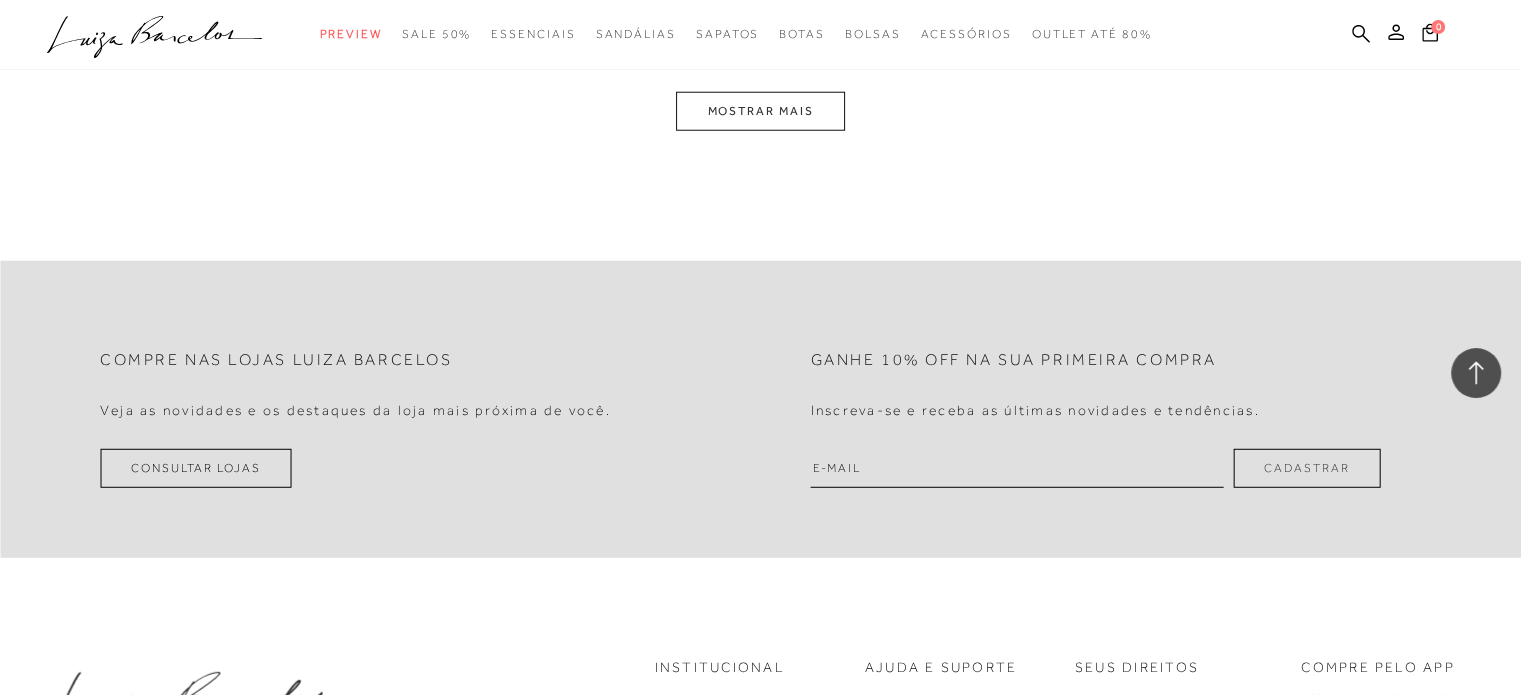 click on "MOSTRAR MAIS" at bounding box center (760, 111) 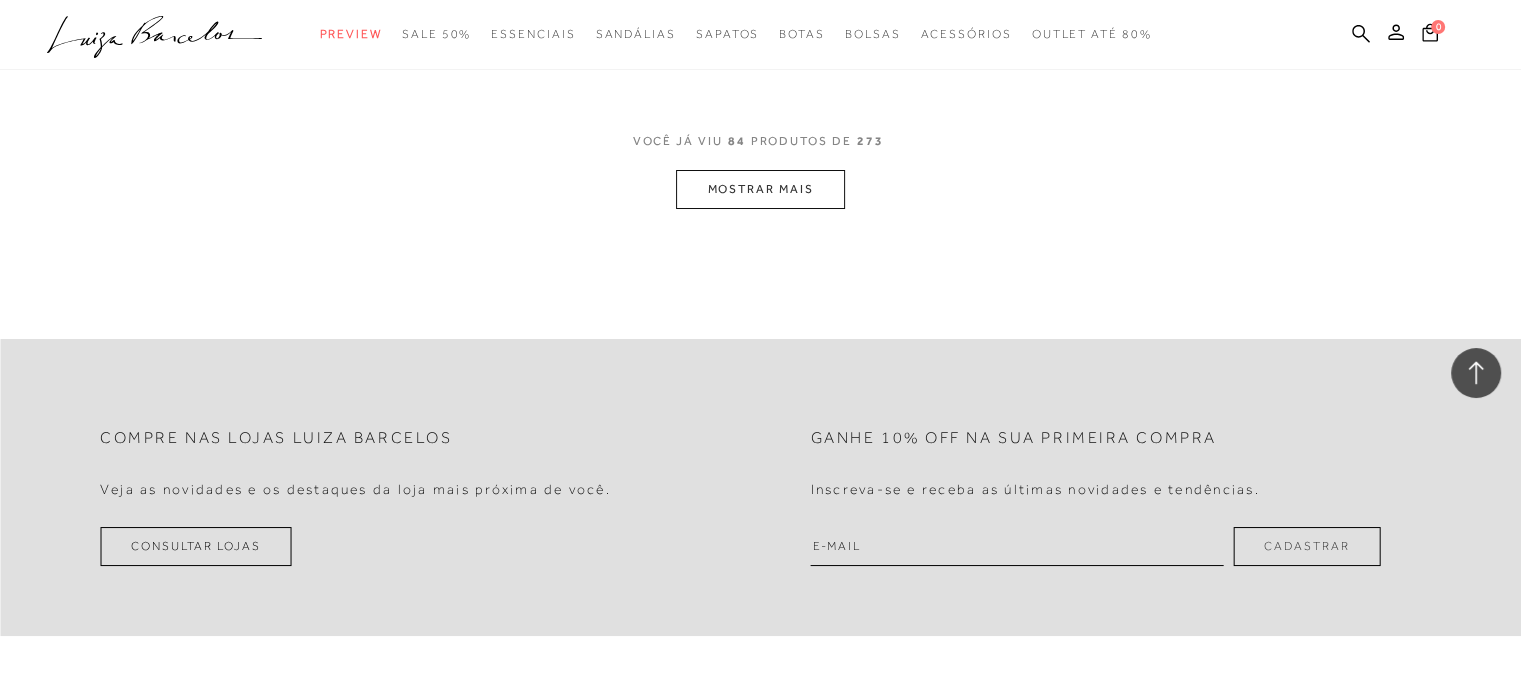 scroll, scrollTop: 15102, scrollLeft: 0, axis: vertical 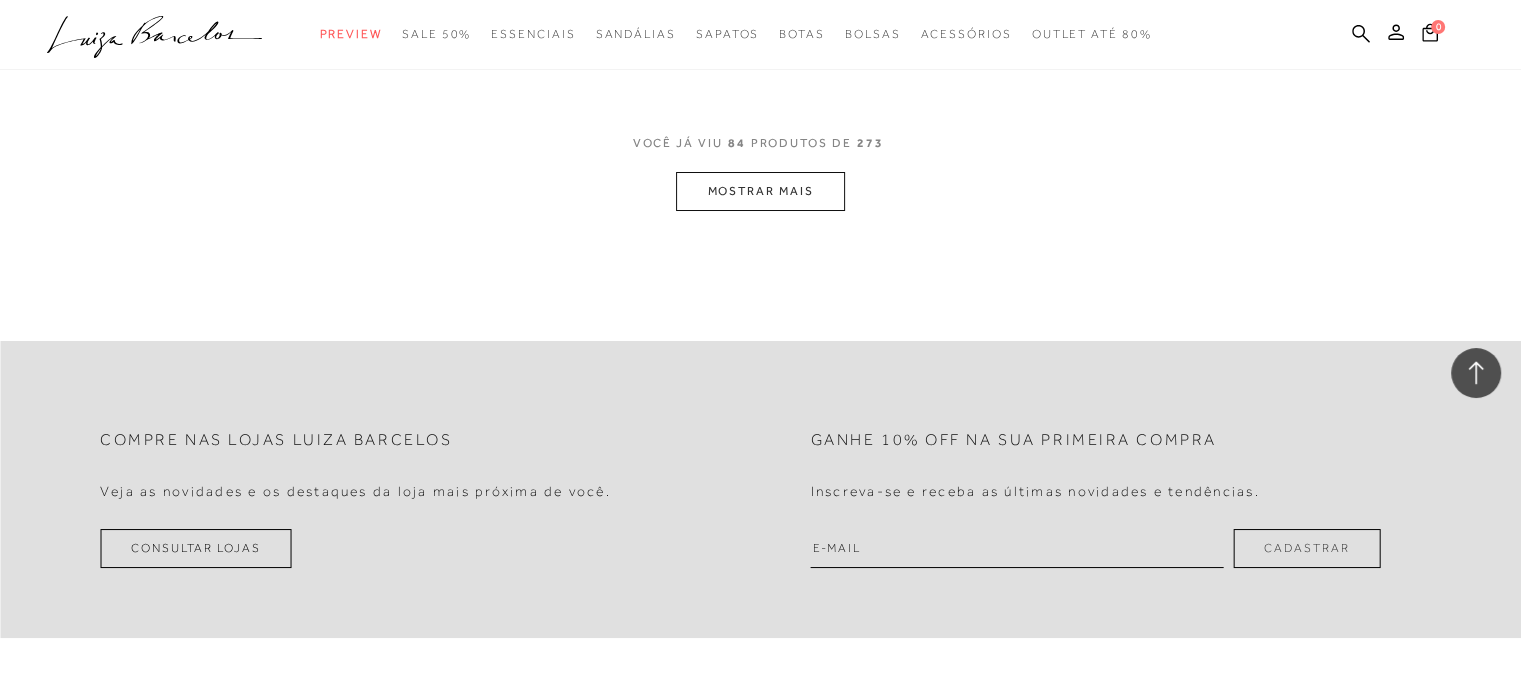 click on "MOSTRAR MAIS" at bounding box center (760, 191) 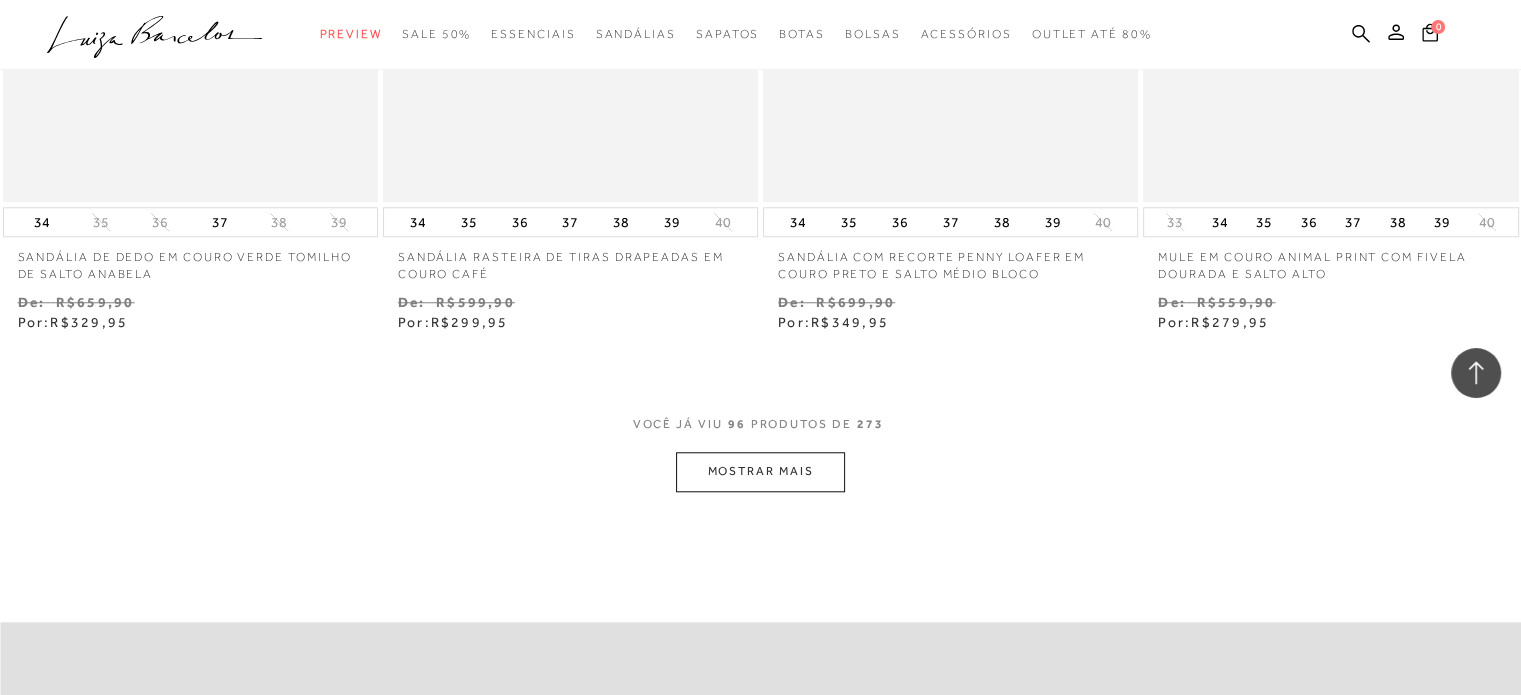 scroll, scrollTop: 16982, scrollLeft: 0, axis: vertical 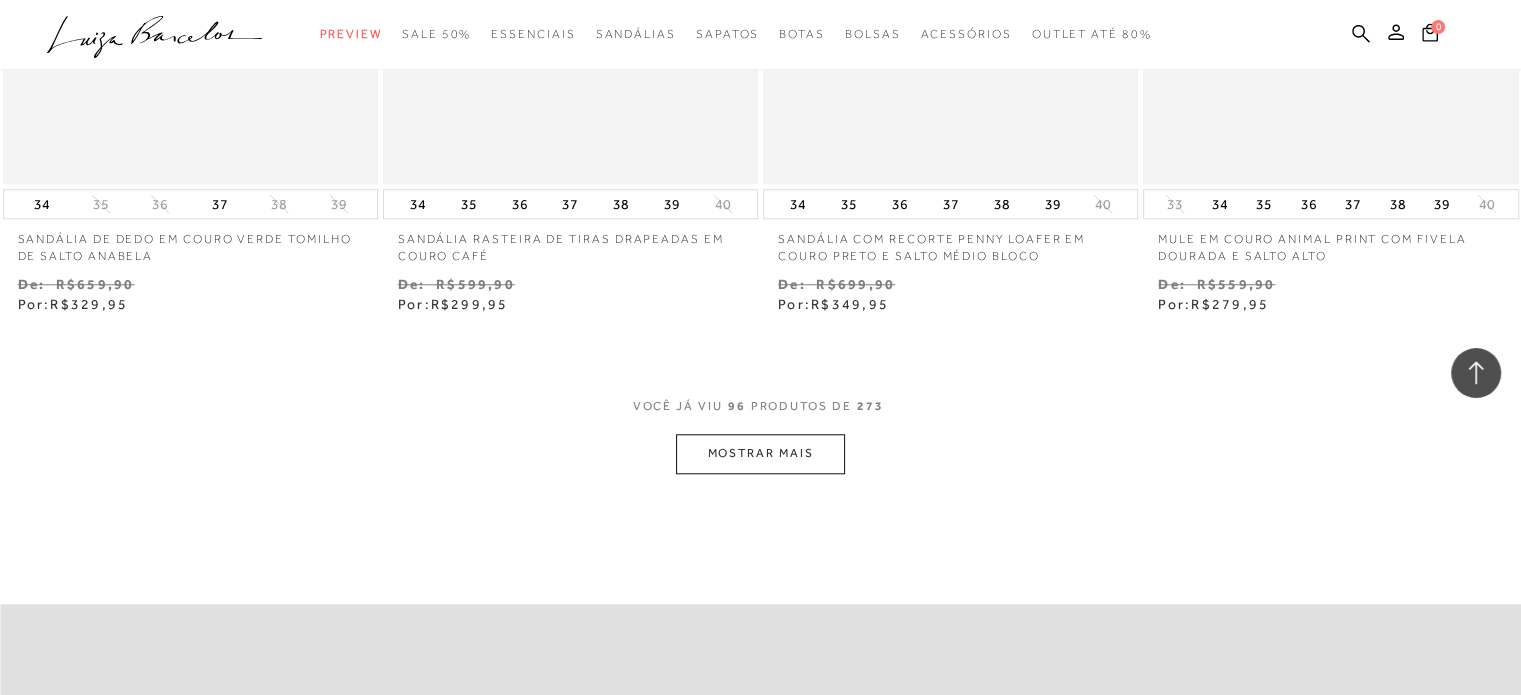click on "MOSTRAR MAIS" at bounding box center [760, 453] 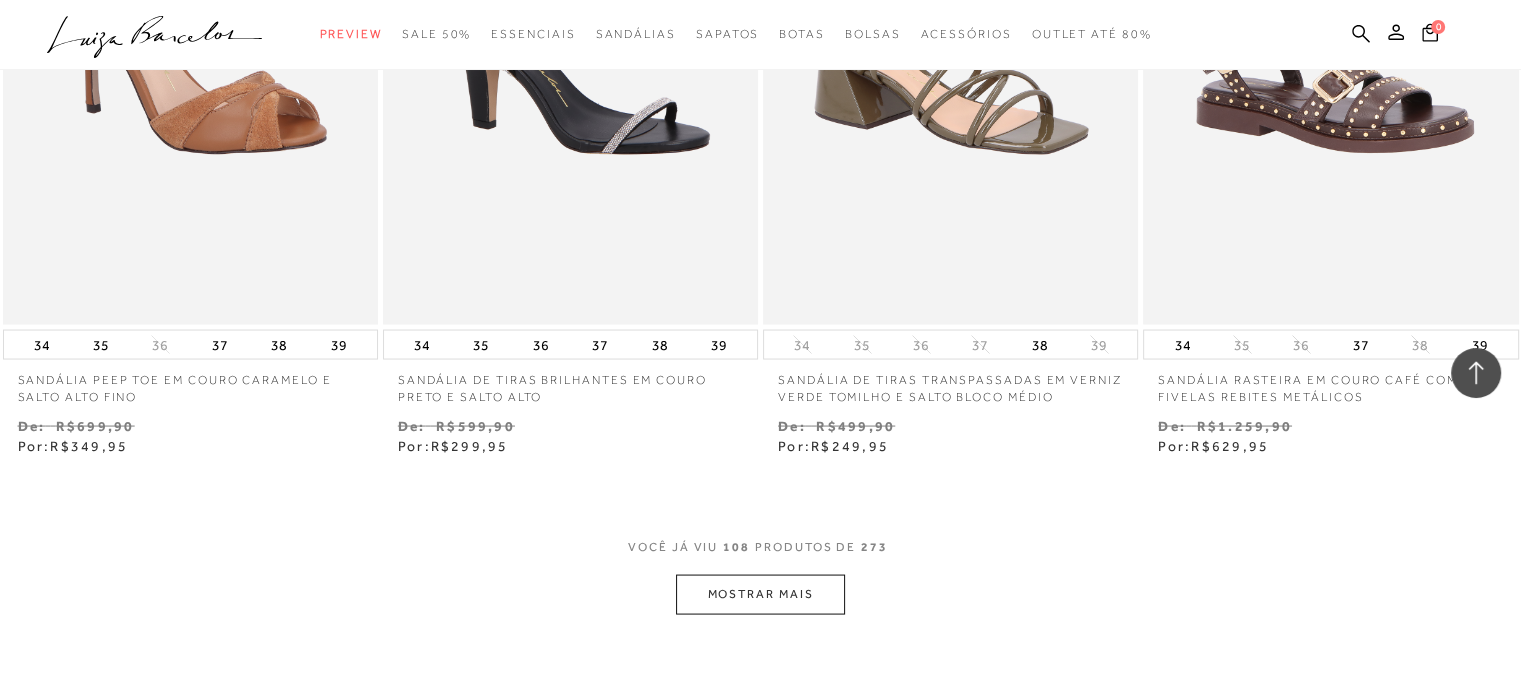 scroll, scrollTop: 19022, scrollLeft: 0, axis: vertical 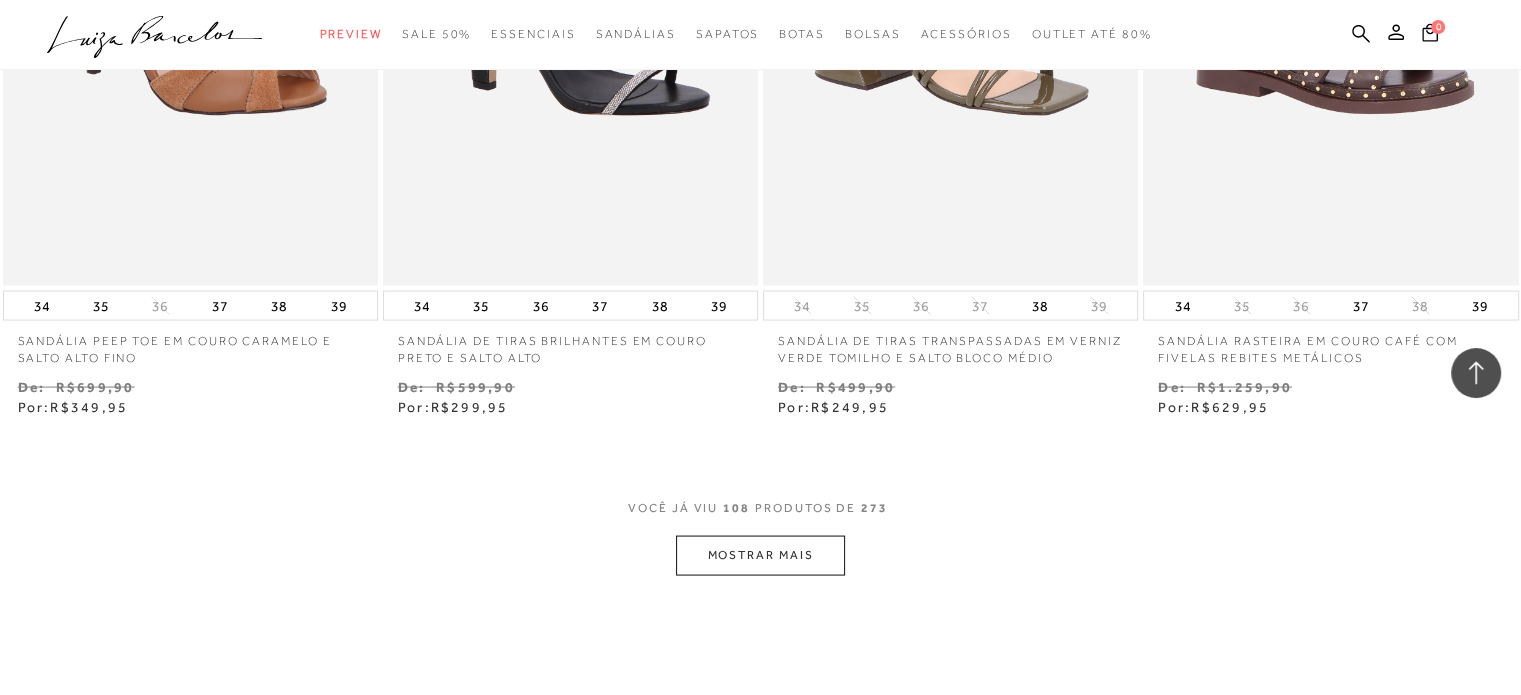 click on "MOSTRAR MAIS" at bounding box center [760, 555] 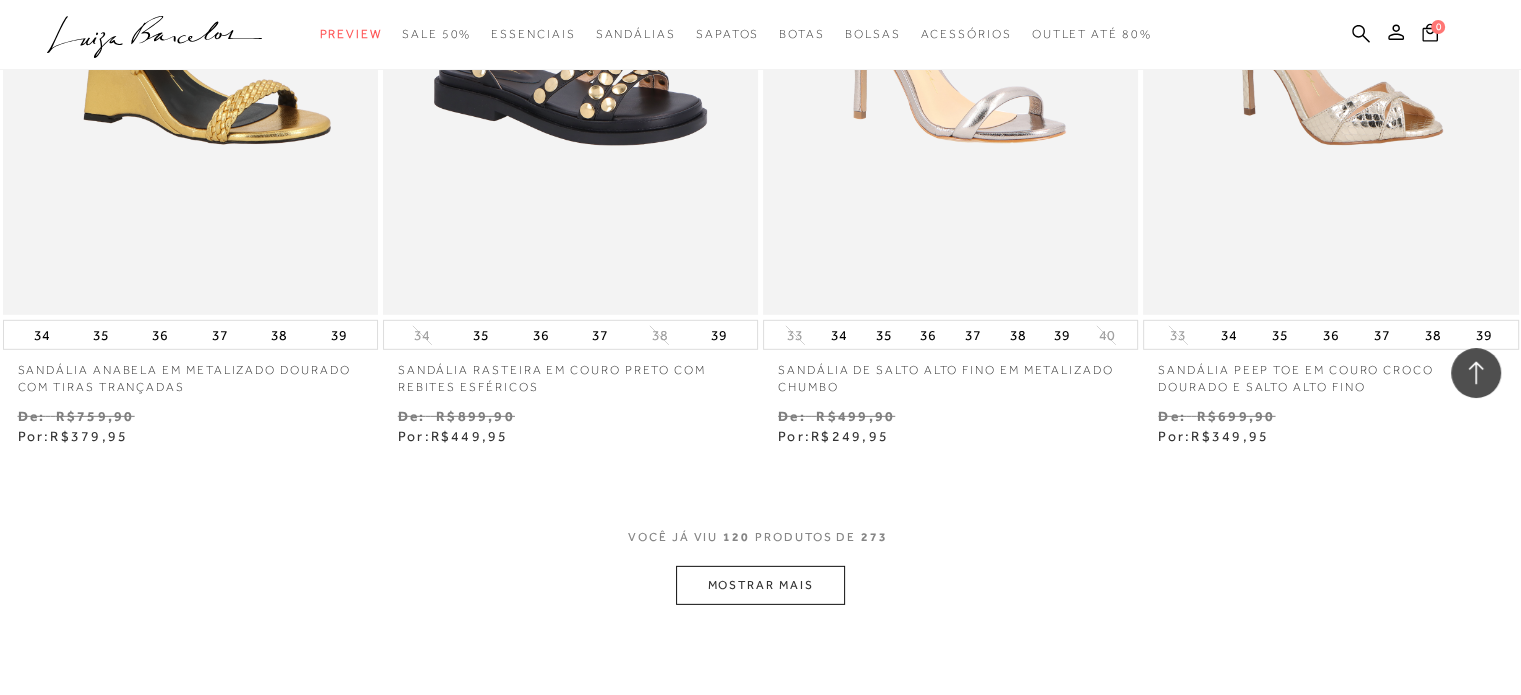 scroll, scrollTop: 21302, scrollLeft: 0, axis: vertical 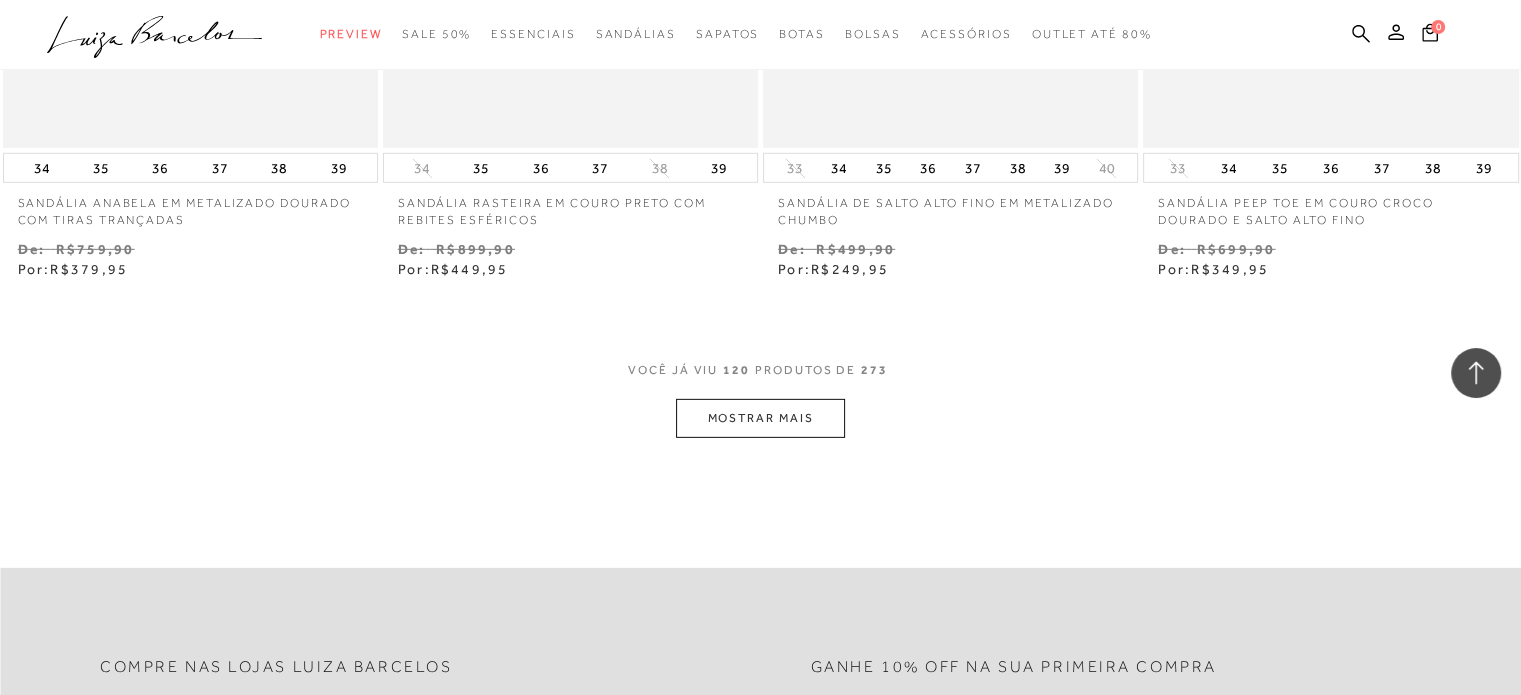 click on "MOSTRAR MAIS" at bounding box center (760, 418) 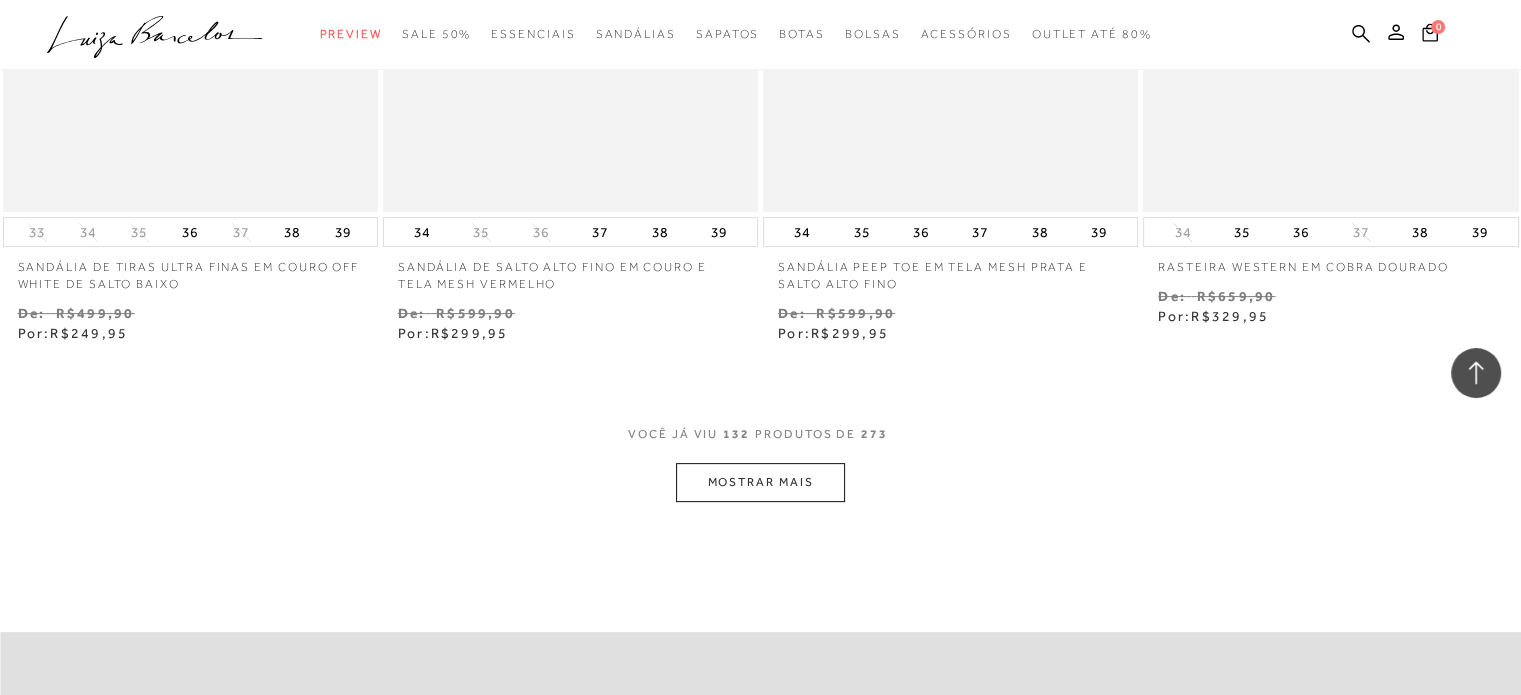 scroll, scrollTop: 23382, scrollLeft: 0, axis: vertical 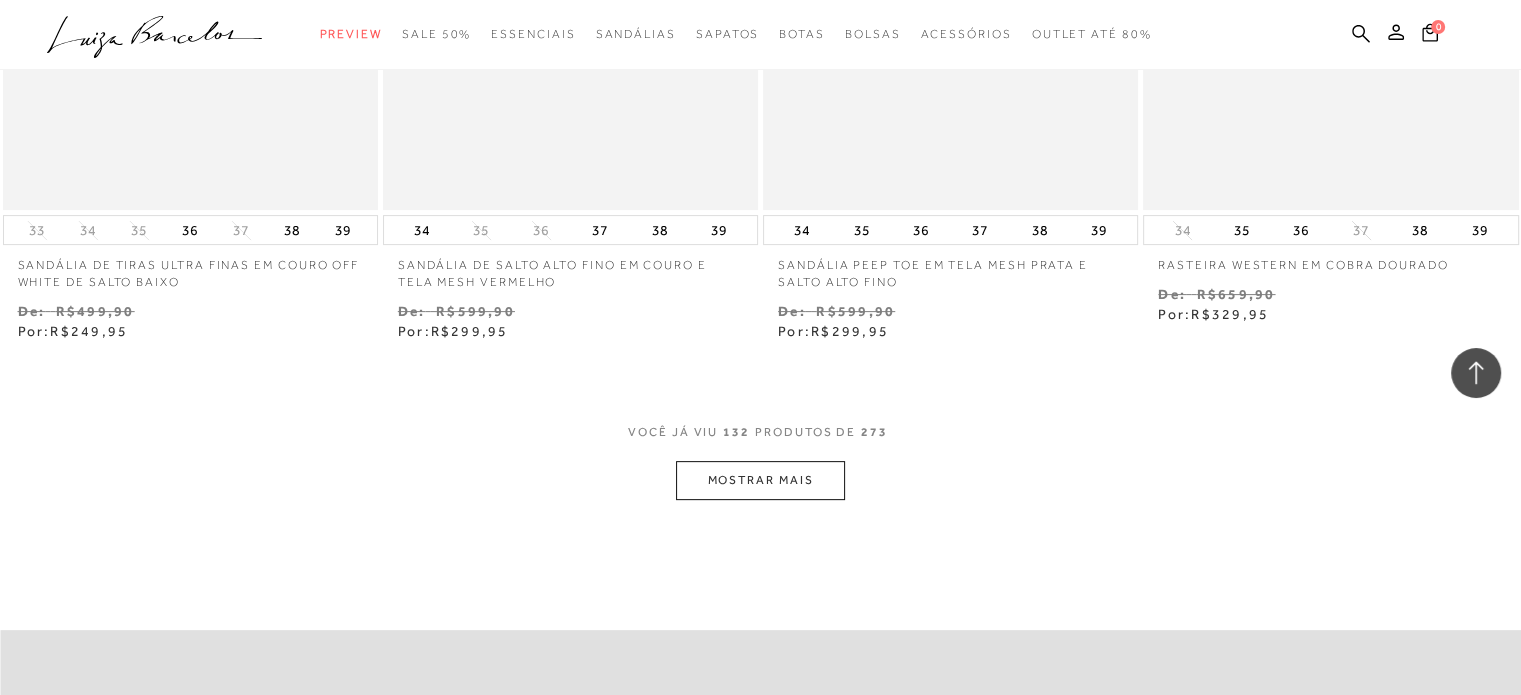 click on "MOSTRAR MAIS" at bounding box center [760, 480] 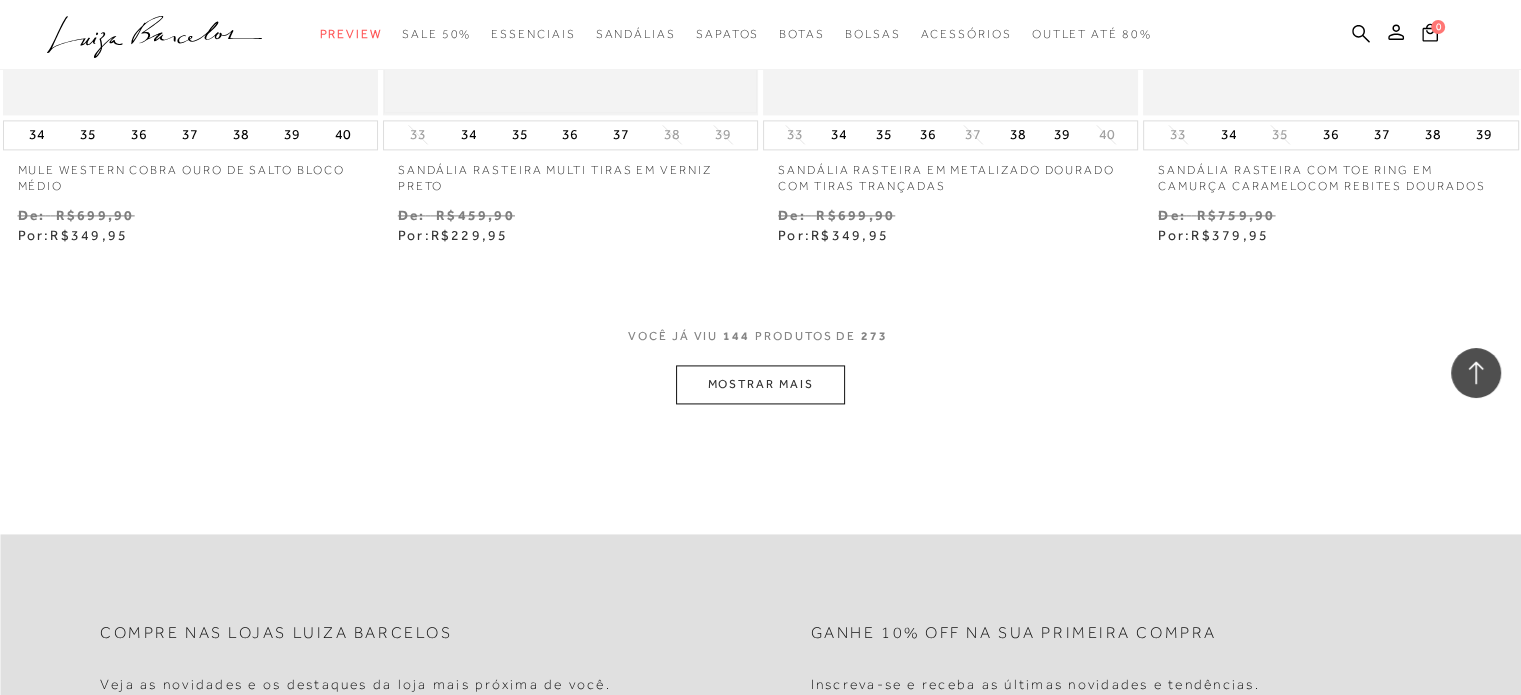 scroll, scrollTop: 25622, scrollLeft: 0, axis: vertical 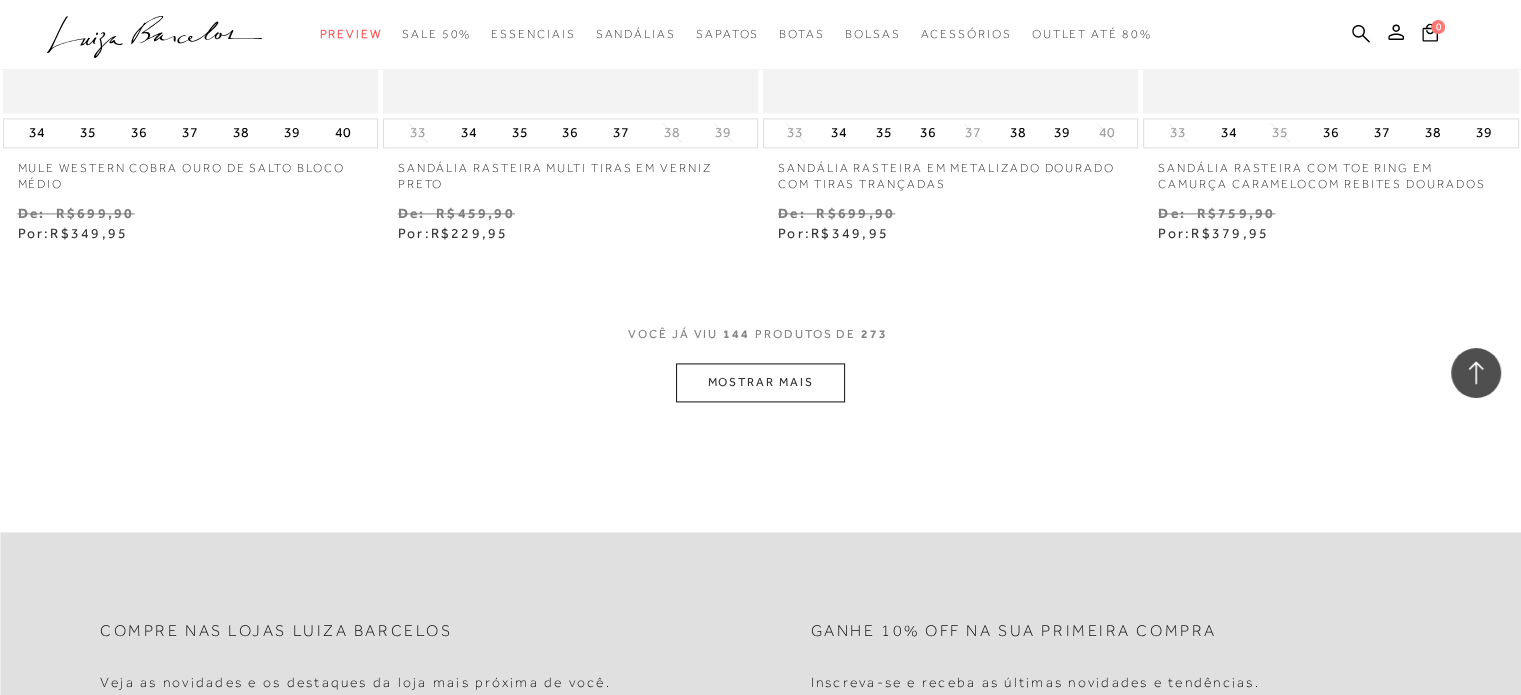 click on "MOSTRAR MAIS" at bounding box center (760, 382) 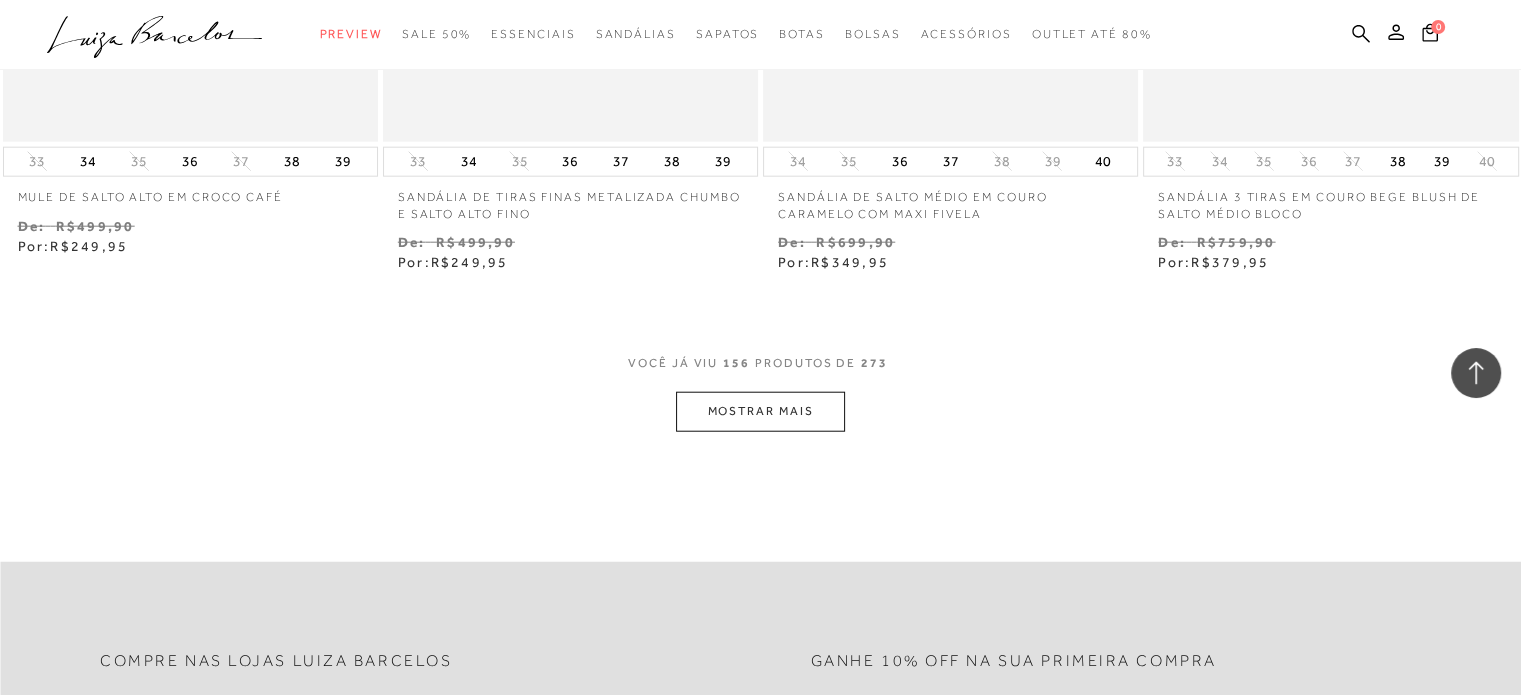 scroll, scrollTop: 27742, scrollLeft: 0, axis: vertical 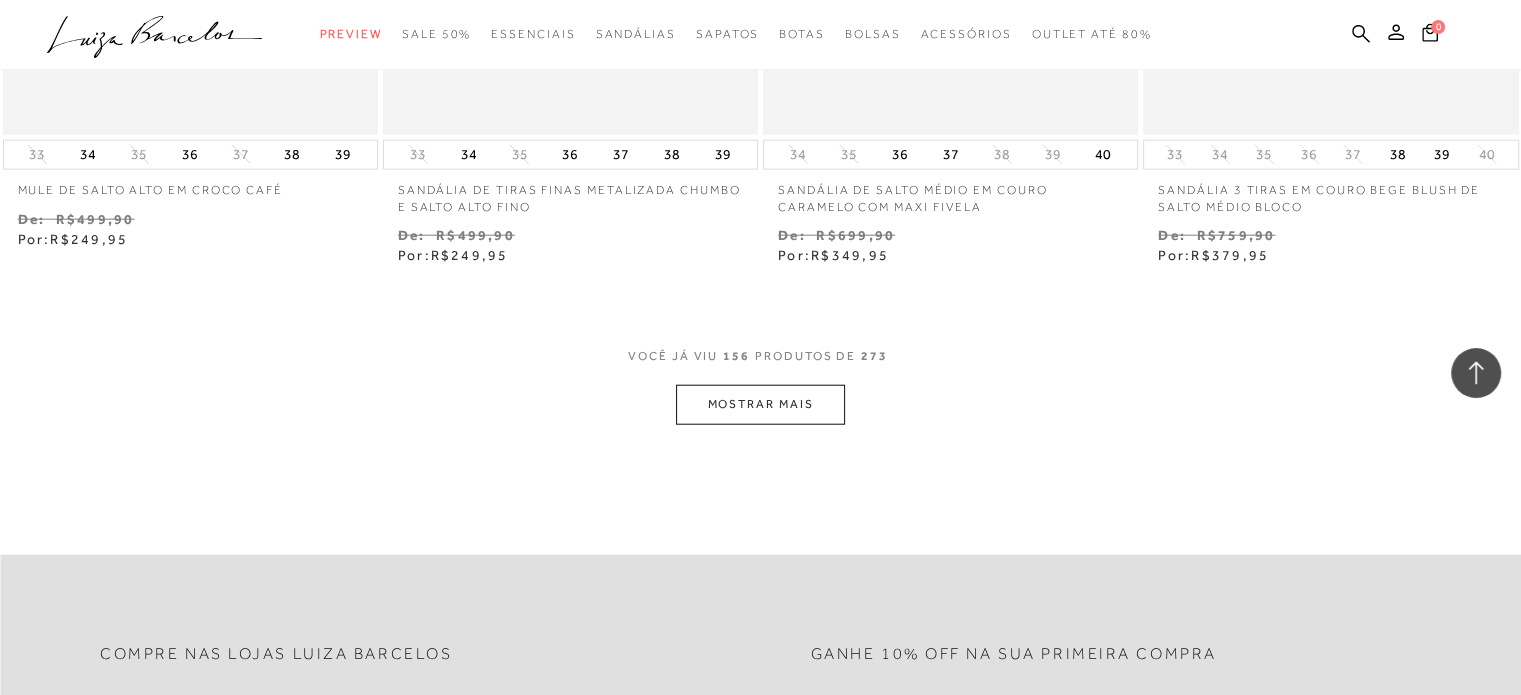 click on "MOSTRAR MAIS" at bounding box center (760, 404) 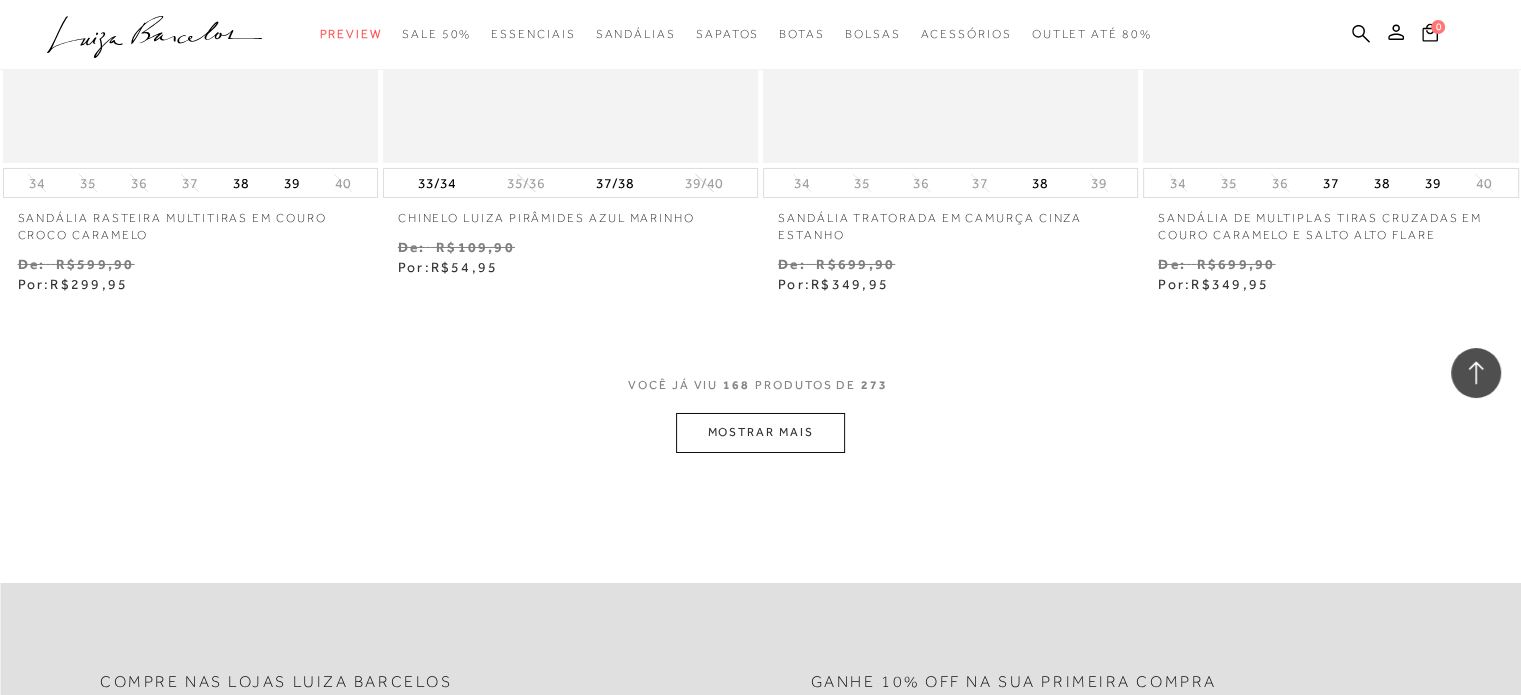 scroll, scrollTop: 29862, scrollLeft: 0, axis: vertical 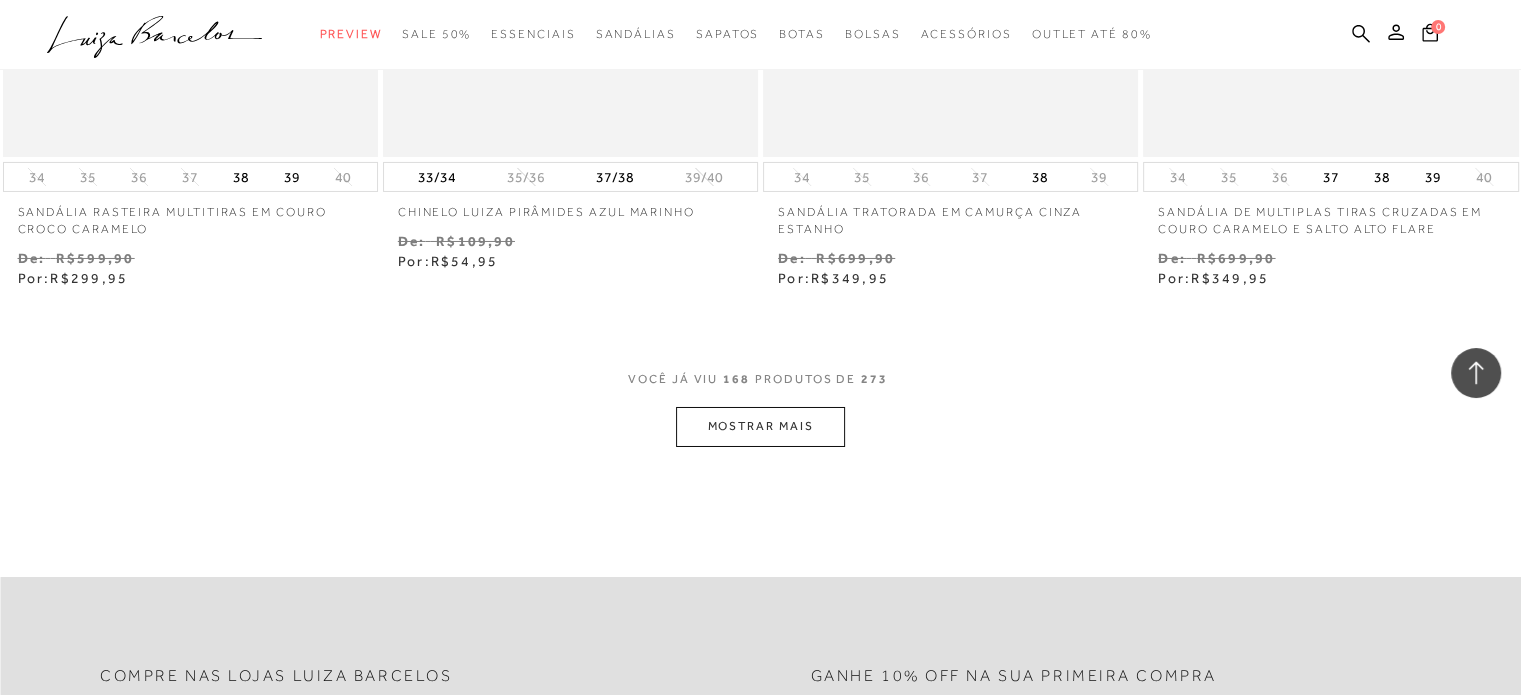 click on "MOSTRAR MAIS" at bounding box center [760, 426] 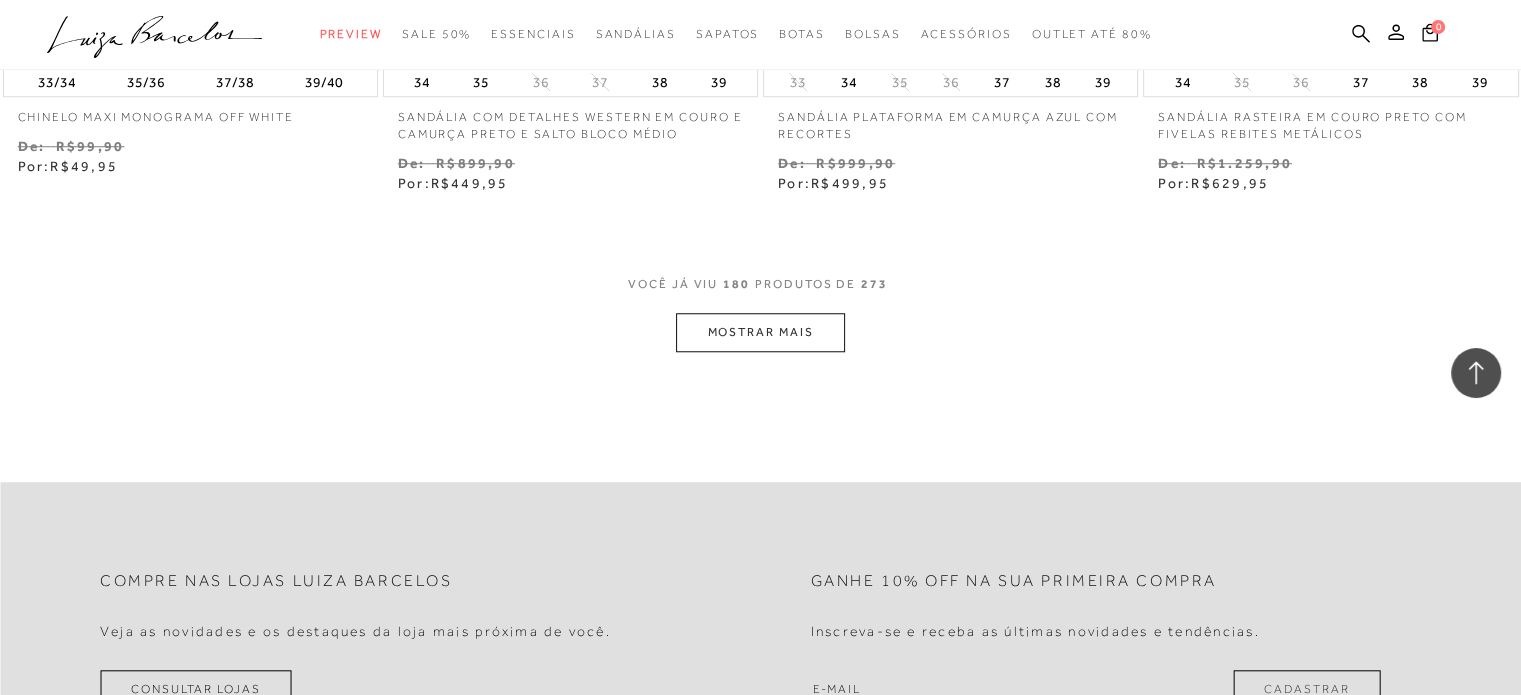 scroll, scrollTop: 32102, scrollLeft: 0, axis: vertical 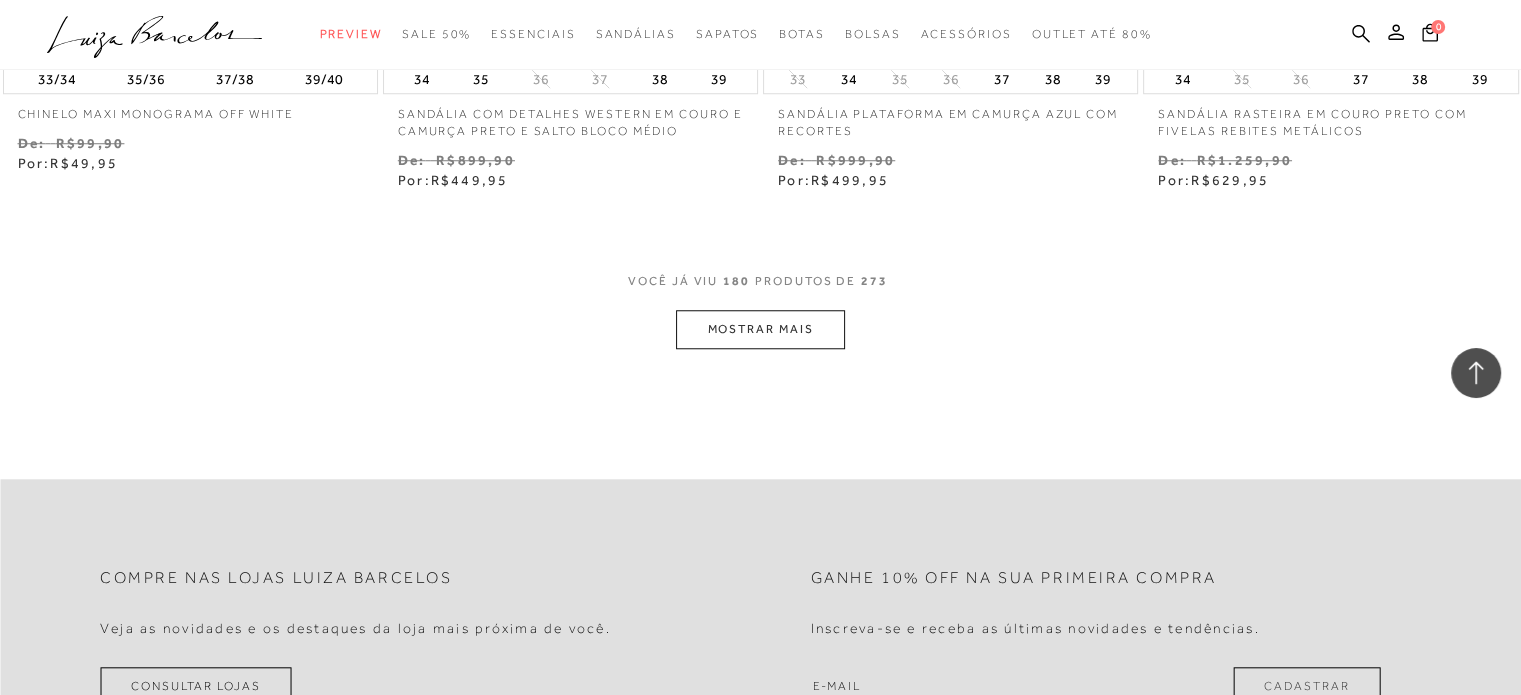 click on "MOSTRAR MAIS" at bounding box center (760, 329) 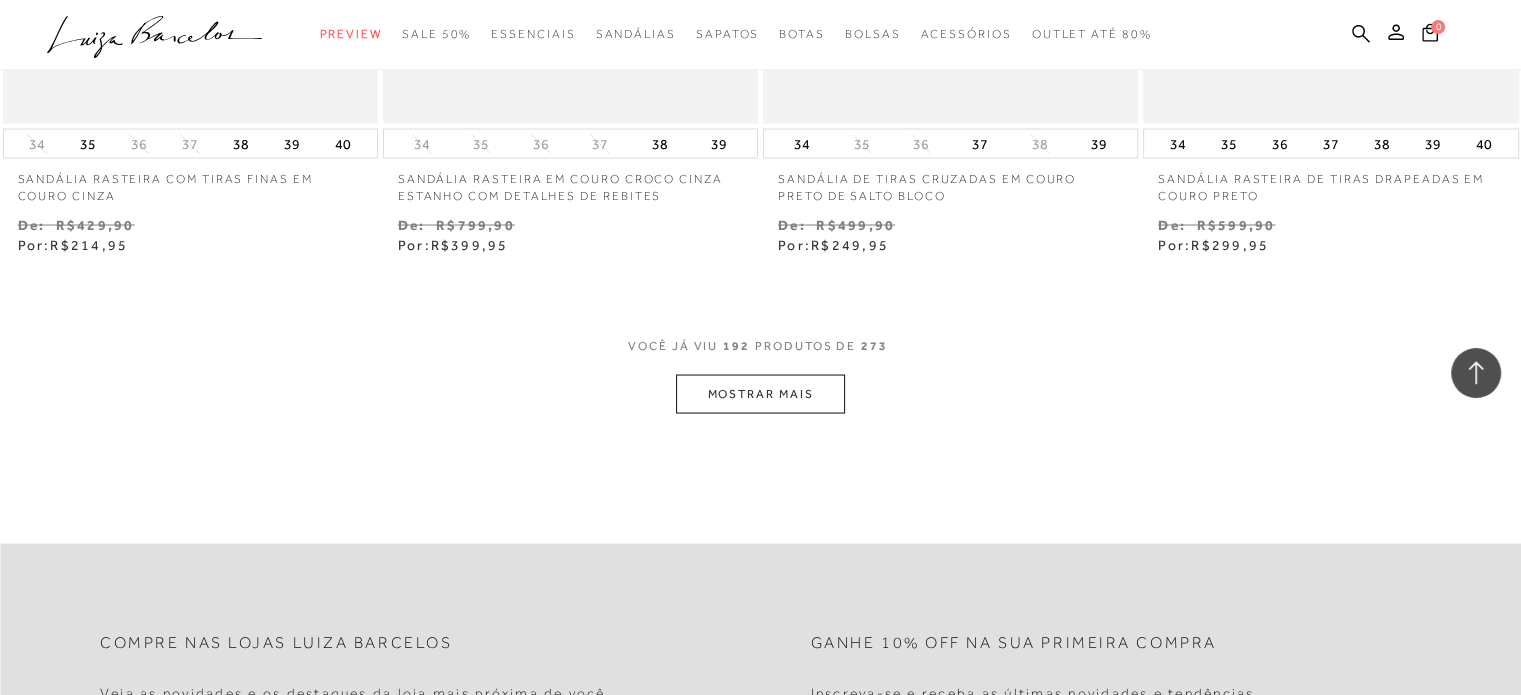 scroll, scrollTop: 34182, scrollLeft: 0, axis: vertical 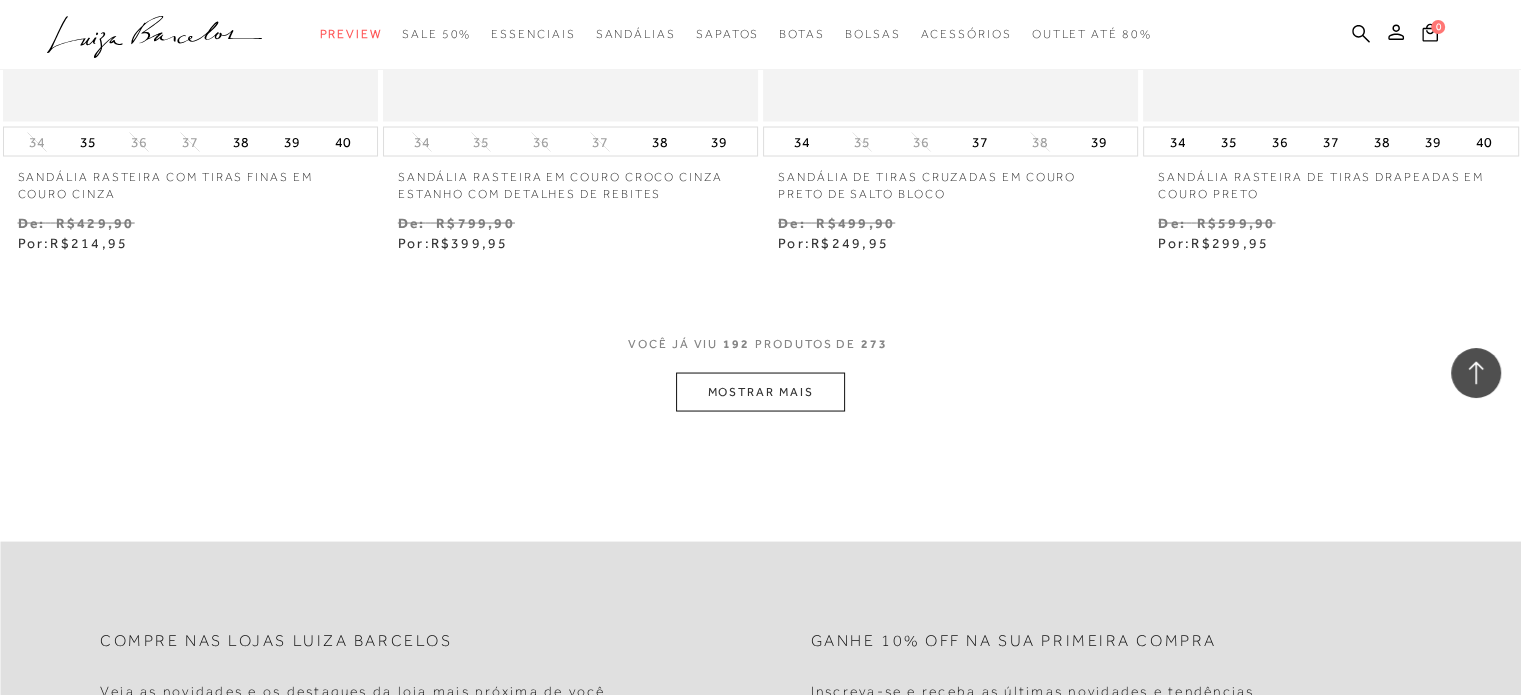 click on "MOSTRAR MAIS" at bounding box center [760, 391] 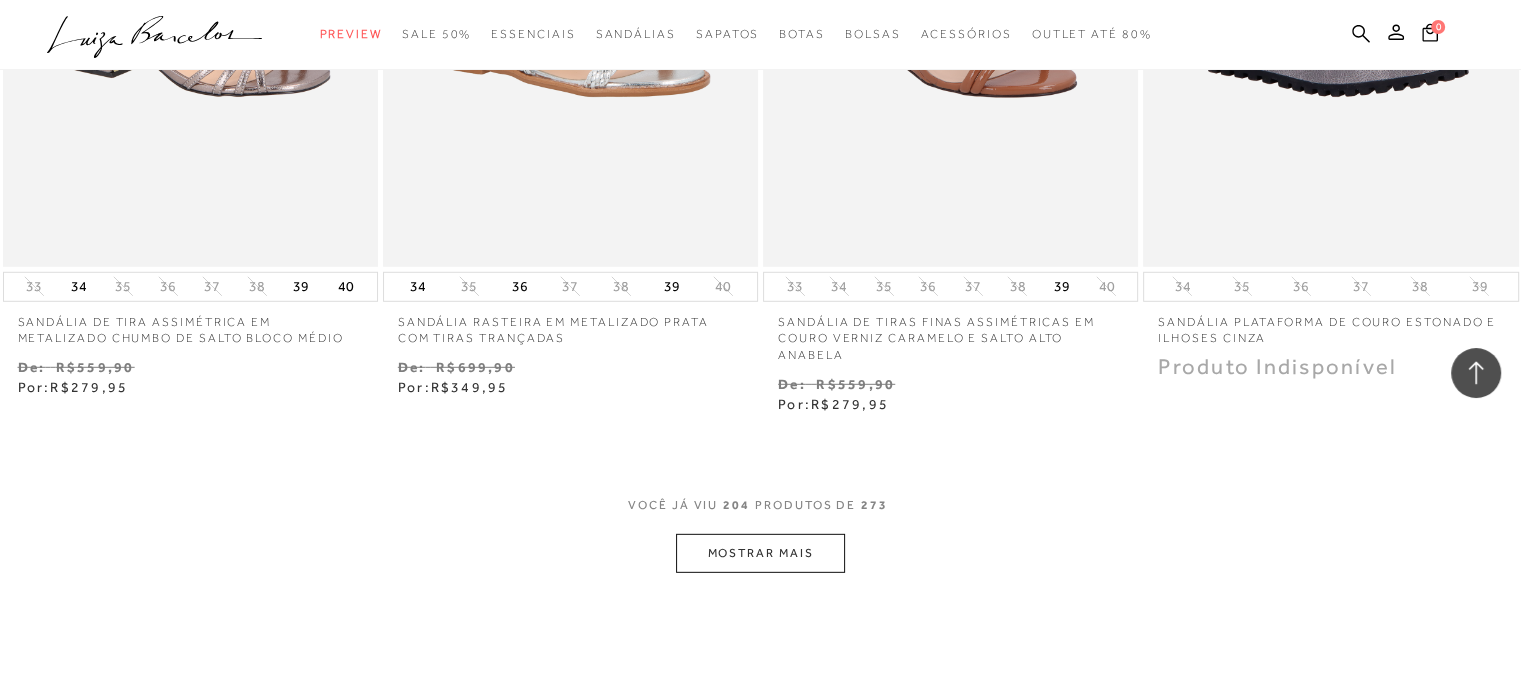 scroll, scrollTop: 36182, scrollLeft: 0, axis: vertical 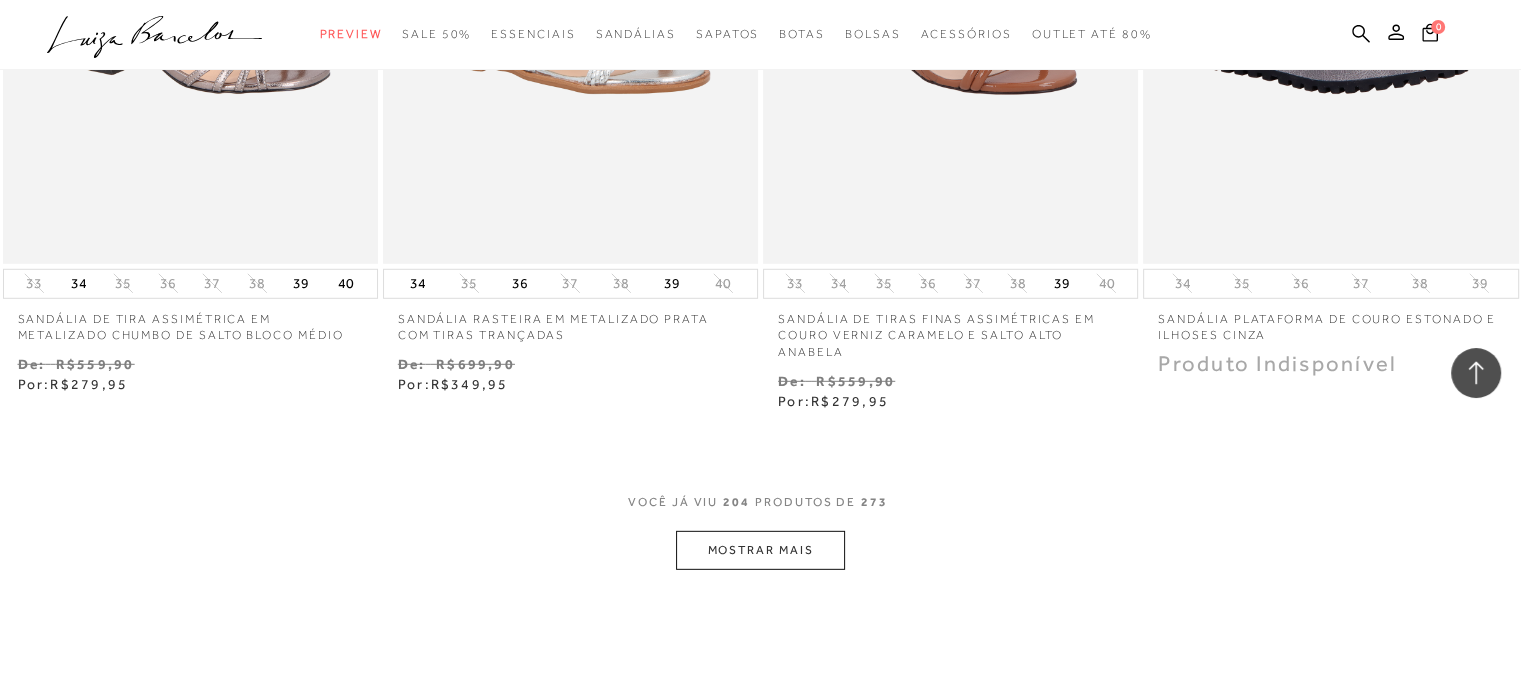 click on "MOSTRAR MAIS" at bounding box center [760, 550] 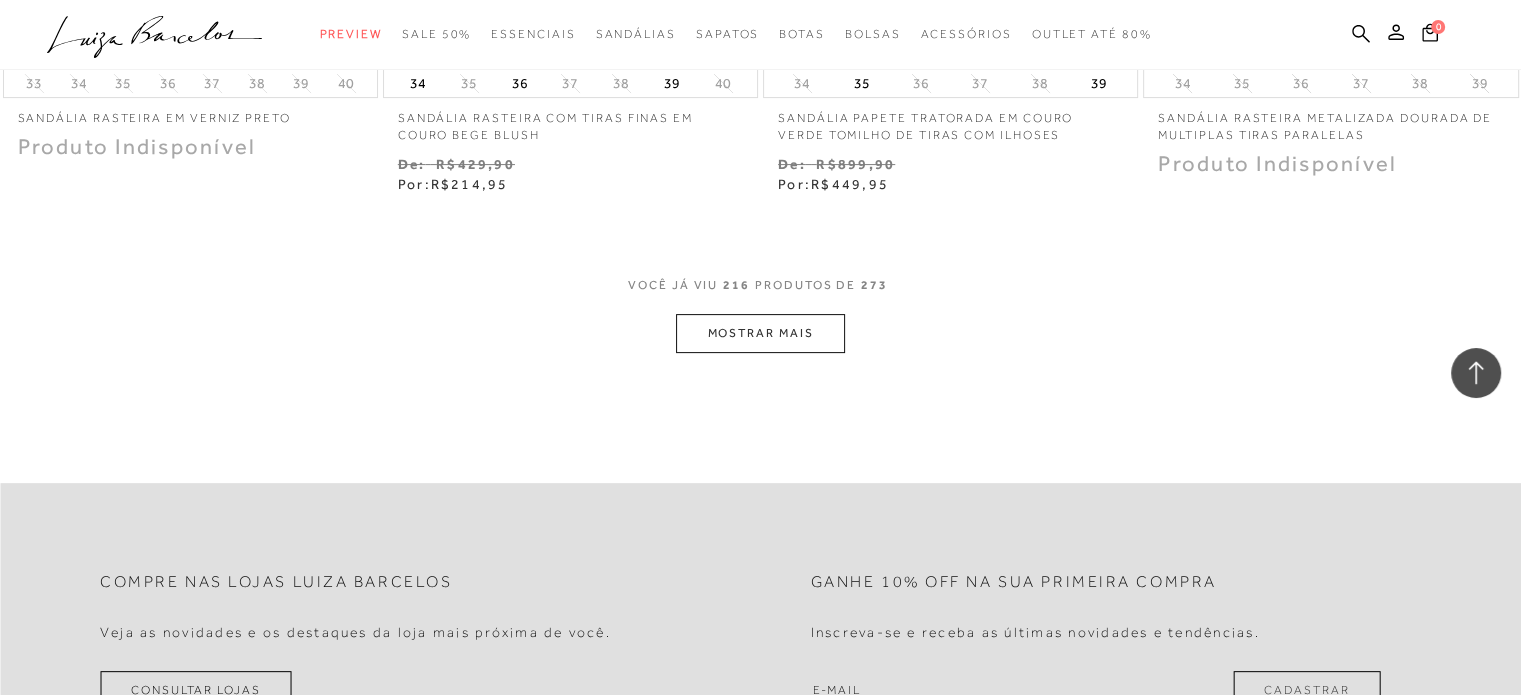 scroll, scrollTop: 38542, scrollLeft: 0, axis: vertical 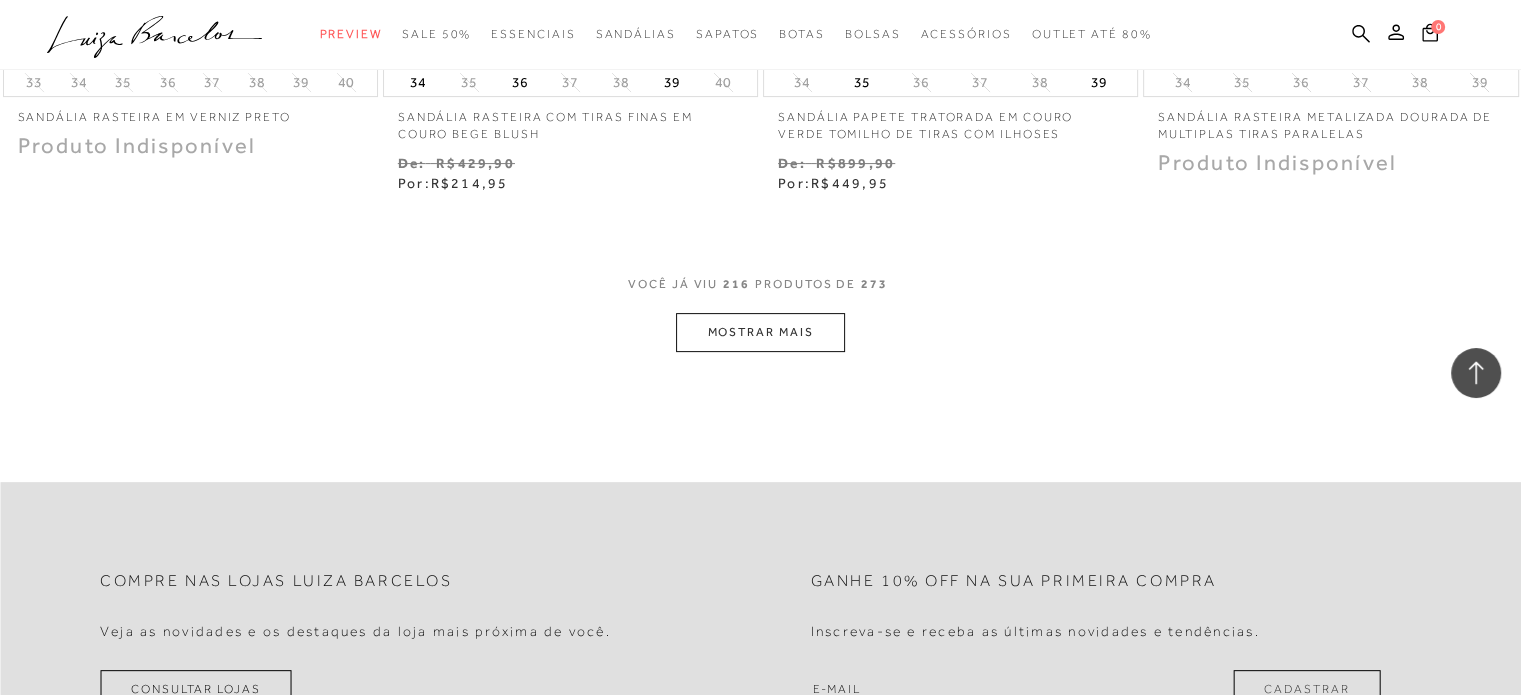 click on "MOSTRAR MAIS" at bounding box center [760, 332] 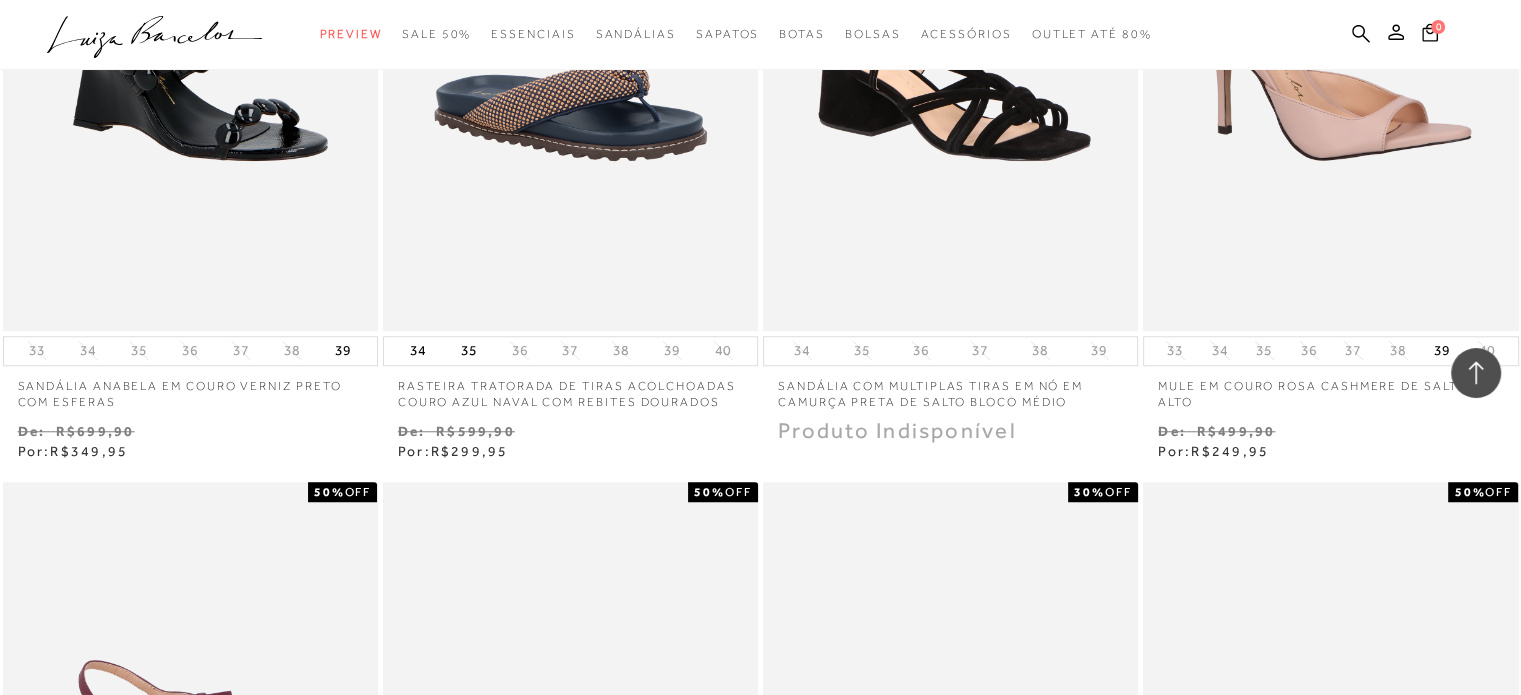 click on "50%
OFF
SANDÁLIA COM MULTIPLAS TIRAS EM NÓ EM CAMURÇA PRETA DE SALTO BLOCO MÉDIO
34 35 36 37 38 39" at bounding box center [951, 105] 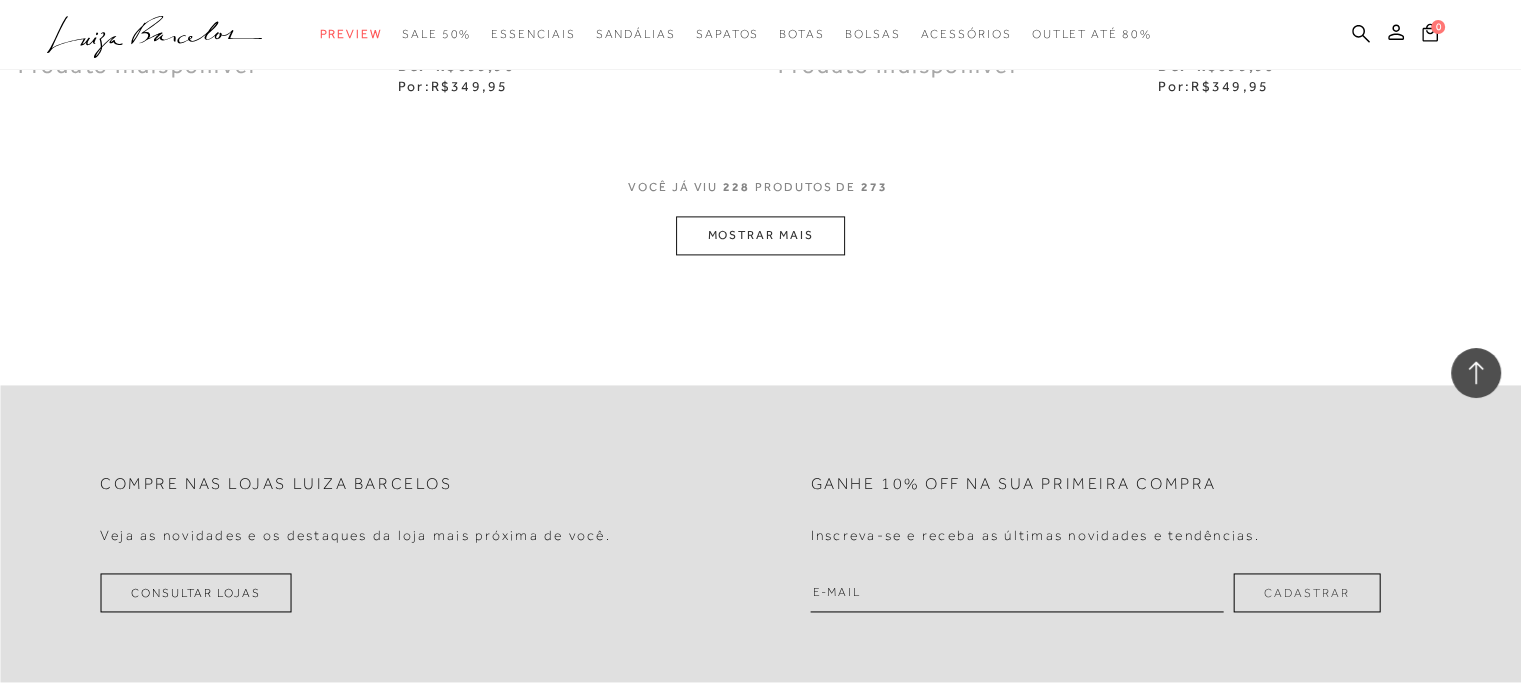 scroll, scrollTop: 40822, scrollLeft: 0, axis: vertical 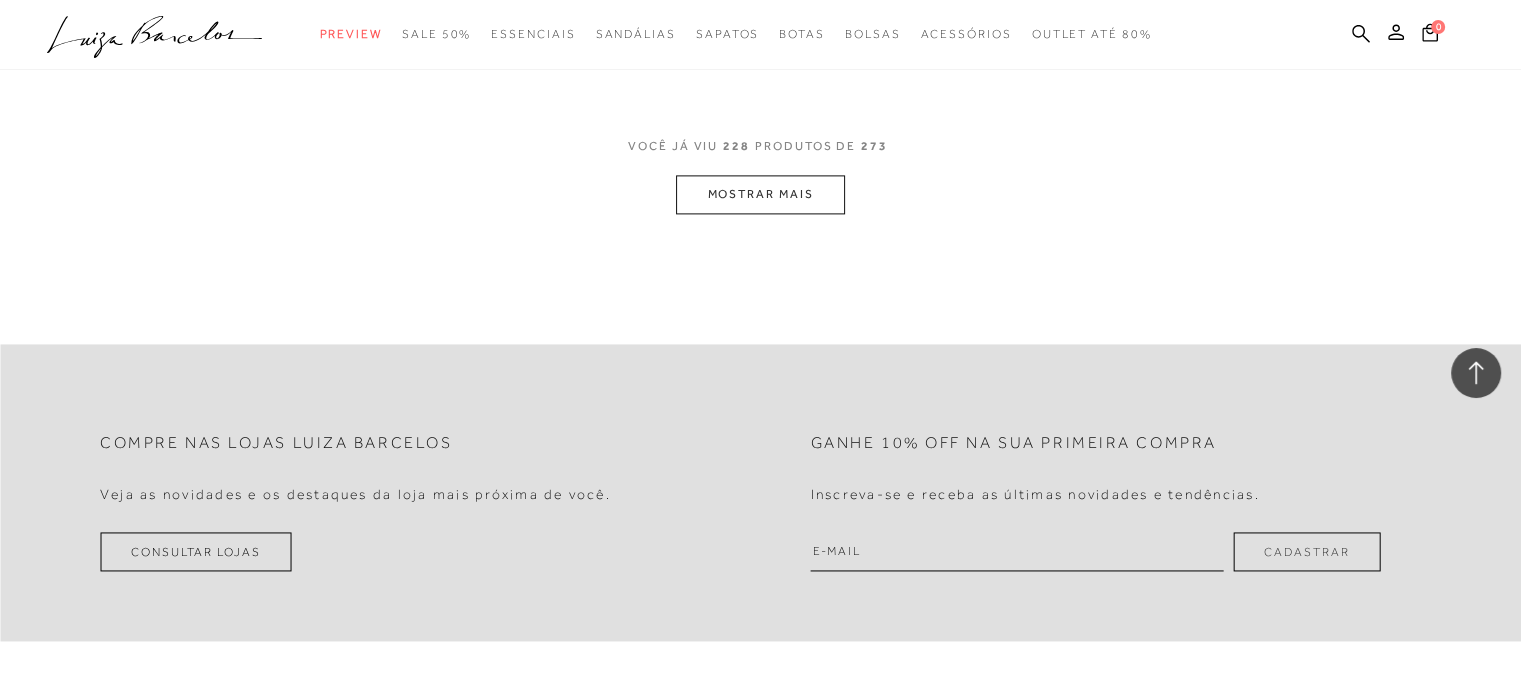 click on "MOSTRAR MAIS" at bounding box center [760, 194] 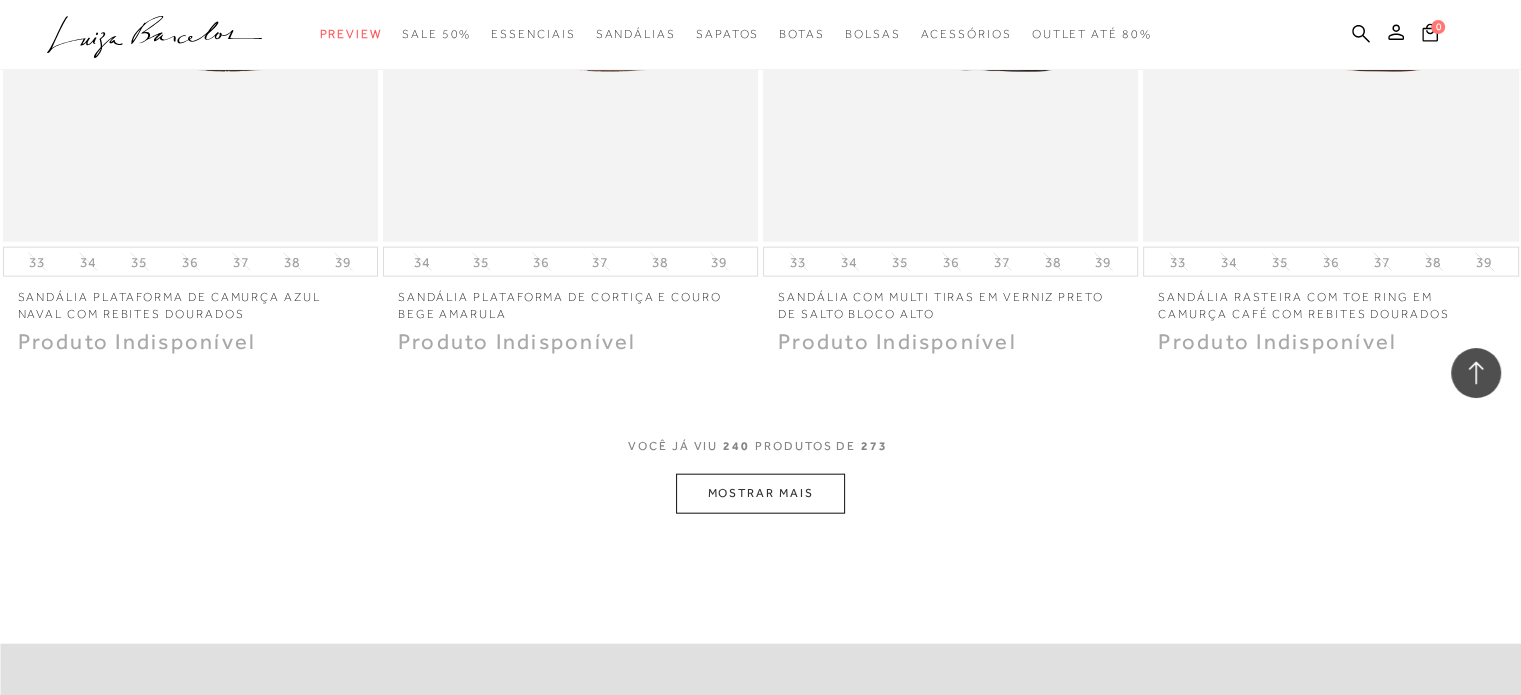 scroll, scrollTop: 42662, scrollLeft: 0, axis: vertical 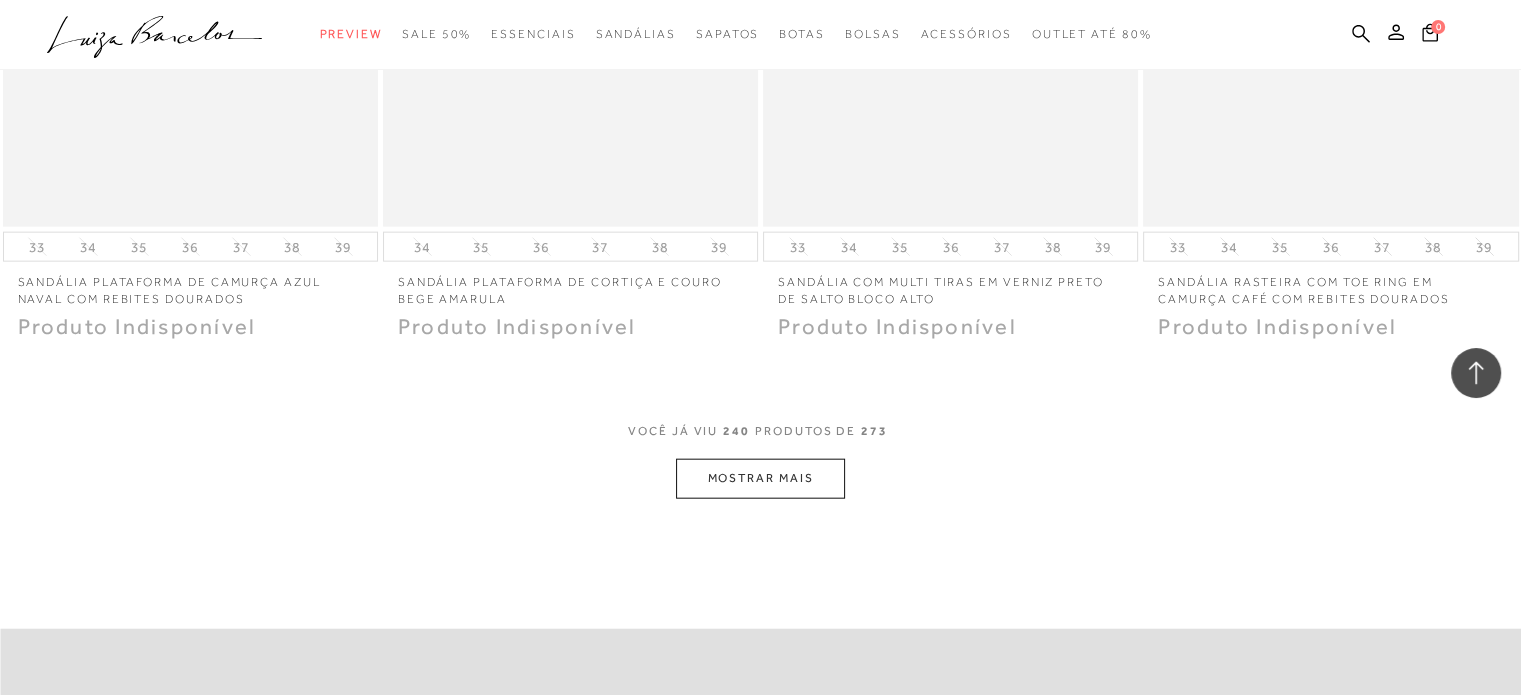 click on "MOSTRAR MAIS" at bounding box center [760, 478] 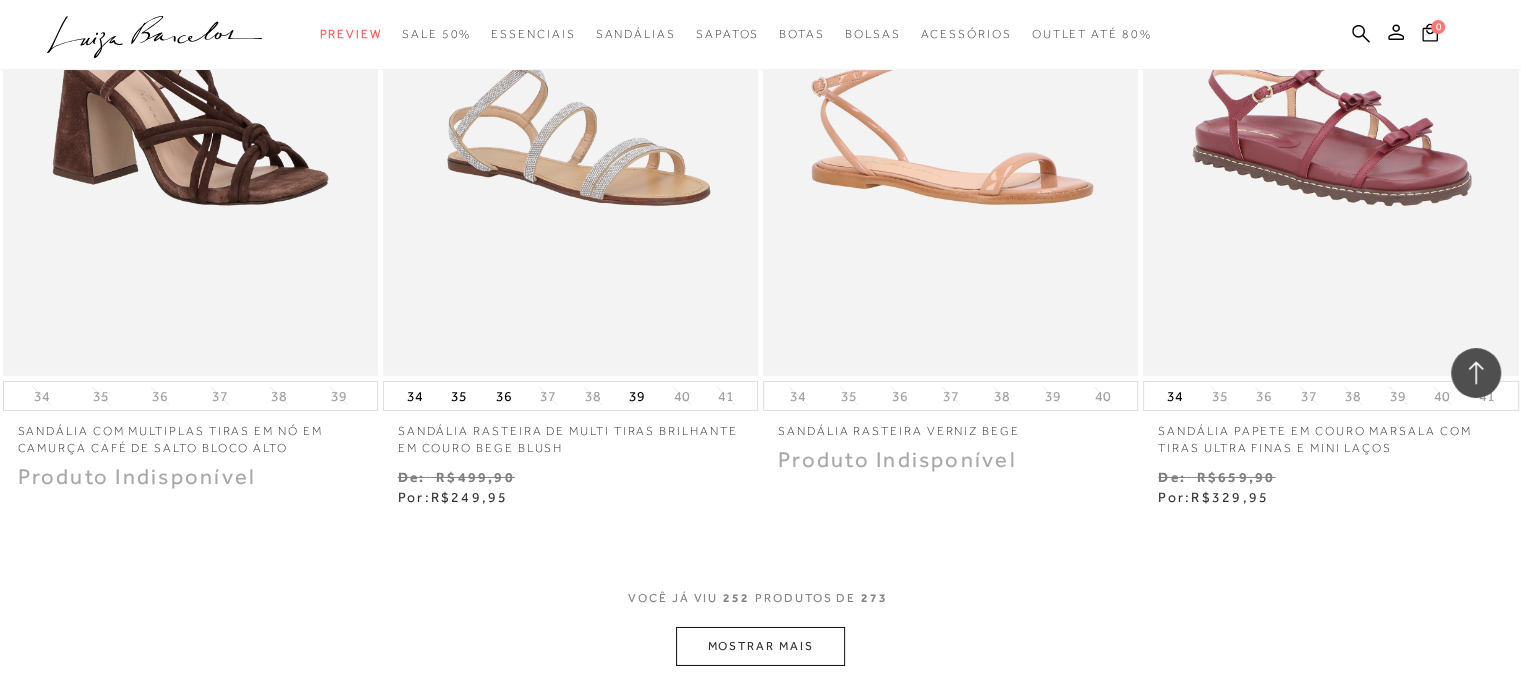 scroll, scrollTop: 44662, scrollLeft: 0, axis: vertical 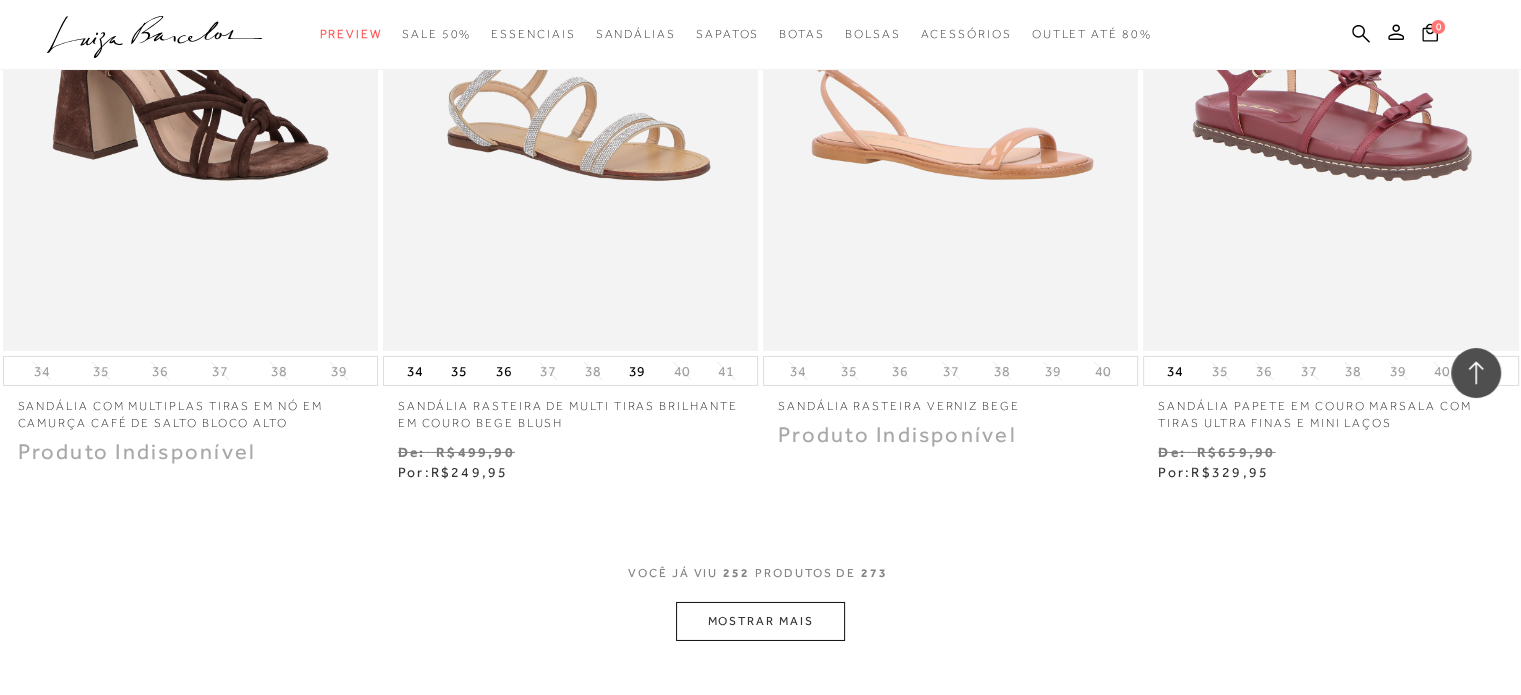 click on "MOSTRAR MAIS" at bounding box center (760, 621) 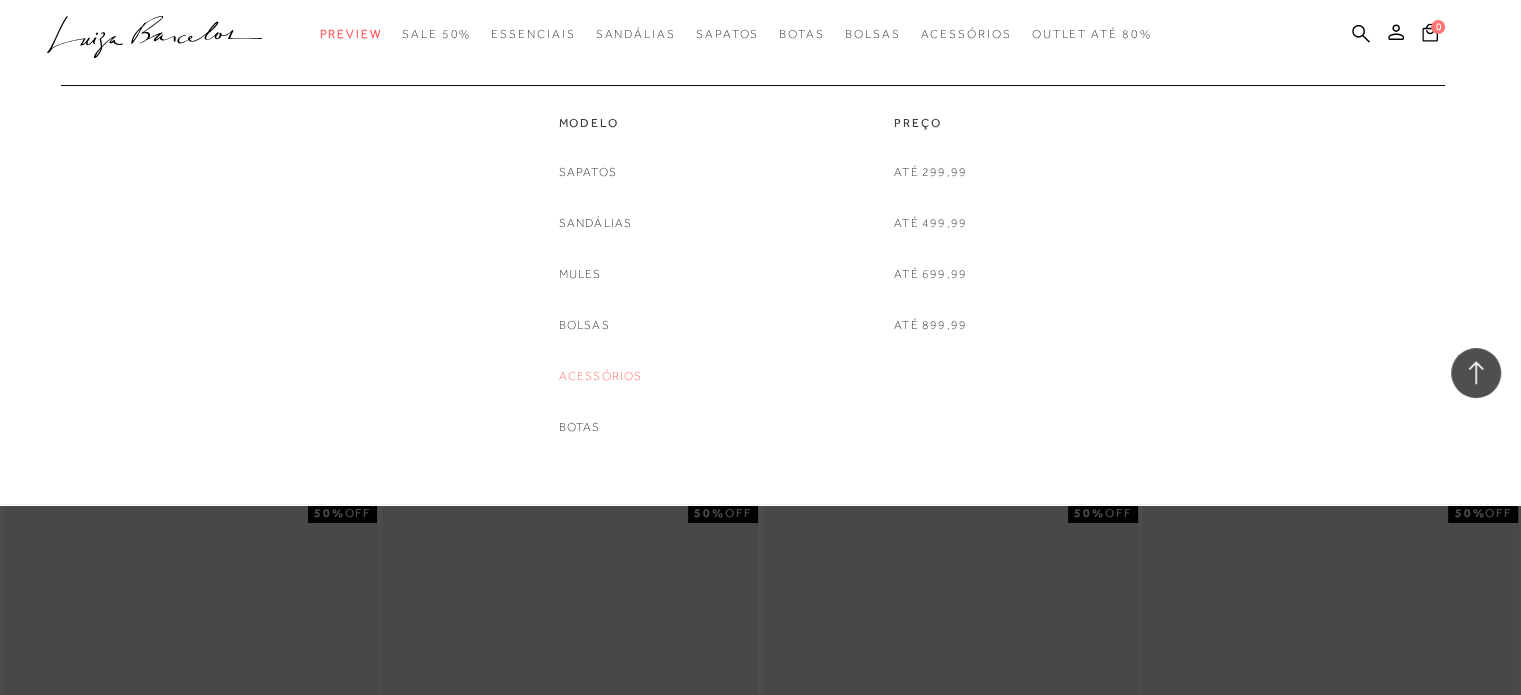 click on "Acessórios" at bounding box center [601, 376] 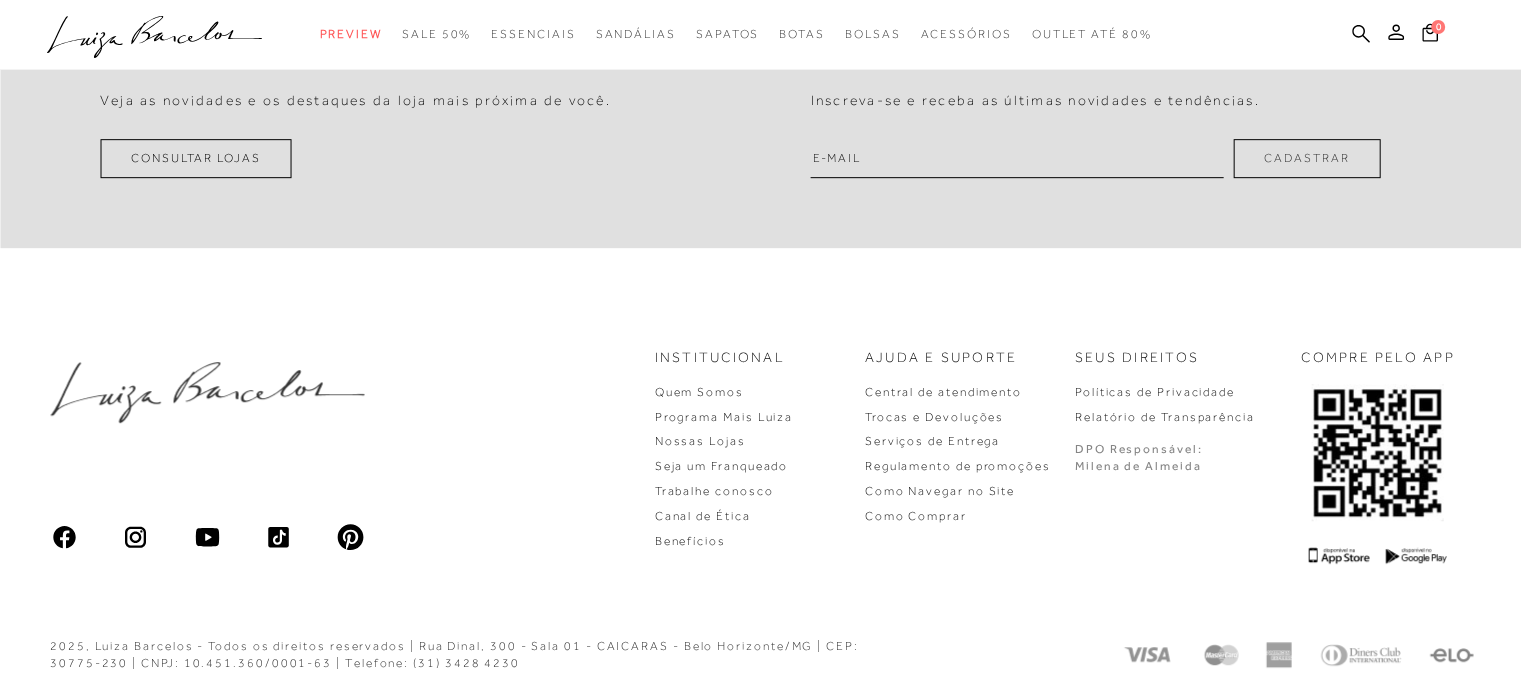 scroll, scrollTop: 0, scrollLeft: 0, axis: both 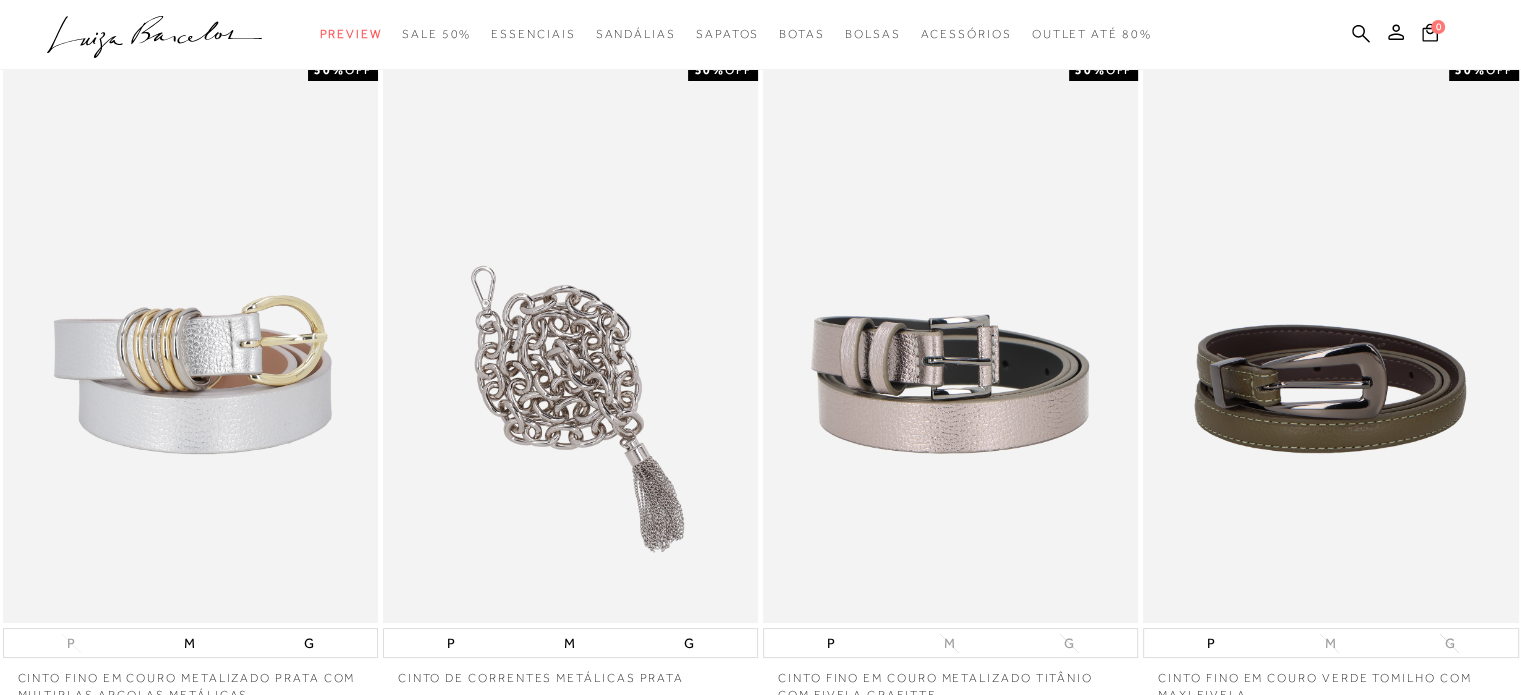 type 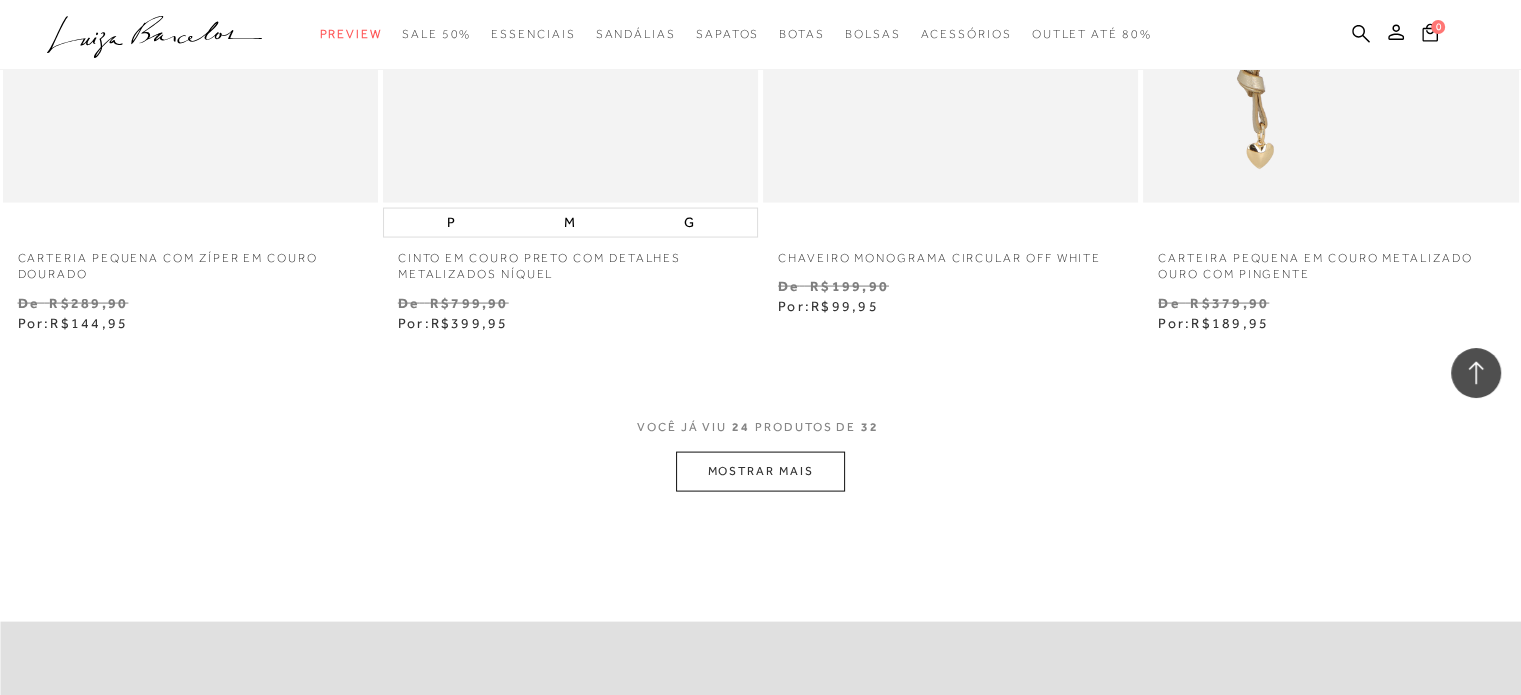 scroll, scrollTop: 4080, scrollLeft: 0, axis: vertical 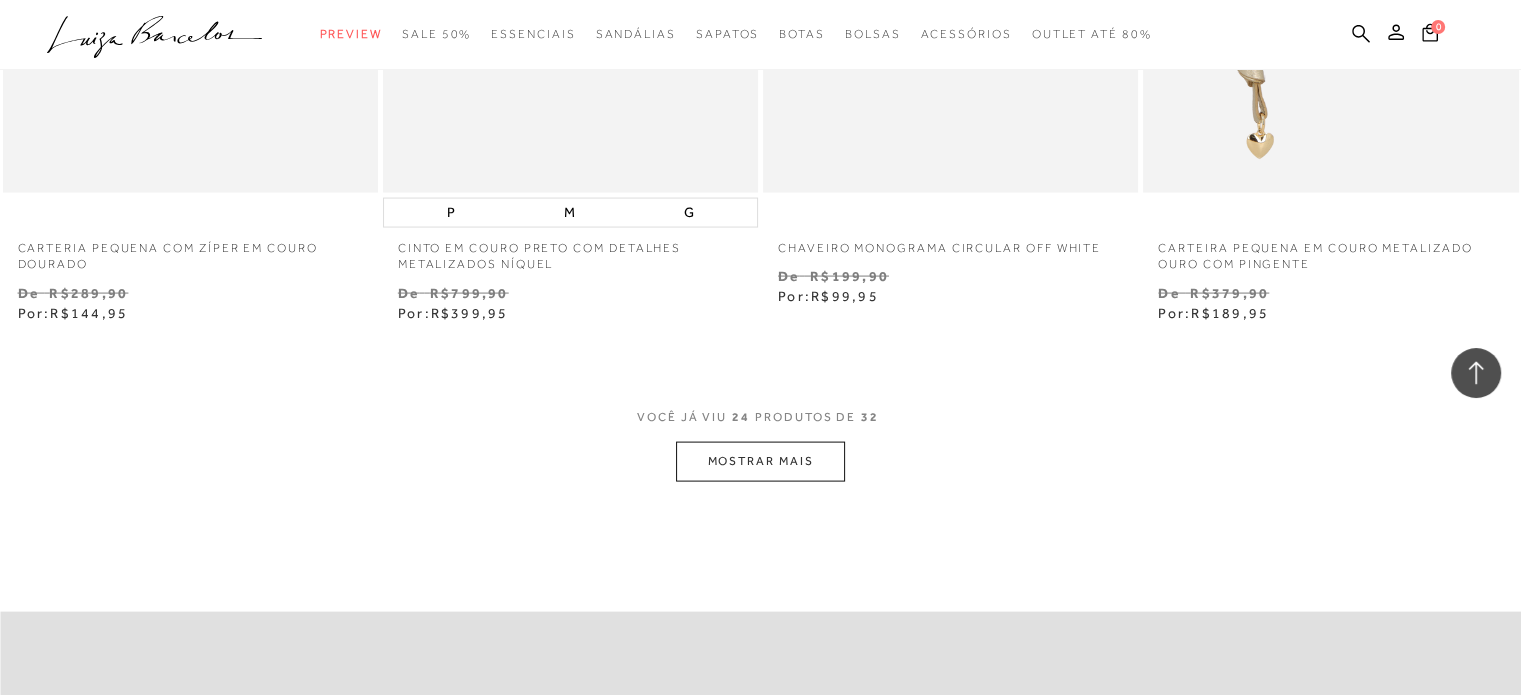 click on "MOSTRAR MAIS" at bounding box center [760, 461] 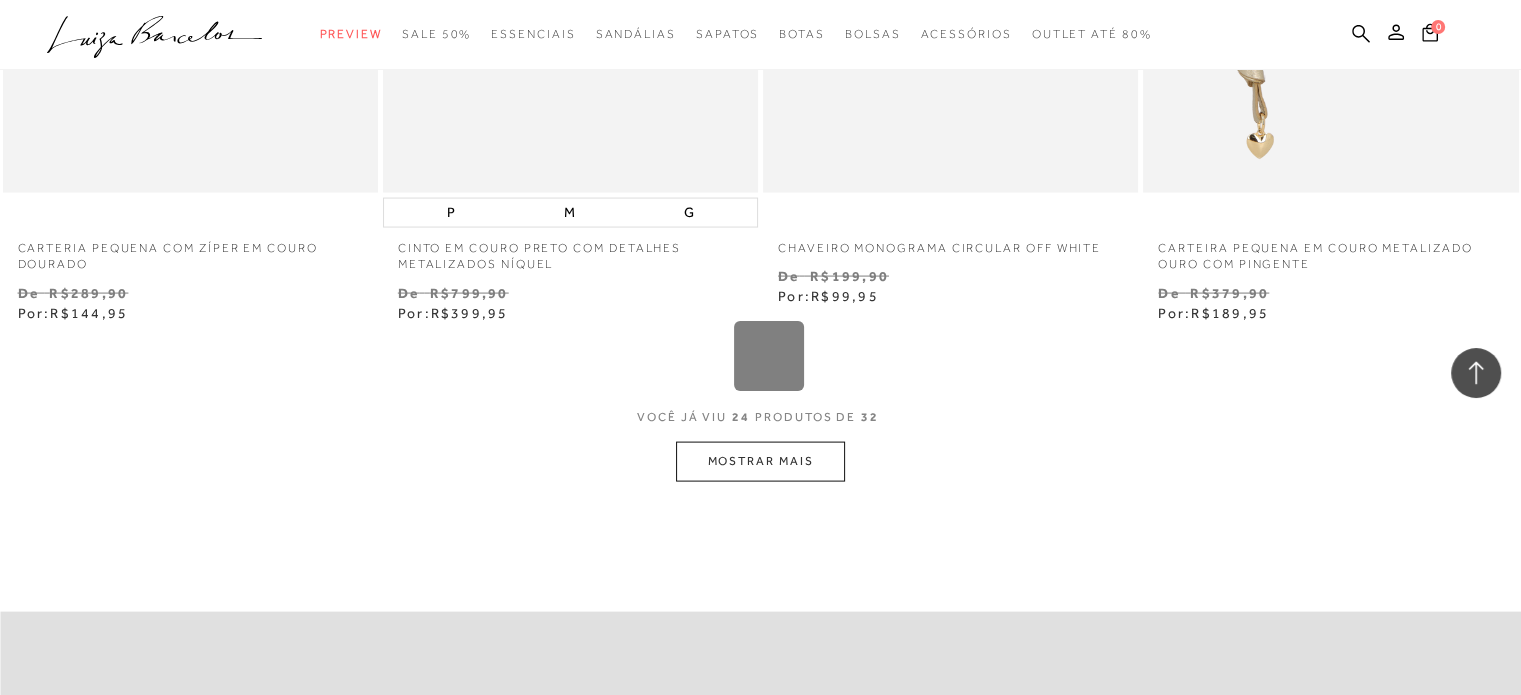 type 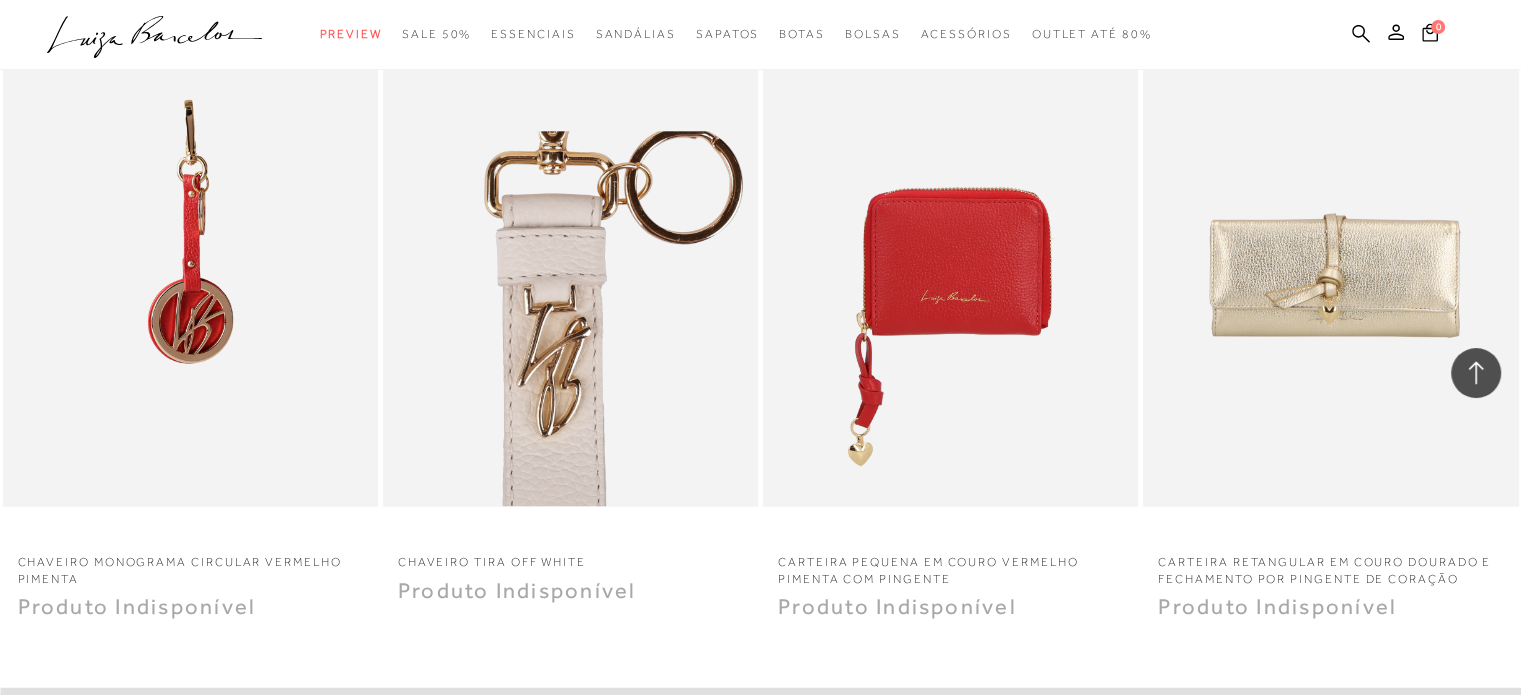 scroll, scrollTop: 5200, scrollLeft: 0, axis: vertical 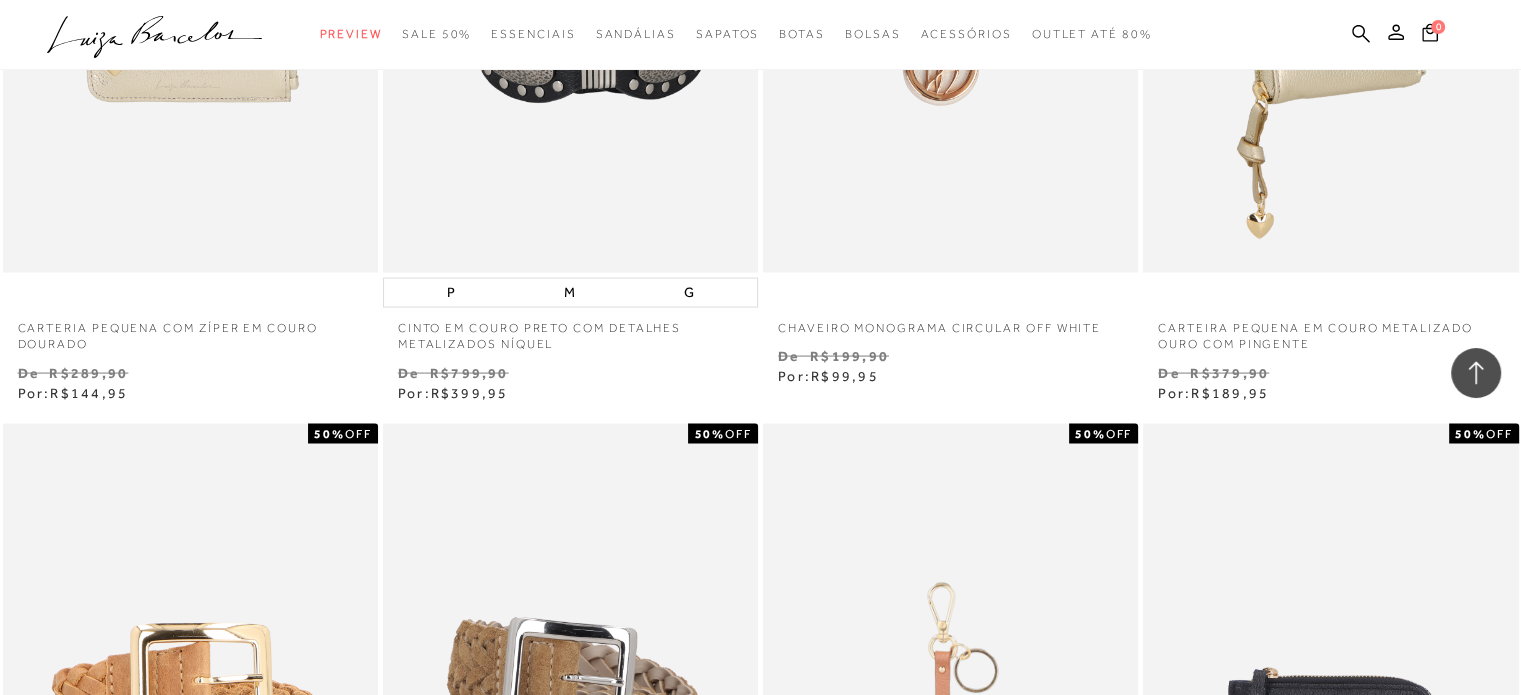 click at bounding box center [571, 705] 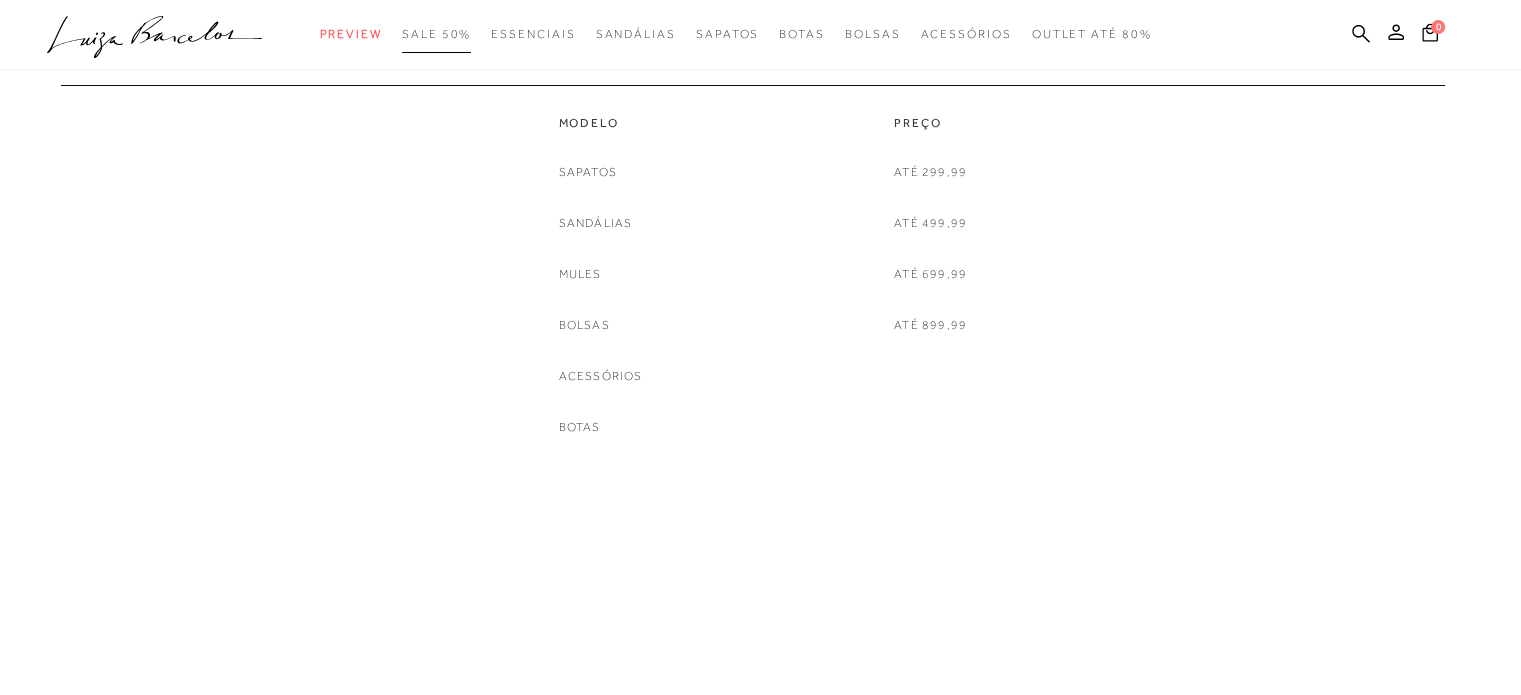 scroll, scrollTop: 0, scrollLeft: 0, axis: both 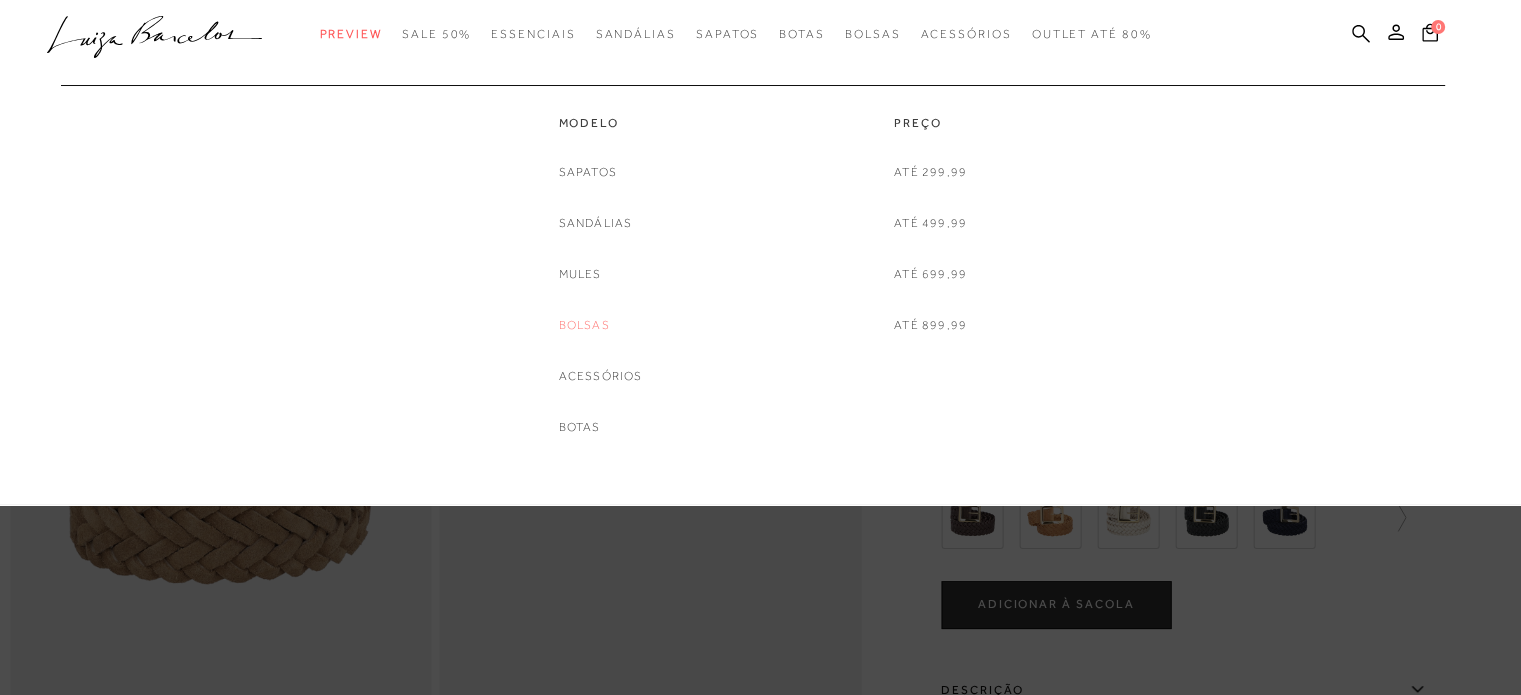 click on "Bolsas" at bounding box center [584, 325] 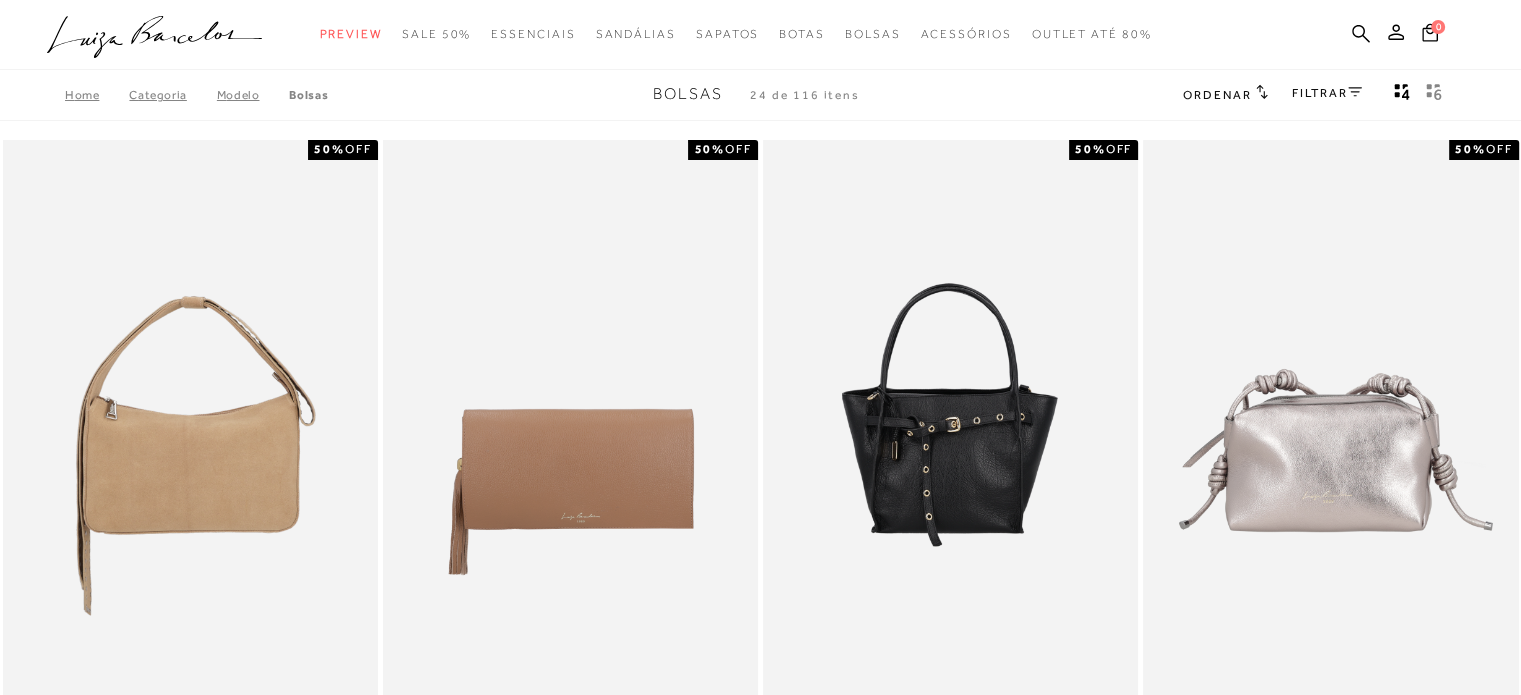 type 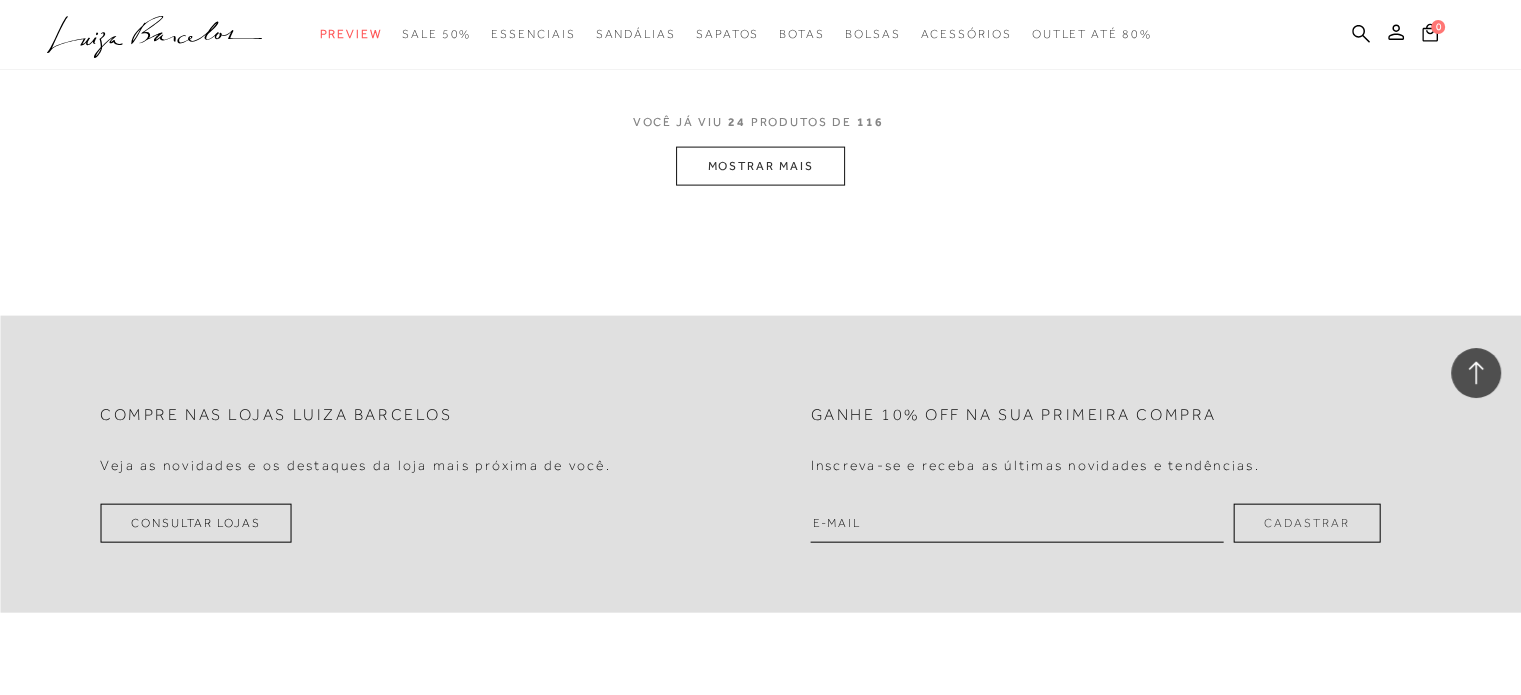 scroll, scrollTop: 4440, scrollLeft: 0, axis: vertical 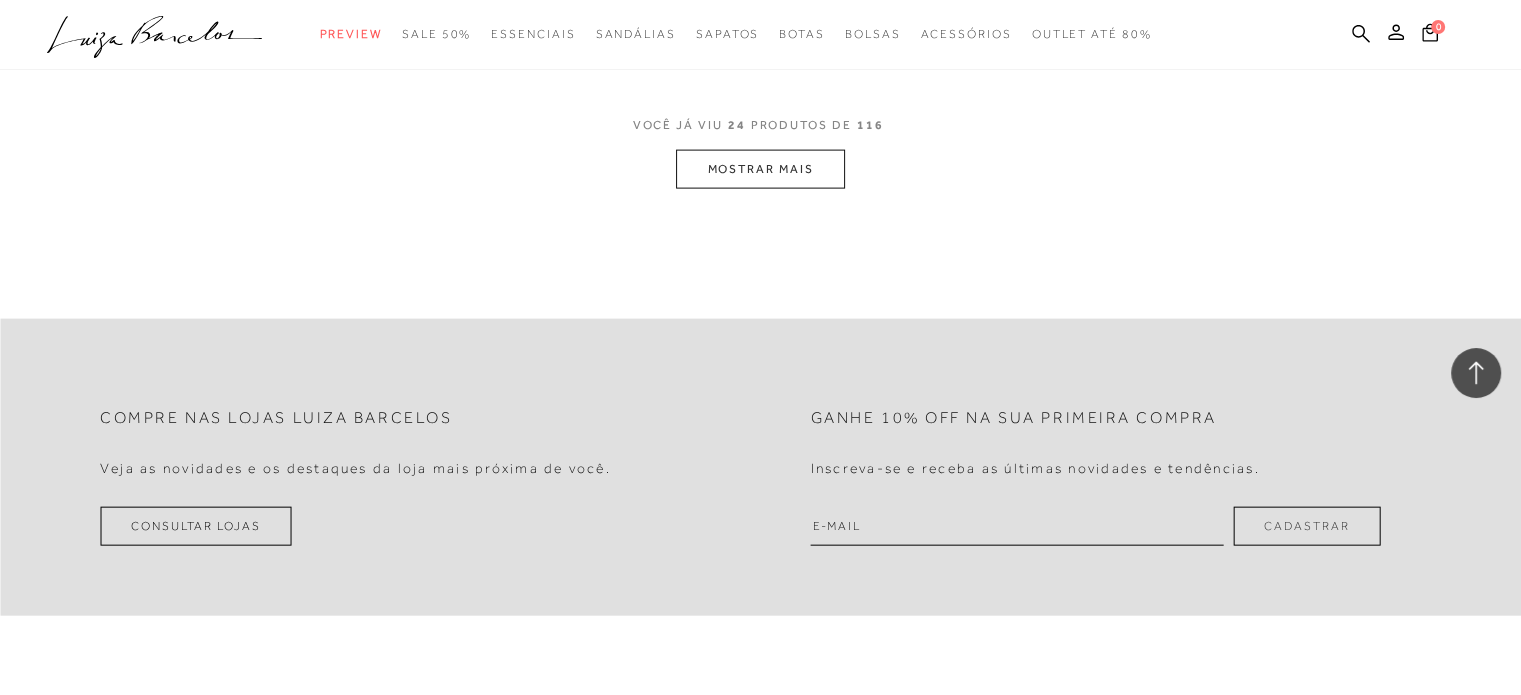 click on "MOSTRAR MAIS" at bounding box center [760, 169] 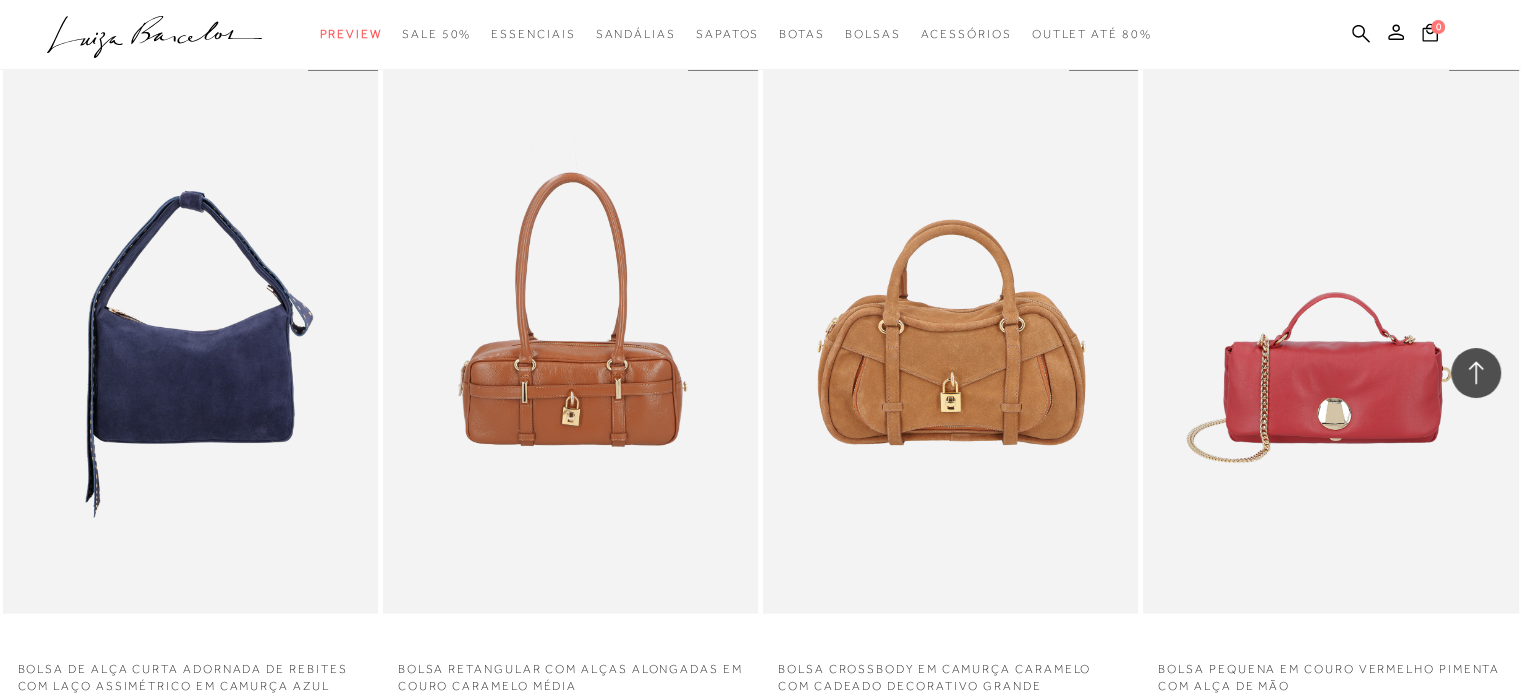 type 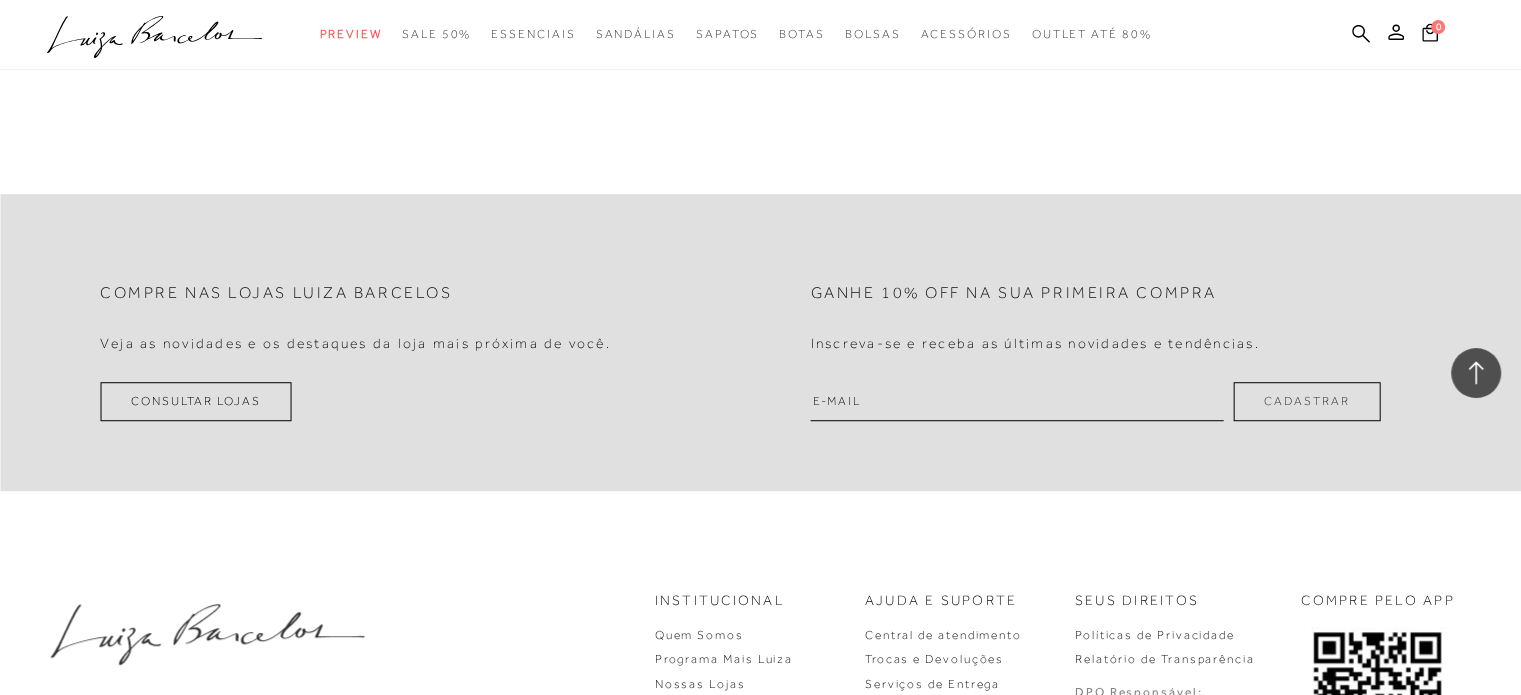 scroll, scrollTop: 8960, scrollLeft: 0, axis: vertical 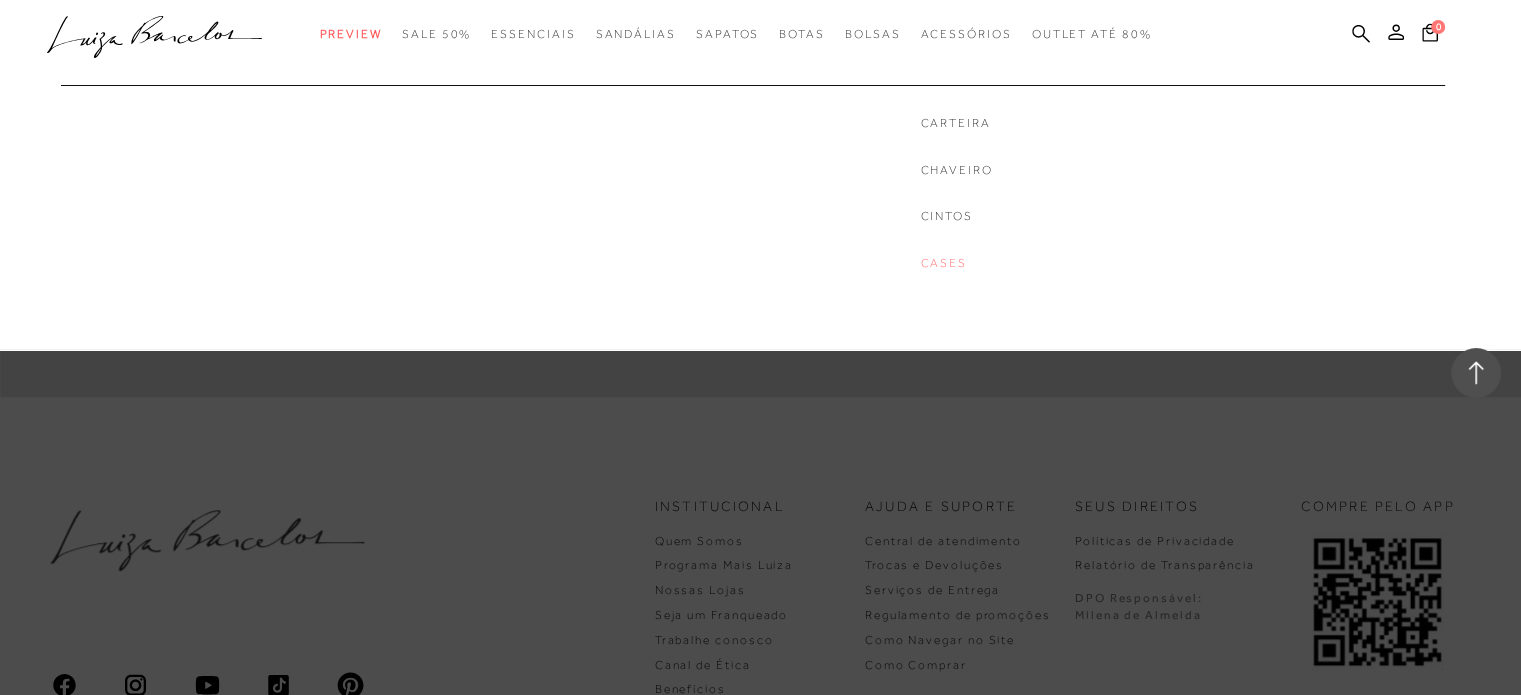 click on "Cases" at bounding box center (956, 263) 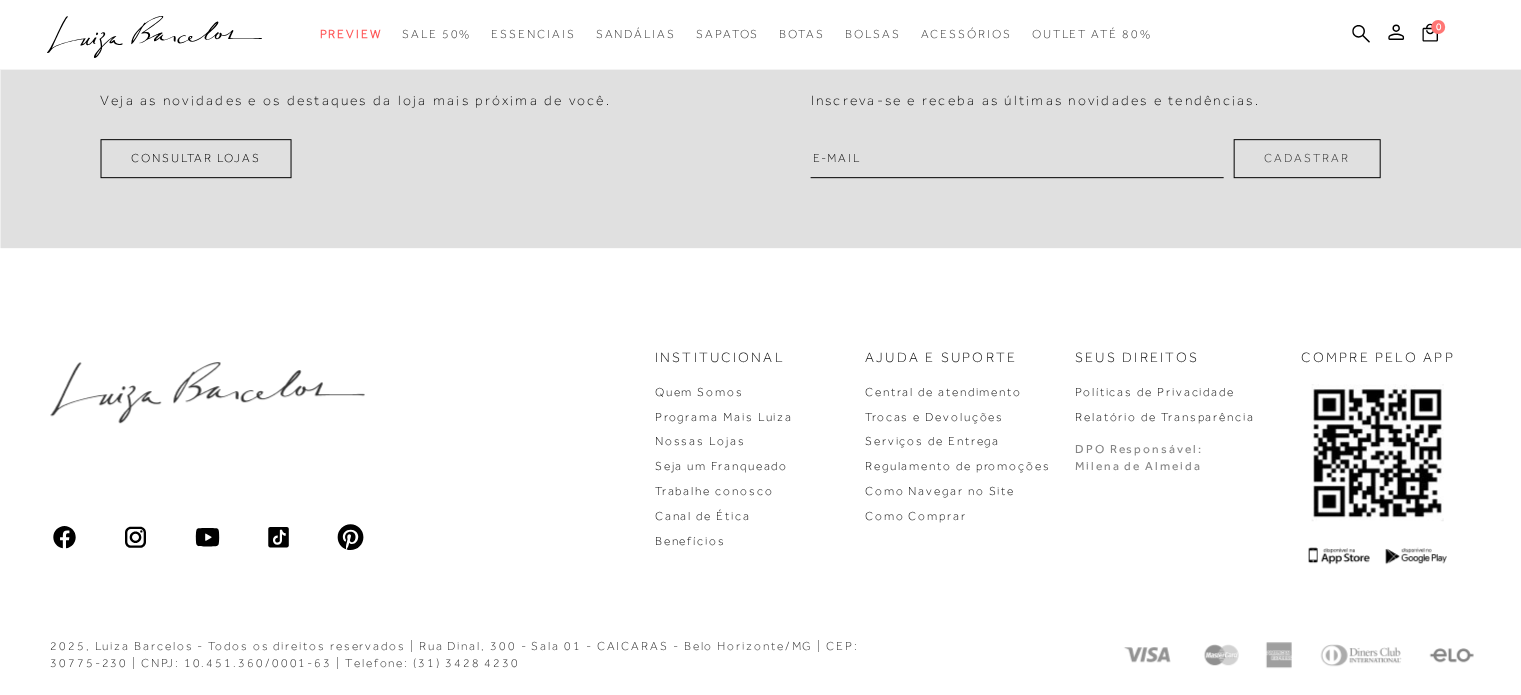 scroll, scrollTop: 0, scrollLeft: 0, axis: both 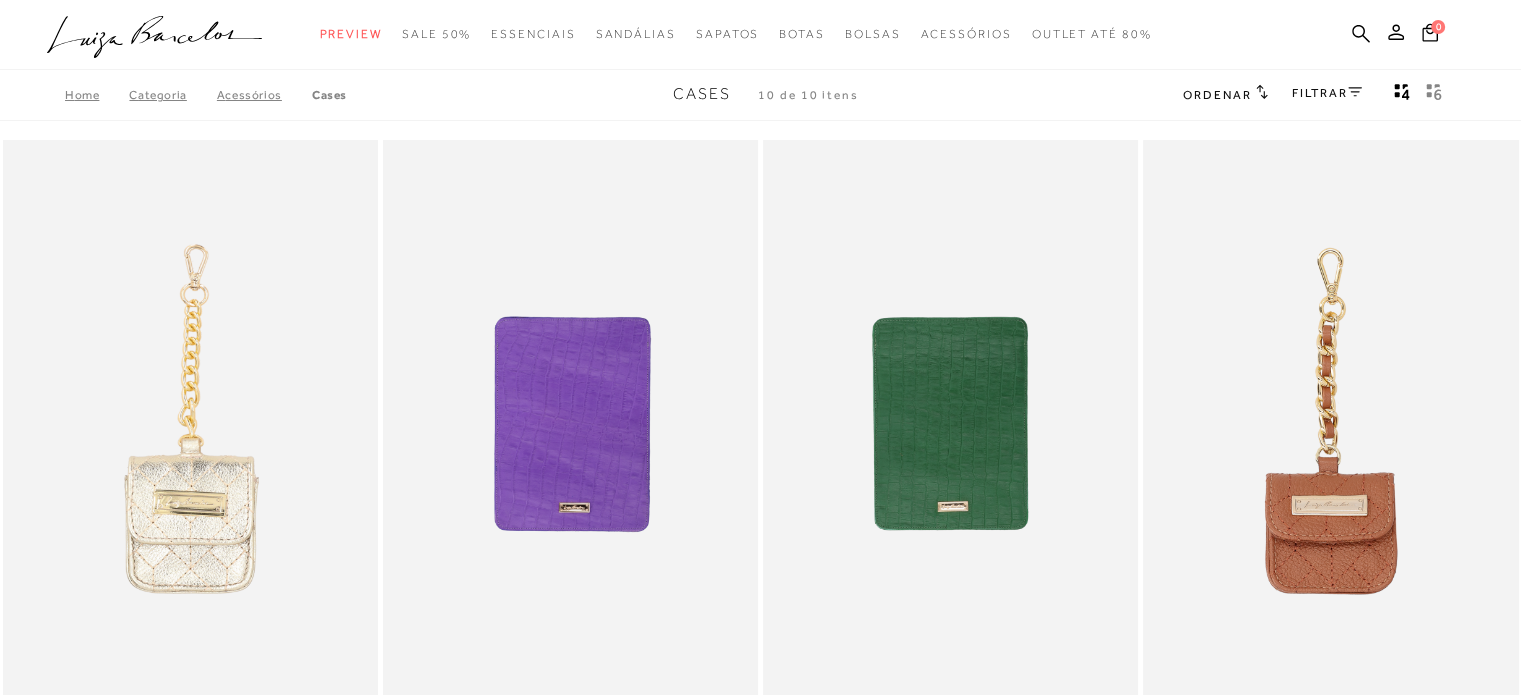type 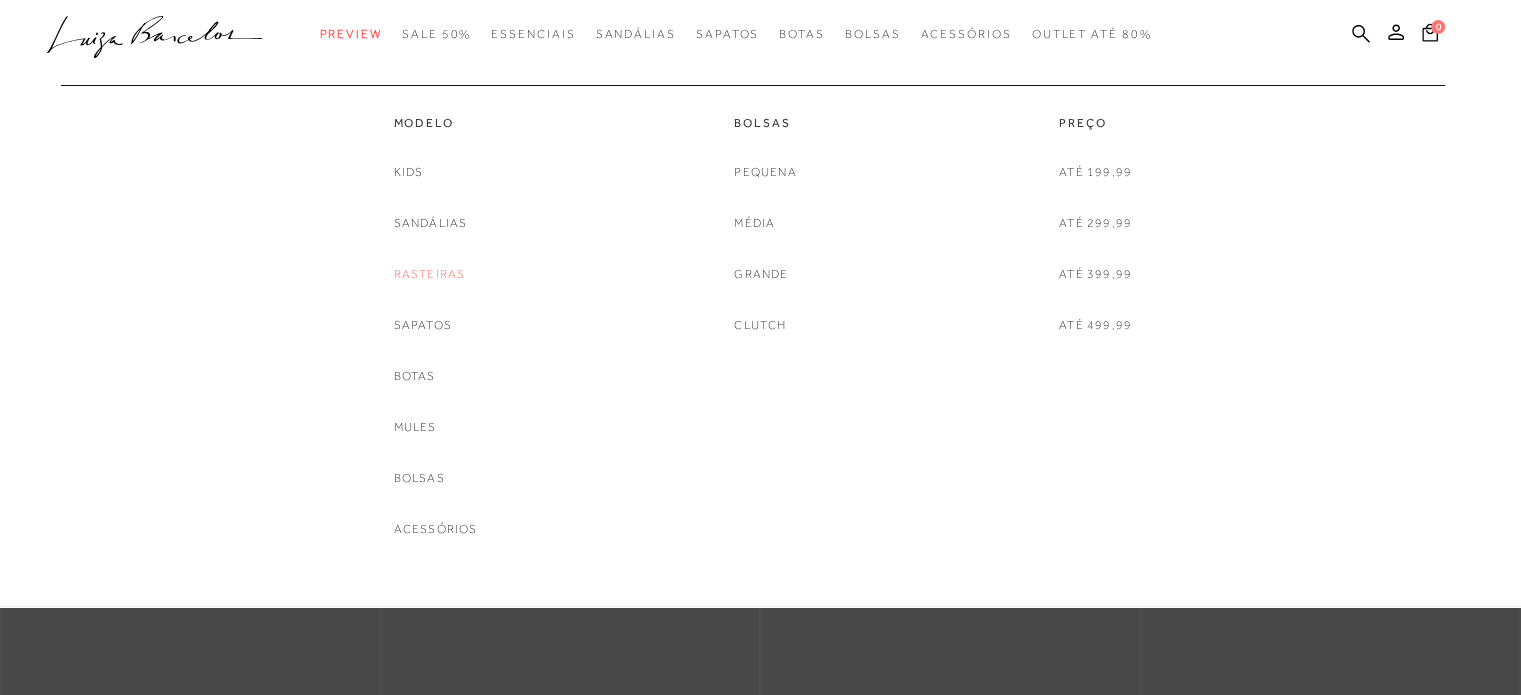 click on "Rasteiras" at bounding box center [430, 274] 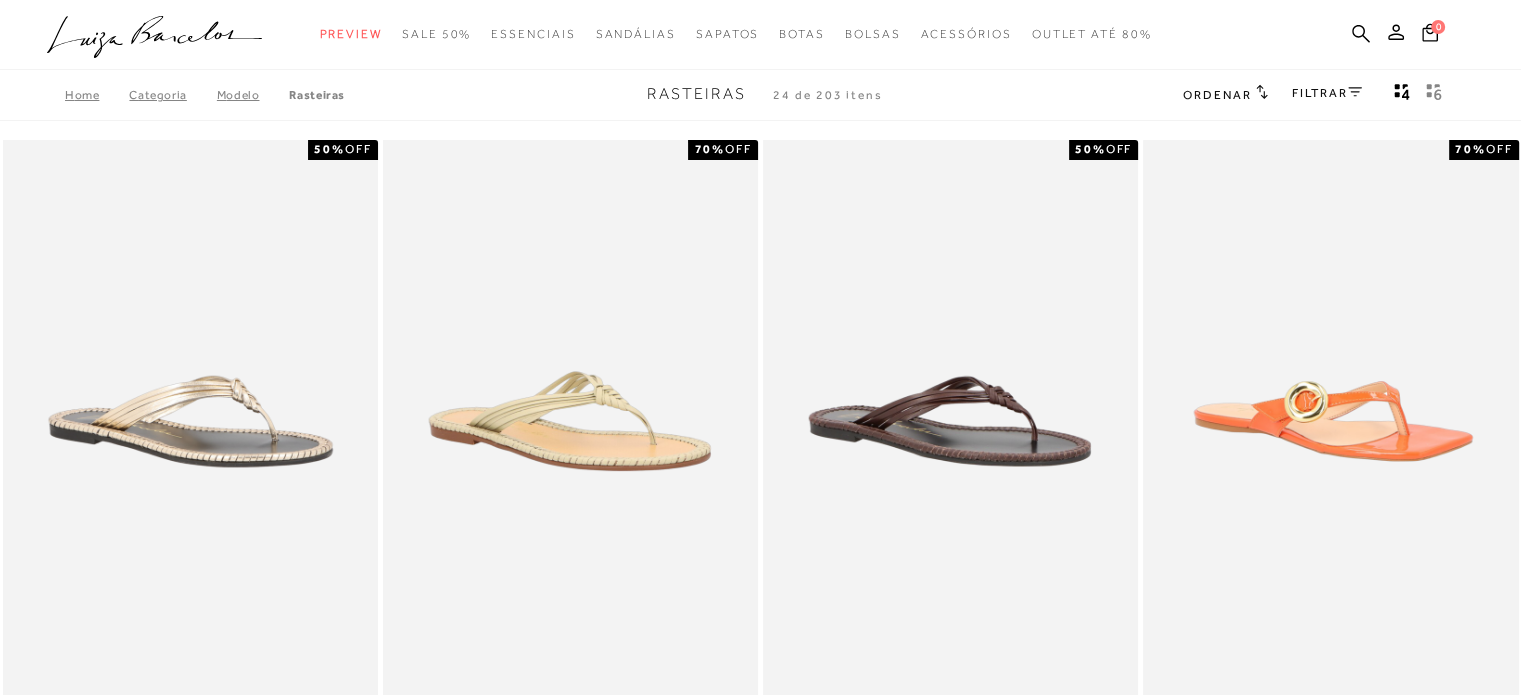click on "FILTRAR" at bounding box center [1327, 93] 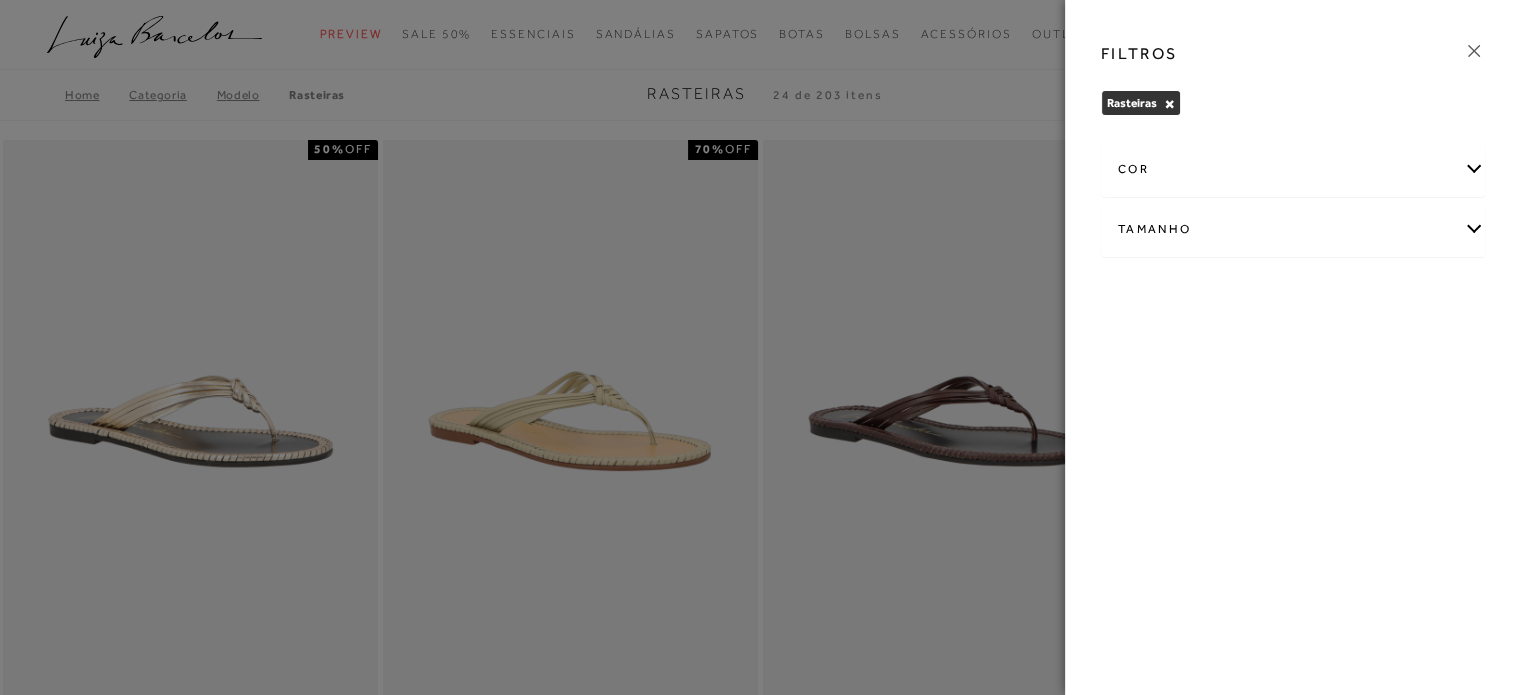 click on "Tamanho" at bounding box center (1293, 229) 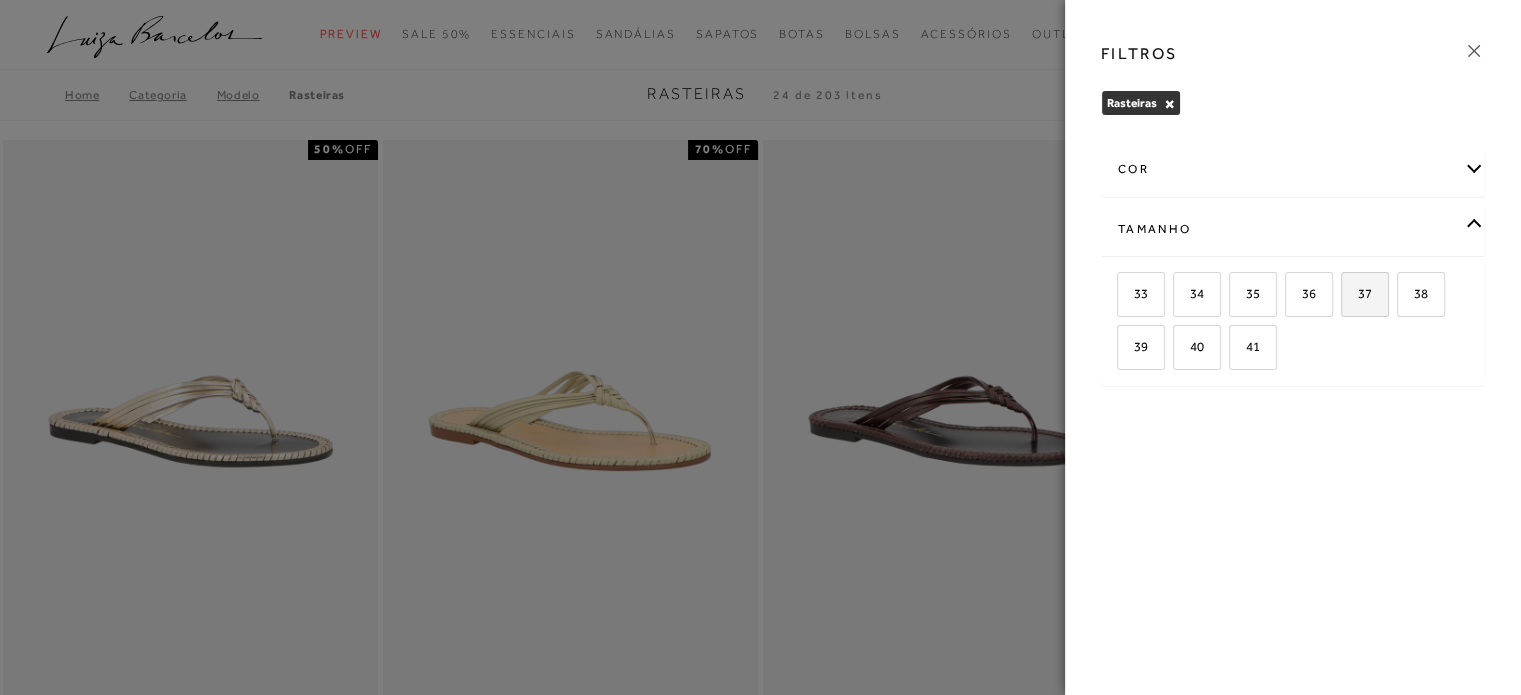 click on "37" at bounding box center [1357, 293] 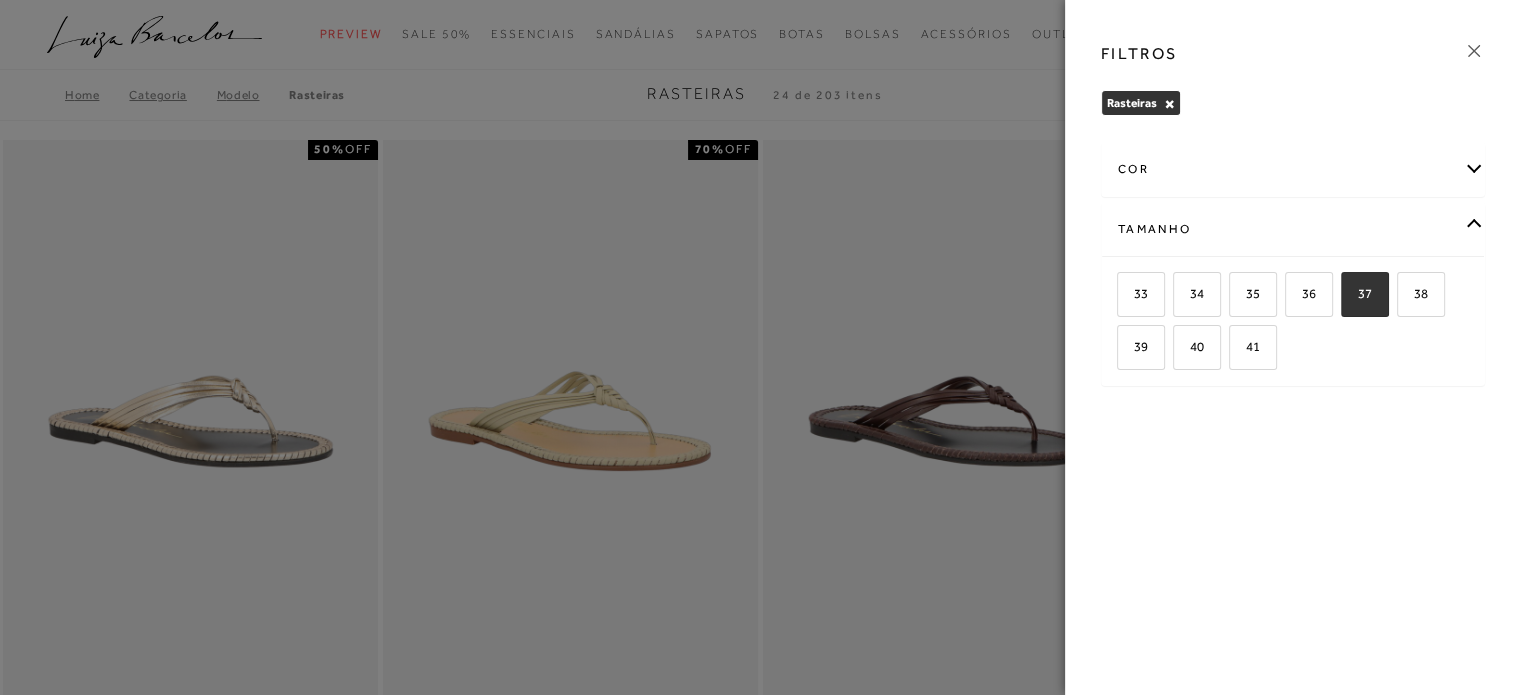 checkbox on "true" 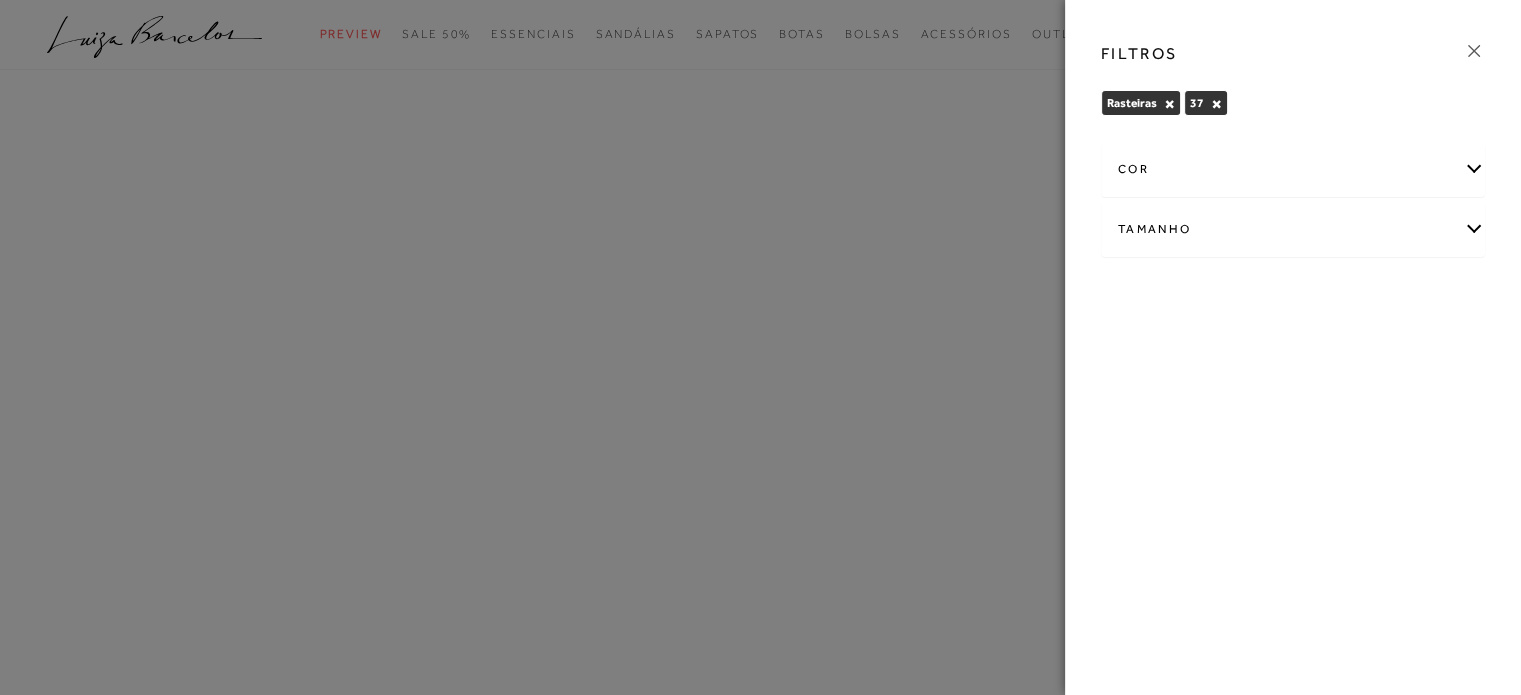 click on "Tamanho" at bounding box center [1293, 229] 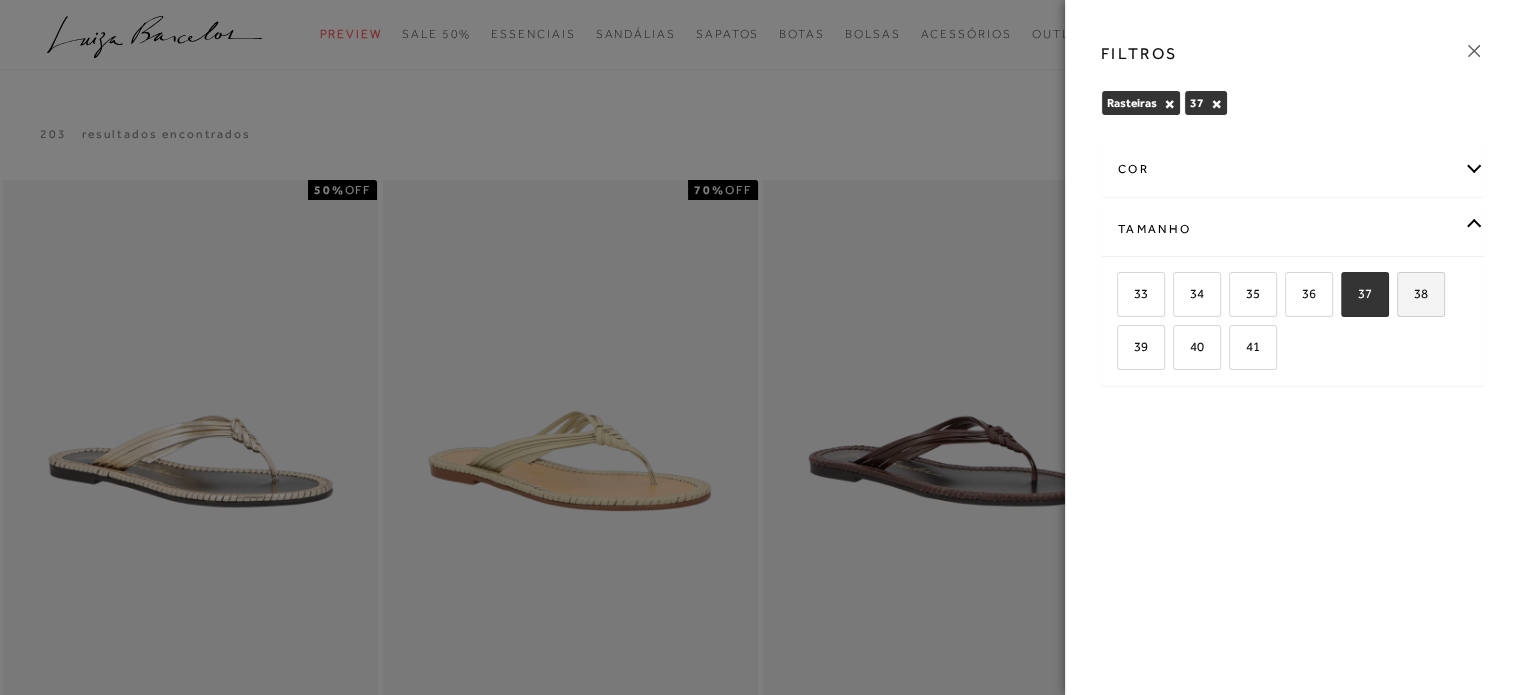 click on "38" at bounding box center (1421, 294) 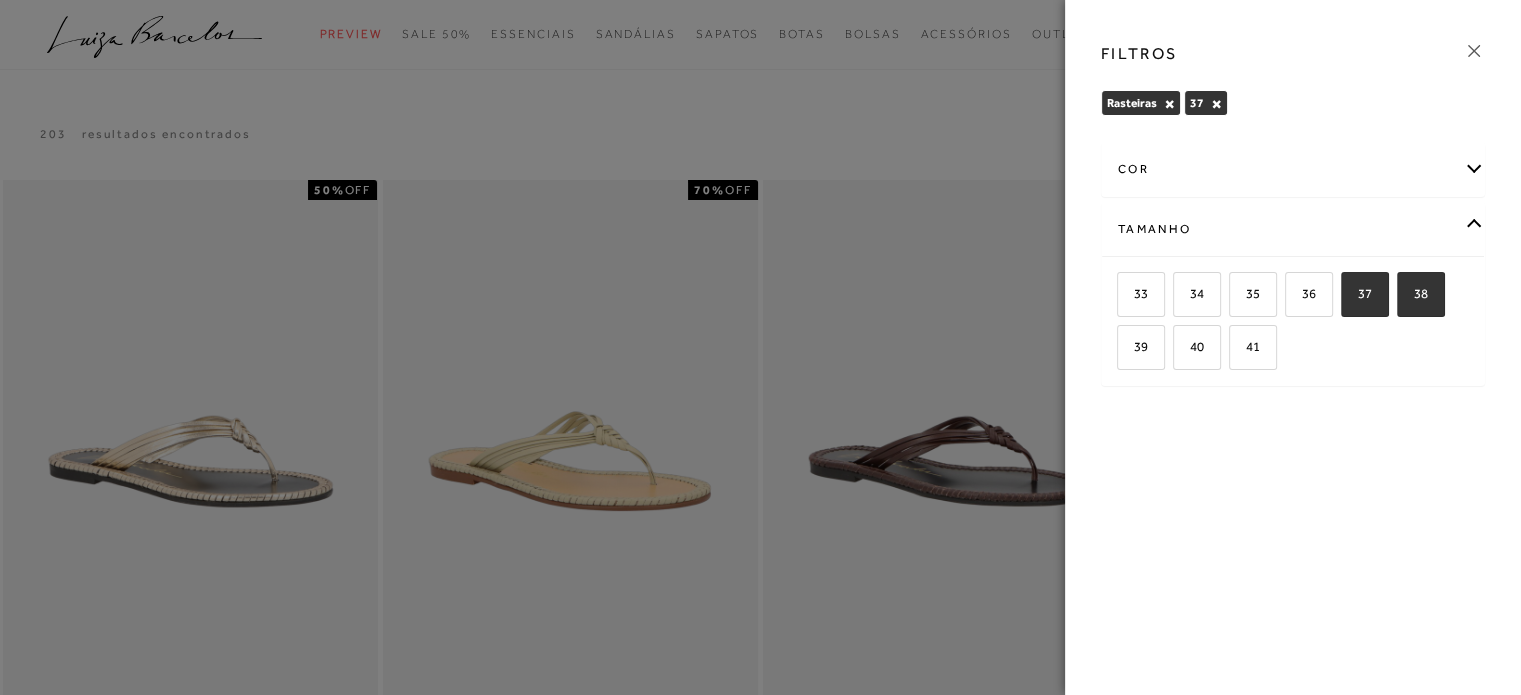 checkbox on "true" 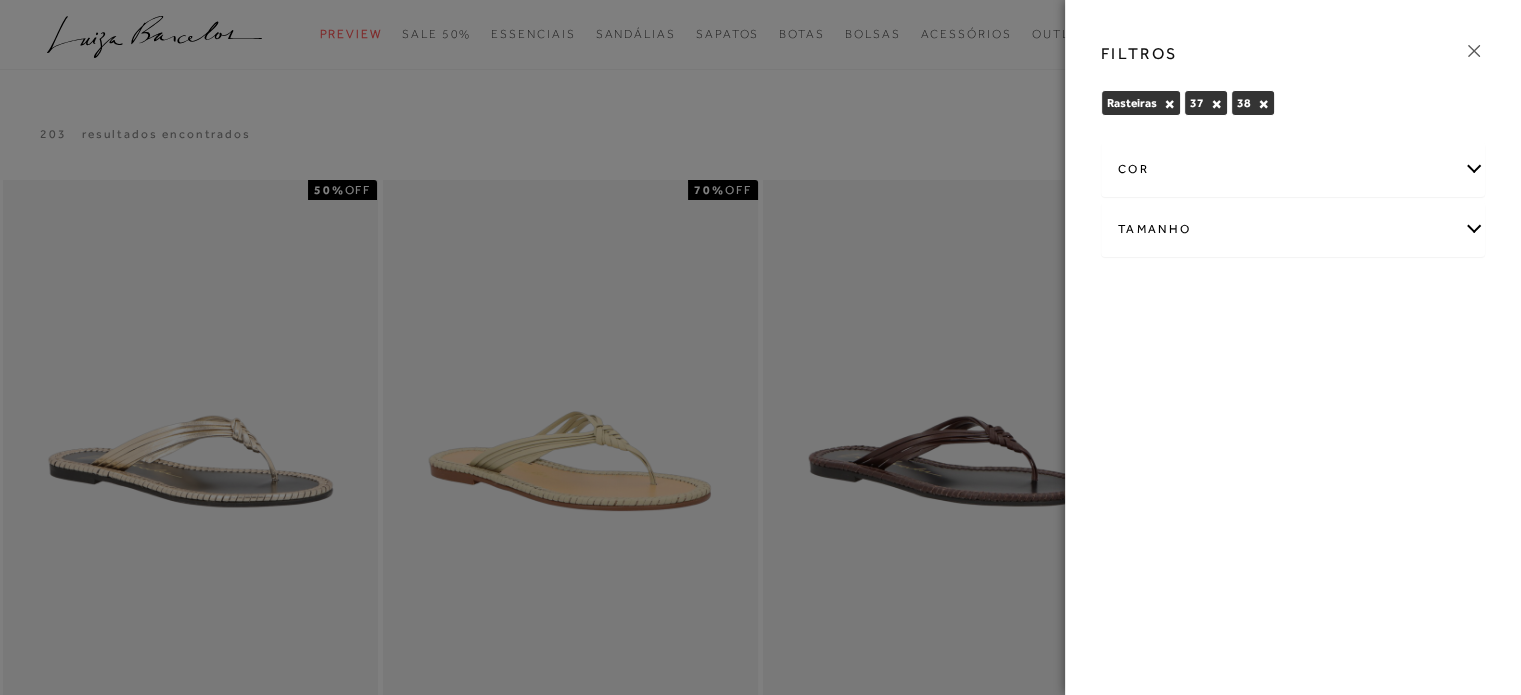 click at bounding box center (760, 347) 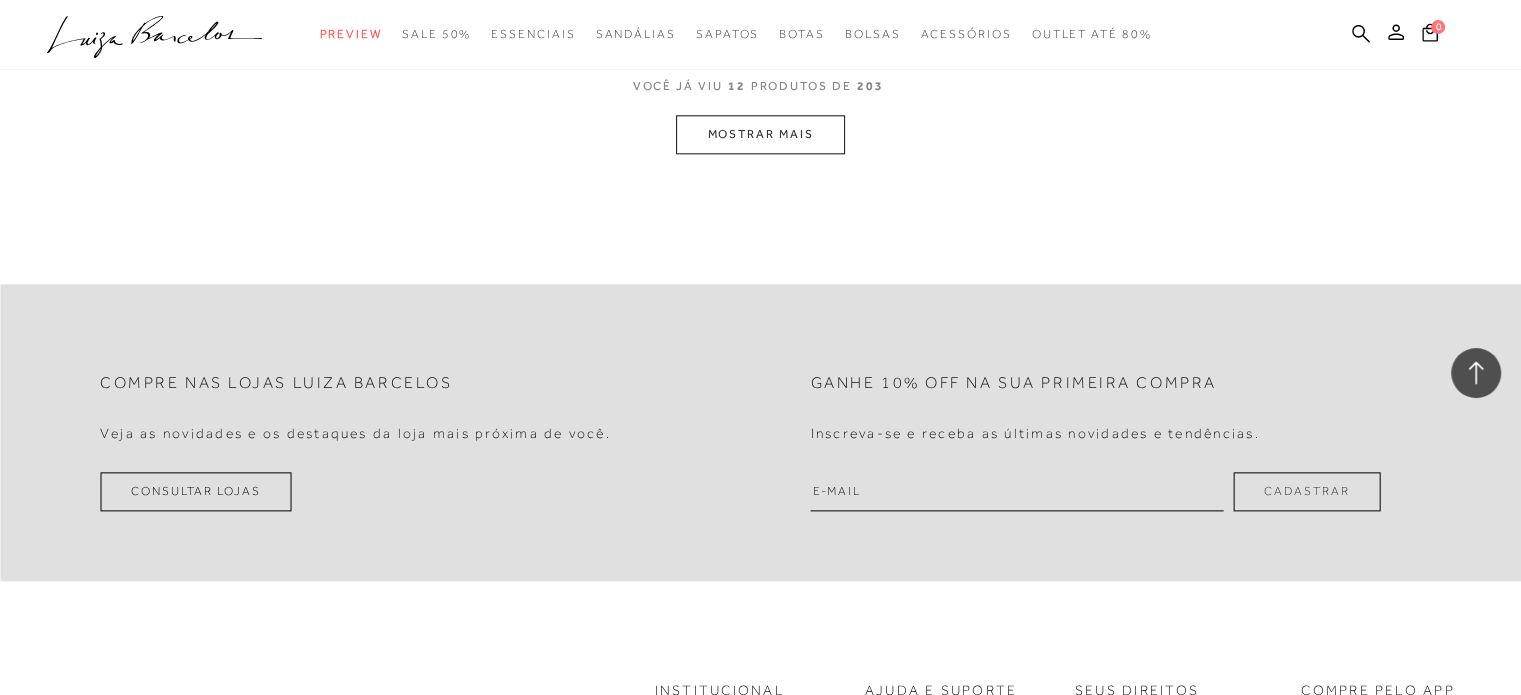 scroll, scrollTop: 2320, scrollLeft: 0, axis: vertical 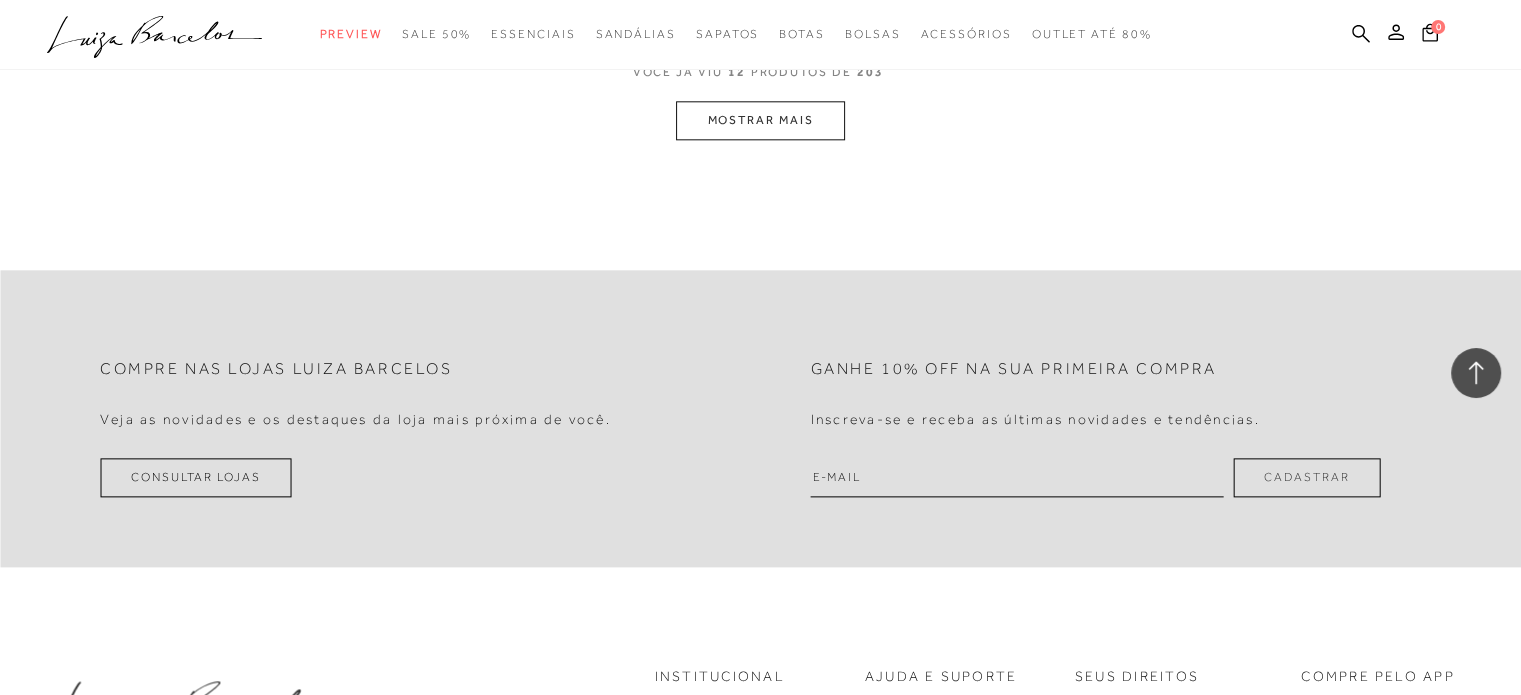 click on "MOSTRAR MAIS" at bounding box center (760, 120) 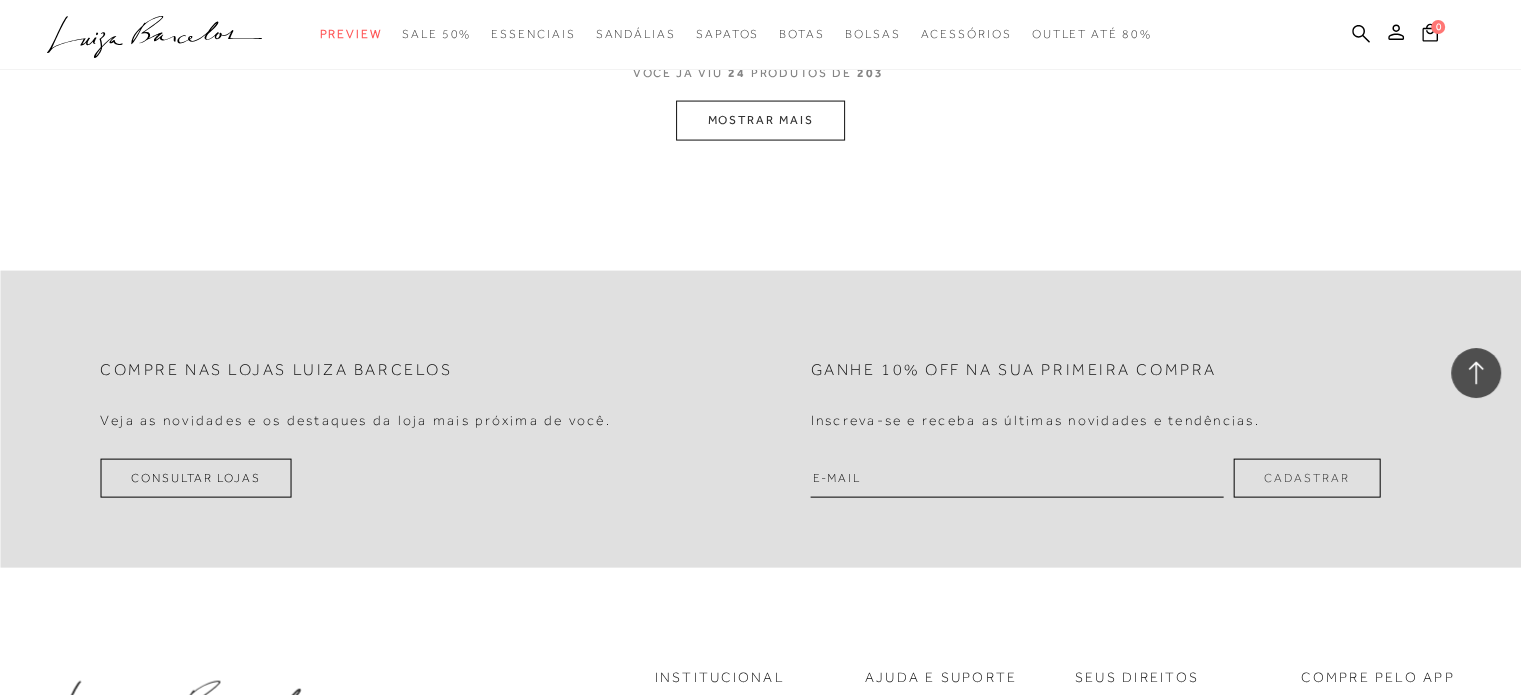 scroll, scrollTop: 4461, scrollLeft: 0, axis: vertical 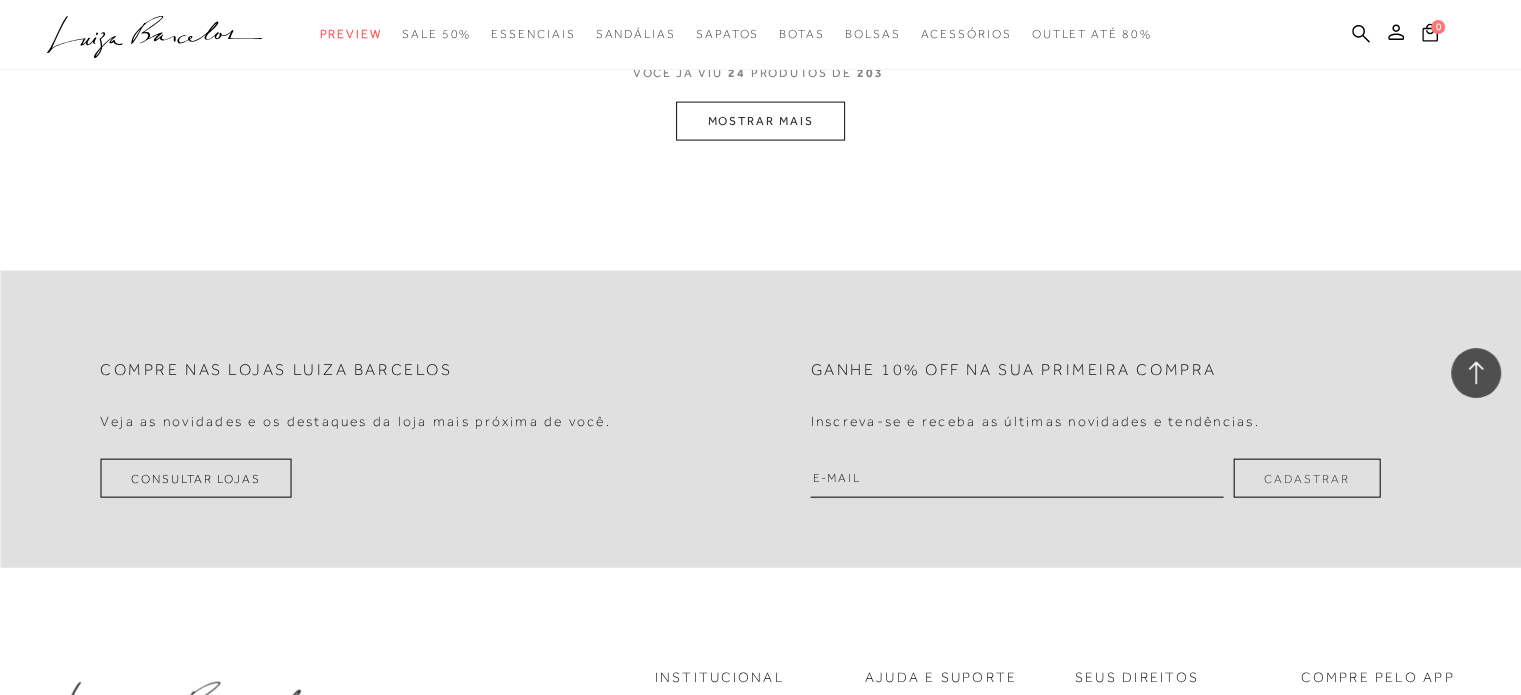 click on "MOSTRAR MAIS" at bounding box center (760, 121) 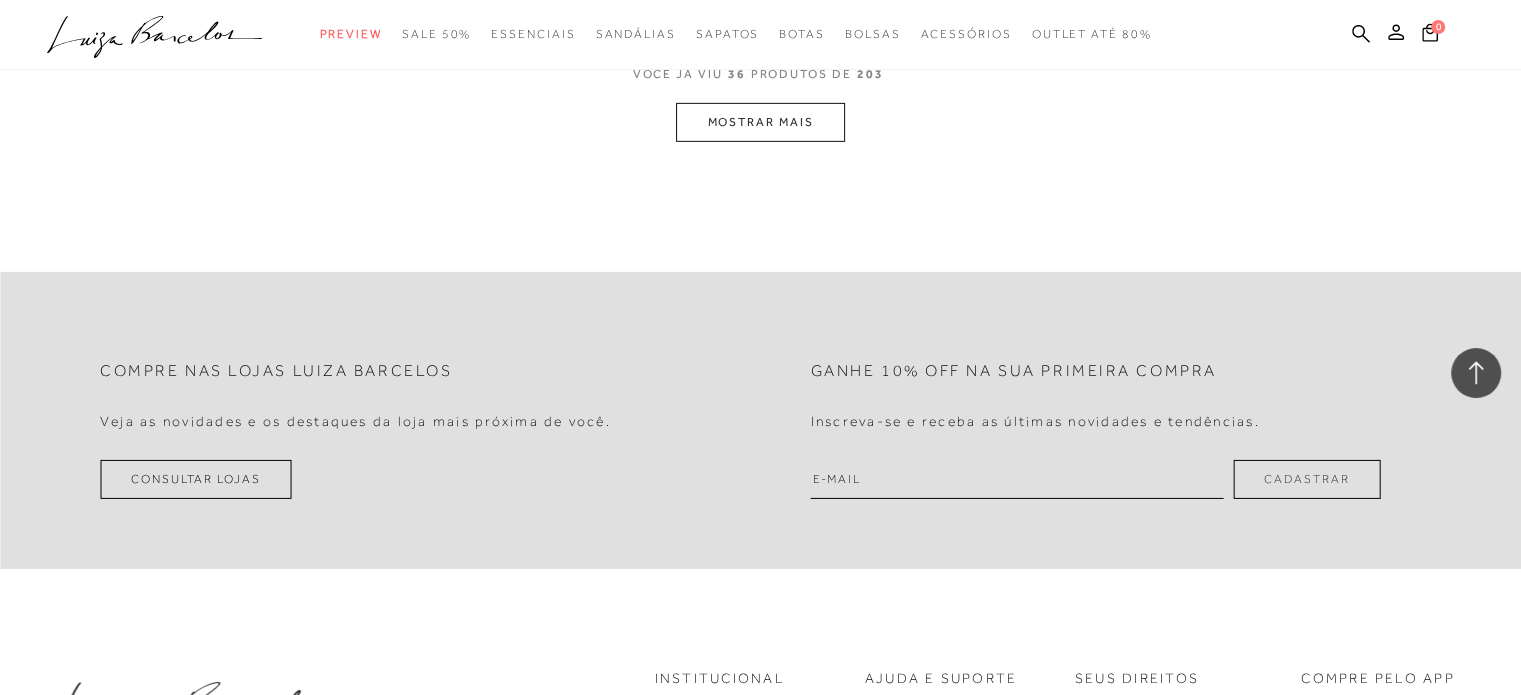 type 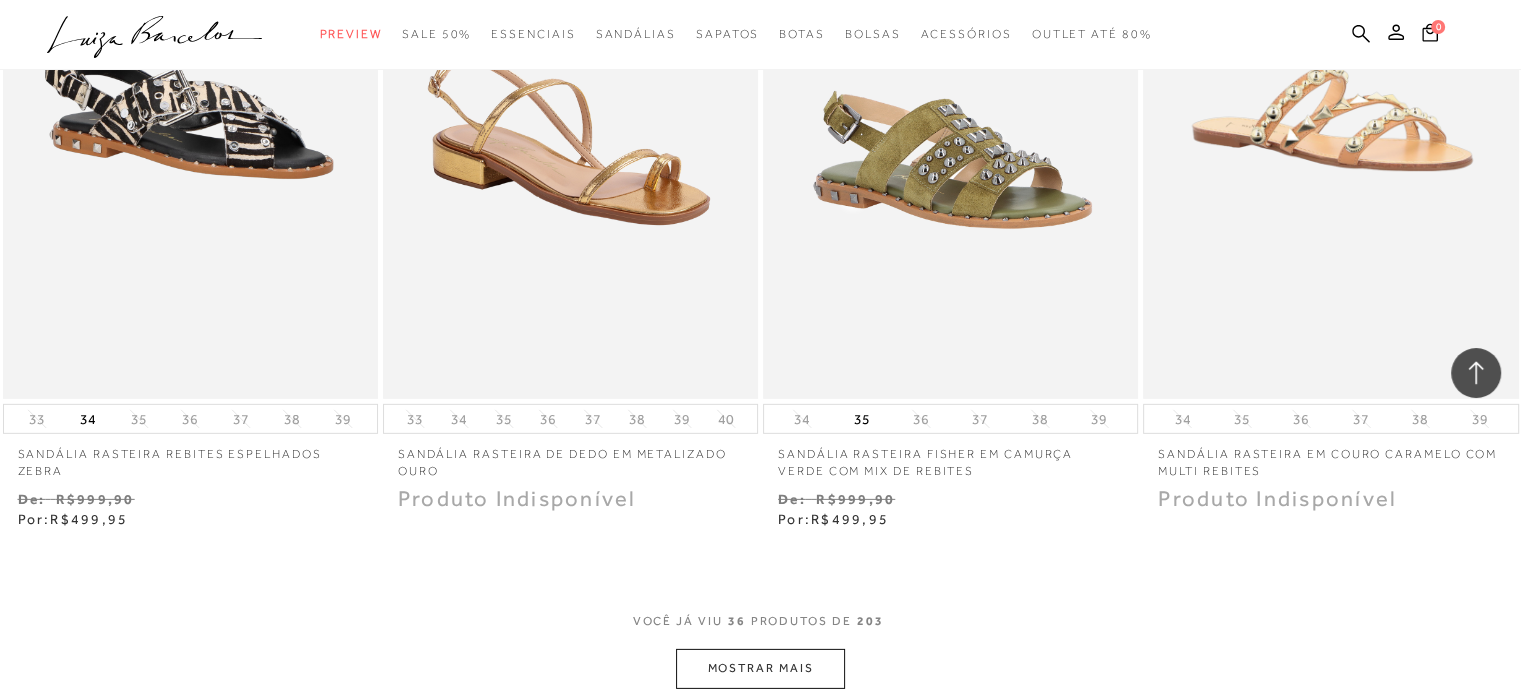 scroll, scrollTop: 6208, scrollLeft: 0, axis: vertical 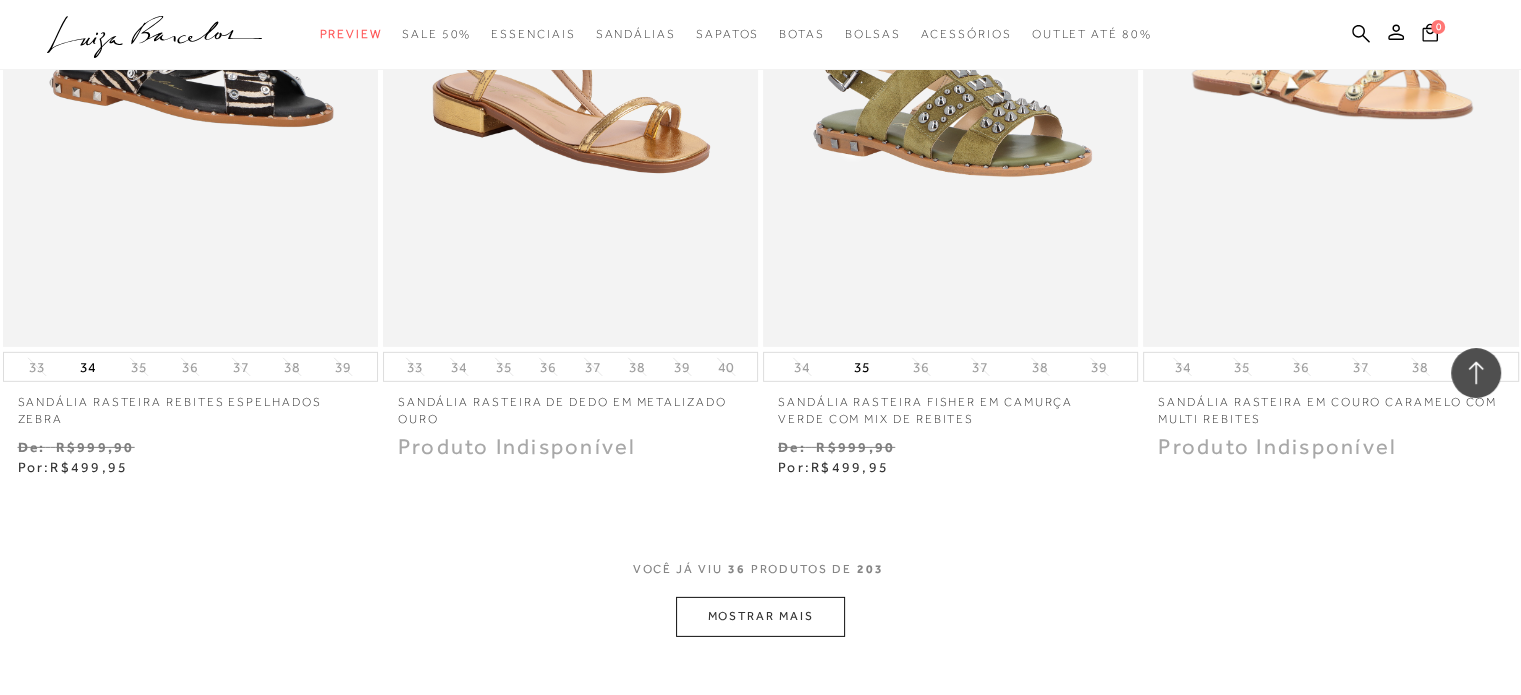 click on "MOSTRAR MAIS" at bounding box center [760, 616] 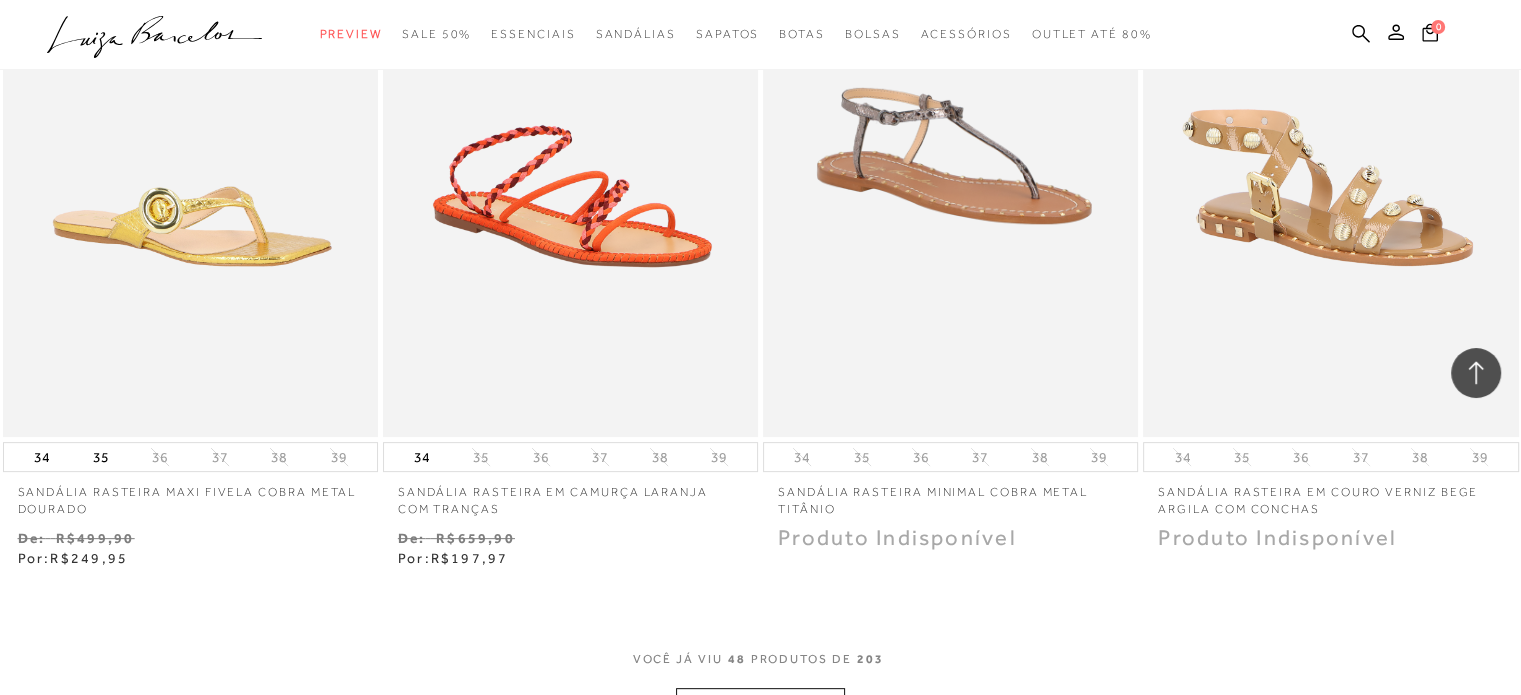 scroll, scrollTop: 8200, scrollLeft: 0, axis: vertical 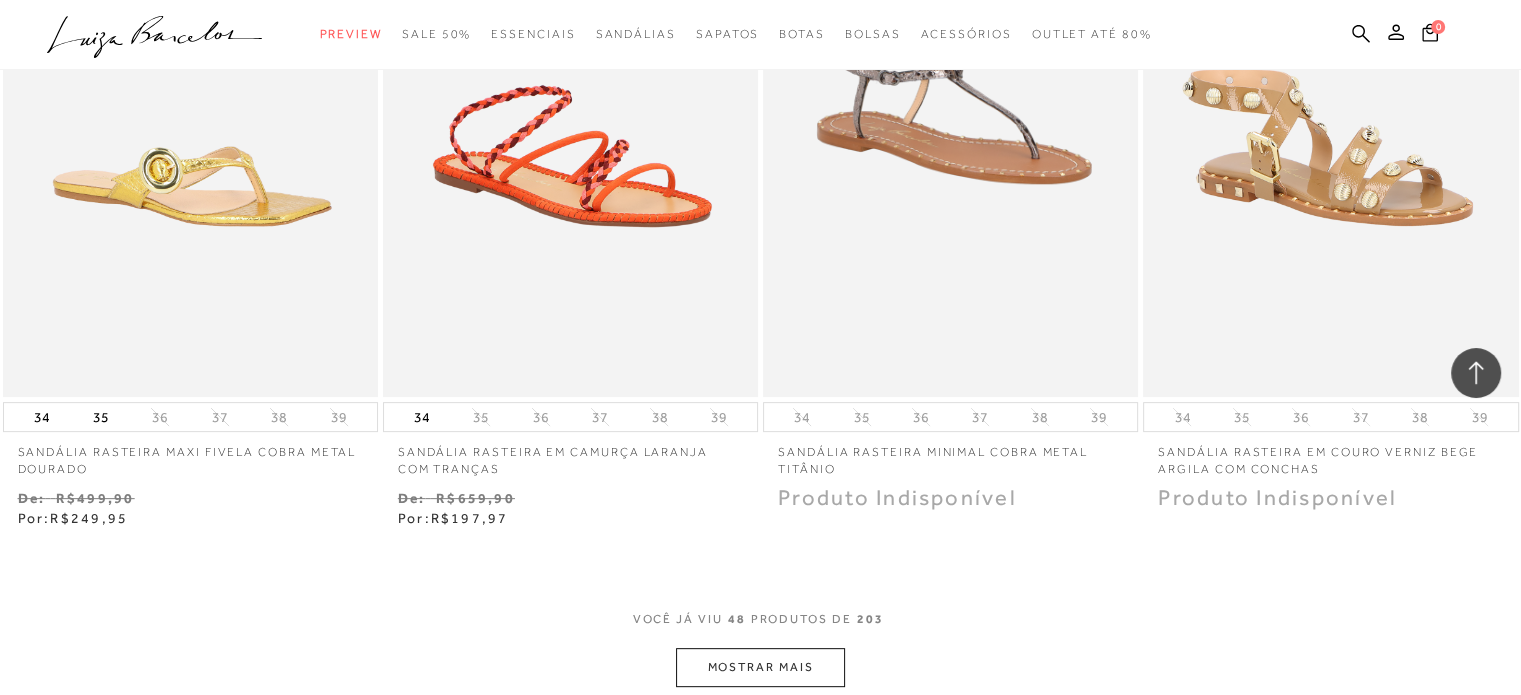 click on "MOSTRAR MAIS" at bounding box center [760, 667] 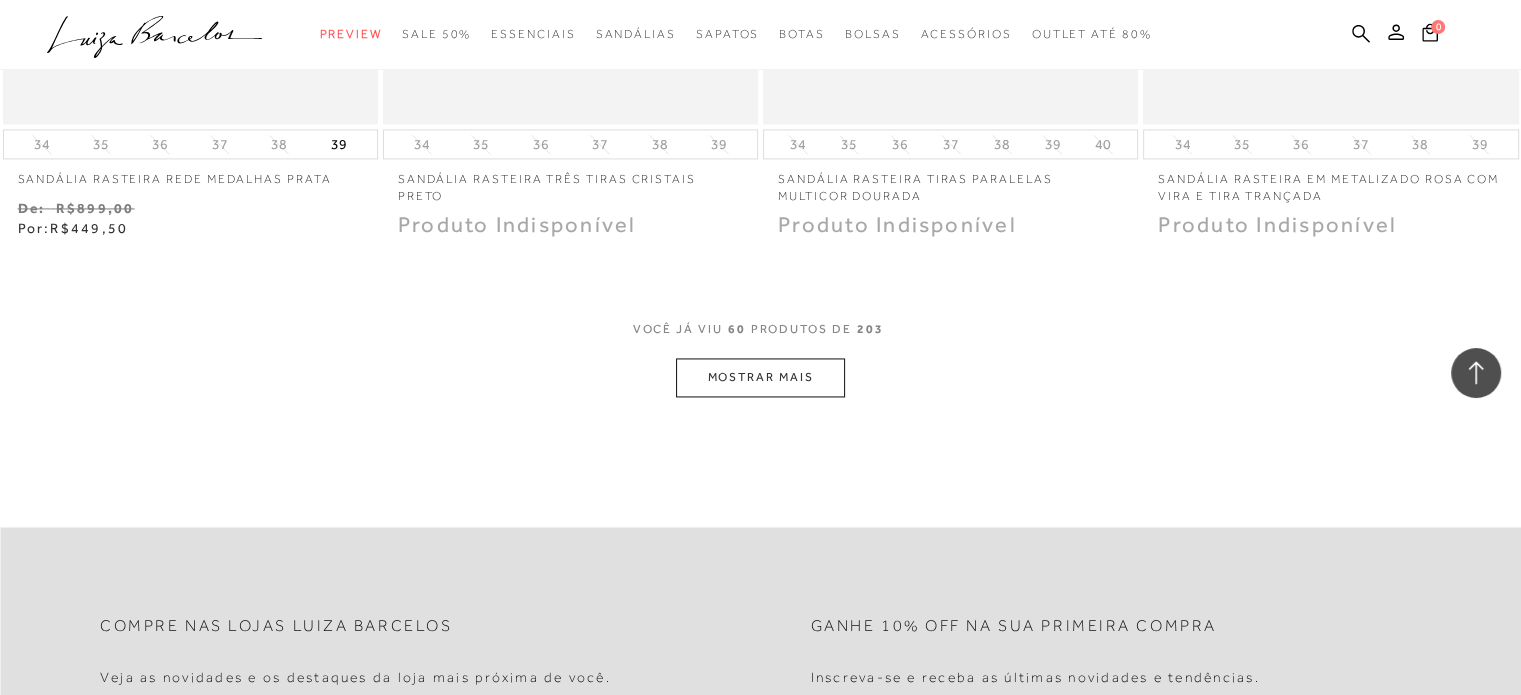 scroll, scrollTop: 10600, scrollLeft: 0, axis: vertical 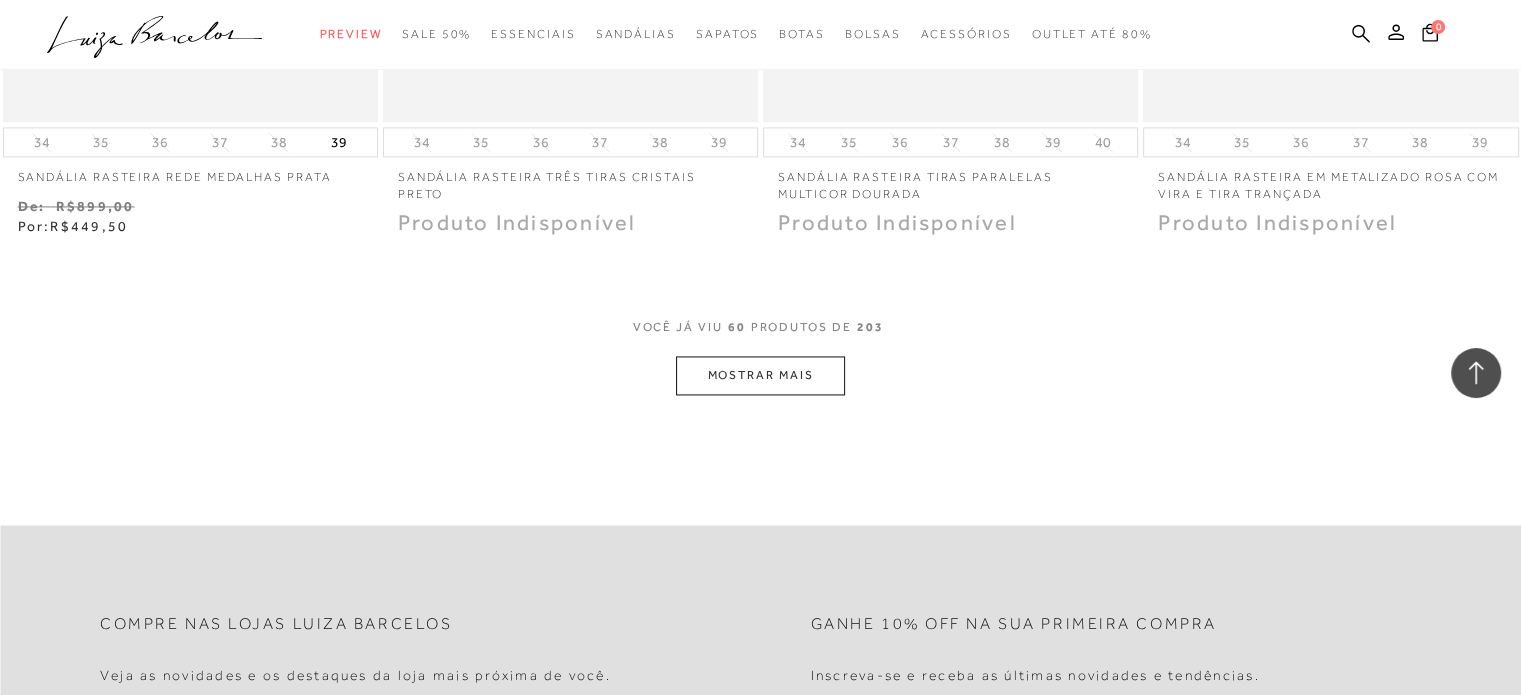click on "MOSTRAR MAIS" at bounding box center (760, 375) 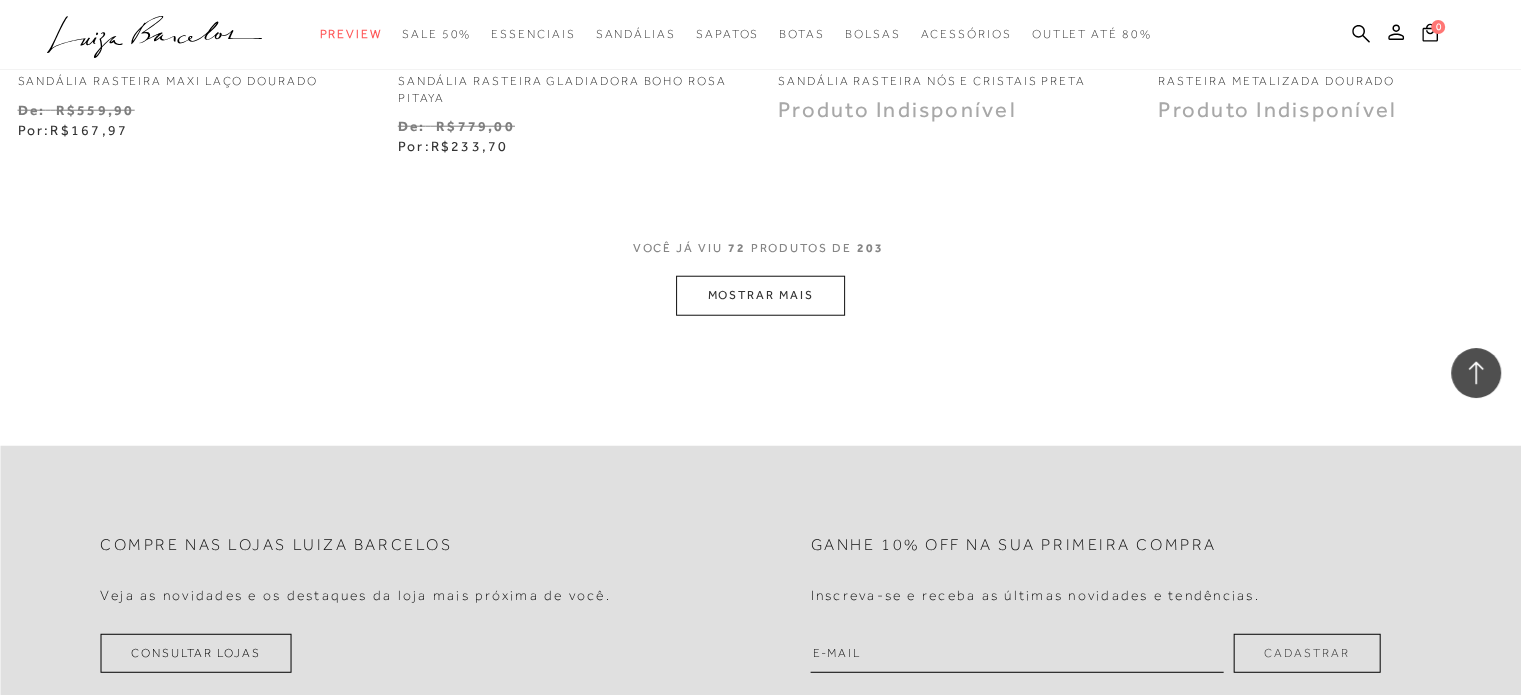 scroll, scrollTop: 12880, scrollLeft: 0, axis: vertical 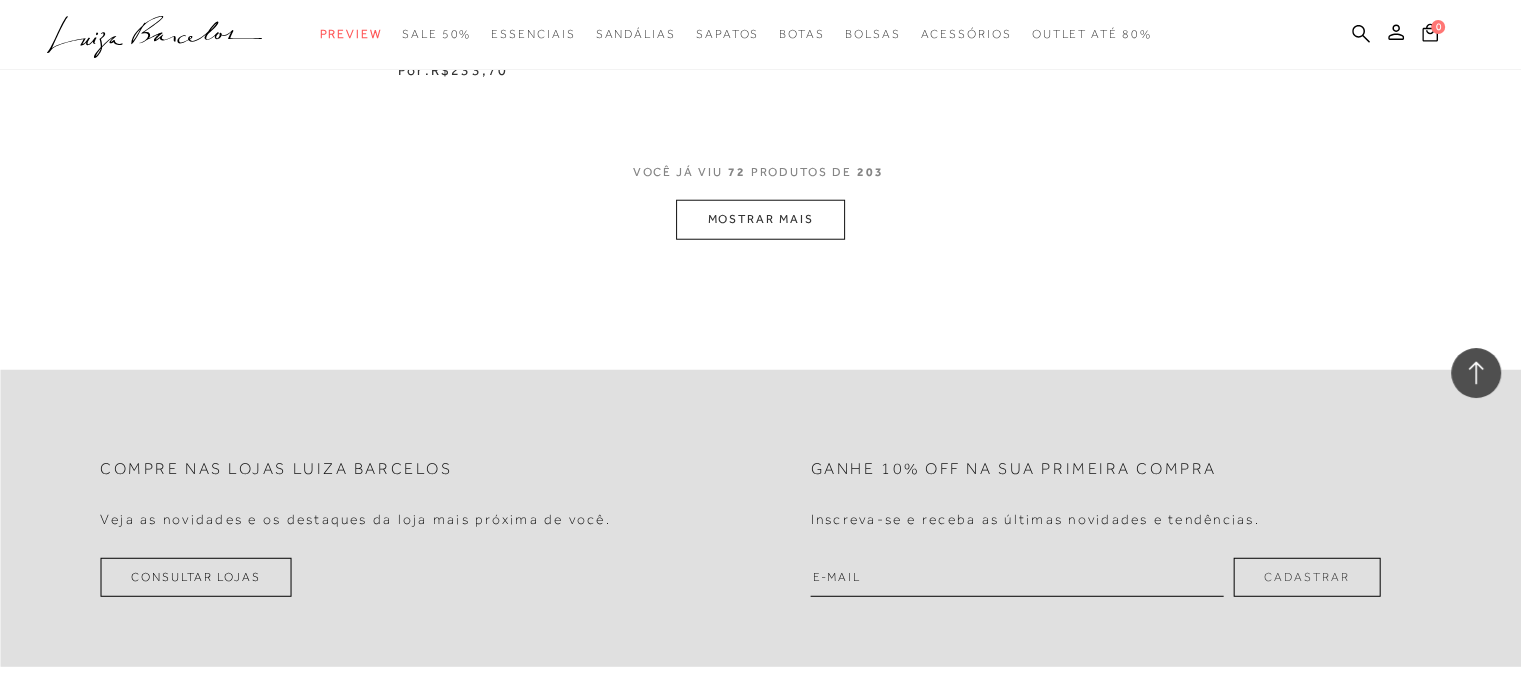 click on "Compre nas lojas Luiza Barcelos
Veja as novidades e os destaques da loja mais próxima de você.
Consultar Lojas
Ganhe 10% off na sua primeira compra
Inscreva-se e receba as últimas novidades e tendências.
Cadastrar" at bounding box center [760, 518] 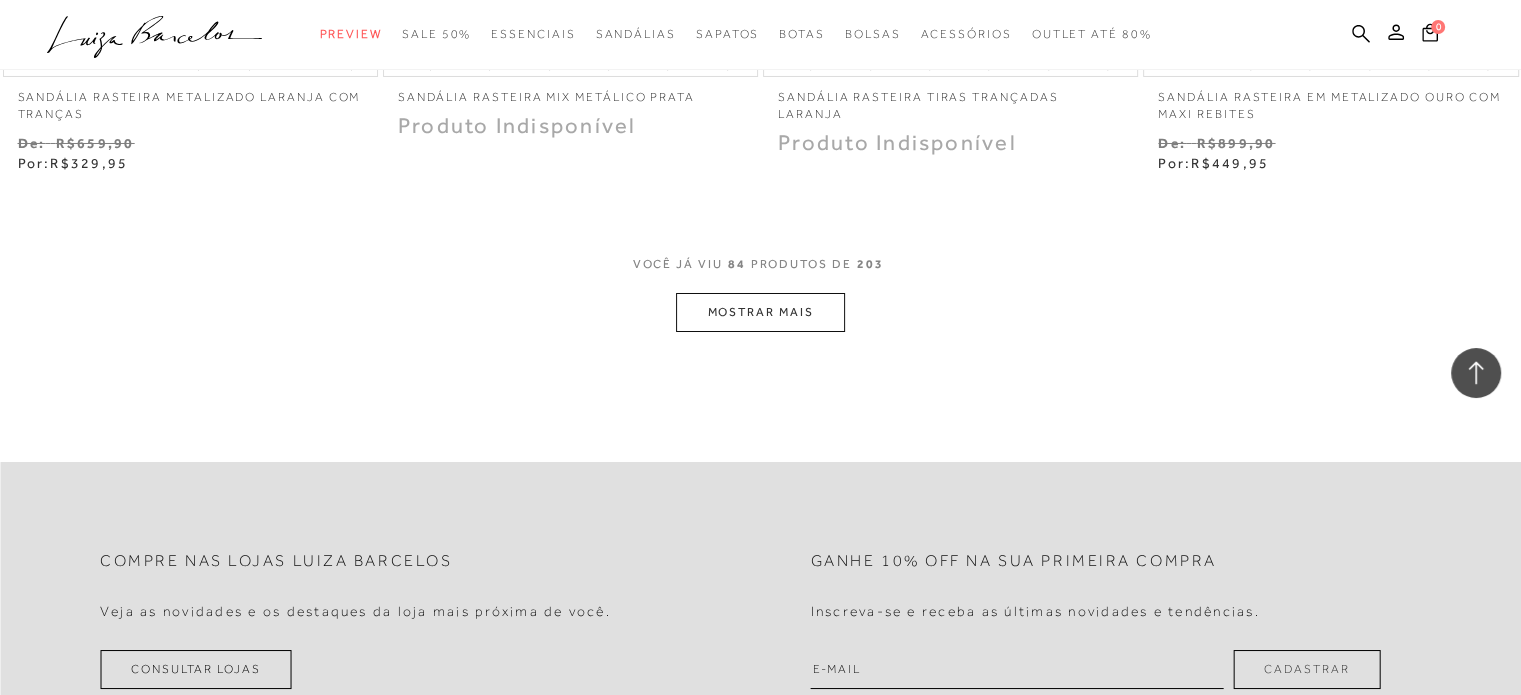 scroll, scrollTop: 14920, scrollLeft: 0, axis: vertical 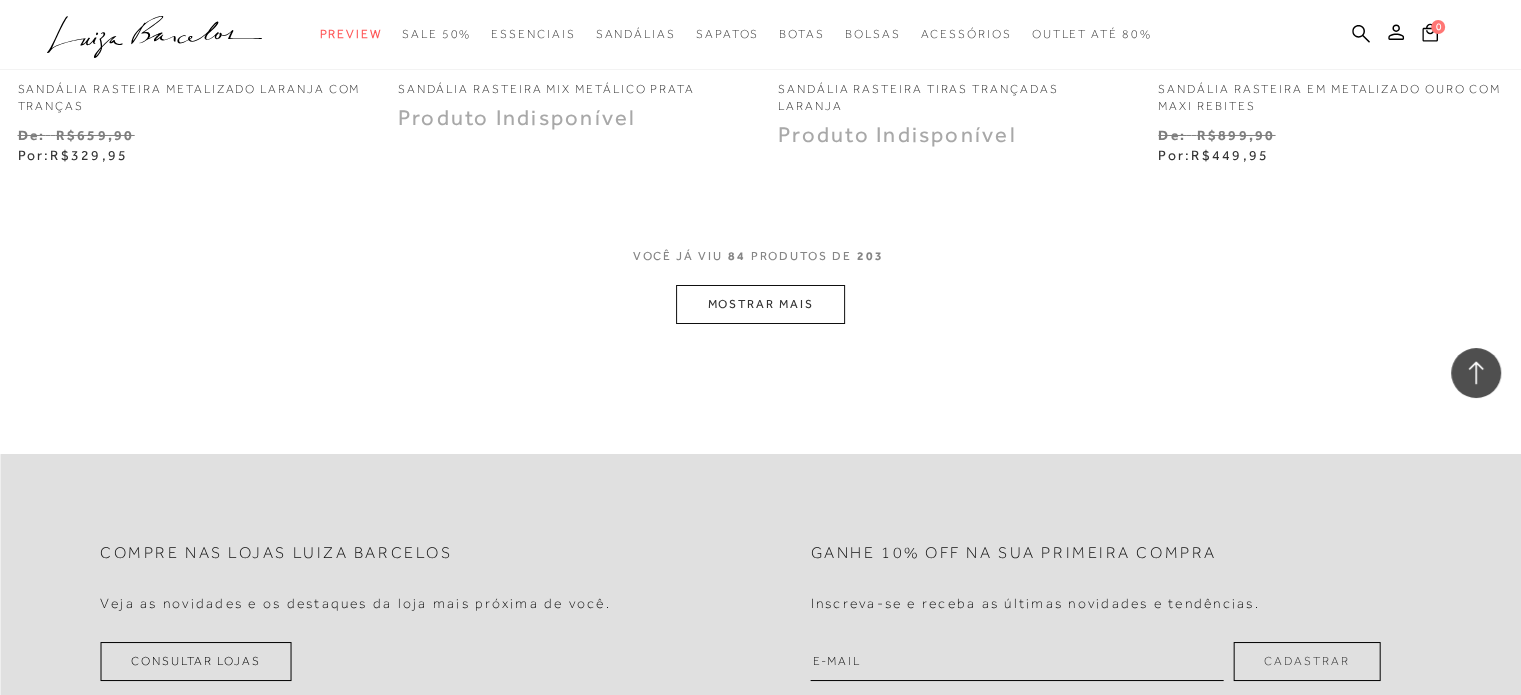 click on "MOSTRAR MAIS" at bounding box center [760, 304] 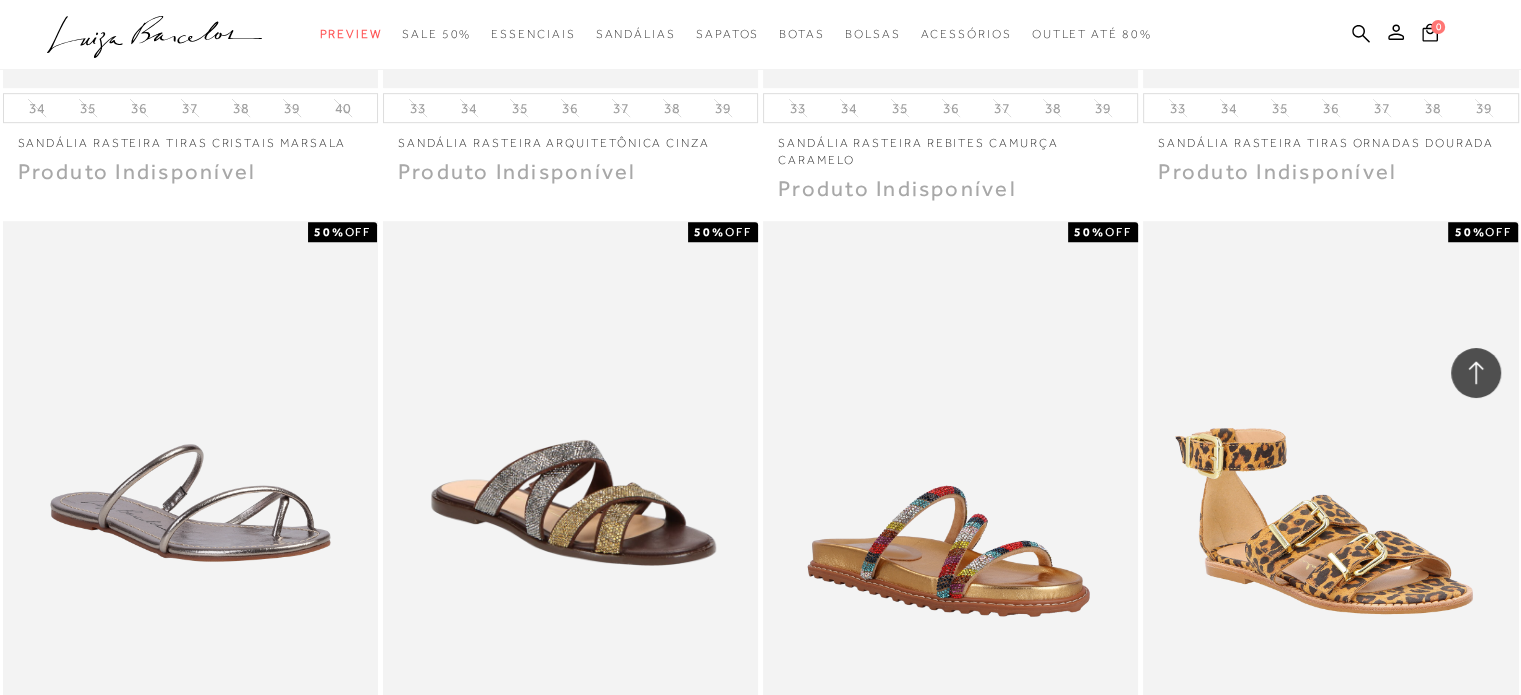 scroll, scrollTop: 16320, scrollLeft: 0, axis: vertical 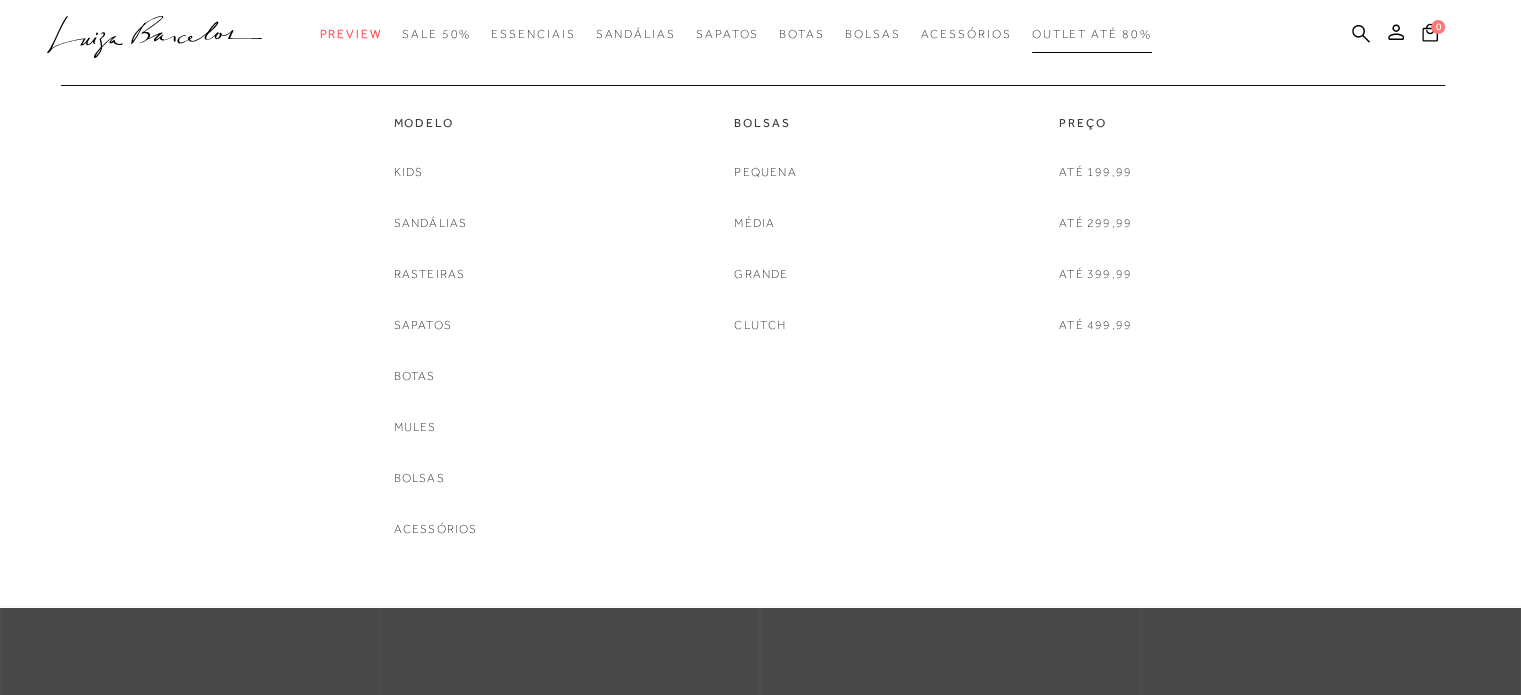 click on "Outlet até 80%" at bounding box center (1092, 34) 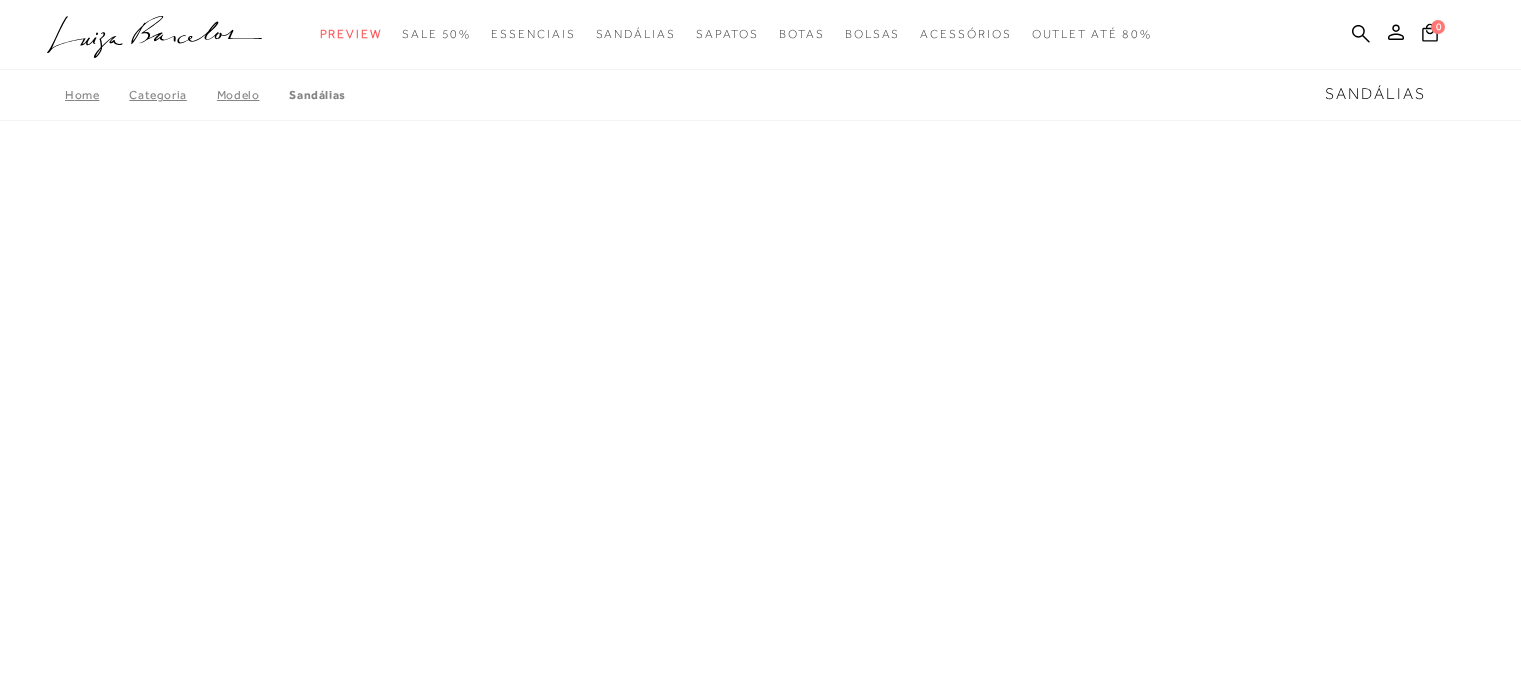 scroll, scrollTop: 0, scrollLeft: 0, axis: both 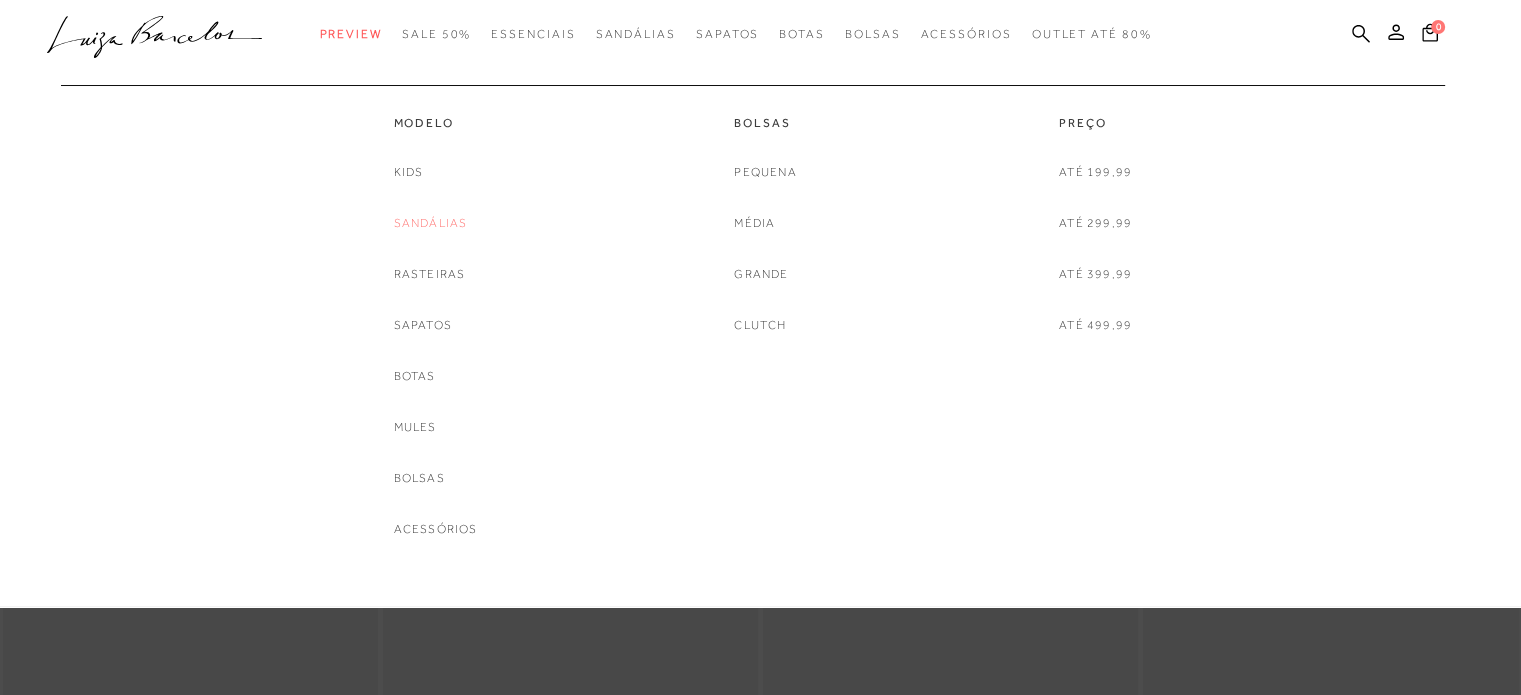 click on "Sandálias" at bounding box center [431, 223] 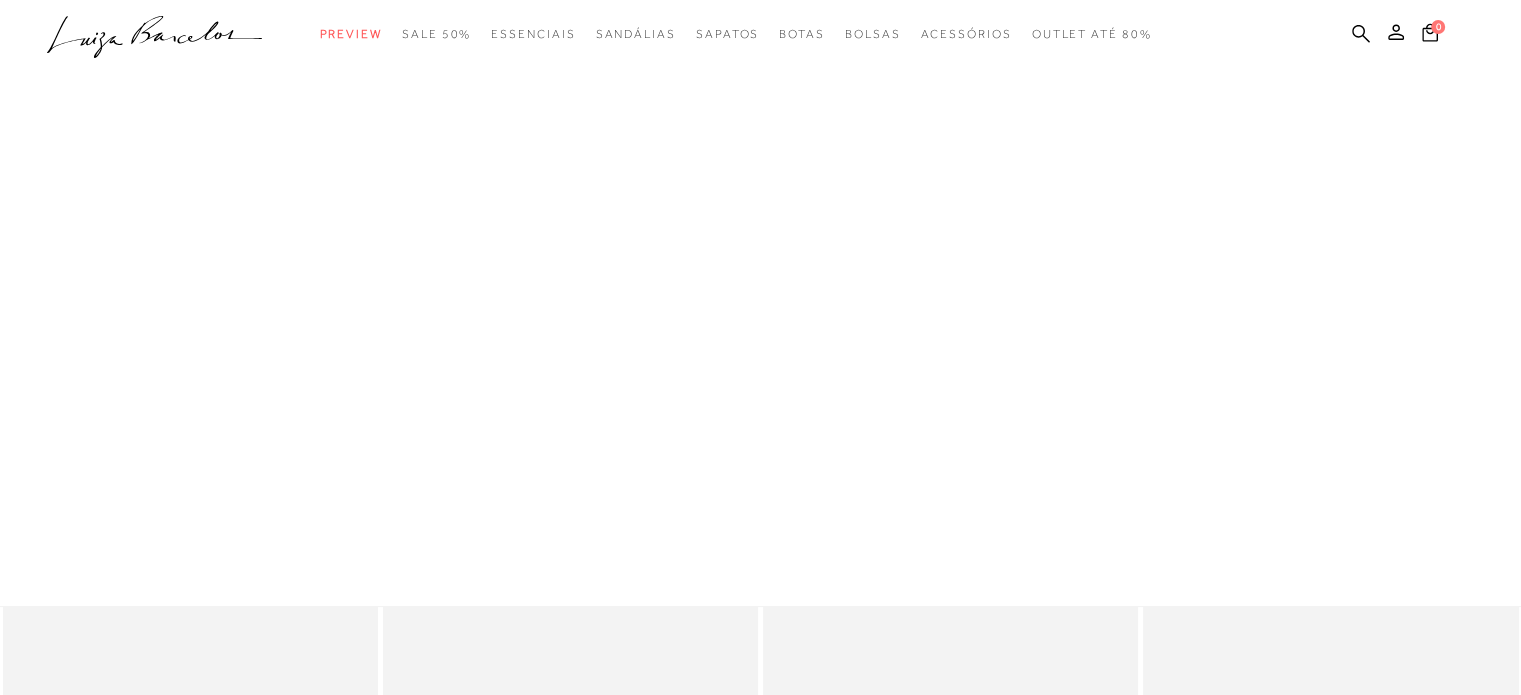click at bounding box center (760, 303) 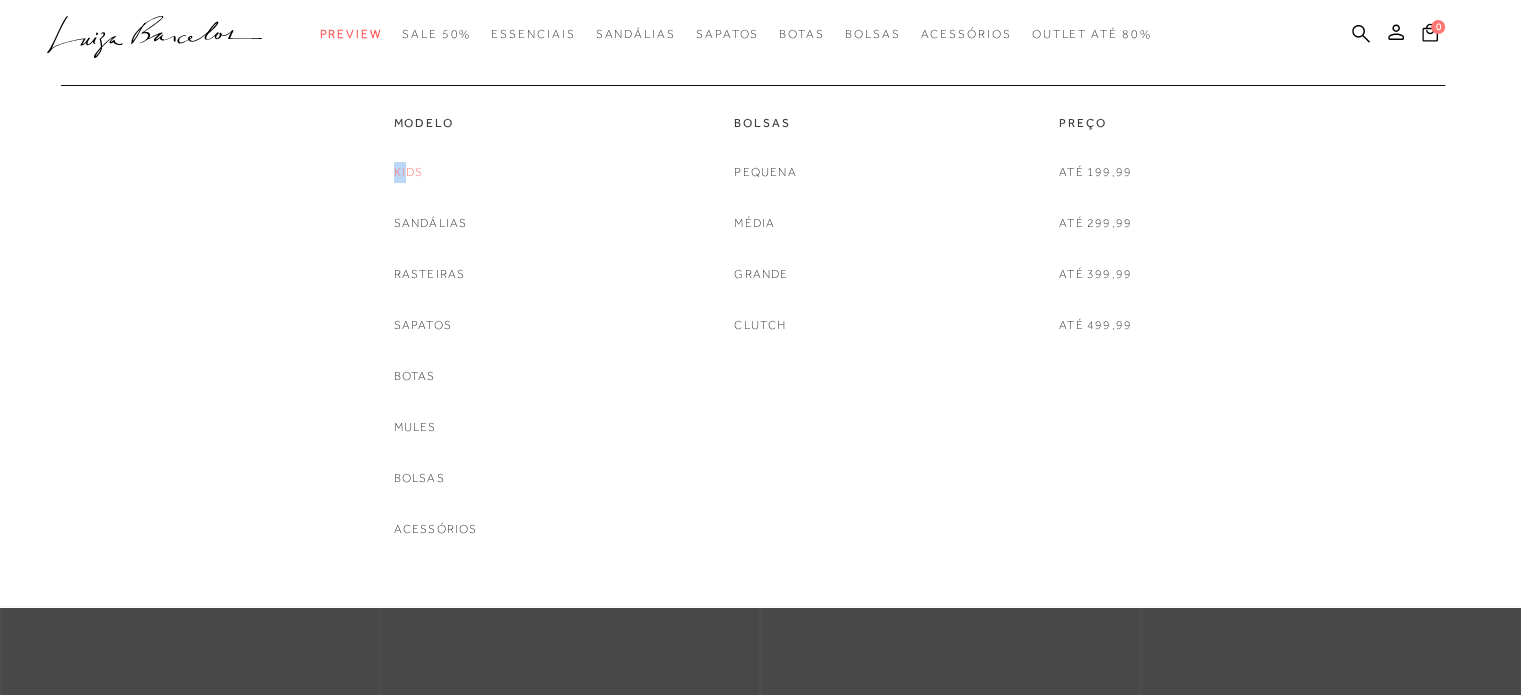 drag, startPoint x: 392, startPoint y: 167, endPoint x: 409, endPoint y: 180, distance: 21.400934 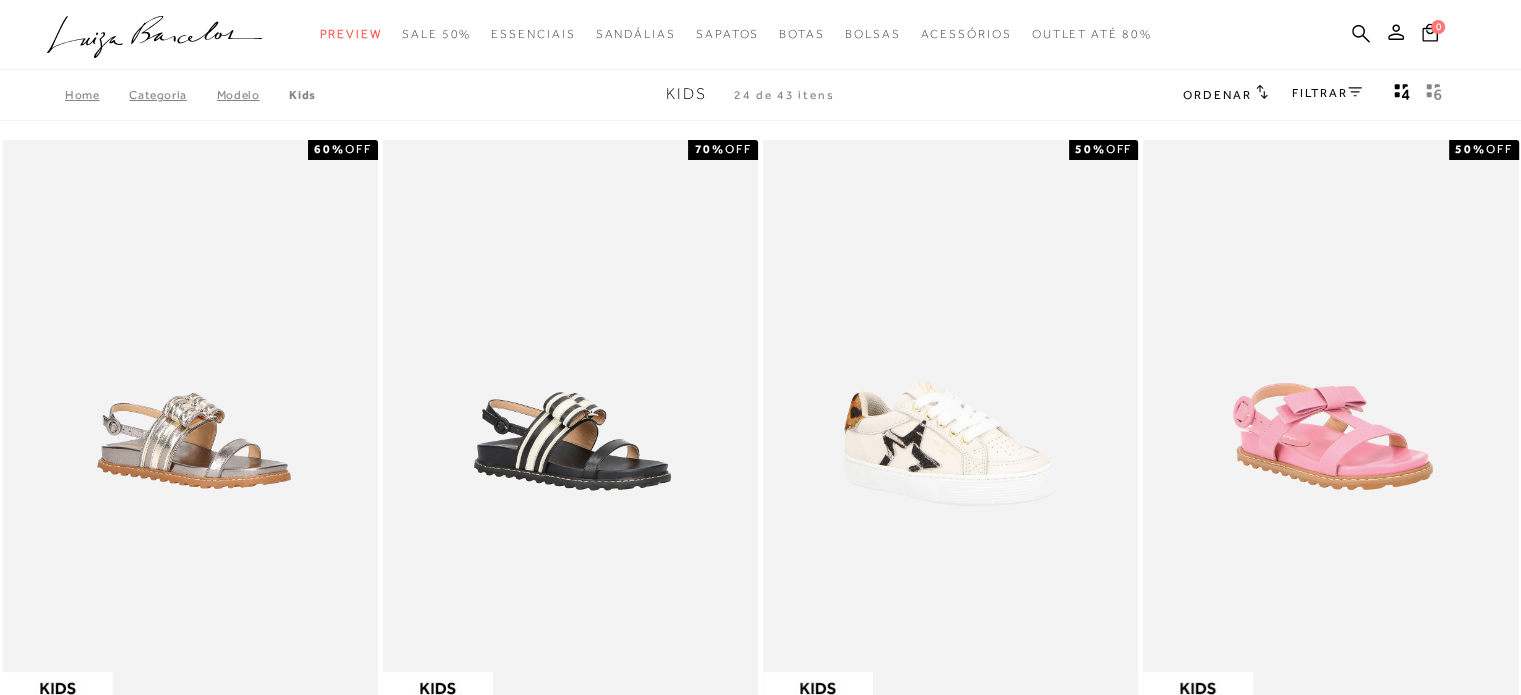 type 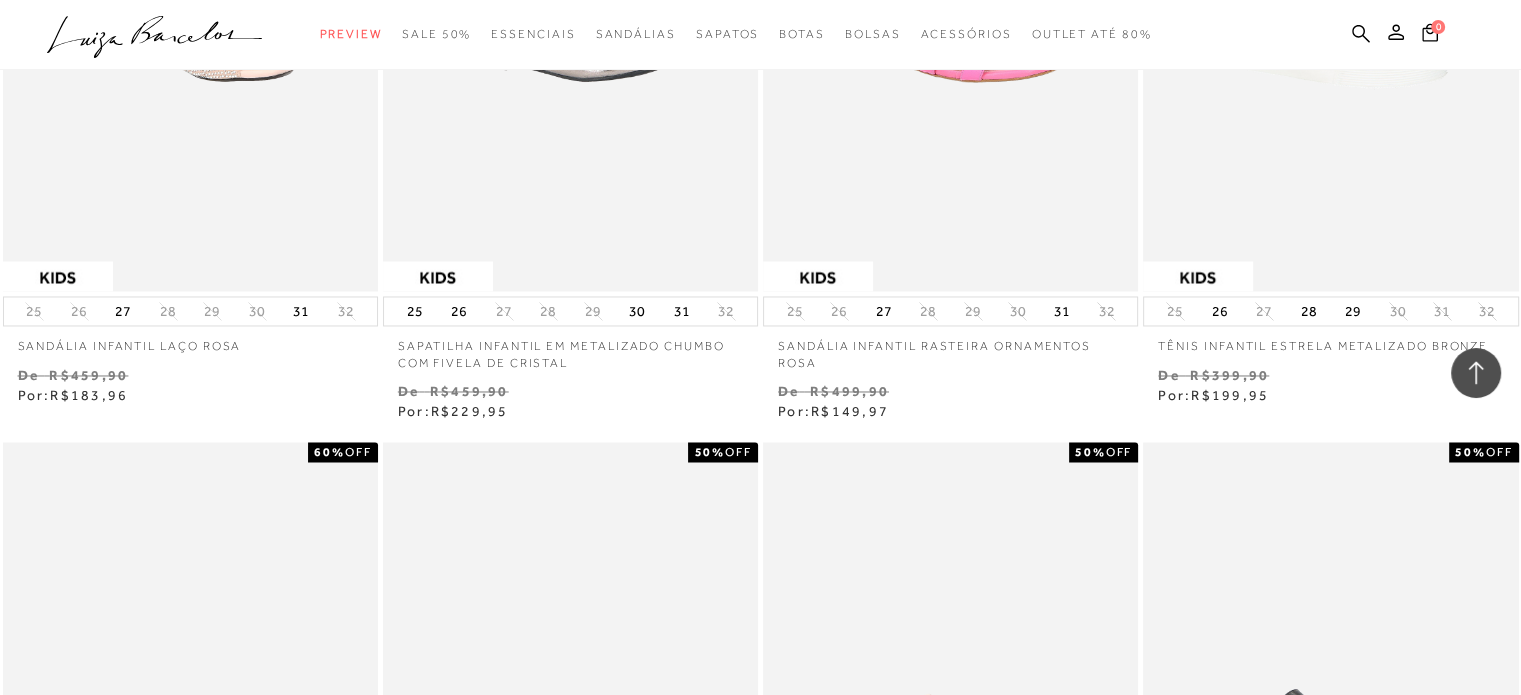 scroll, scrollTop: 3280, scrollLeft: 0, axis: vertical 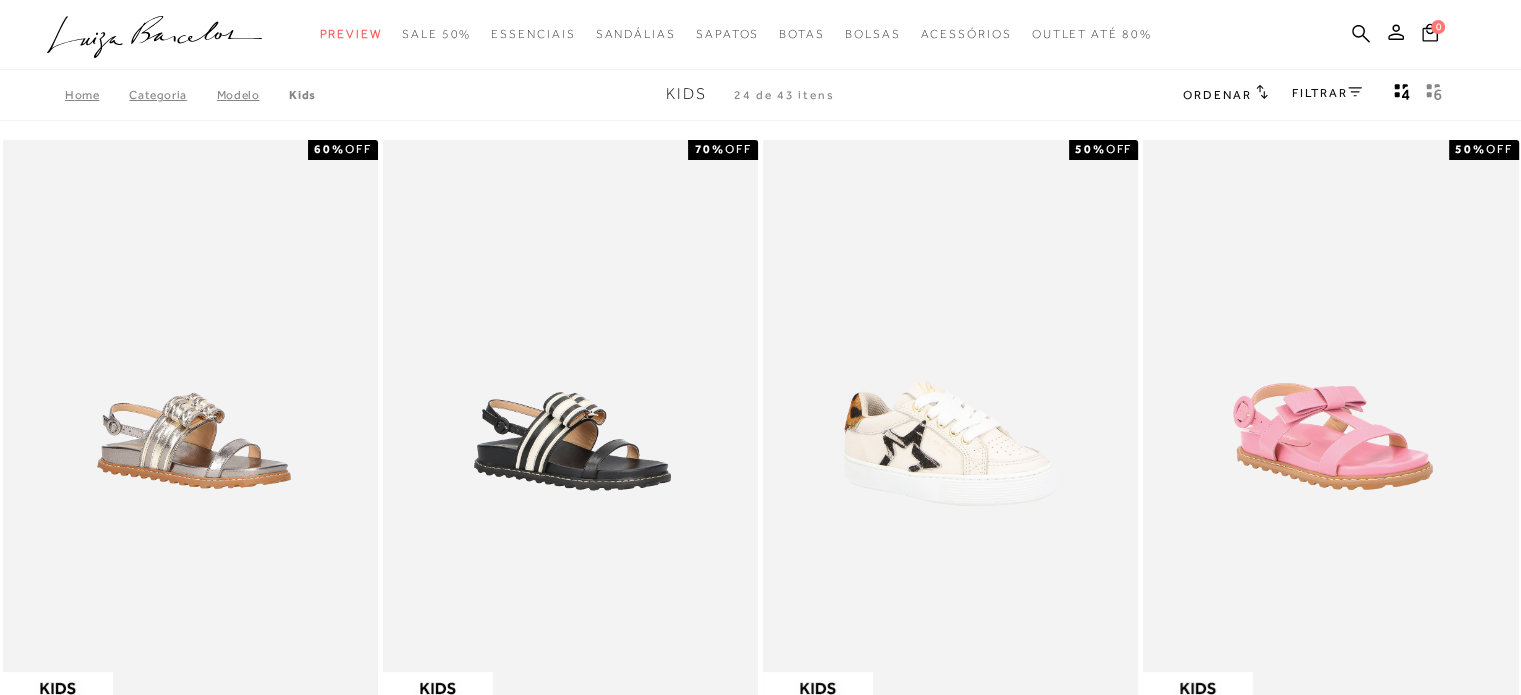 click on "FILTRAR" at bounding box center (1327, 93) 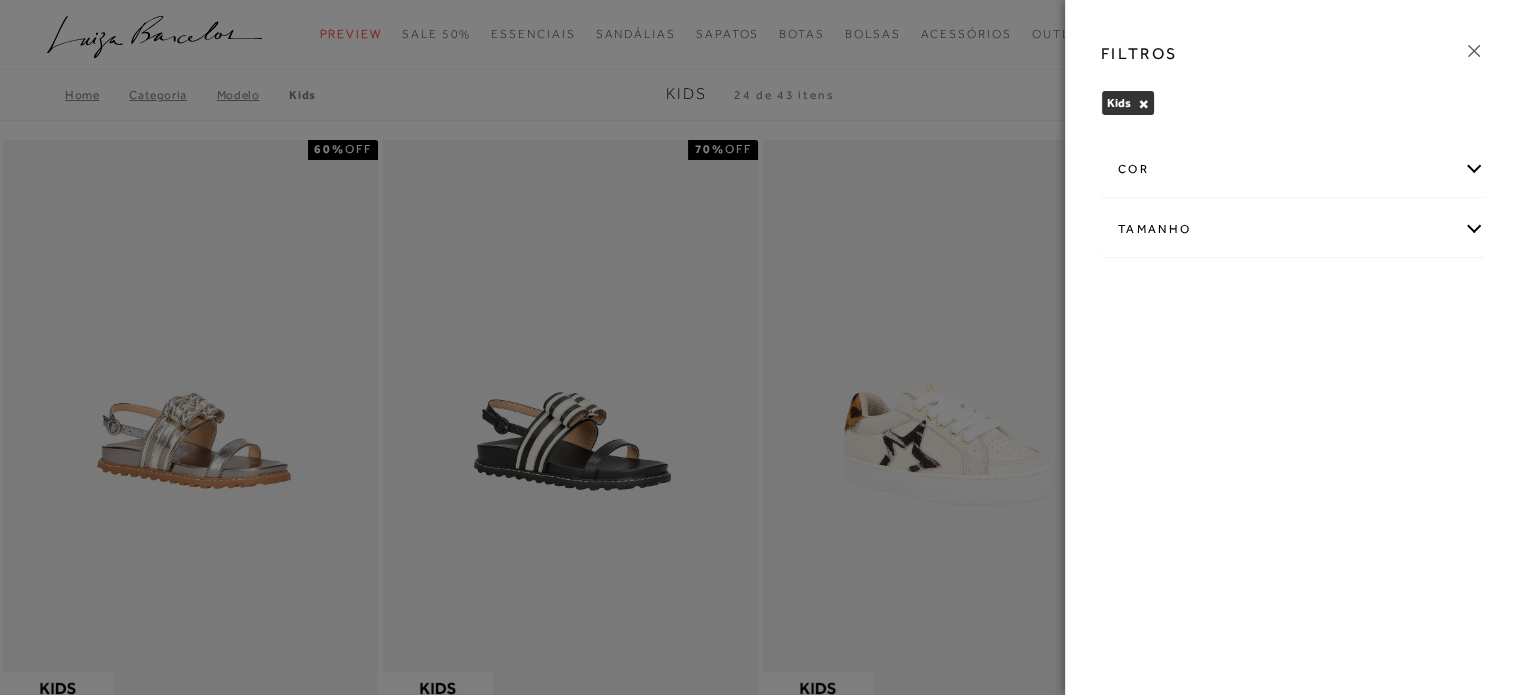 click on "Tamanho" at bounding box center [1293, 229] 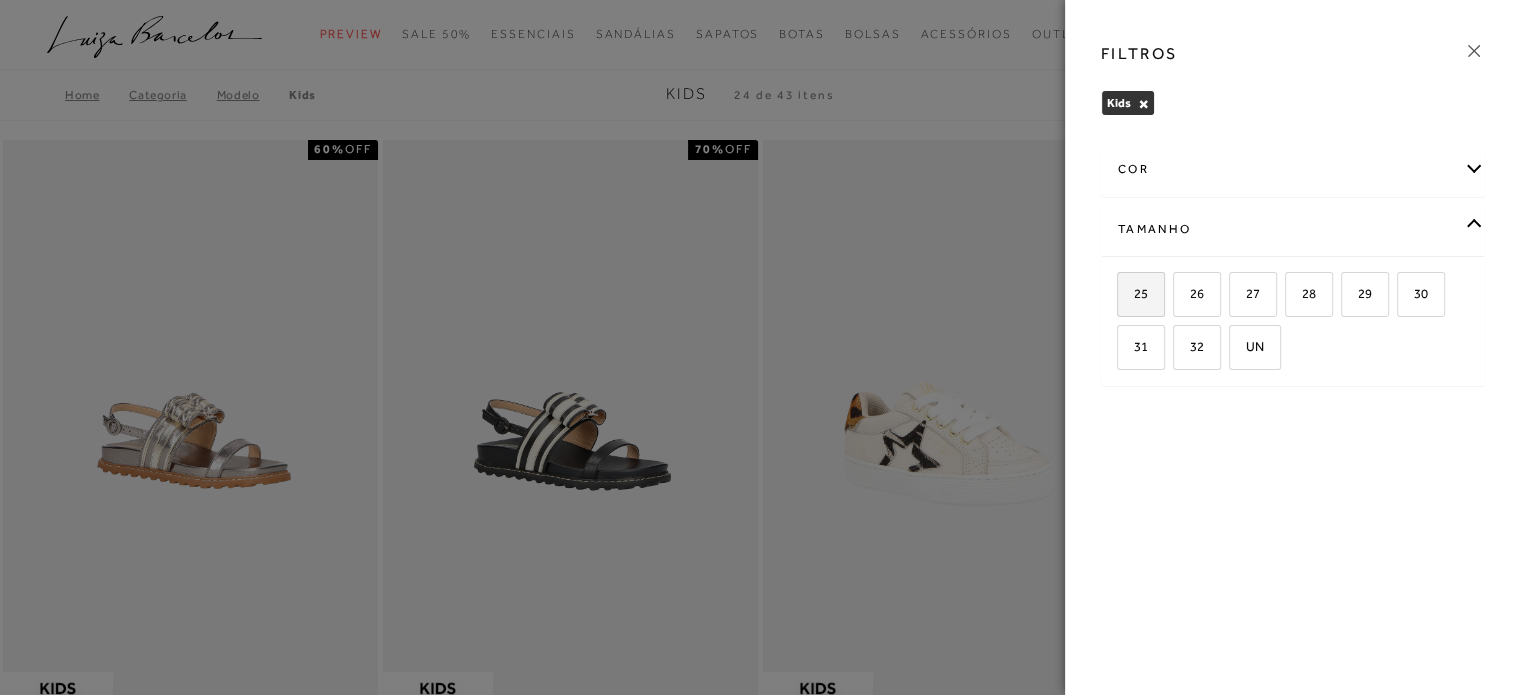 click on "25" at bounding box center (1133, 293) 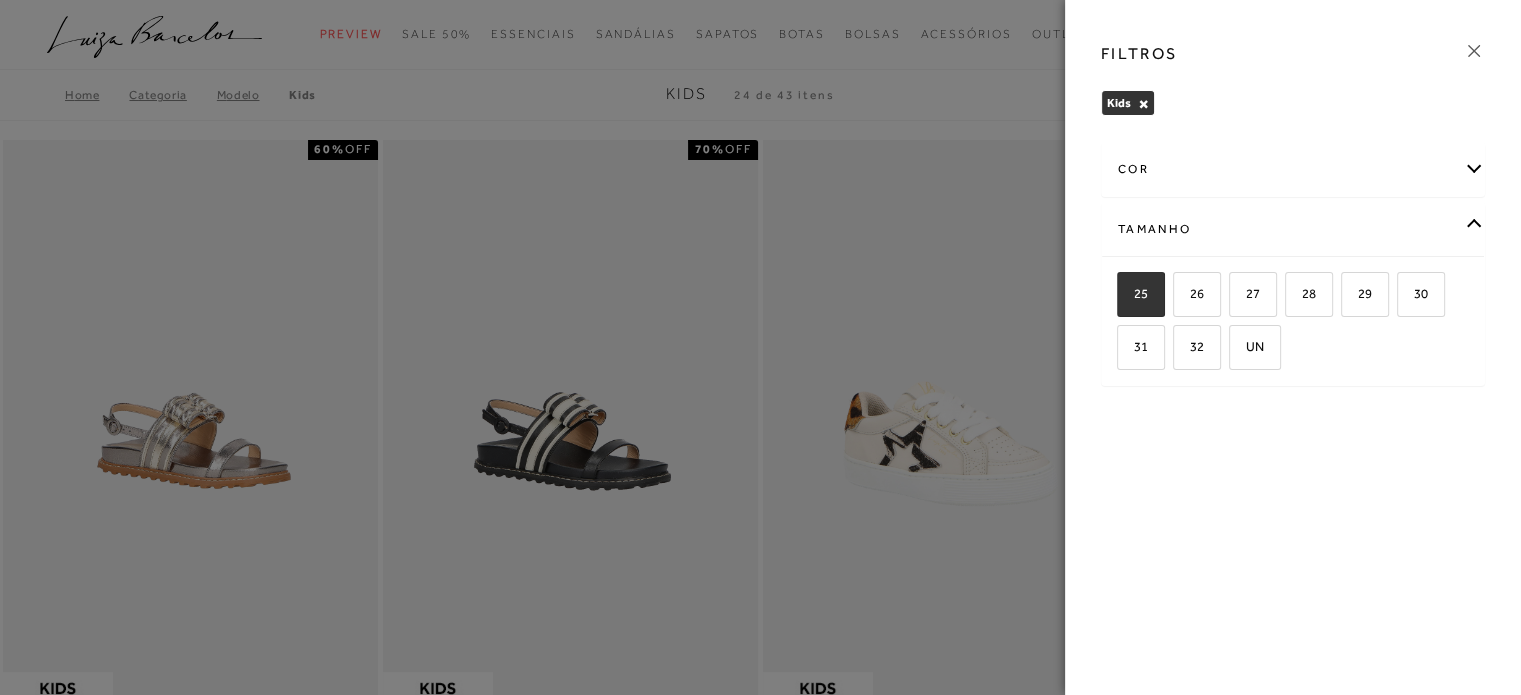 checkbox on "true" 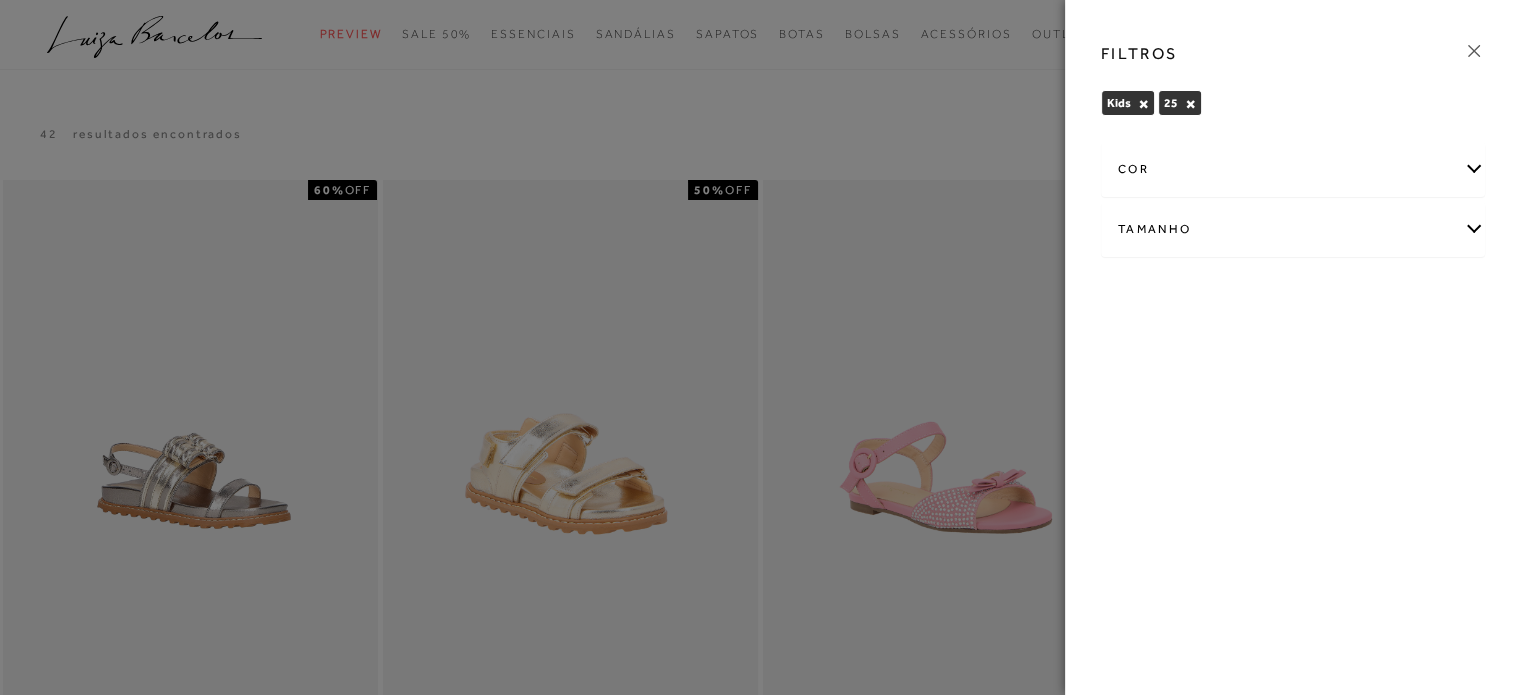 click at bounding box center [760, 347] 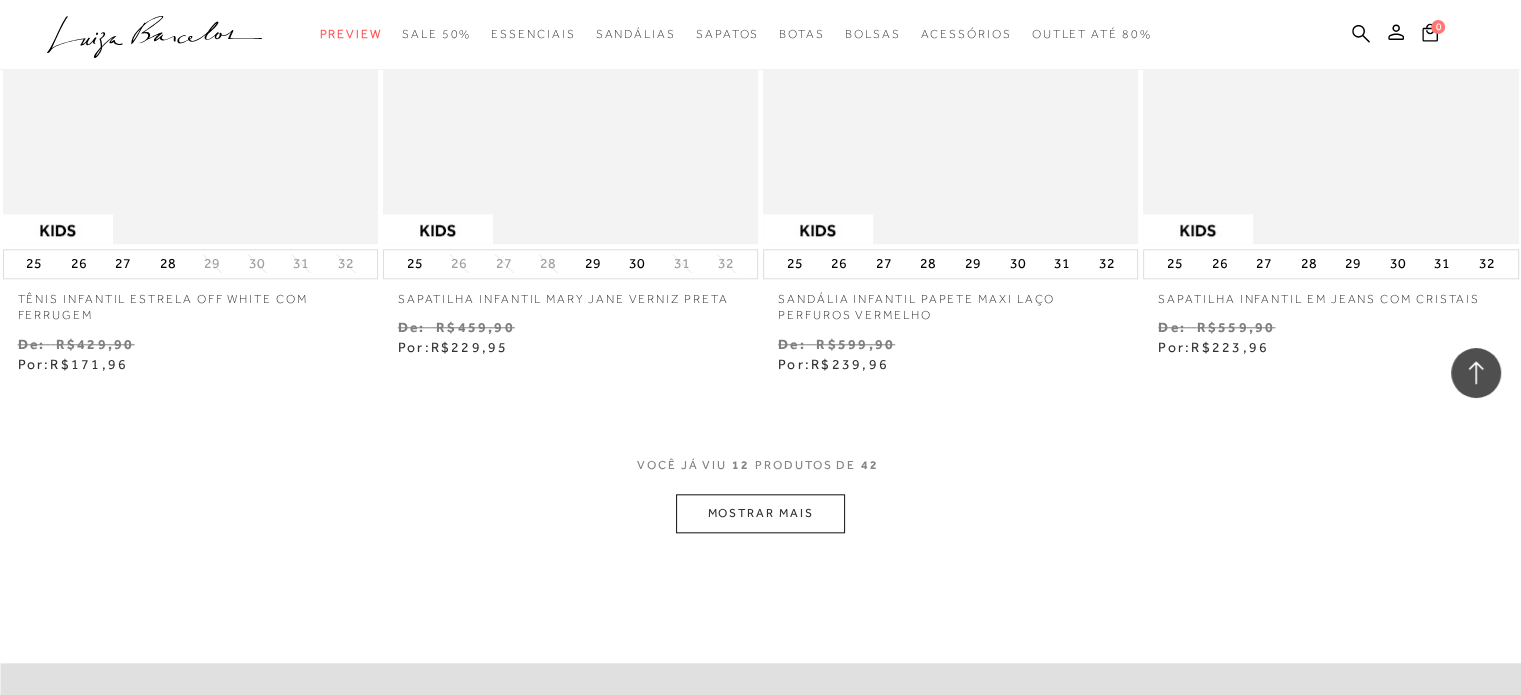 scroll, scrollTop: 1920, scrollLeft: 0, axis: vertical 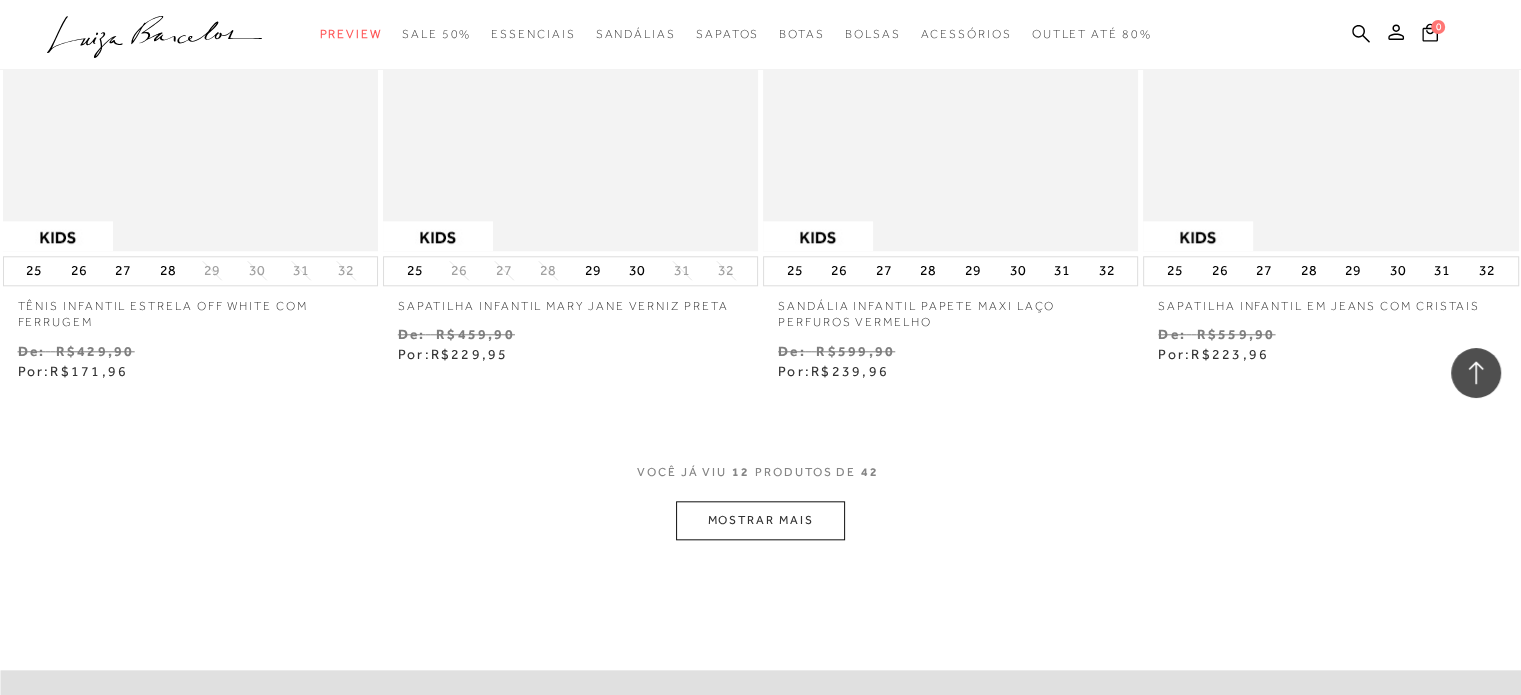 click on "MOSTRAR MAIS" at bounding box center [760, 520] 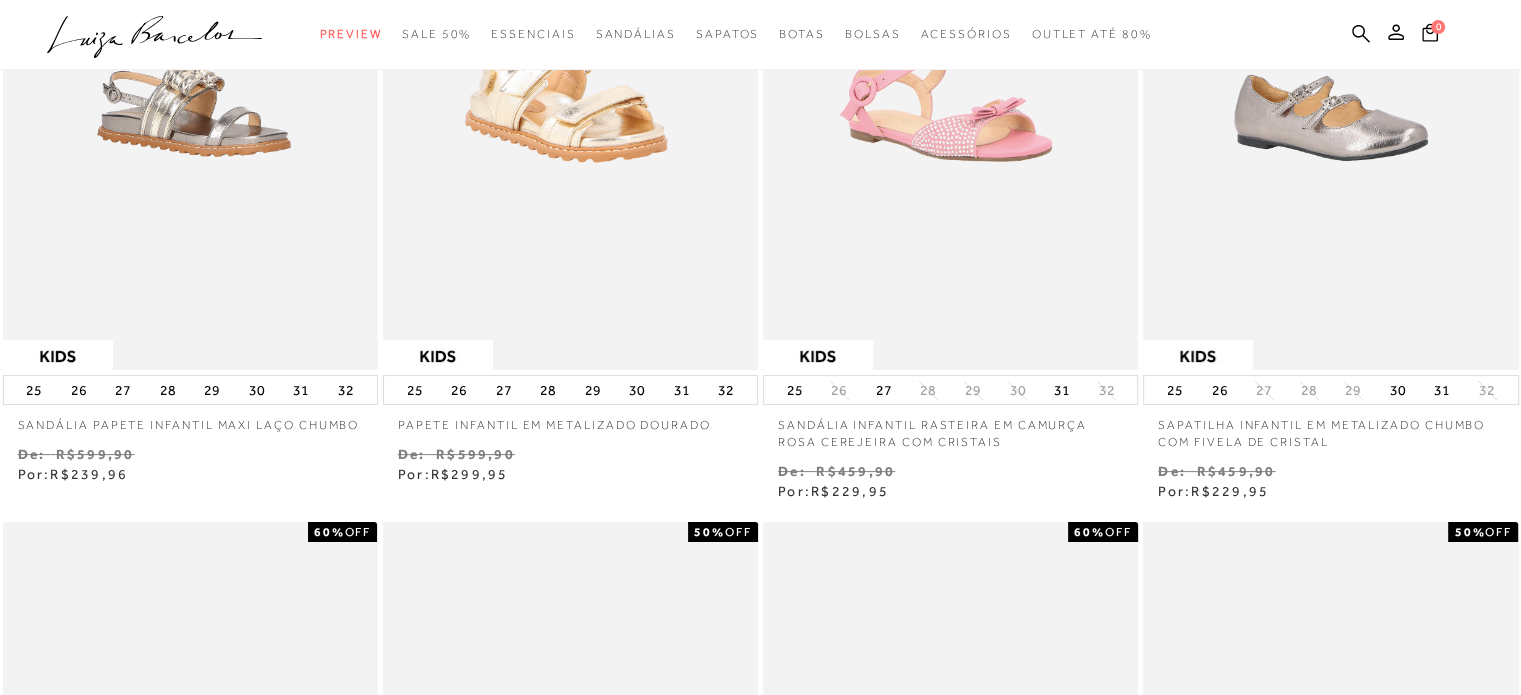 scroll, scrollTop: 0, scrollLeft: 0, axis: both 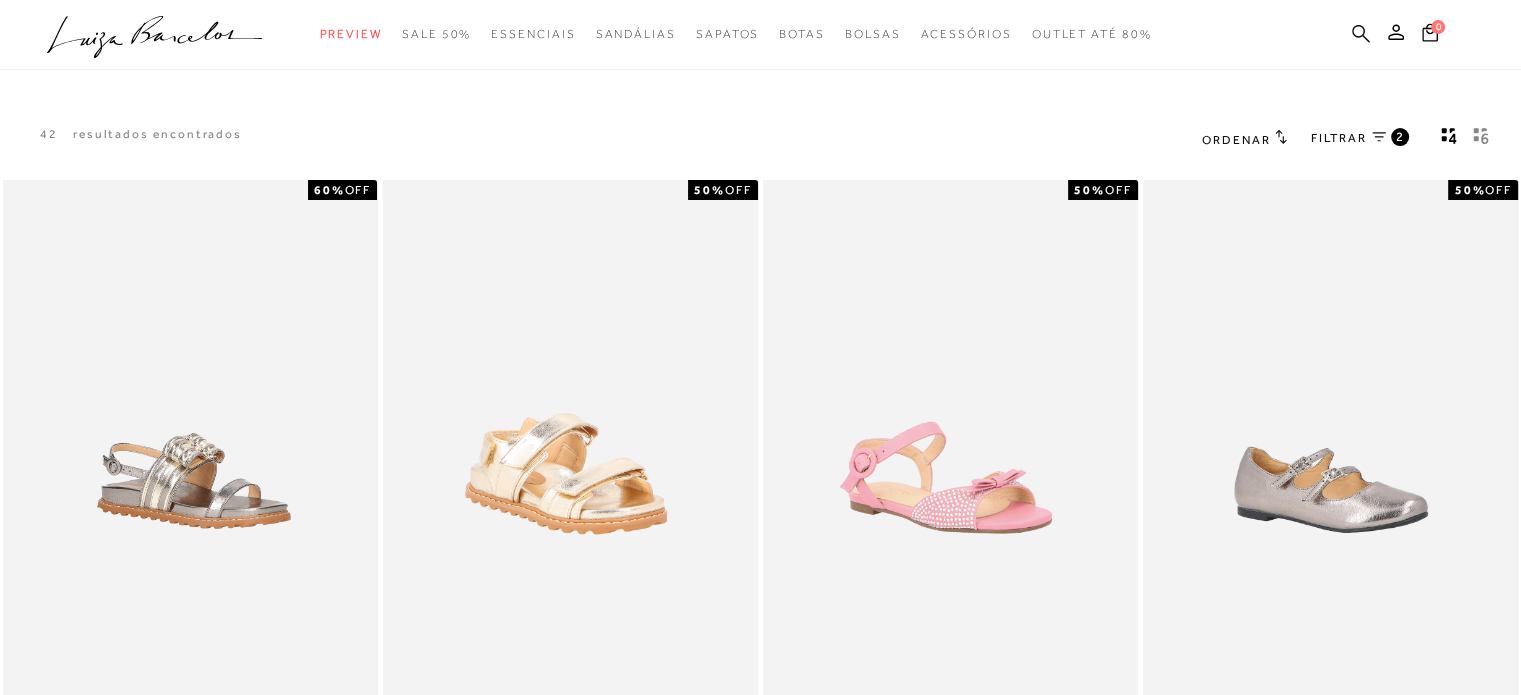 click 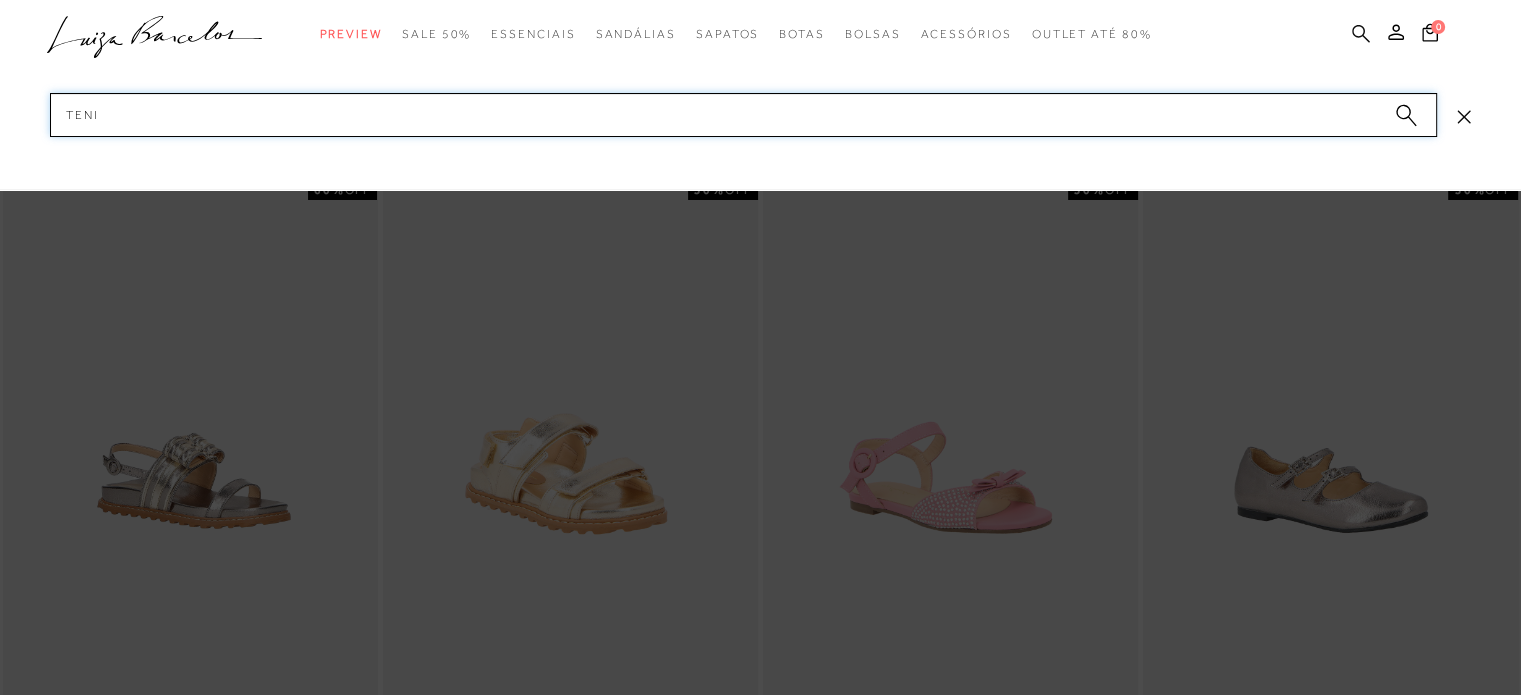 type on "tenis" 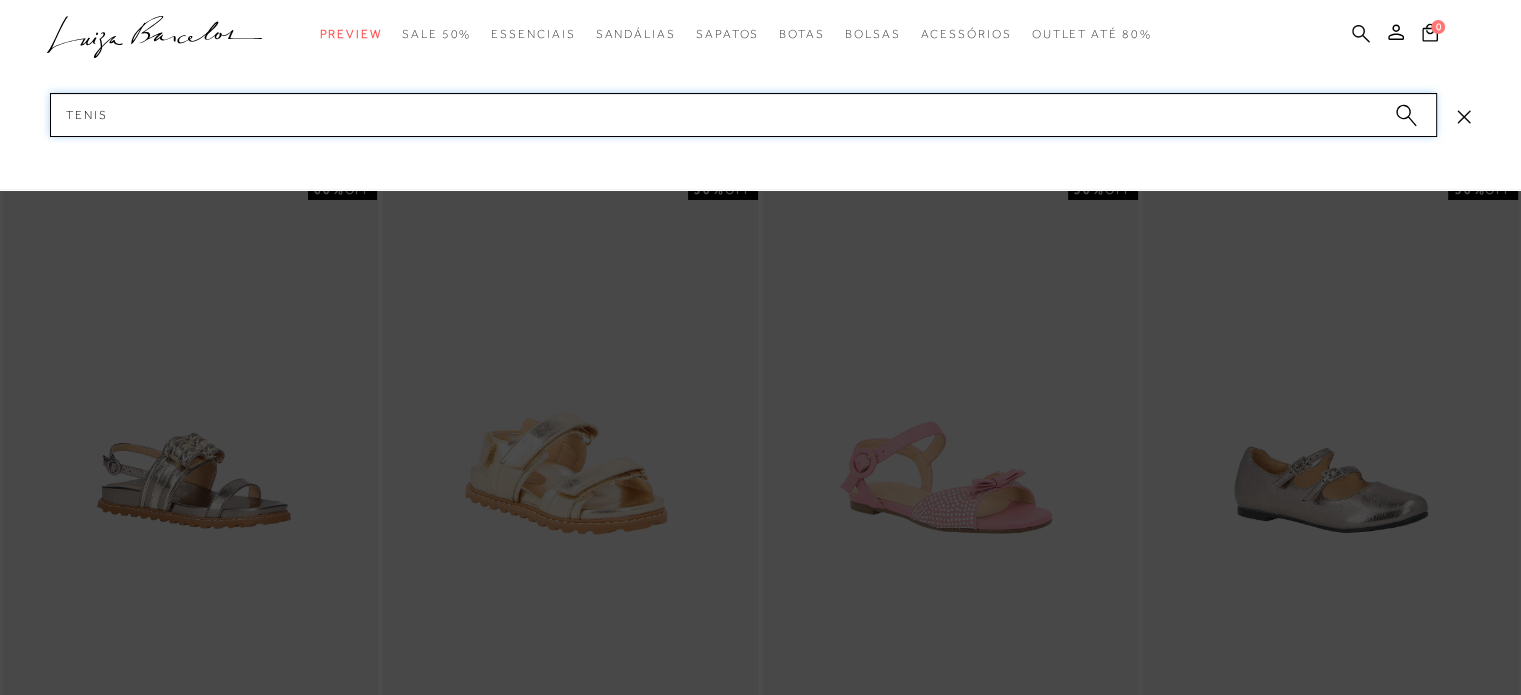 type 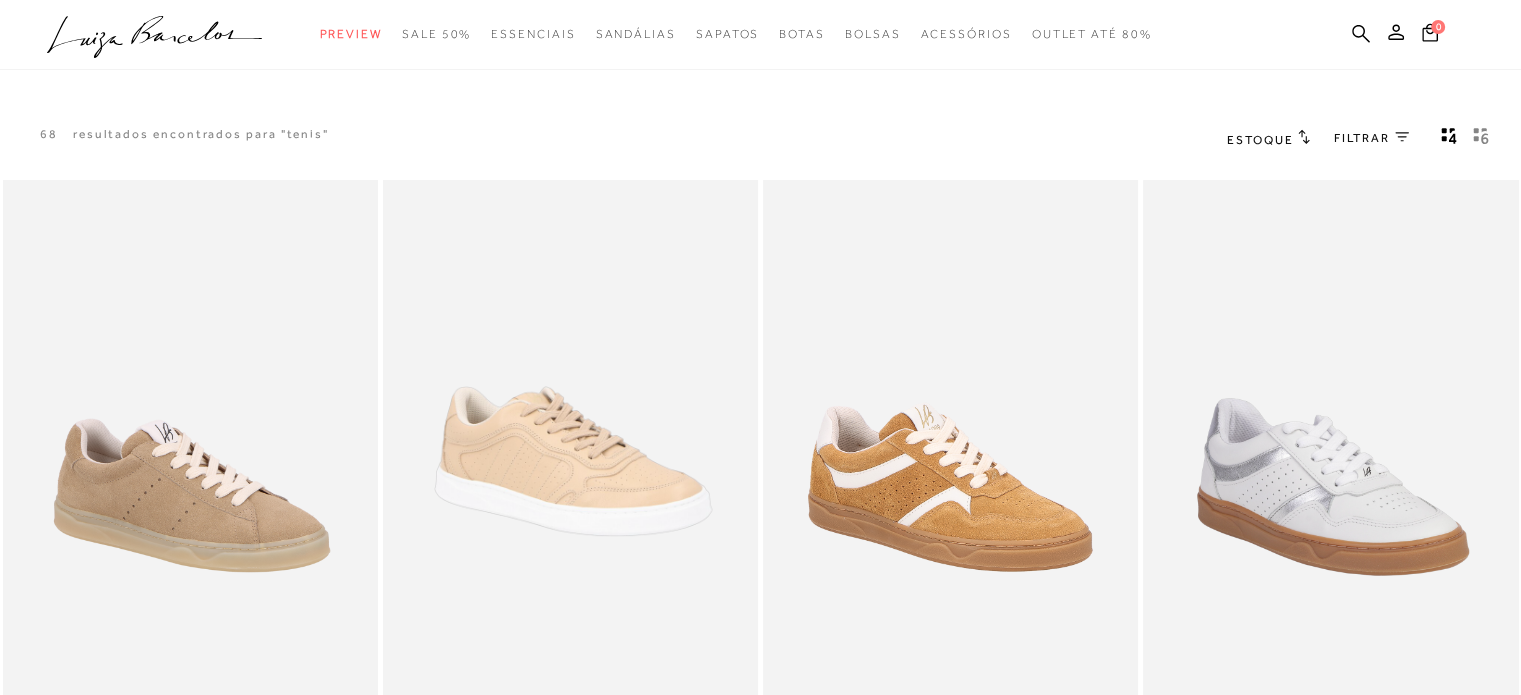 click on "FILTRAR" at bounding box center (1362, 138) 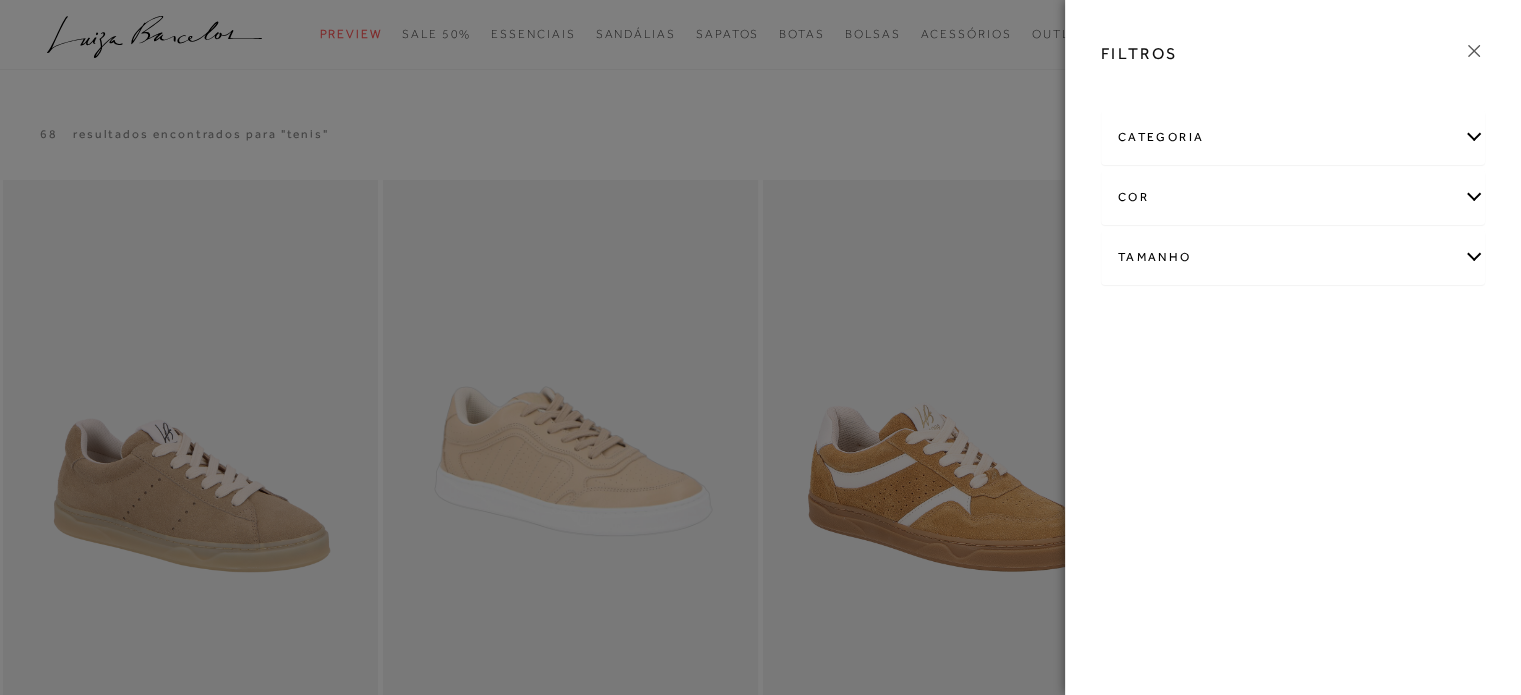 click on "categoria" at bounding box center (1293, 137) 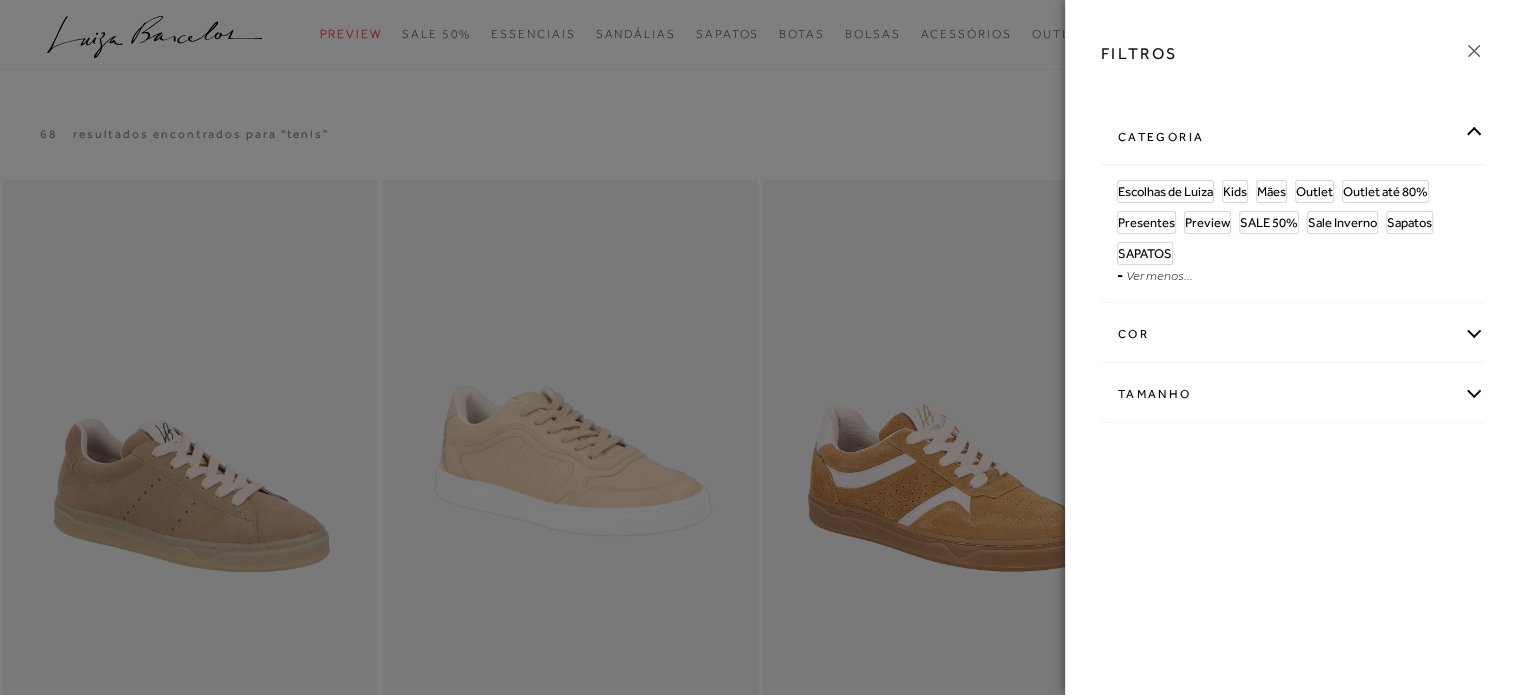 click on "Tamanho" at bounding box center [1293, 394] 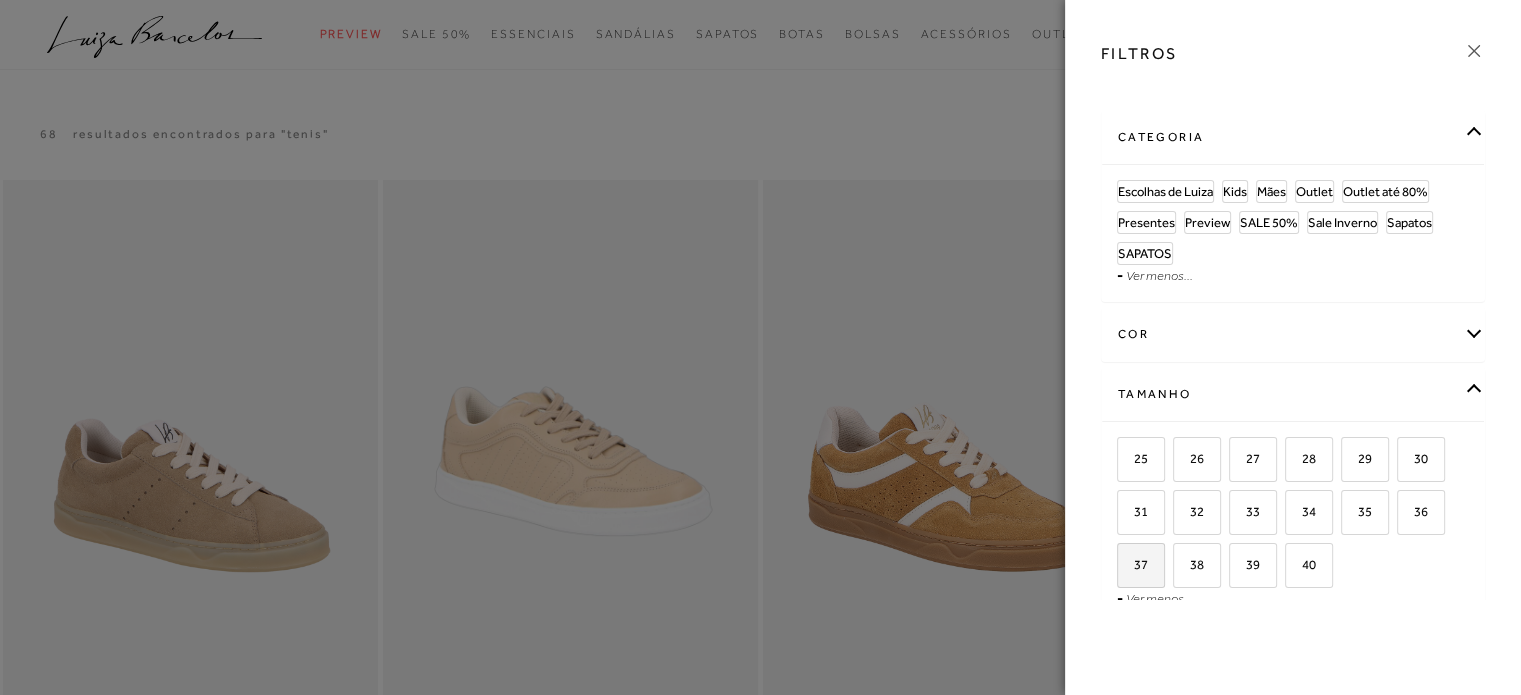 click on "37" at bounding box center (1133, 564) 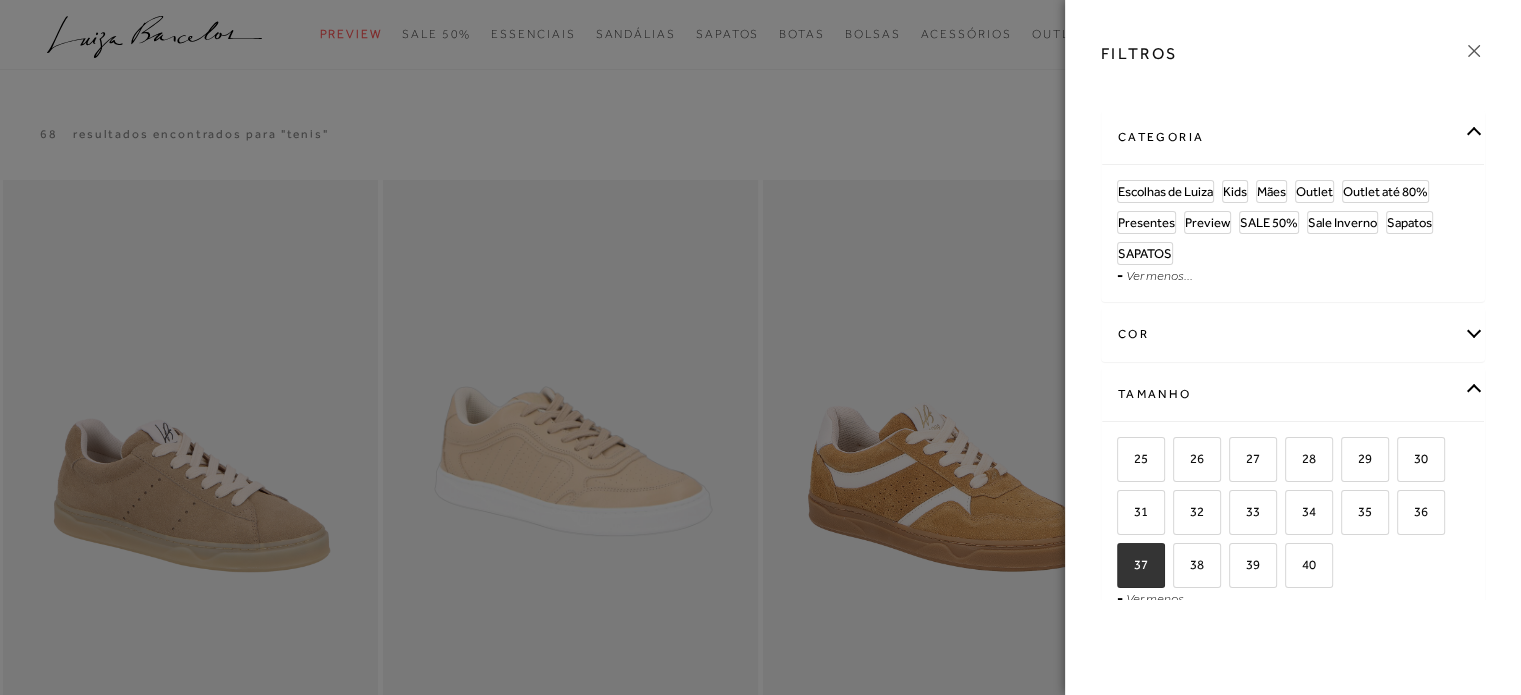 checkbox on "true" 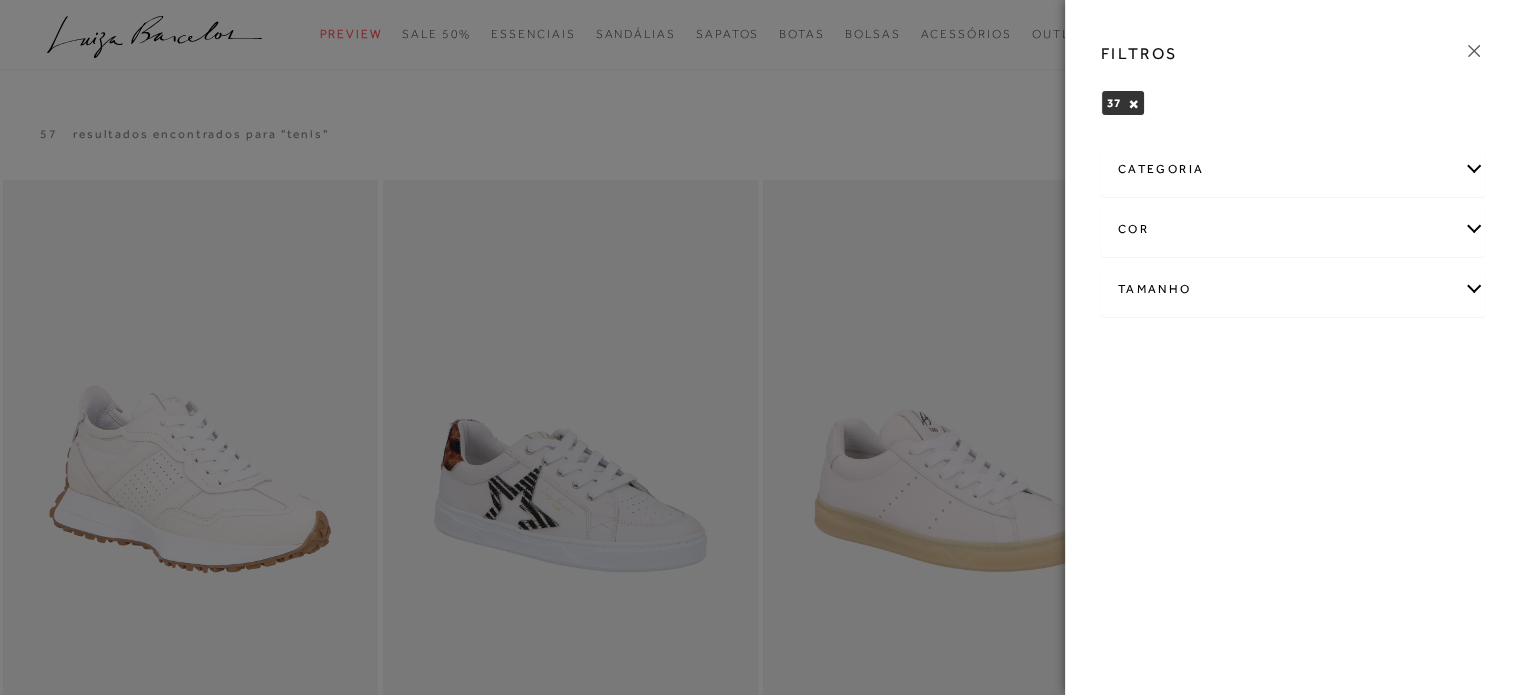 click on "Tamanho" at bounding box center (1293, 289) 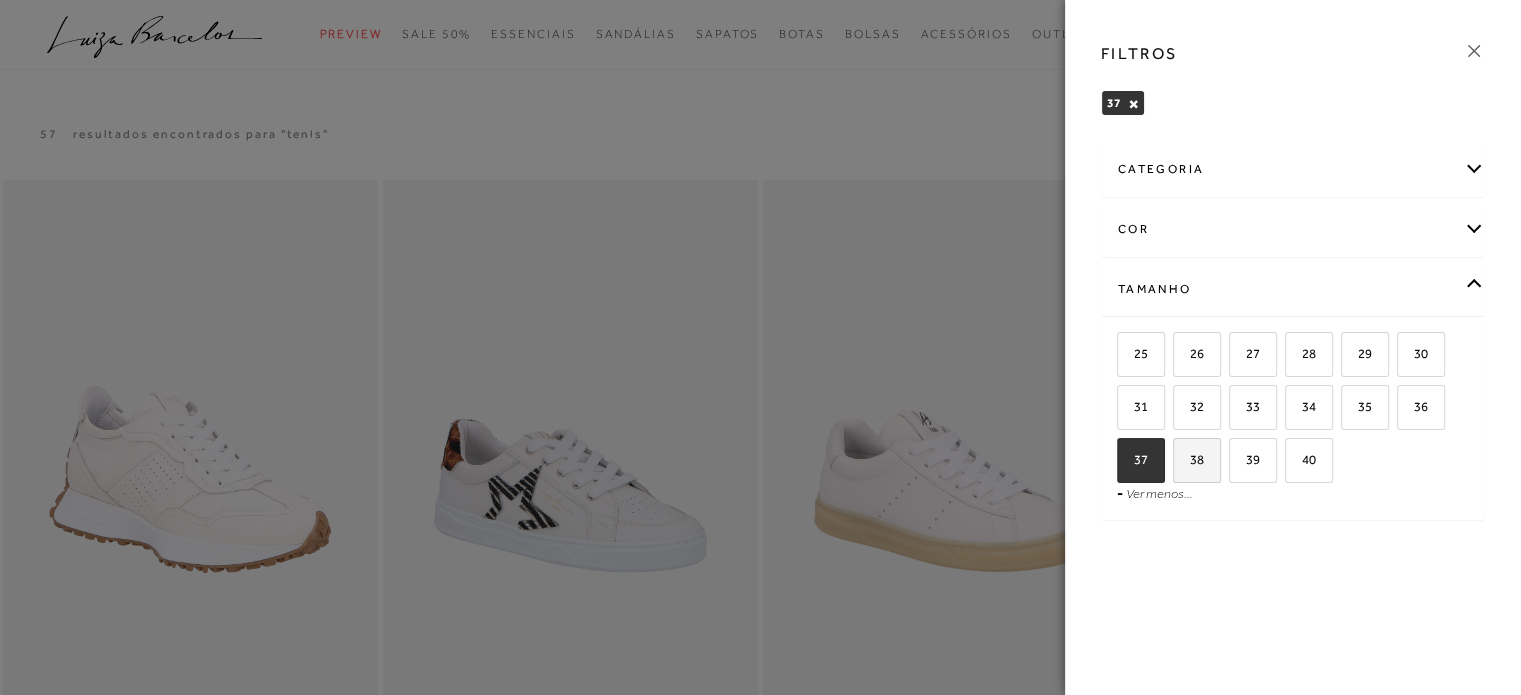 click on "38" at bounding box center [1189, 459] 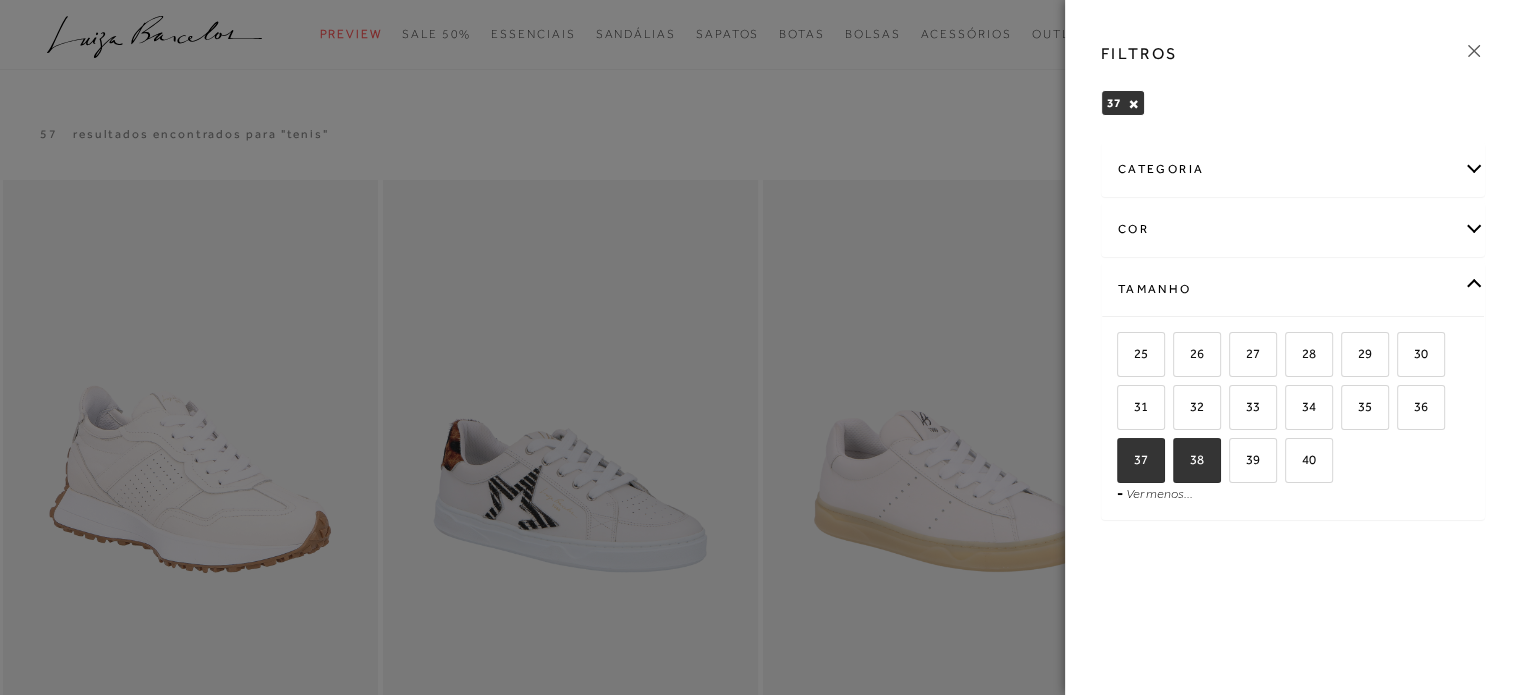 checkbox on "true" 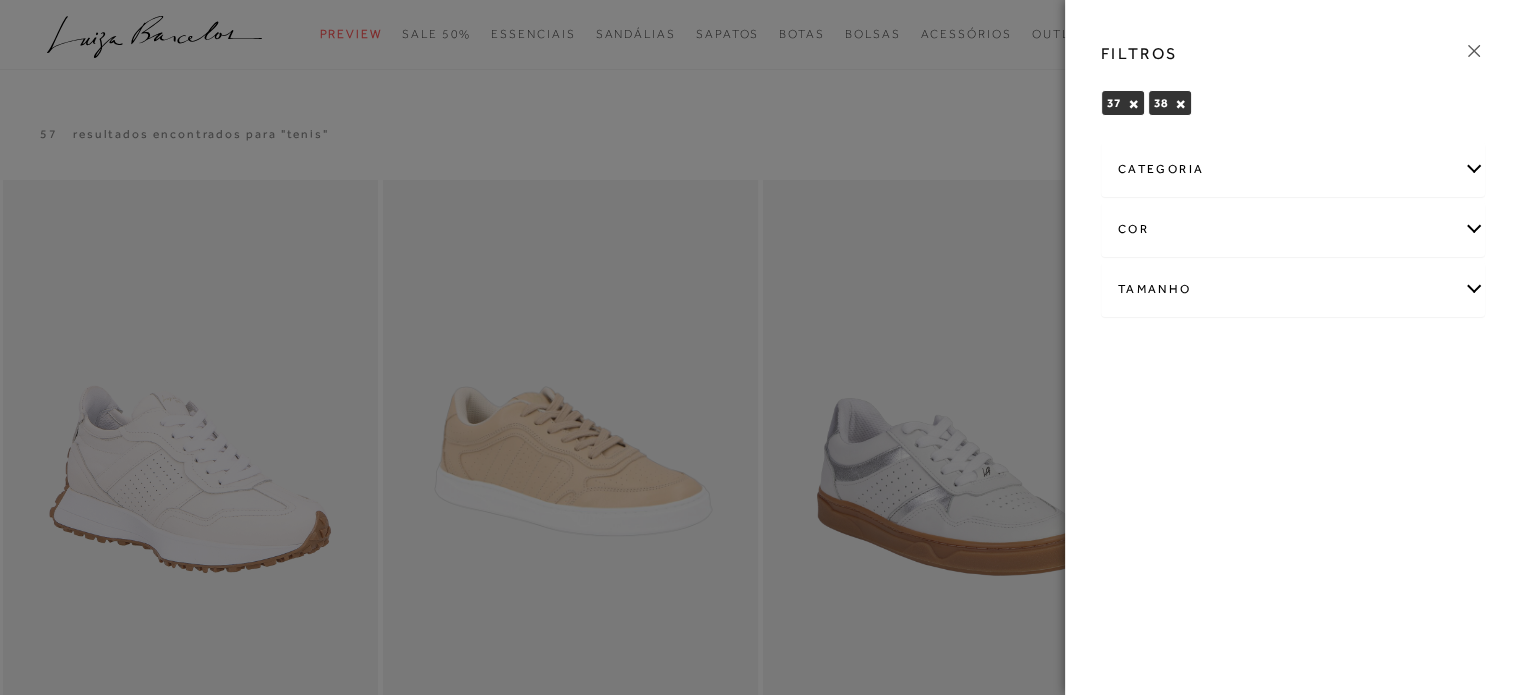click at bounding box center (760, 347) 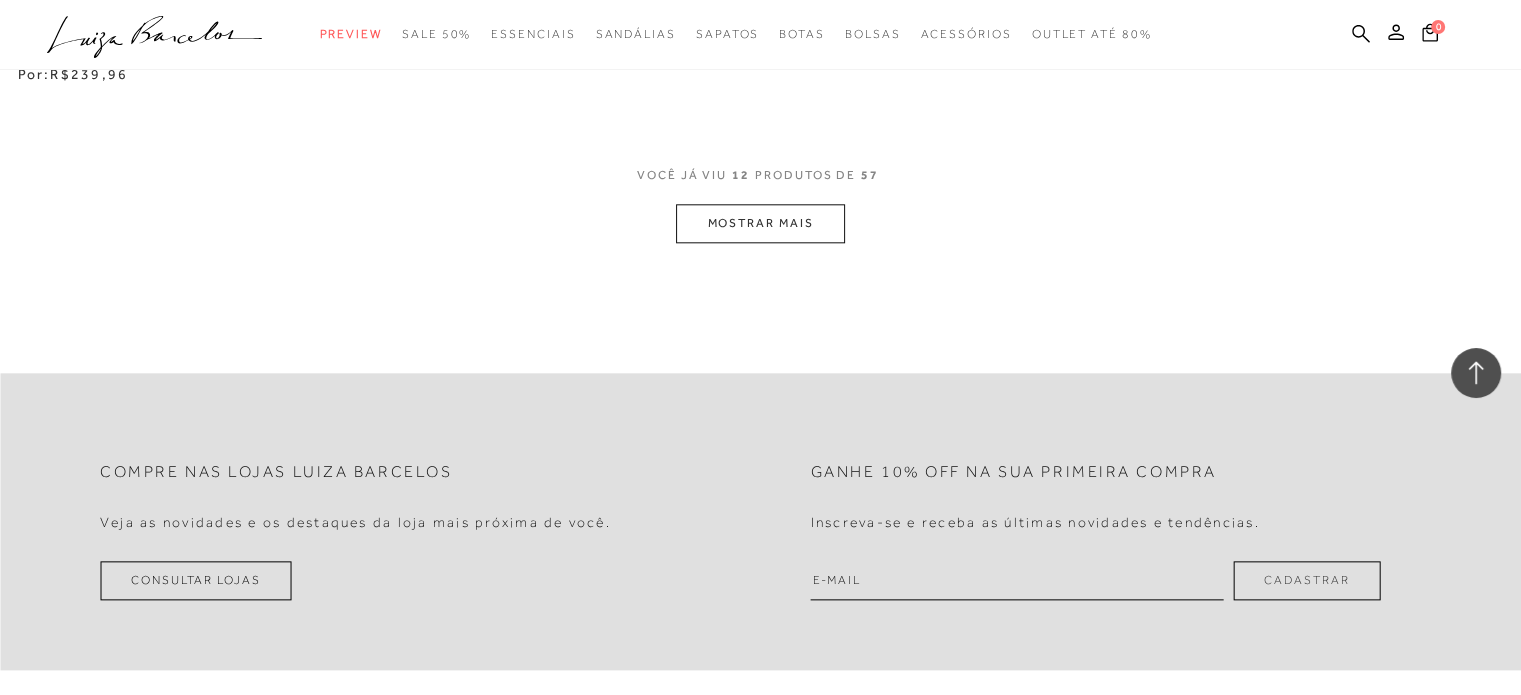 scroll, scrollTop: 2240, scrollLeft: 0, axis: vertical 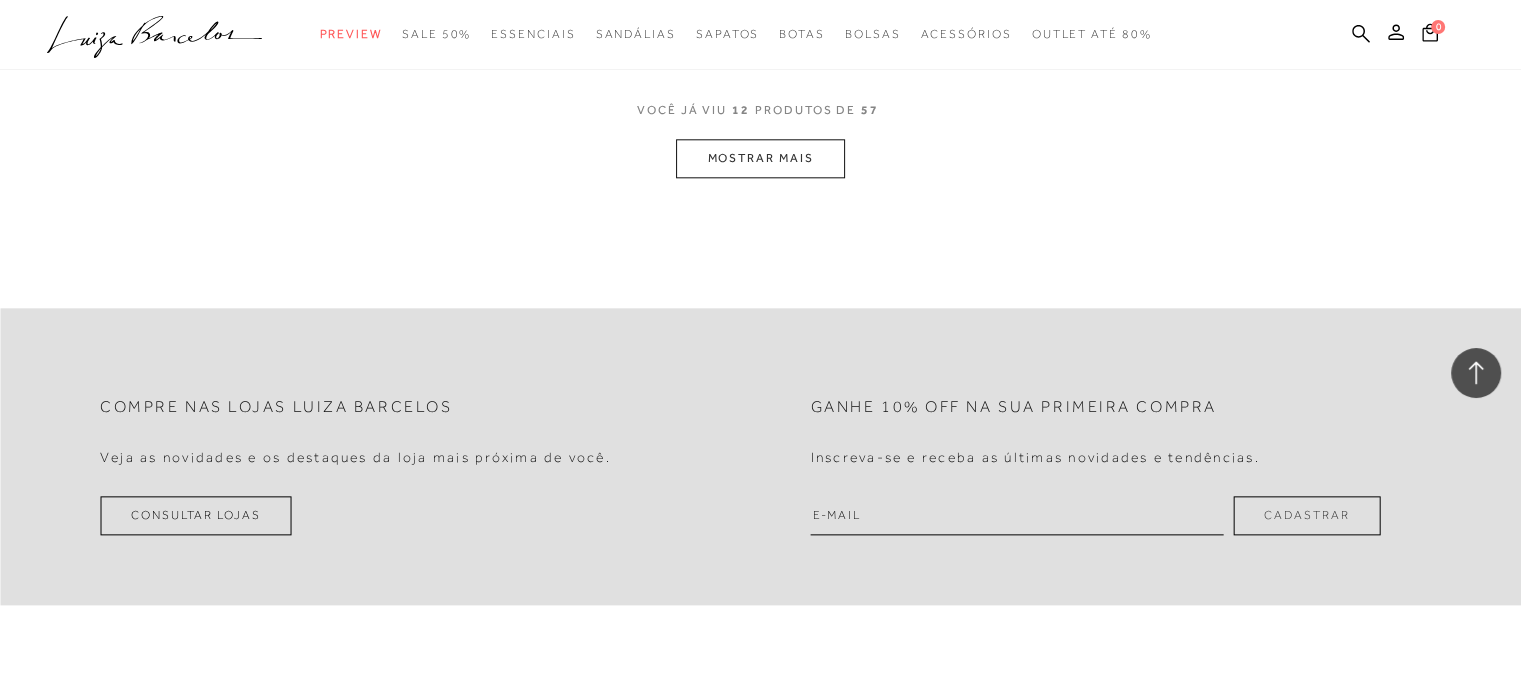 click on "MOSTRAR MAIS" at bounding box center (760, 158) 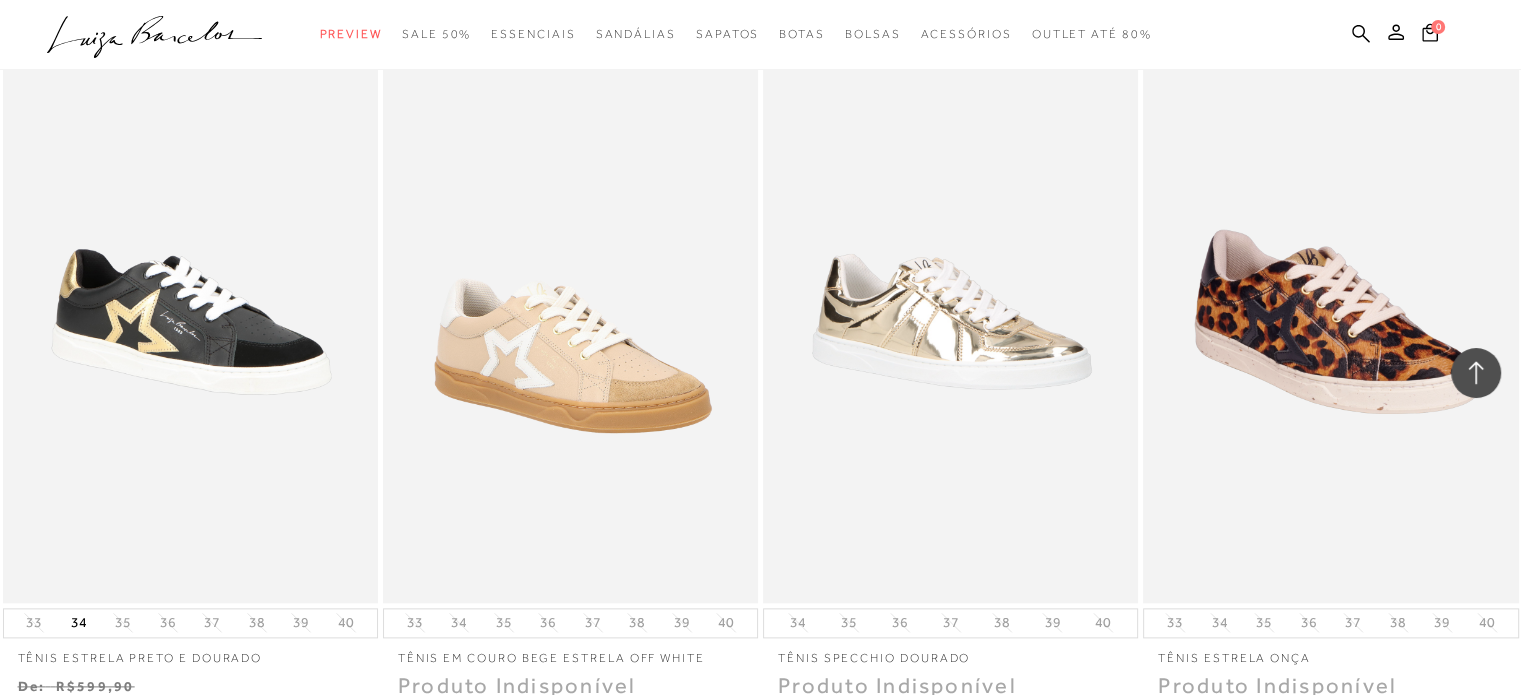type 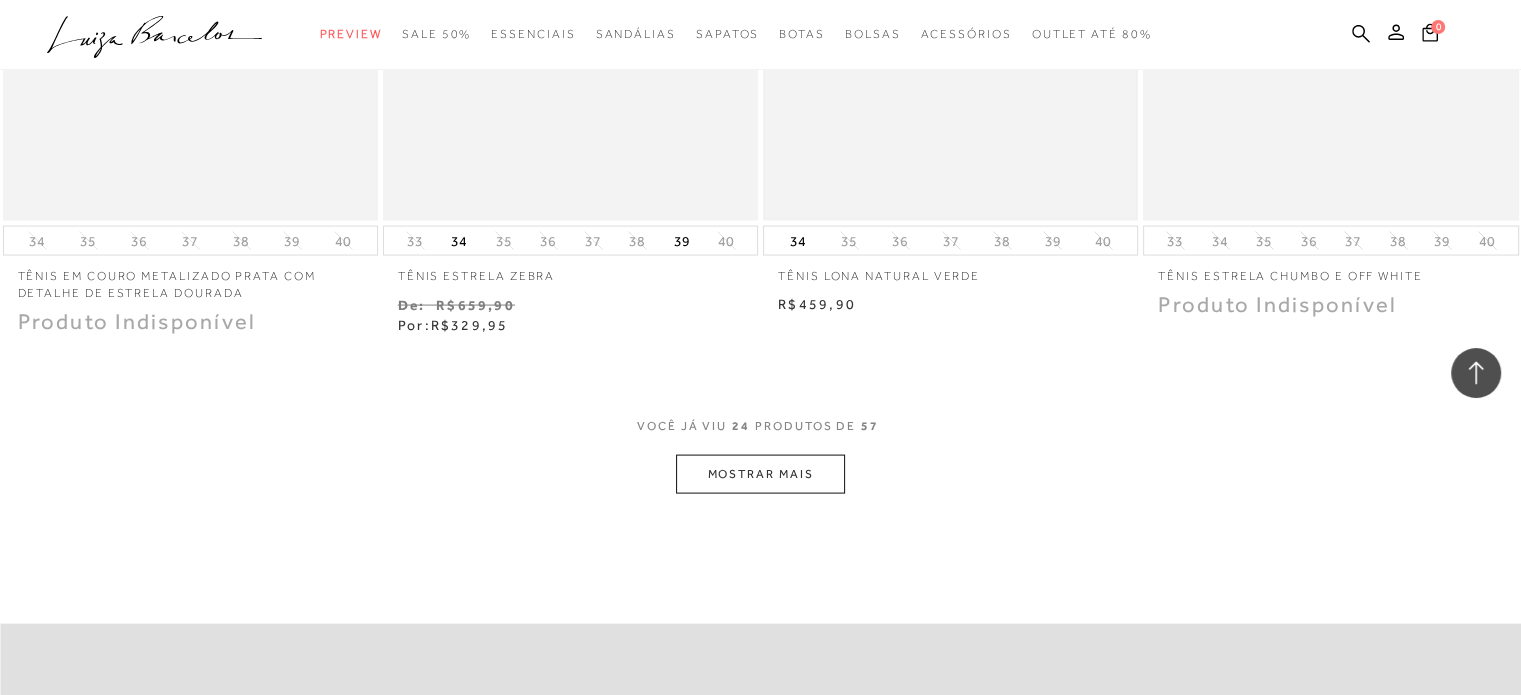scroll, scrollTop: 4040, scrollLeft: 0, axis: vertical 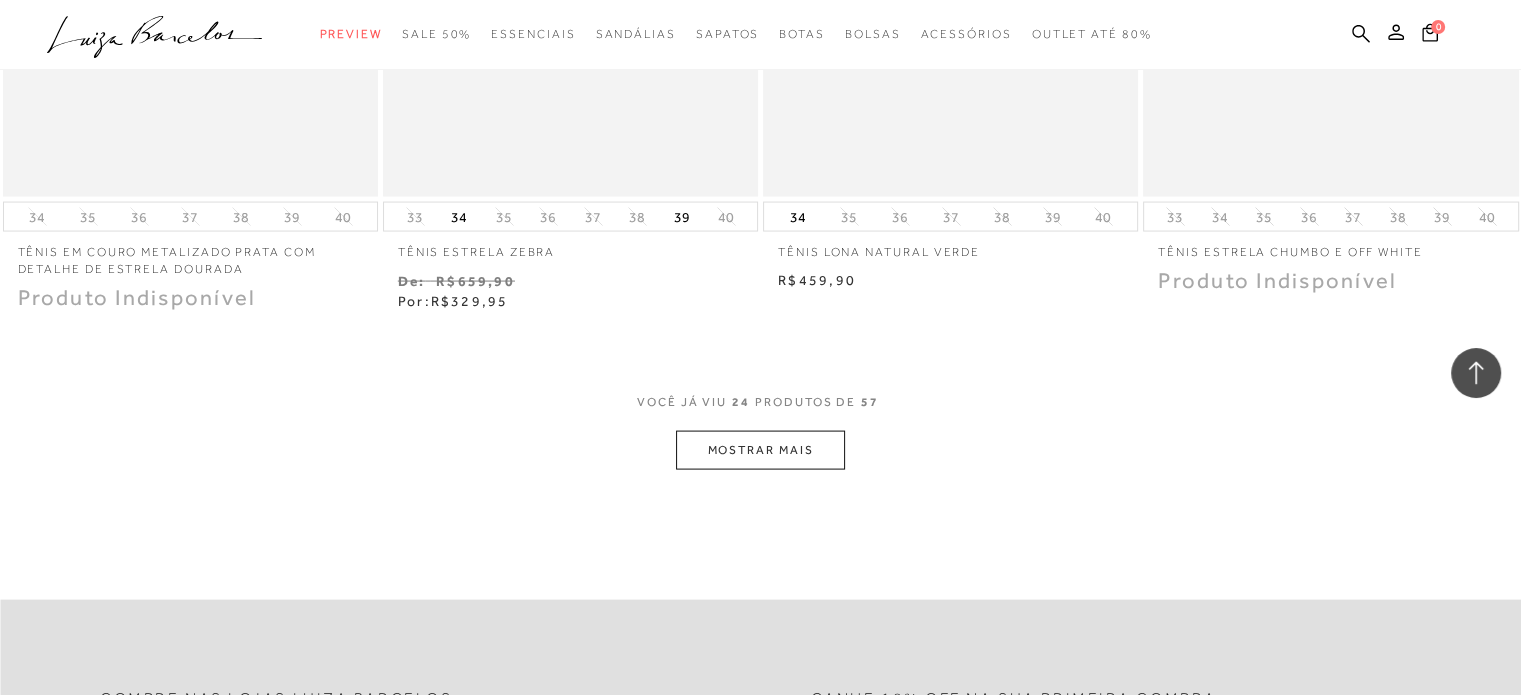click on "MOSTRAR MAIS" at bounding box center [760, 450] 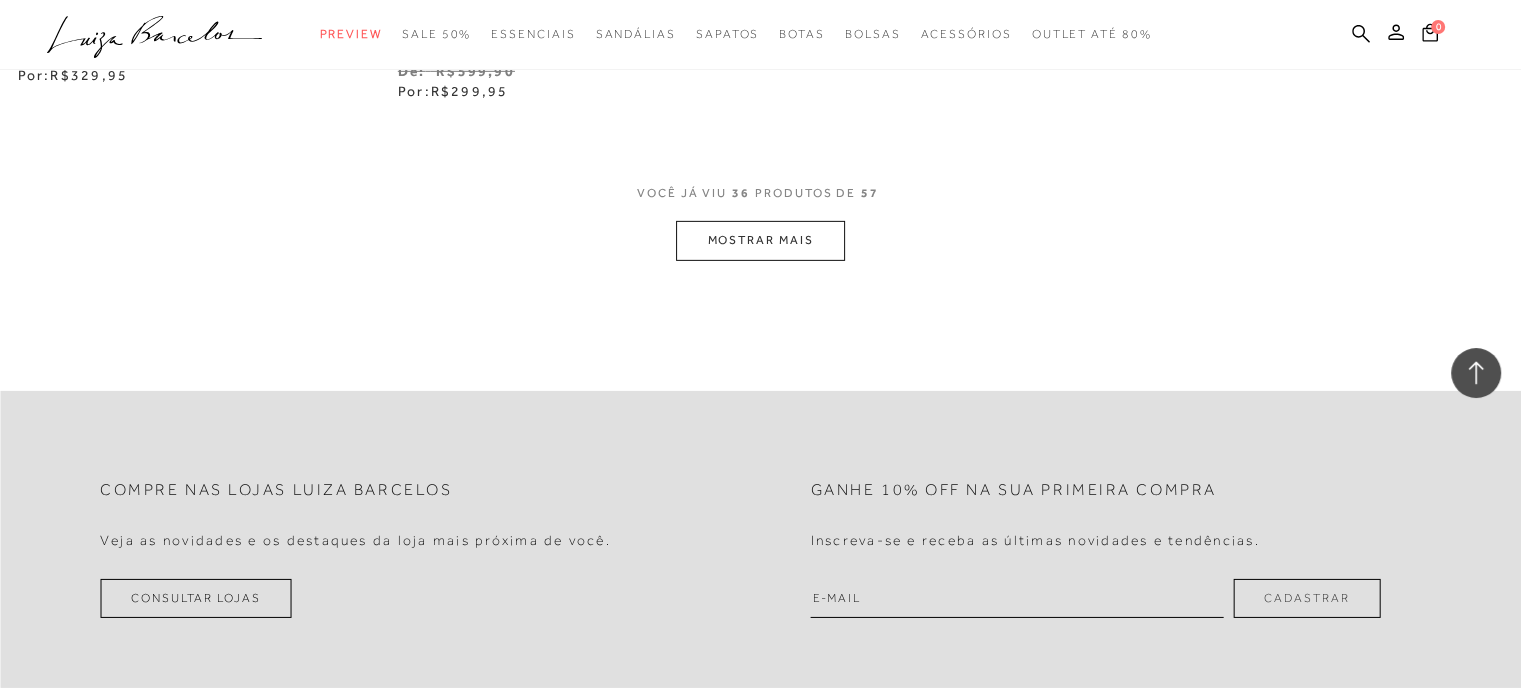 scroll, scrollTop: 6360, scrollLeft: 0, axis: vertical 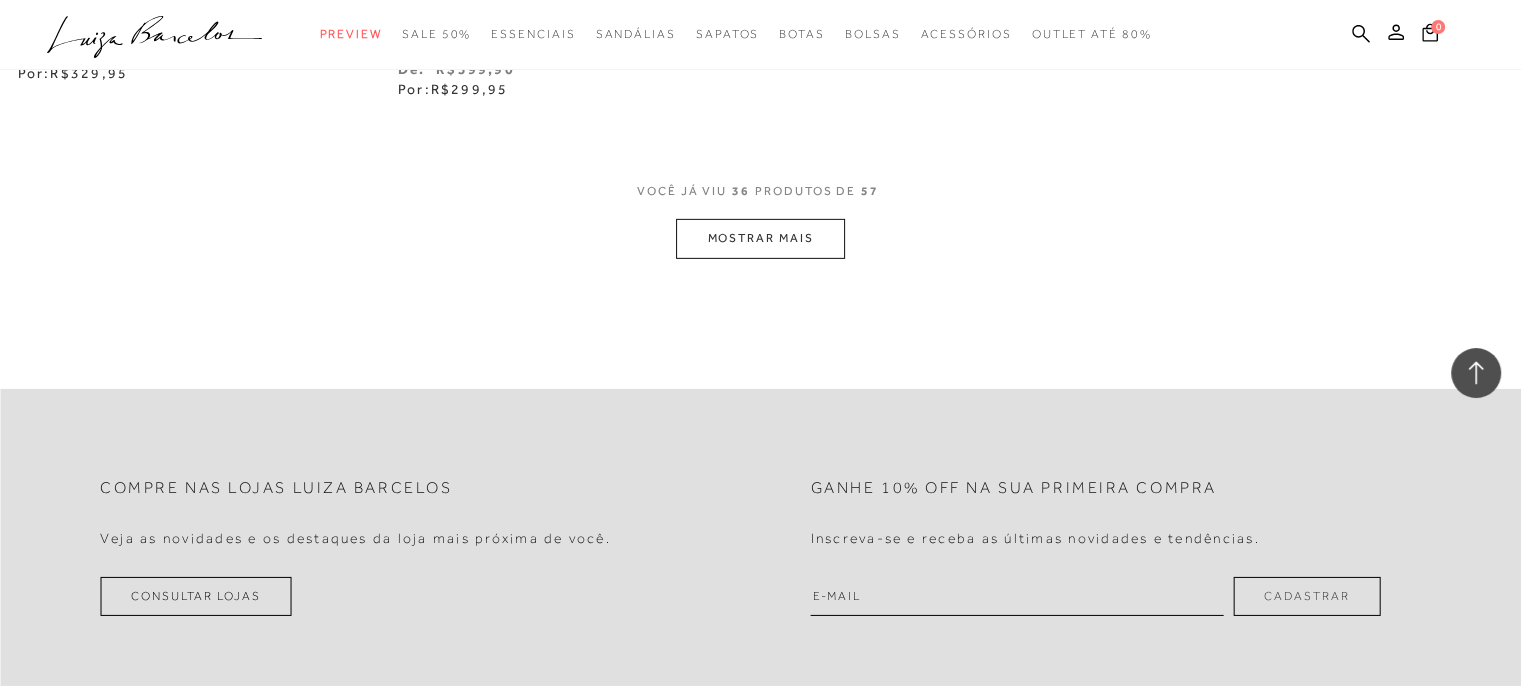 click on "MOSTRAR MAIS" at bounding box center (760, 238) 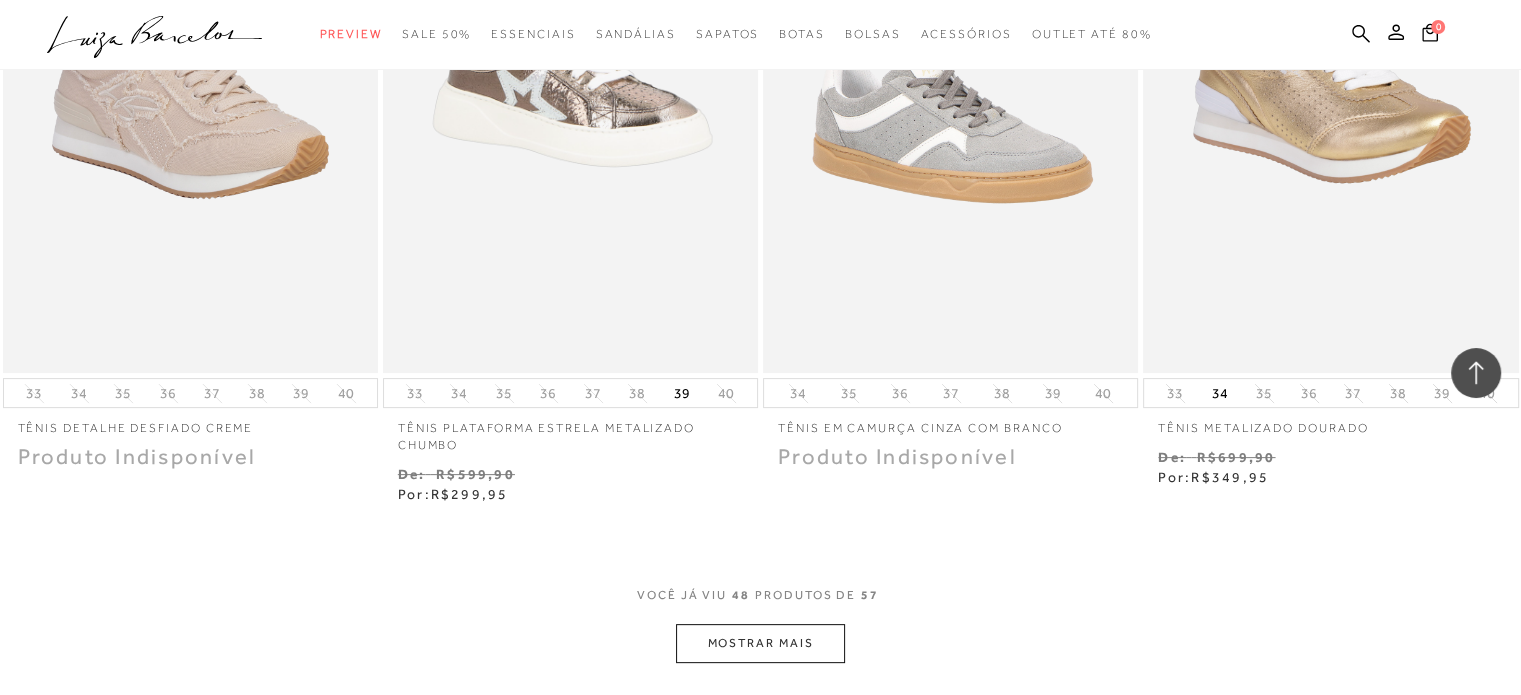 scroll, scrollTop: 8120, scrollLeft: 0, axis: vertical 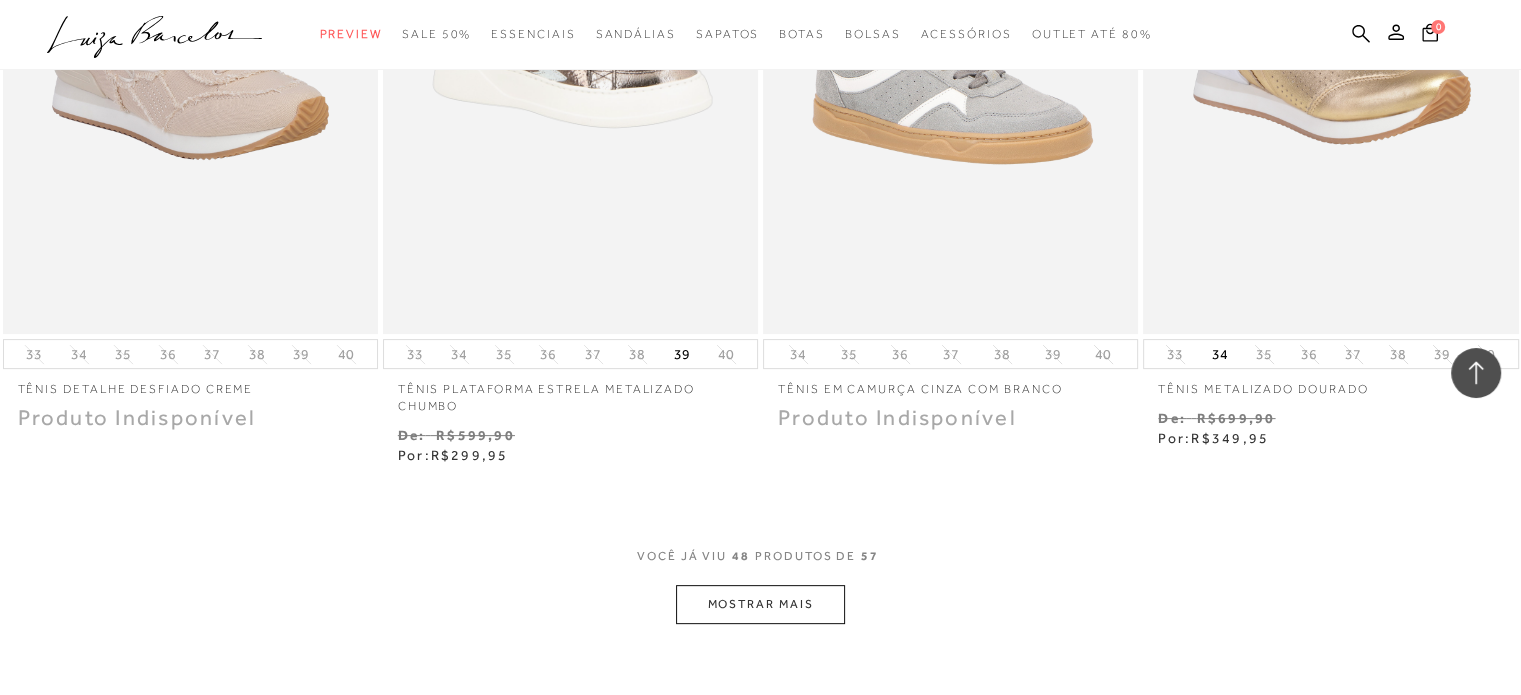 click on "MOSTRAR MAIS" at bounding box center (760, 604) 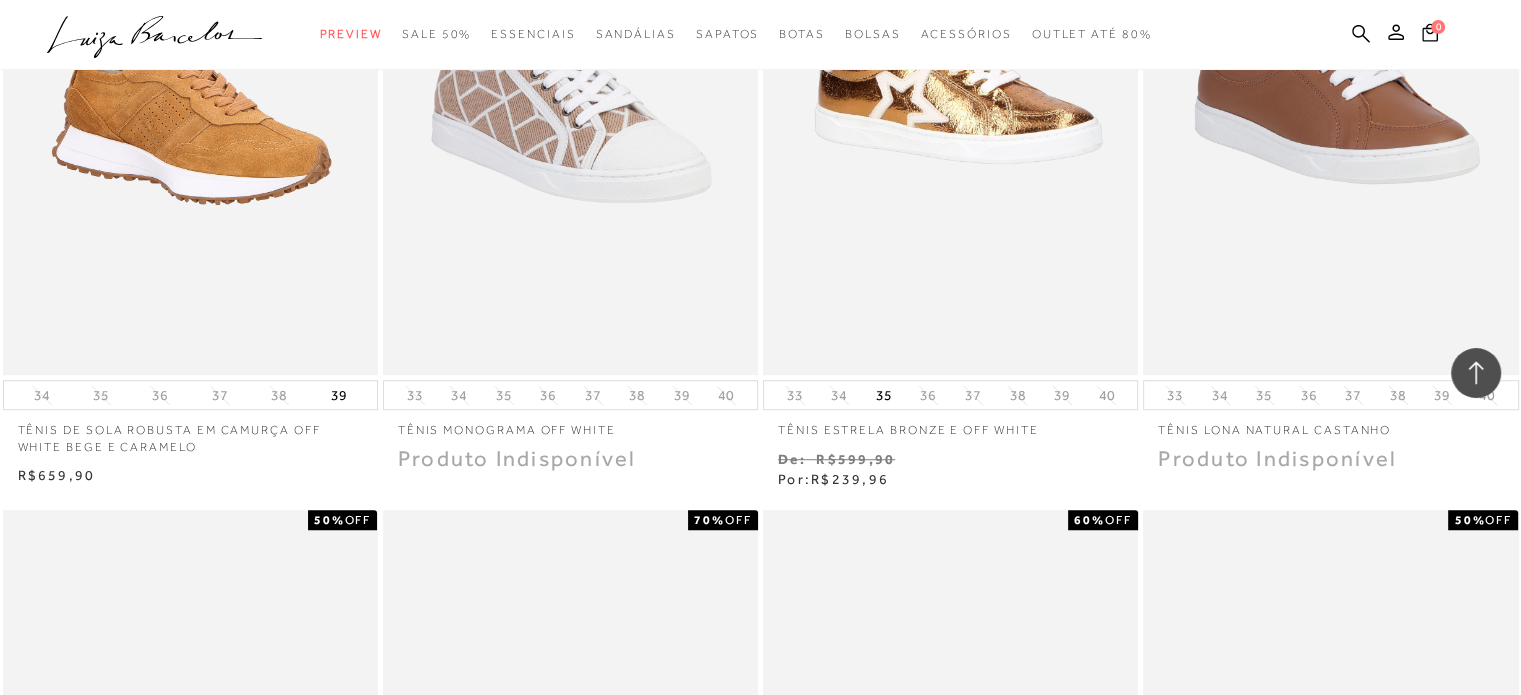 scroll, scrollTop: 8752, scrollLeft: 0, axis: vertical 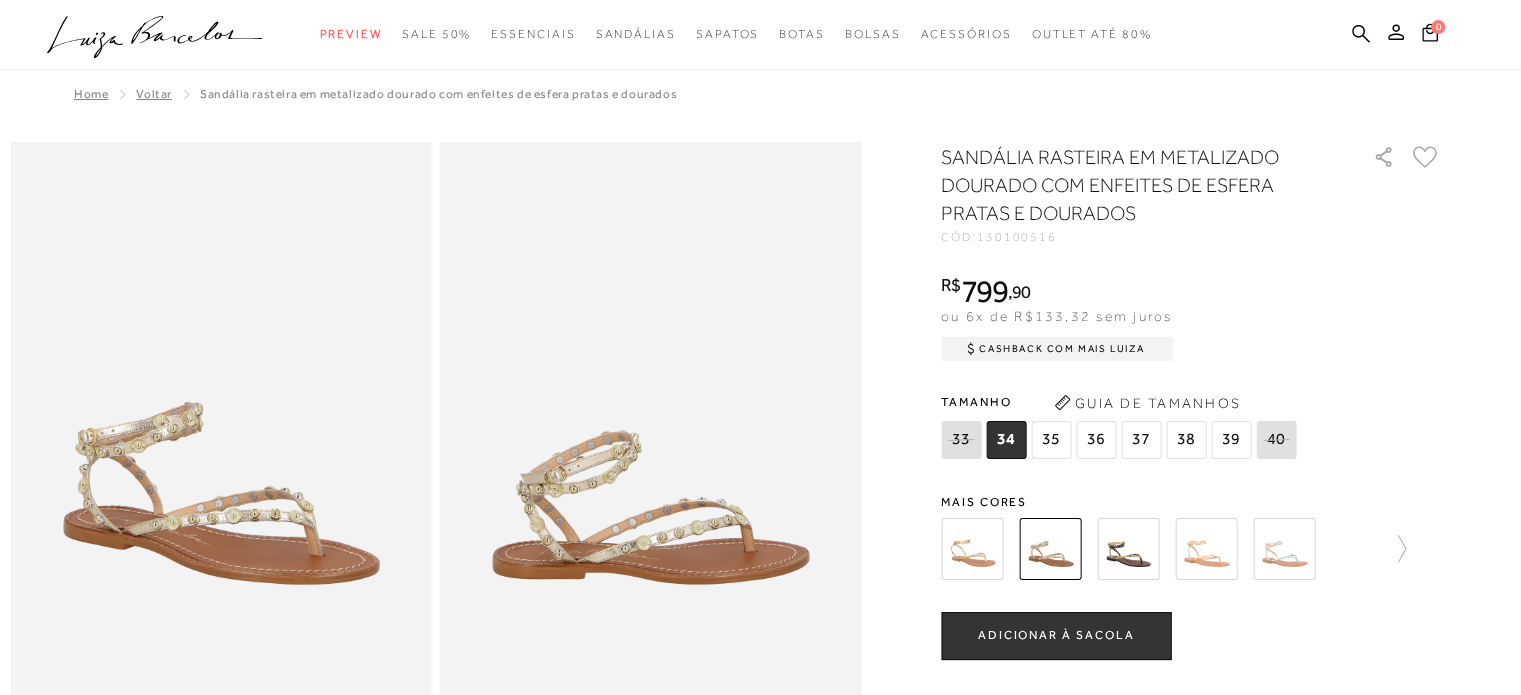 click on "37" at bounding box center [1141, 440] 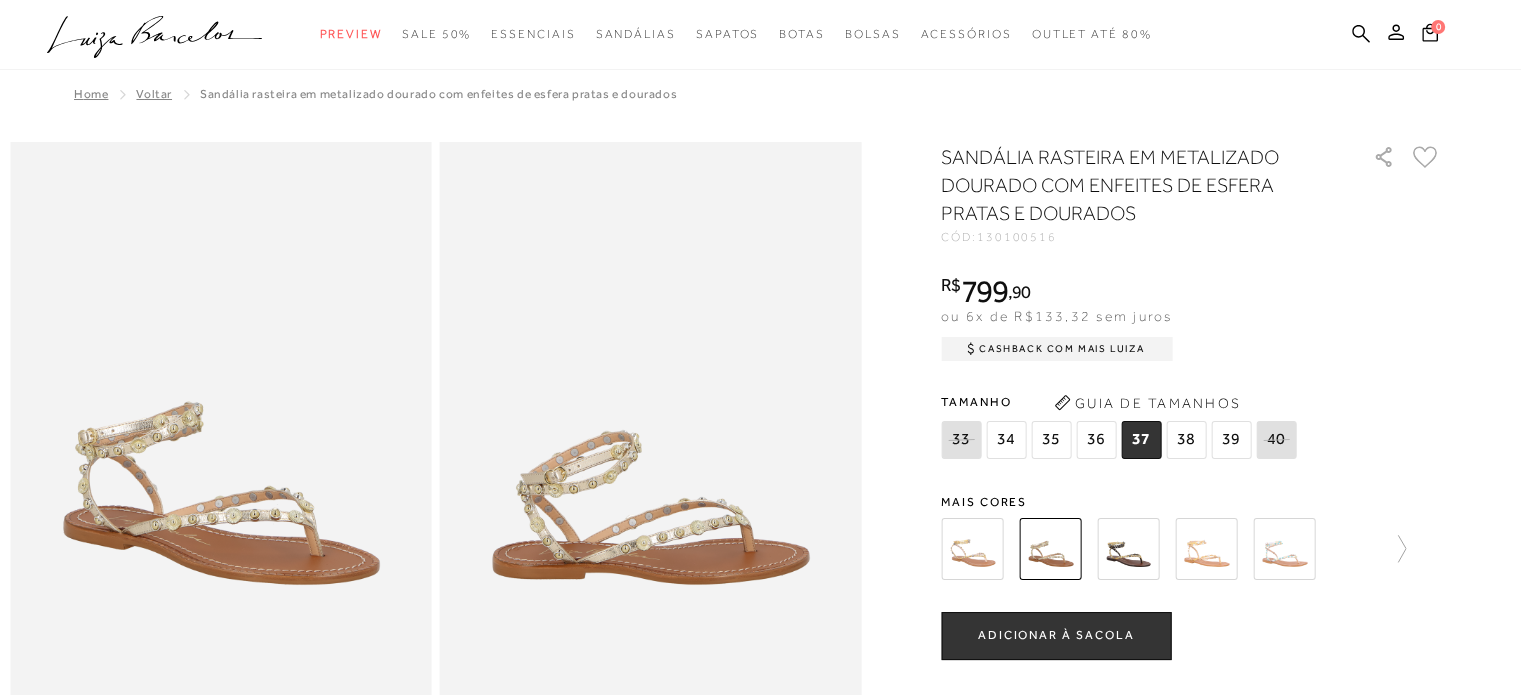 click on "ADICIONAR À SACOLA" at bounding box center (1056, 636) 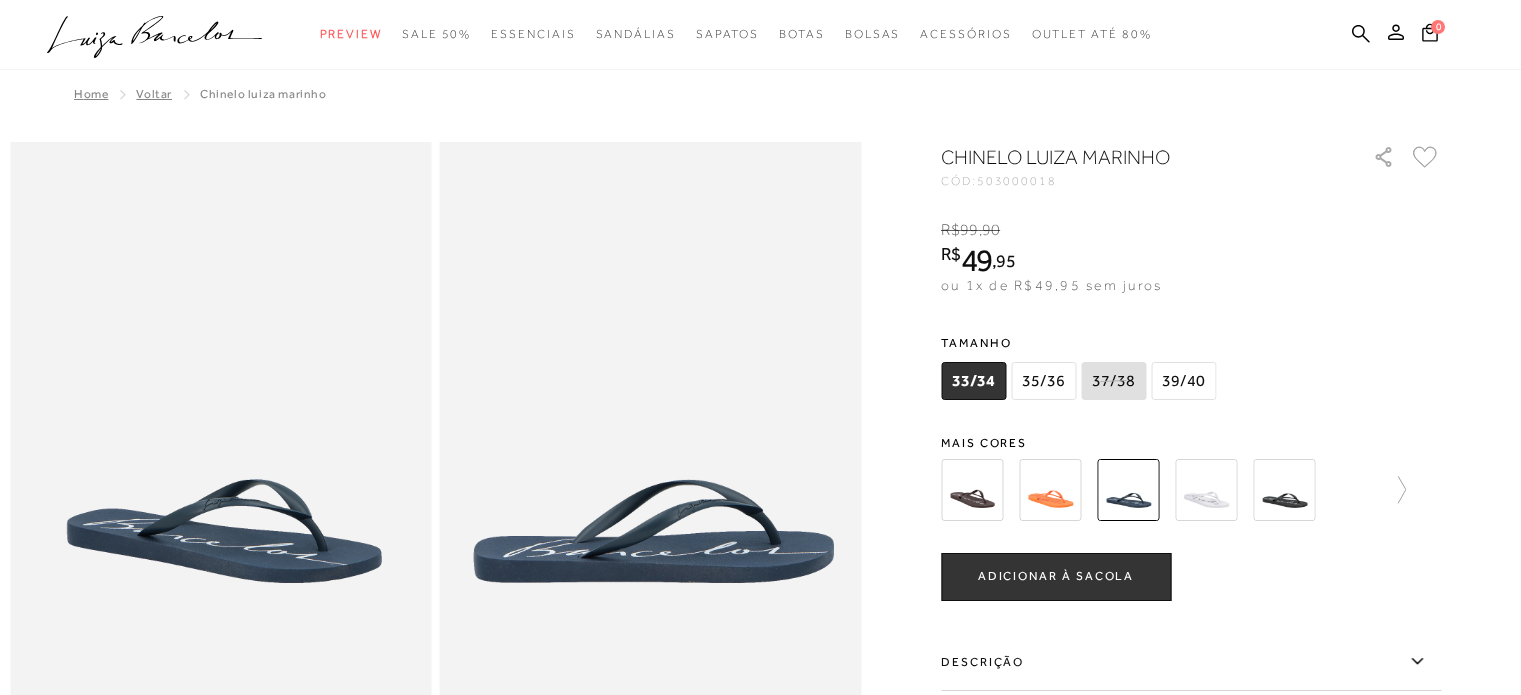 scroll, scrollTop: 0, scrollLeft: 0, axis: both 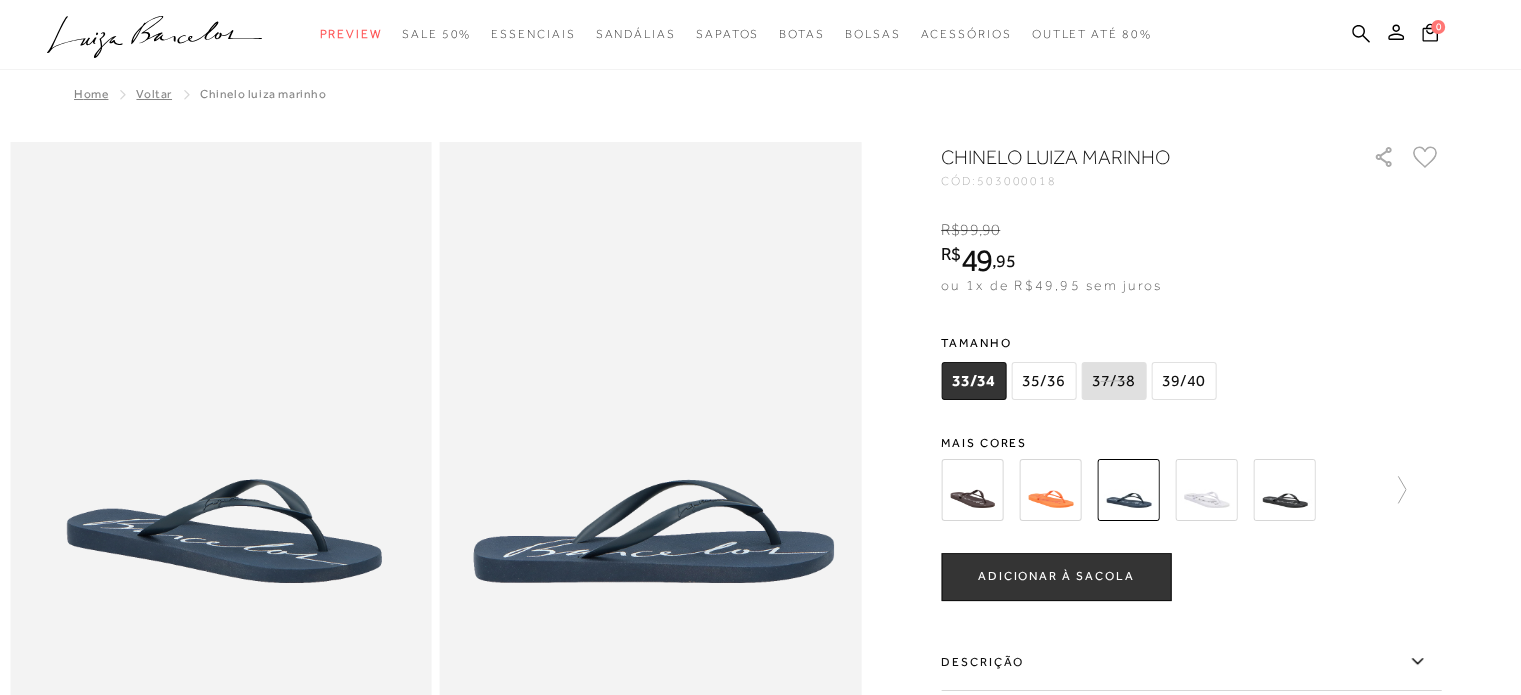 click on "ADICIONAR À SACOLA" at bounding box center [1056, 576] 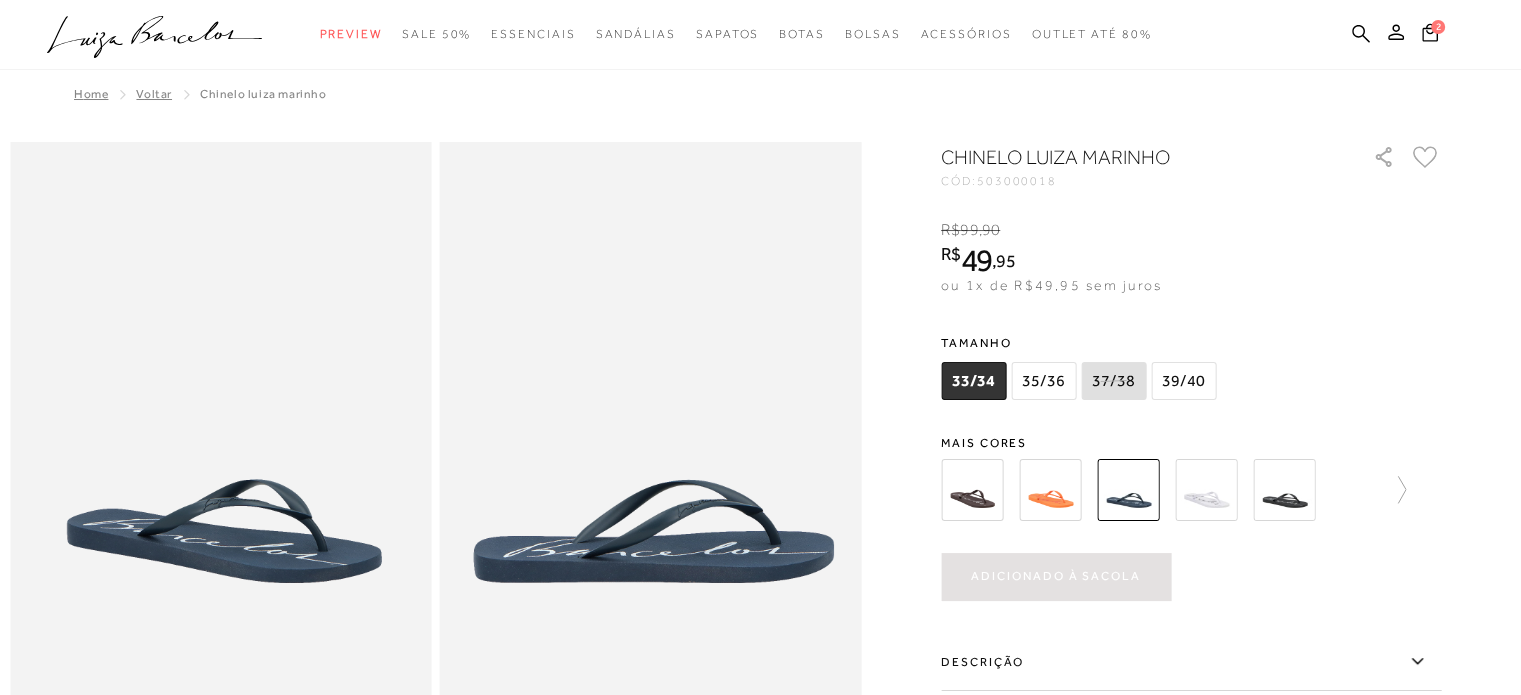 click on "39/40" at bounding box center [1183, 381] 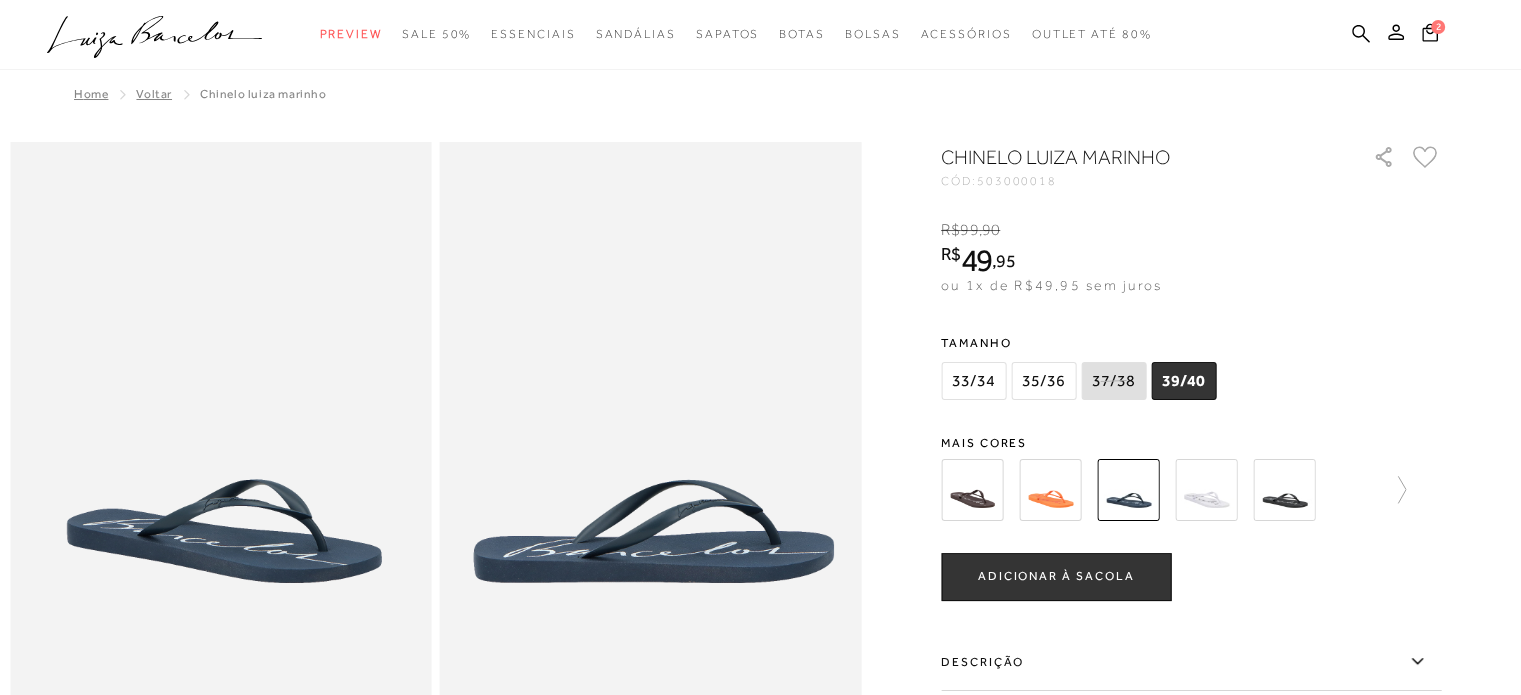 click on "ADICIONAR À SACOLA" at bounding box center (1056, 577) 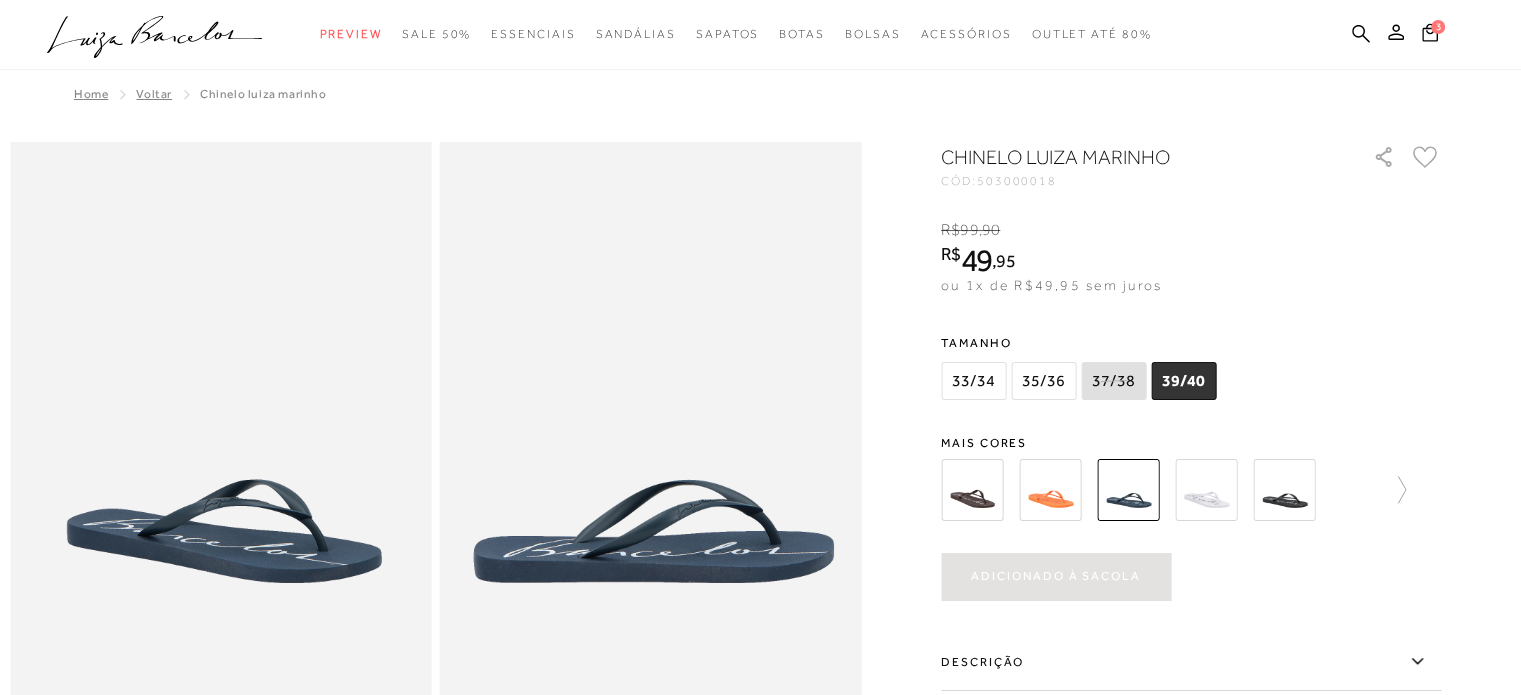 click at bounding box center (972, 490) 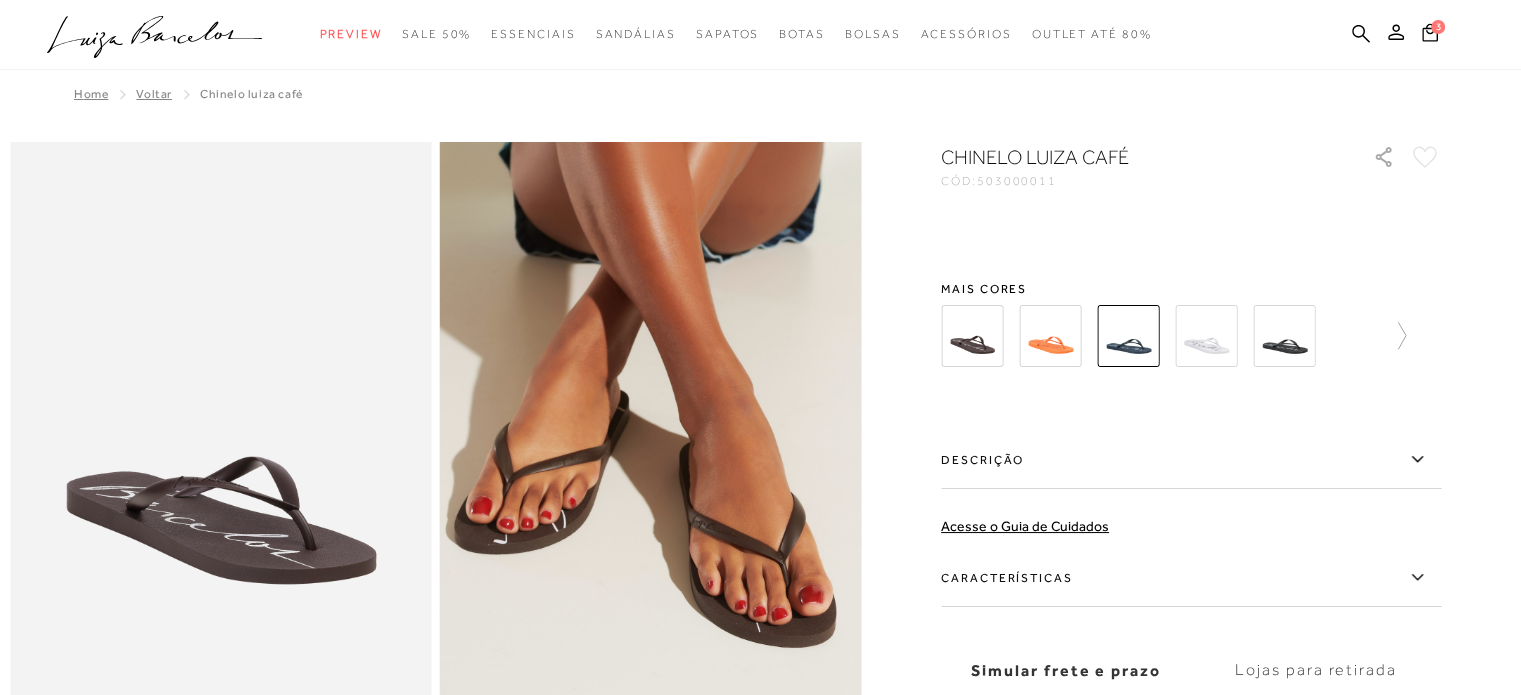 click on "Chinelo Luiza Café
CÓD:
503000011
×
É necessário selecionar um tamanho para adicionar o produto como favorito.
Mais cores" at bounding box center (1191, 471) 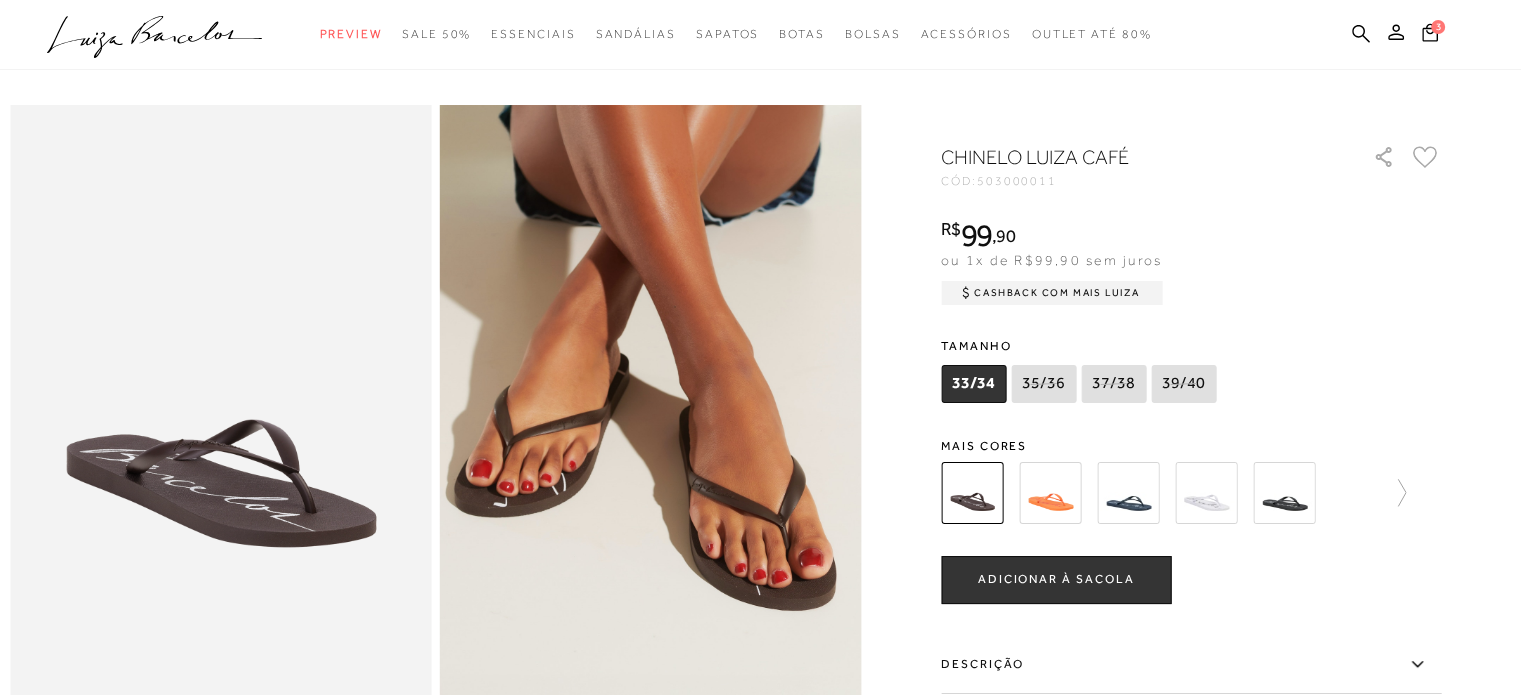 scroll, scrollTop: 40, scrollLeft: 0, axis: vertical 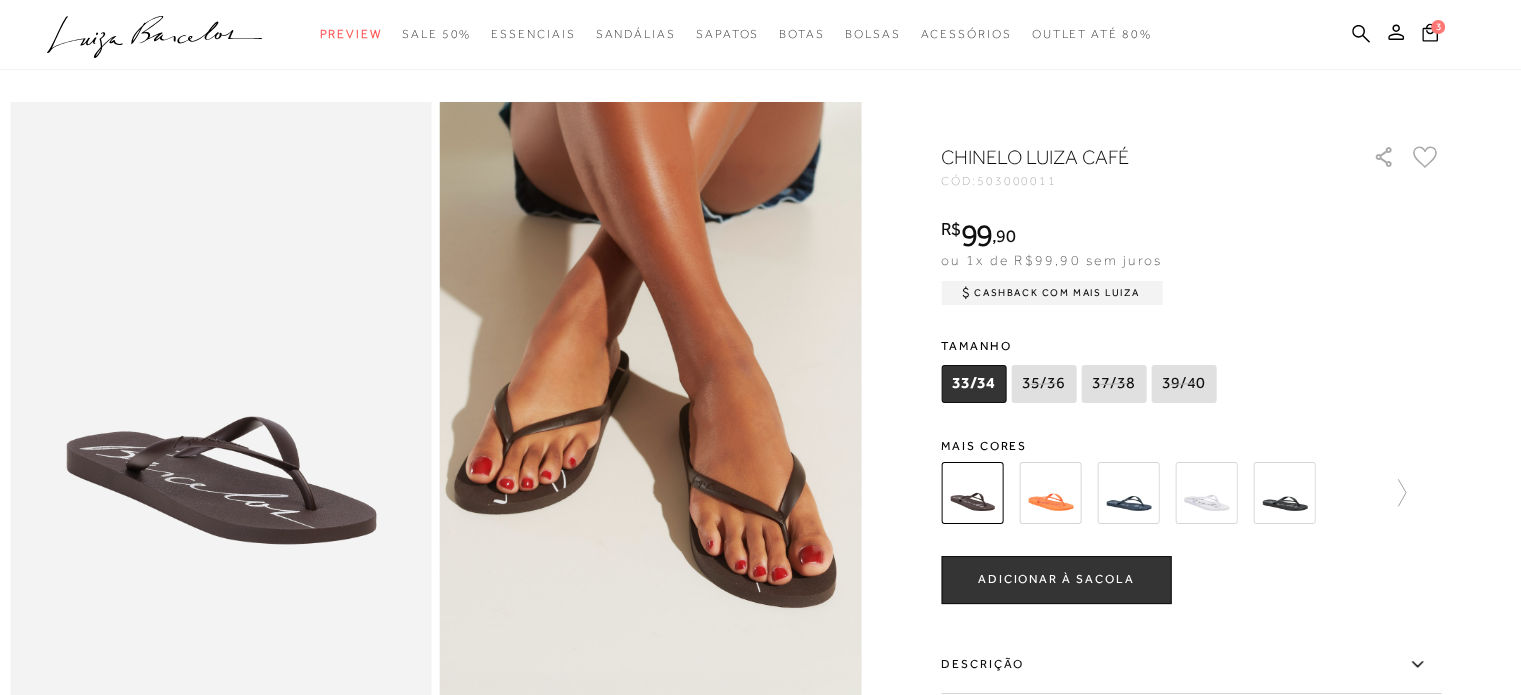click at bounding box center (1050, 493) 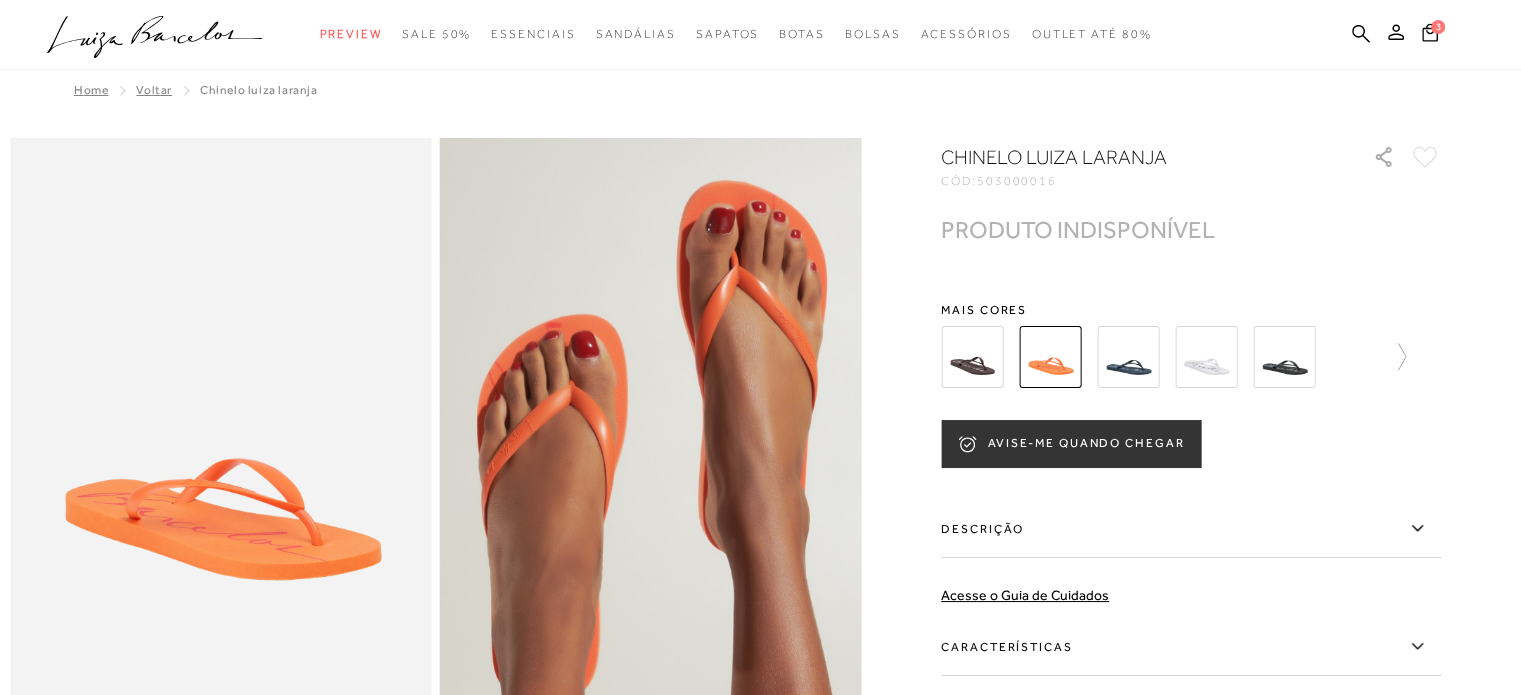 scroll, scrollTop: 0, scrollLeft: 0, axis: both 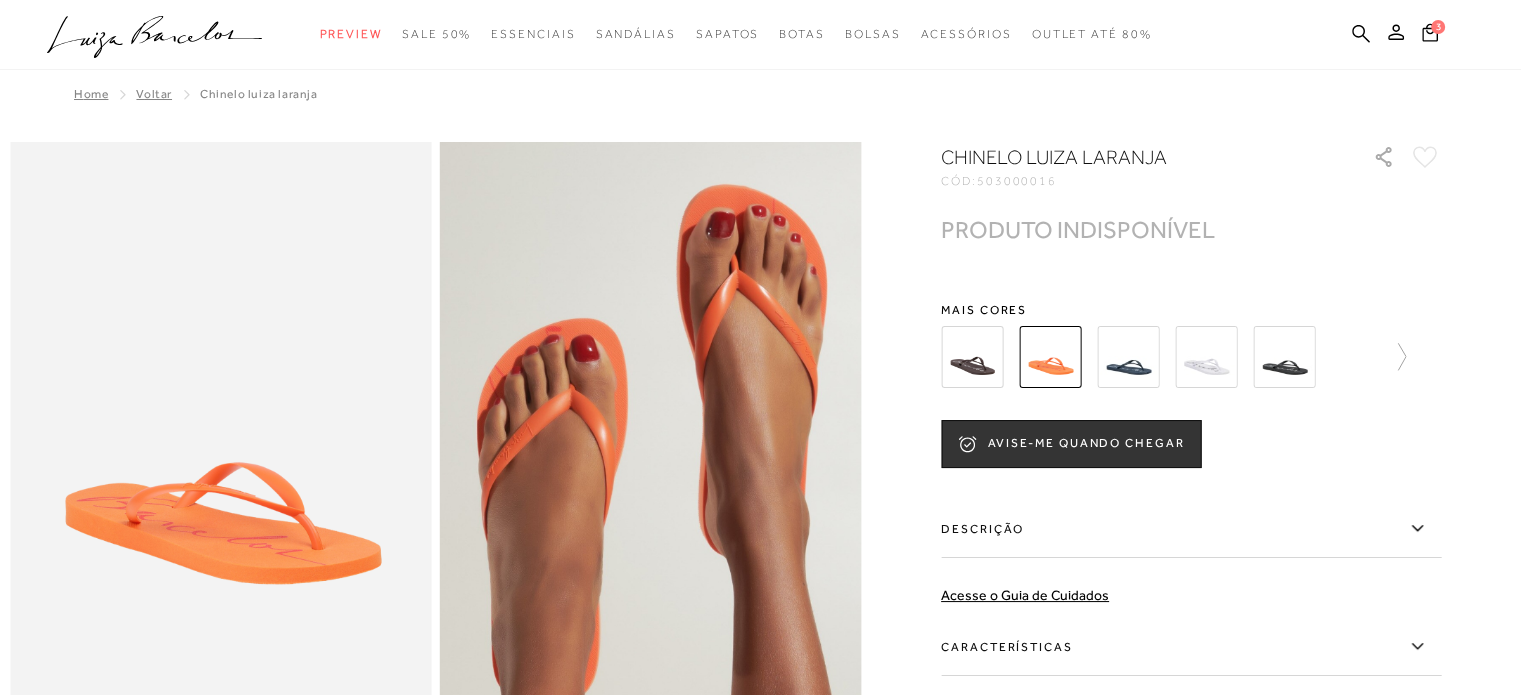 click at bounding box center [1284, 357] 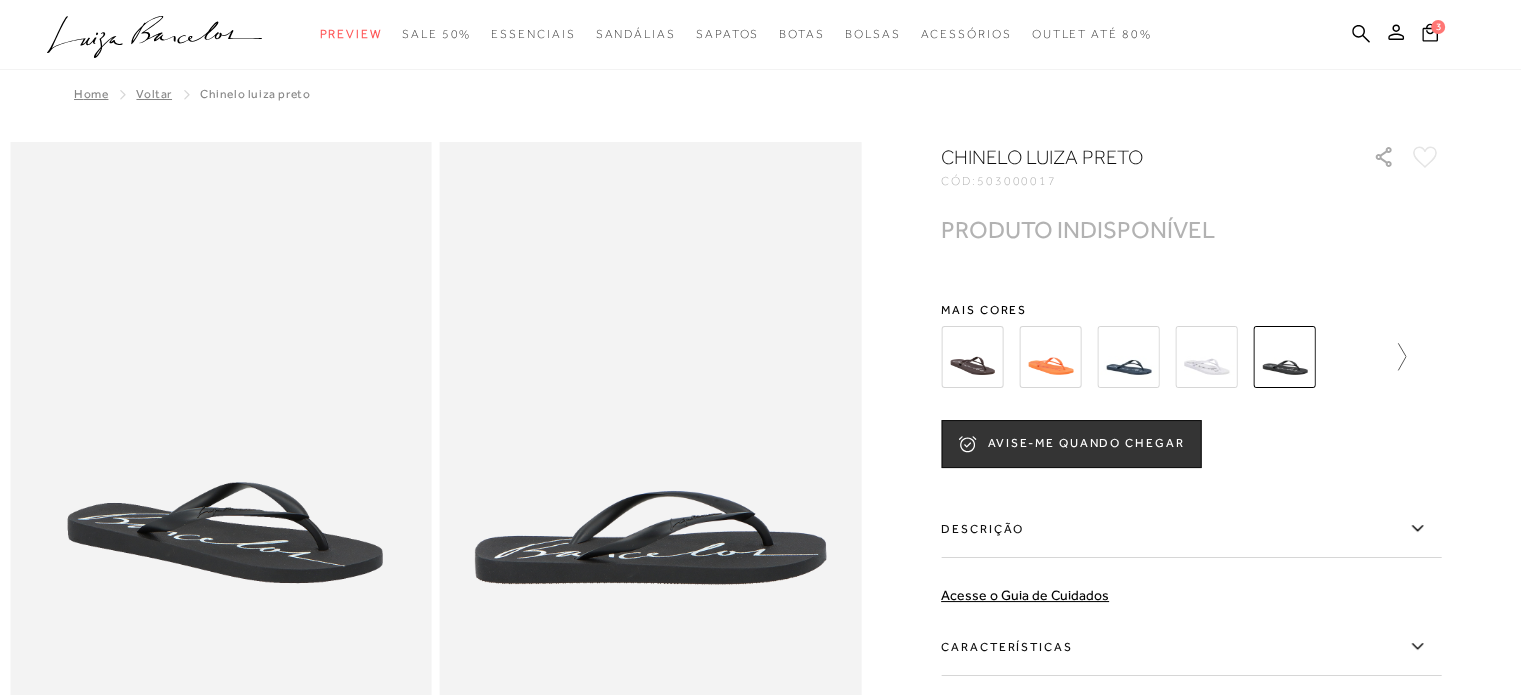 click 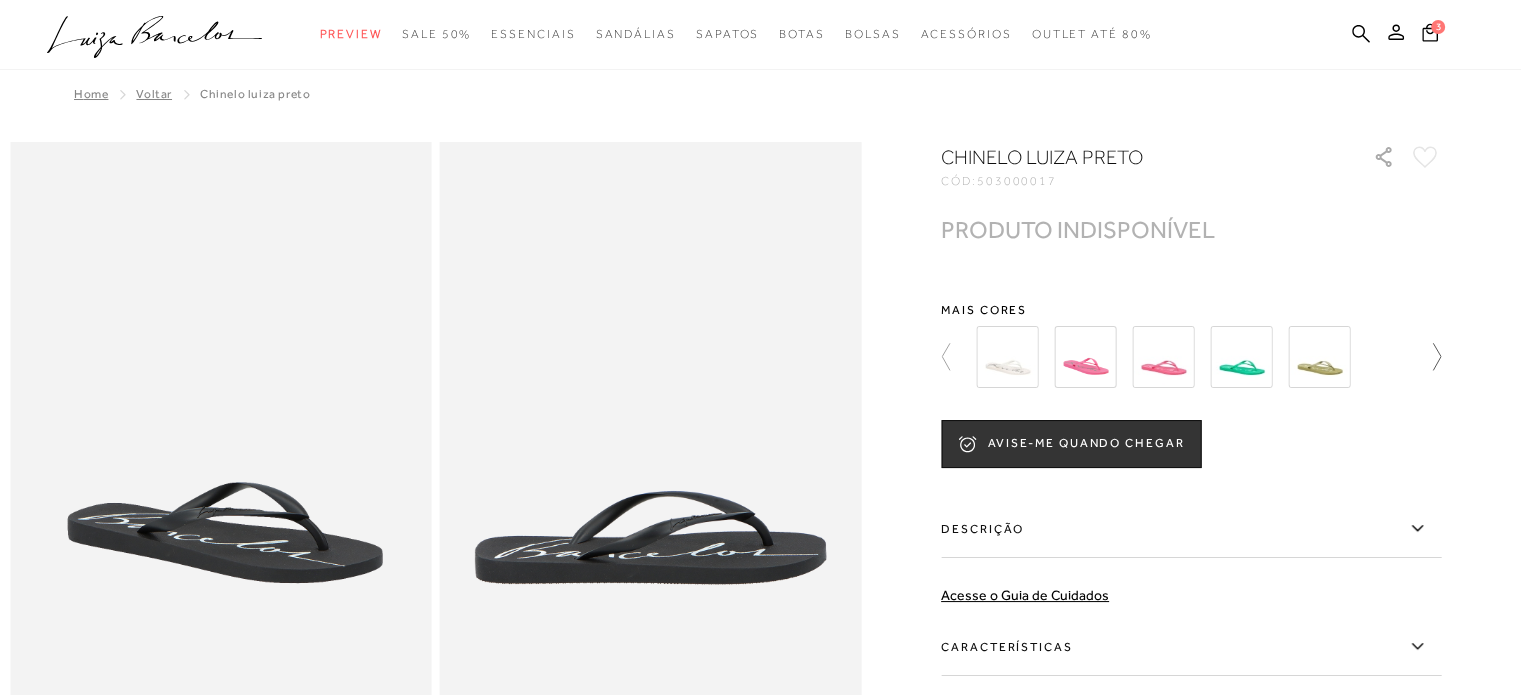 click at bounding box center [1185, 357] 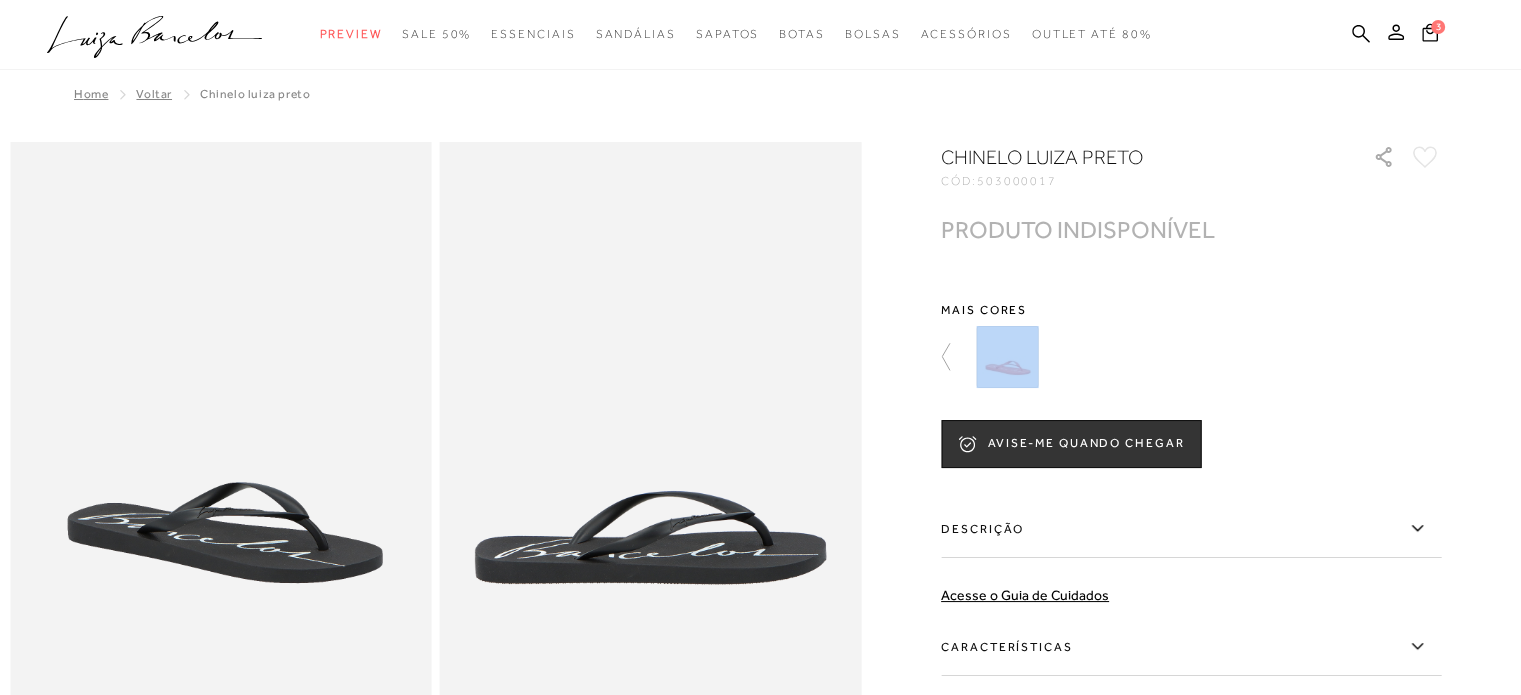 click at bounding box center (1202, 357) 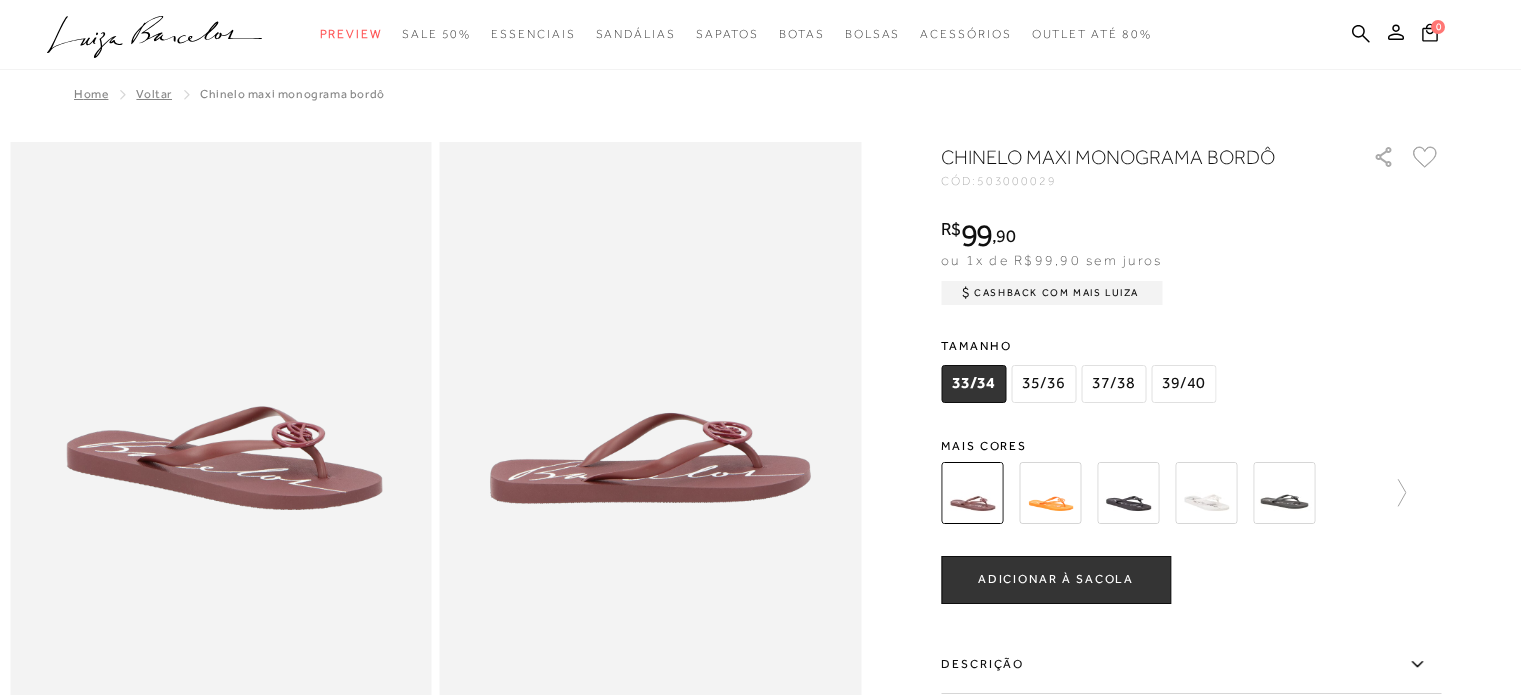 scroll, scrollTop: 0, scrollLeft: 0, axis: both 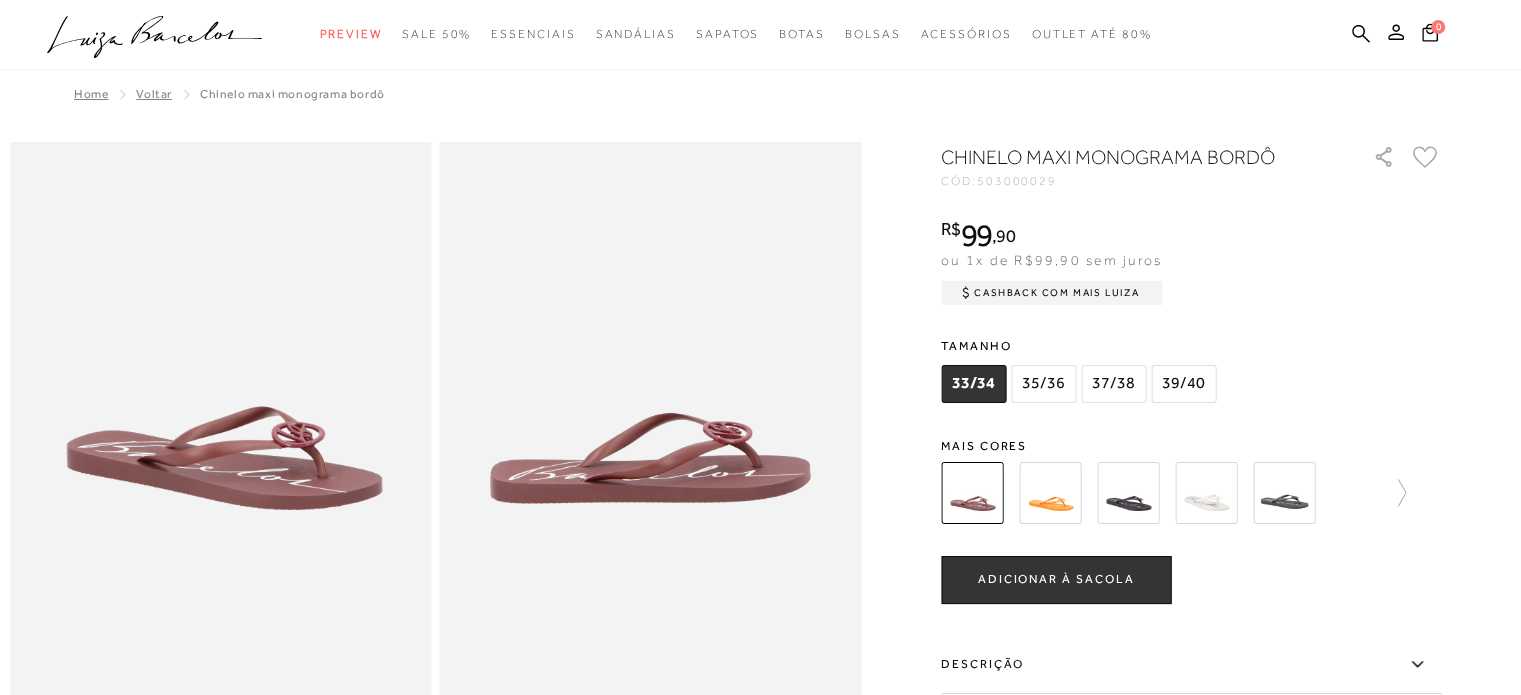click on "39/40" at bounding box center [1183, 384] 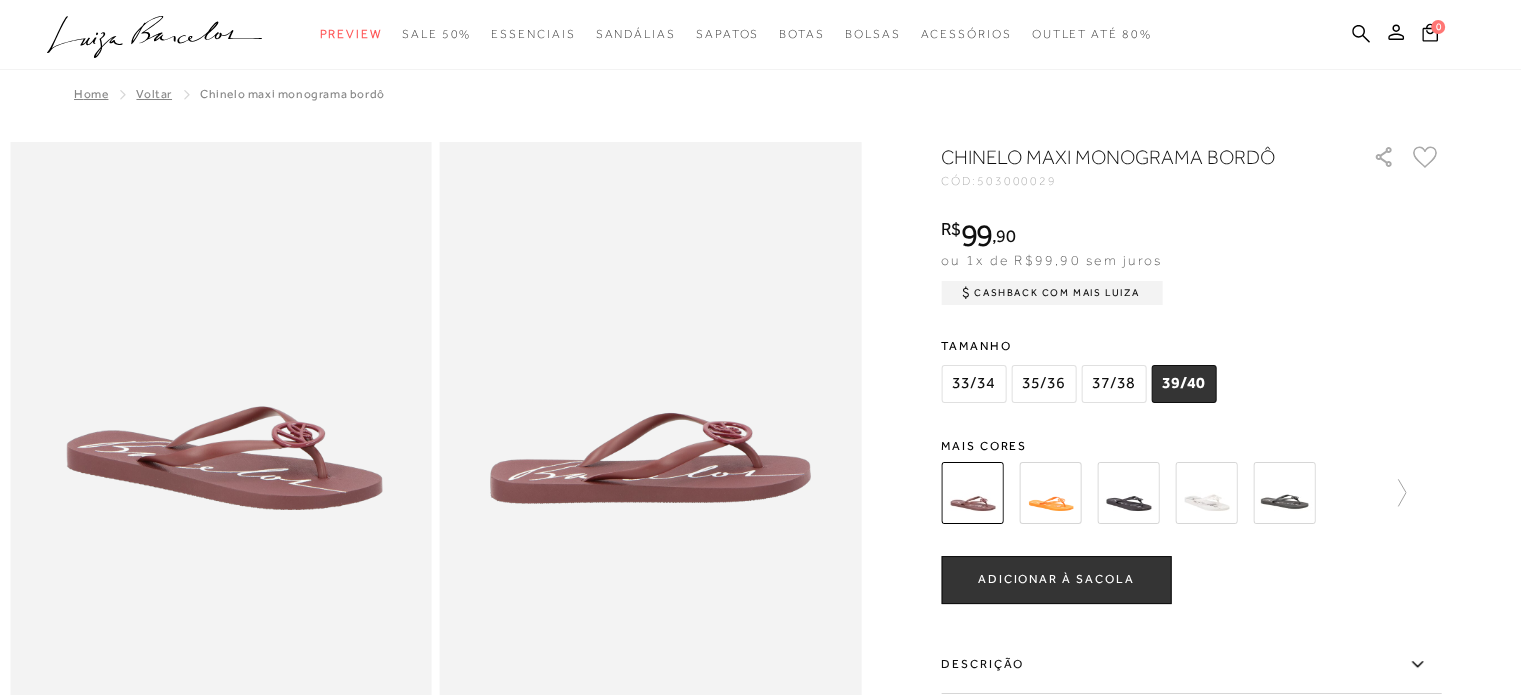 click on "ADICIONAR À SACOLA" at bounding box center (1056, 579) 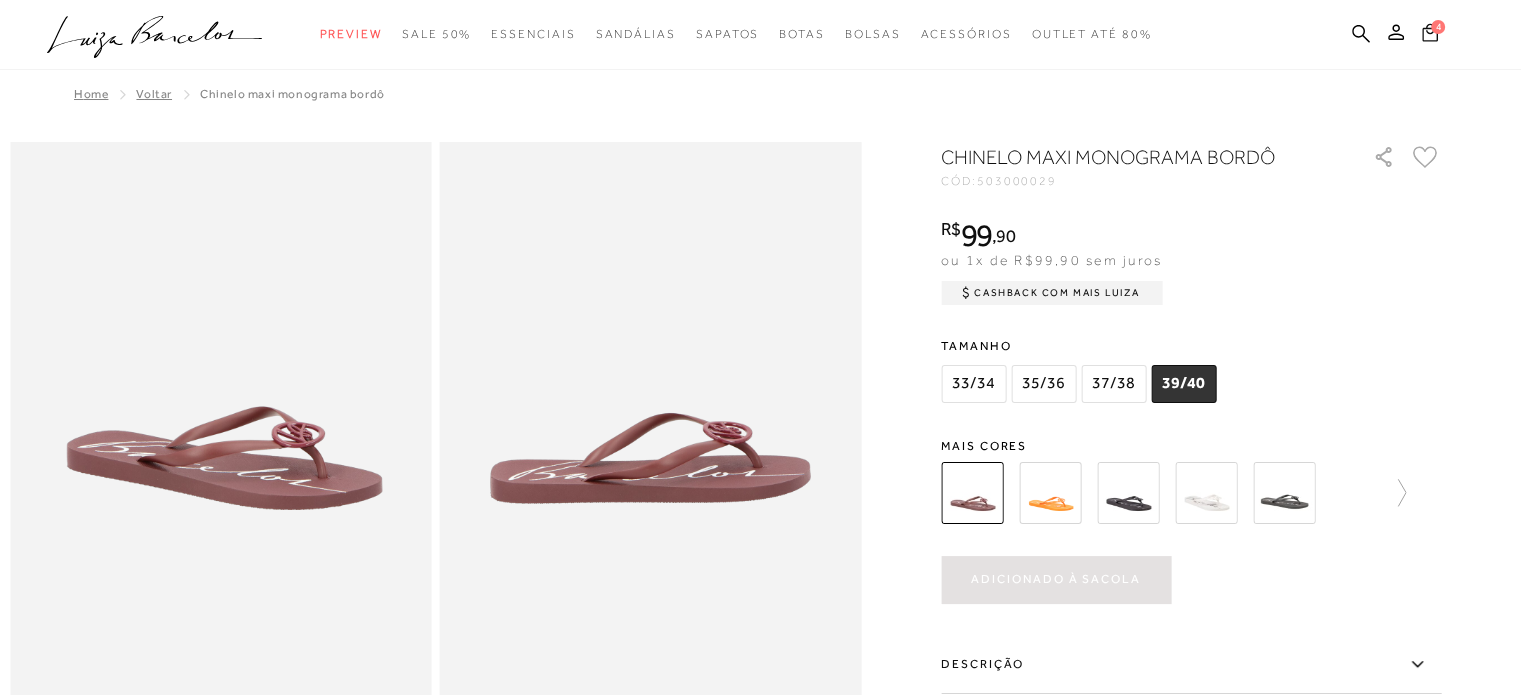 click 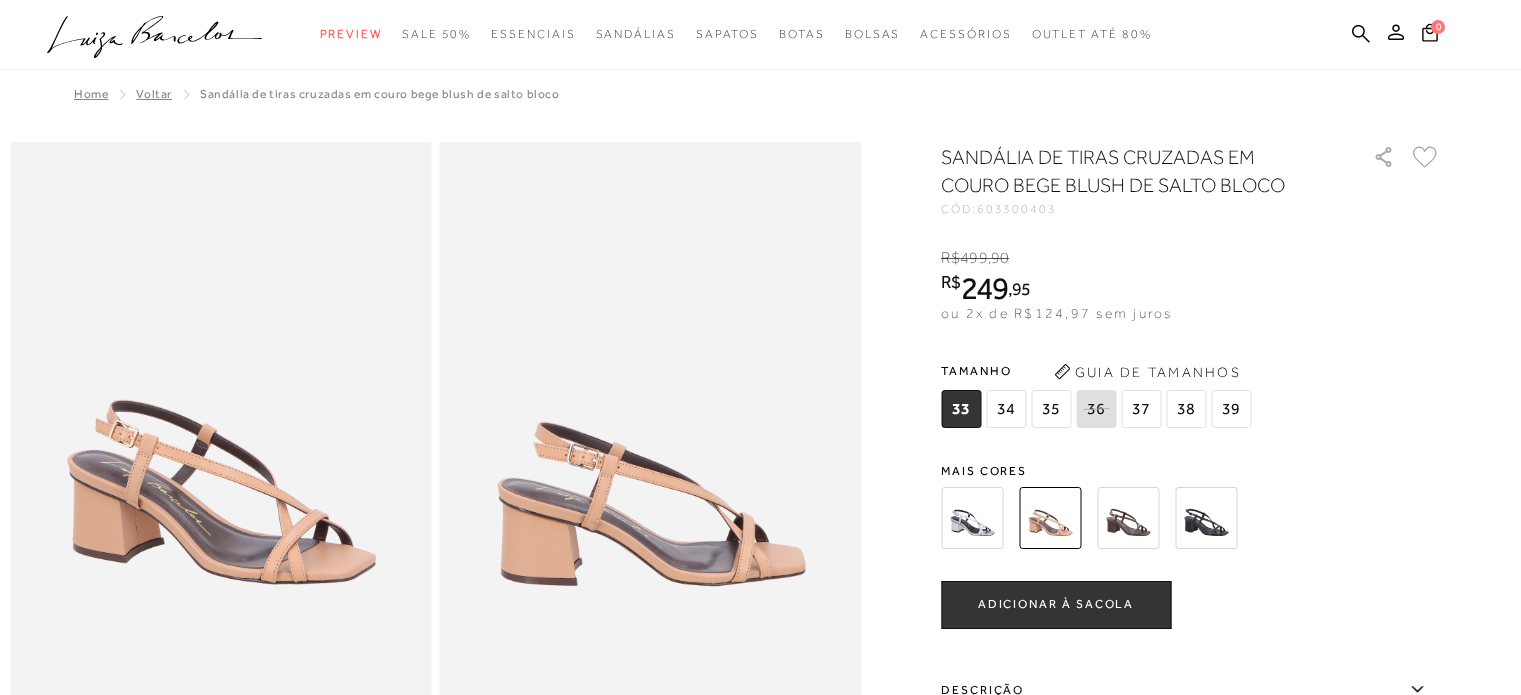 scroll, scrollTop: 0, scrollLeft: 0, axis: both 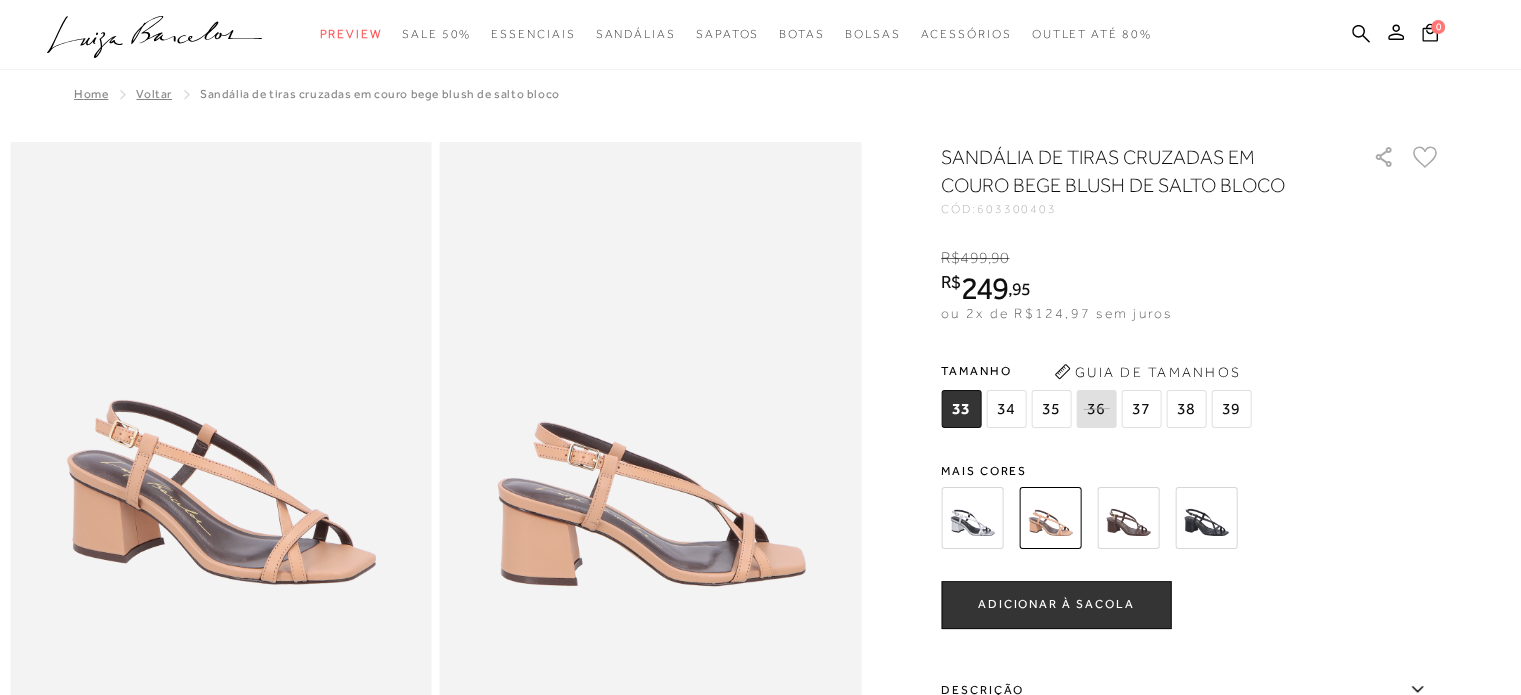 click on "37" at bounding box center [1141, 409] 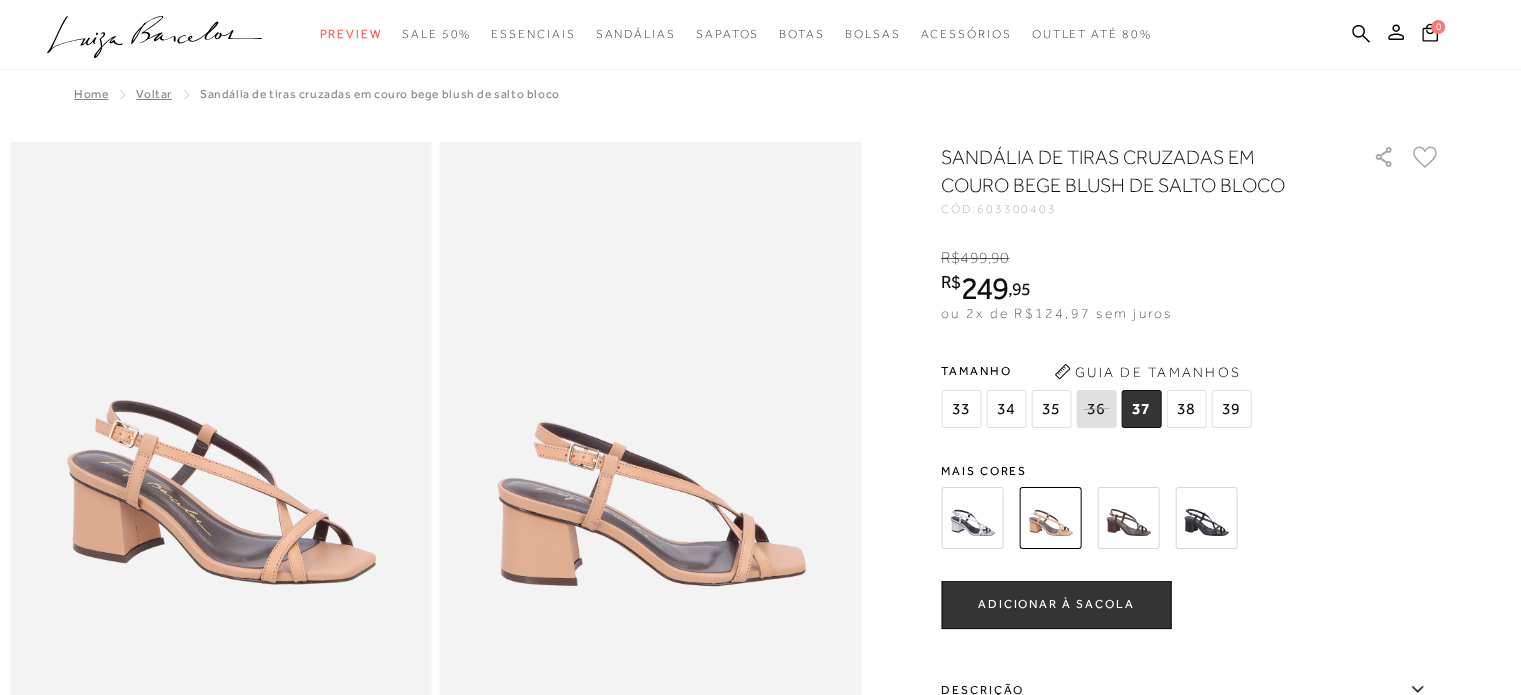 click on "ADICIONAR À SACOLA" at bounding box center (1056, 604) 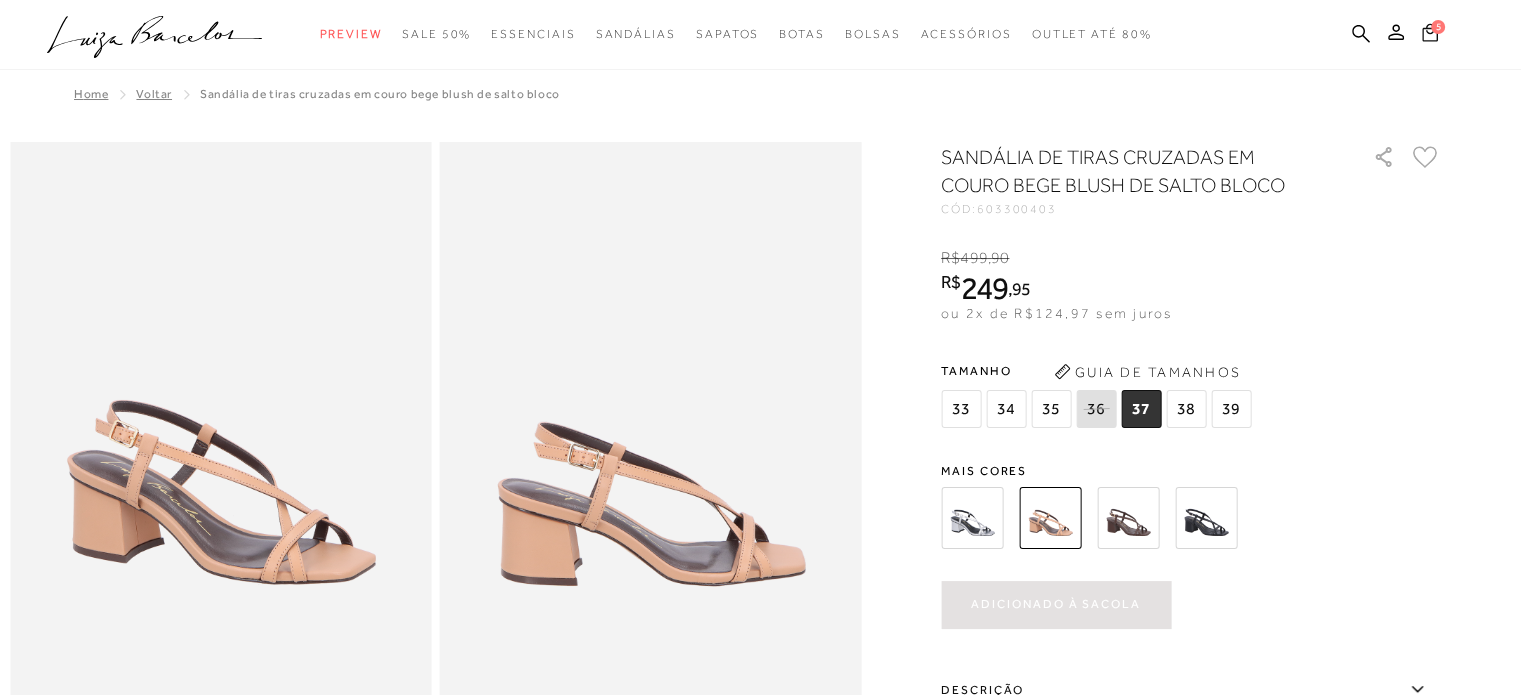click on "5" at bounding box center [1438, 27] 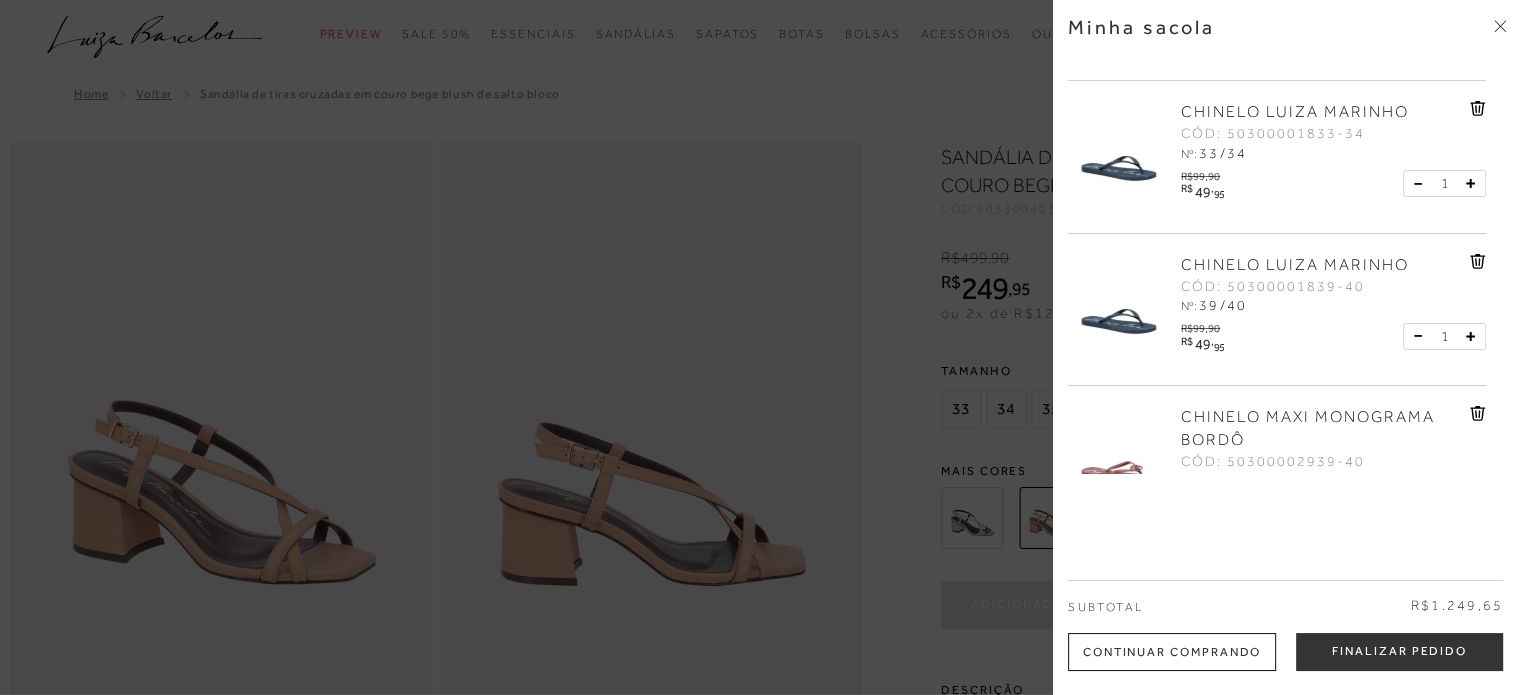 scroll, scrollTop: 201, scrollLeft: 0, axis: vertical 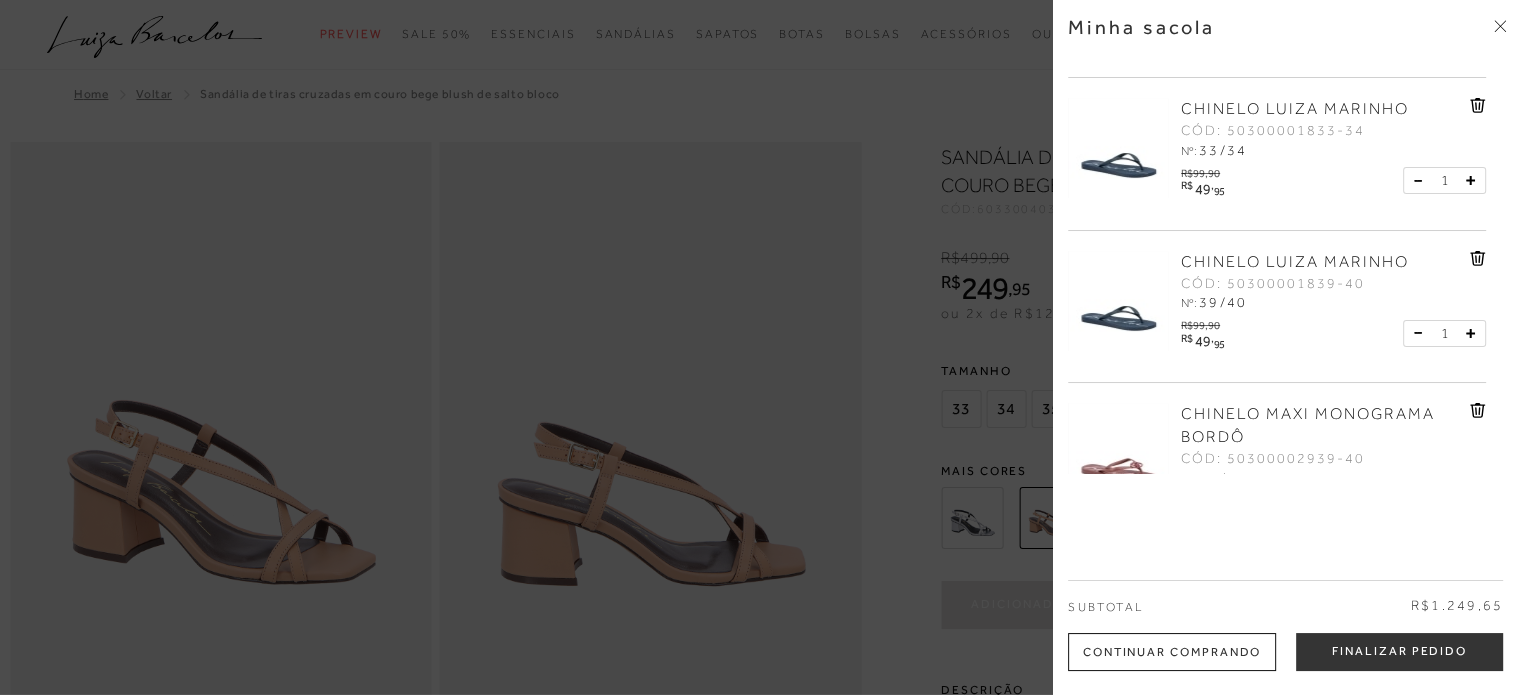 click 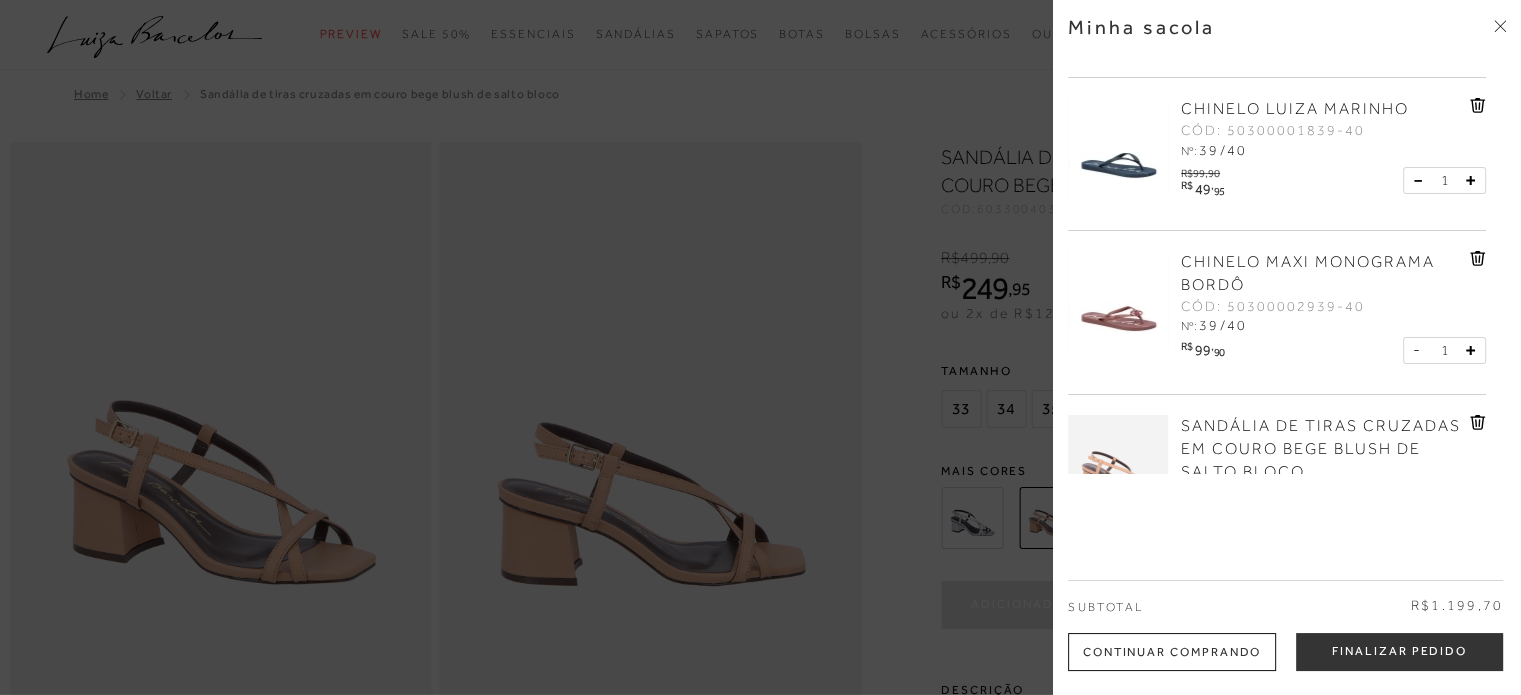 click 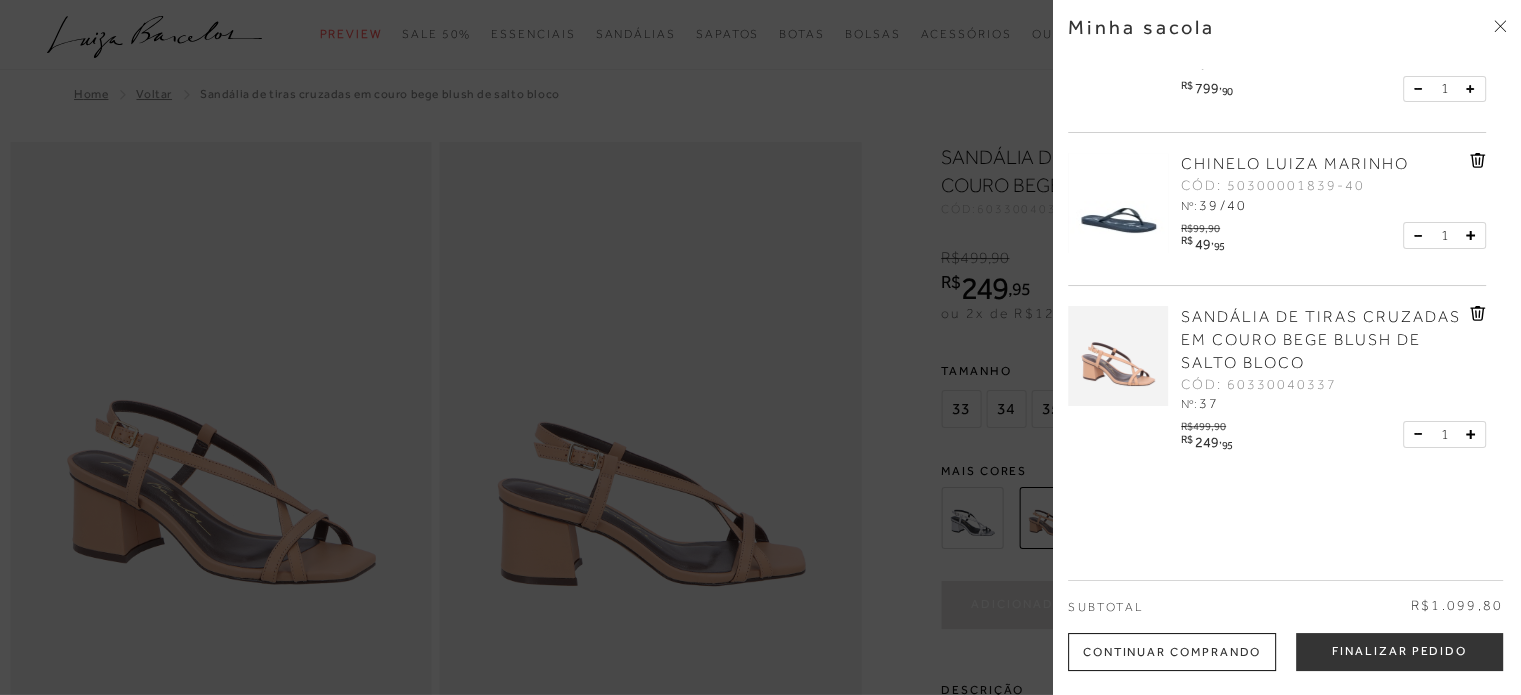 scroll, scrollTop: 156, scrollLeft: 0, axis: vertical 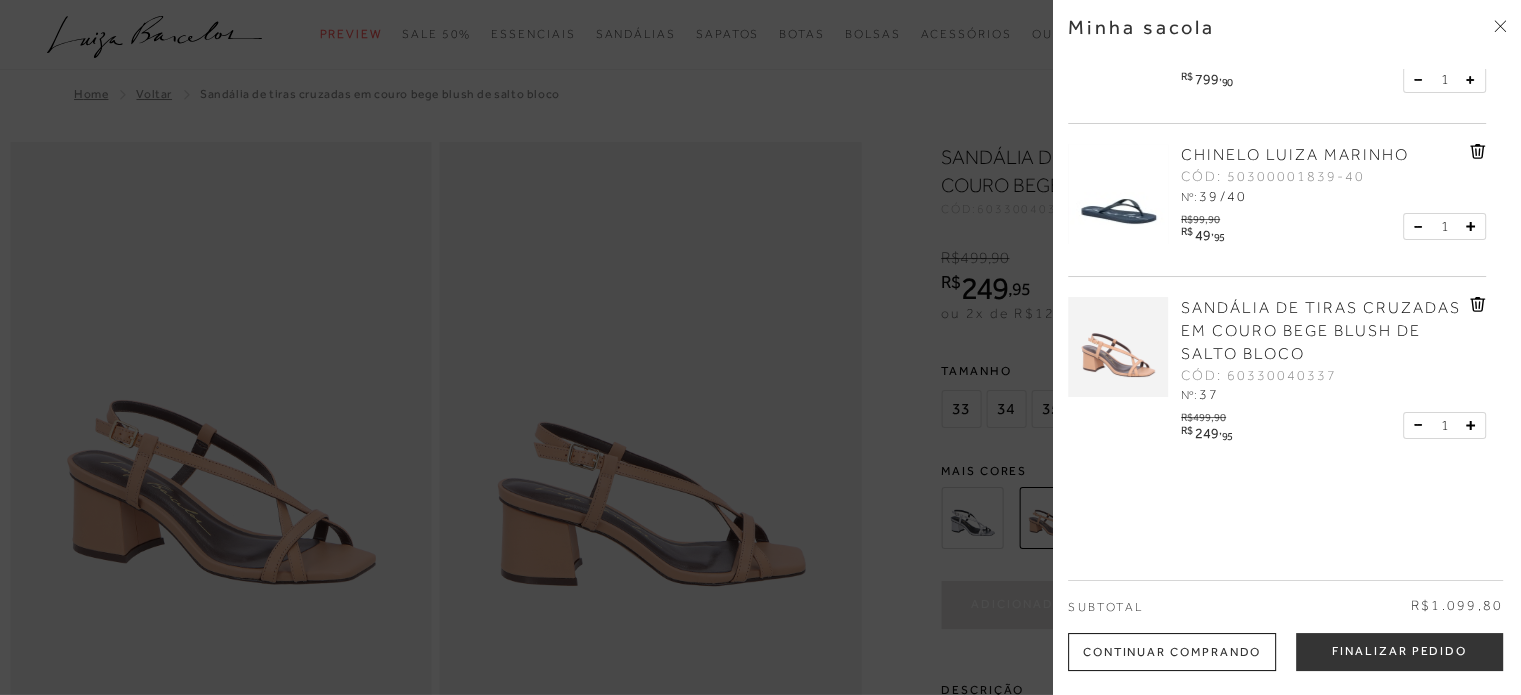 click at bounding box center [760, 347] 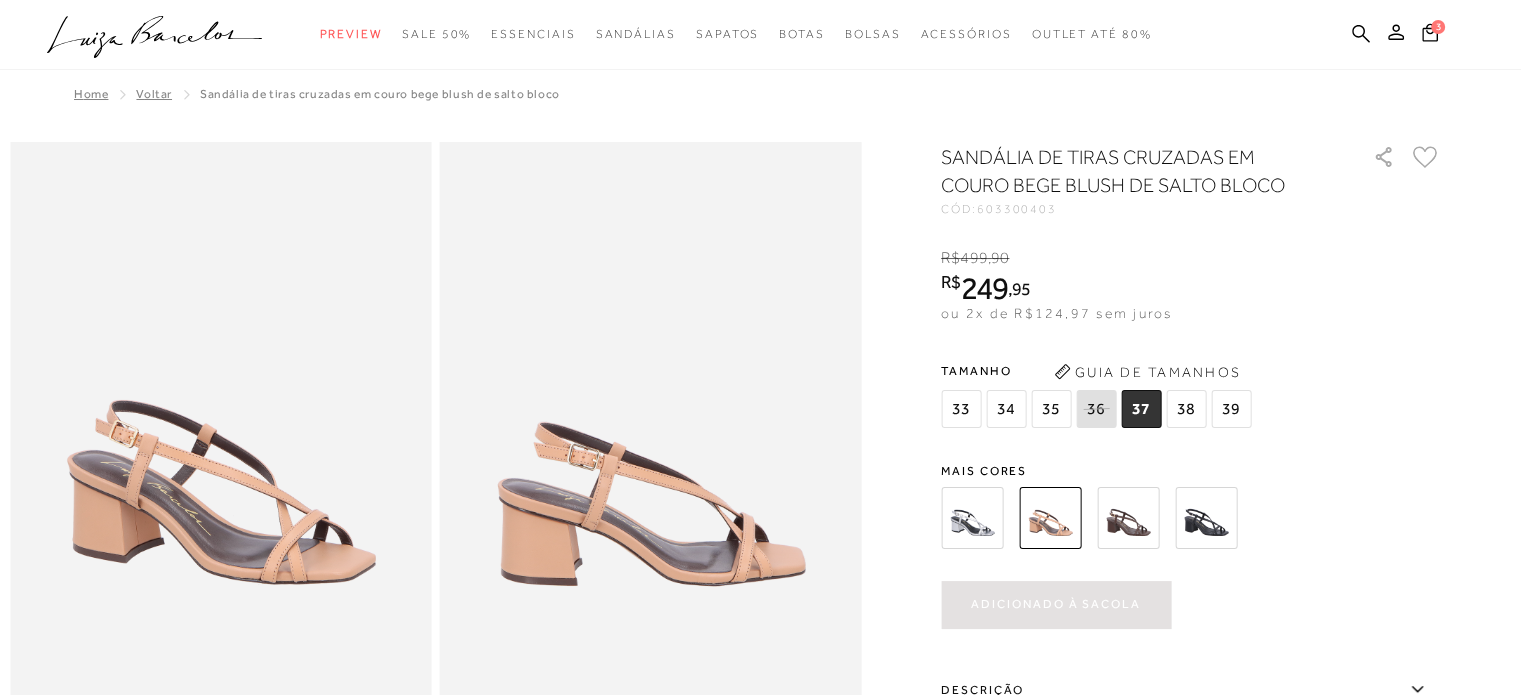 click on ".a{fill-rule:evenodd;}" 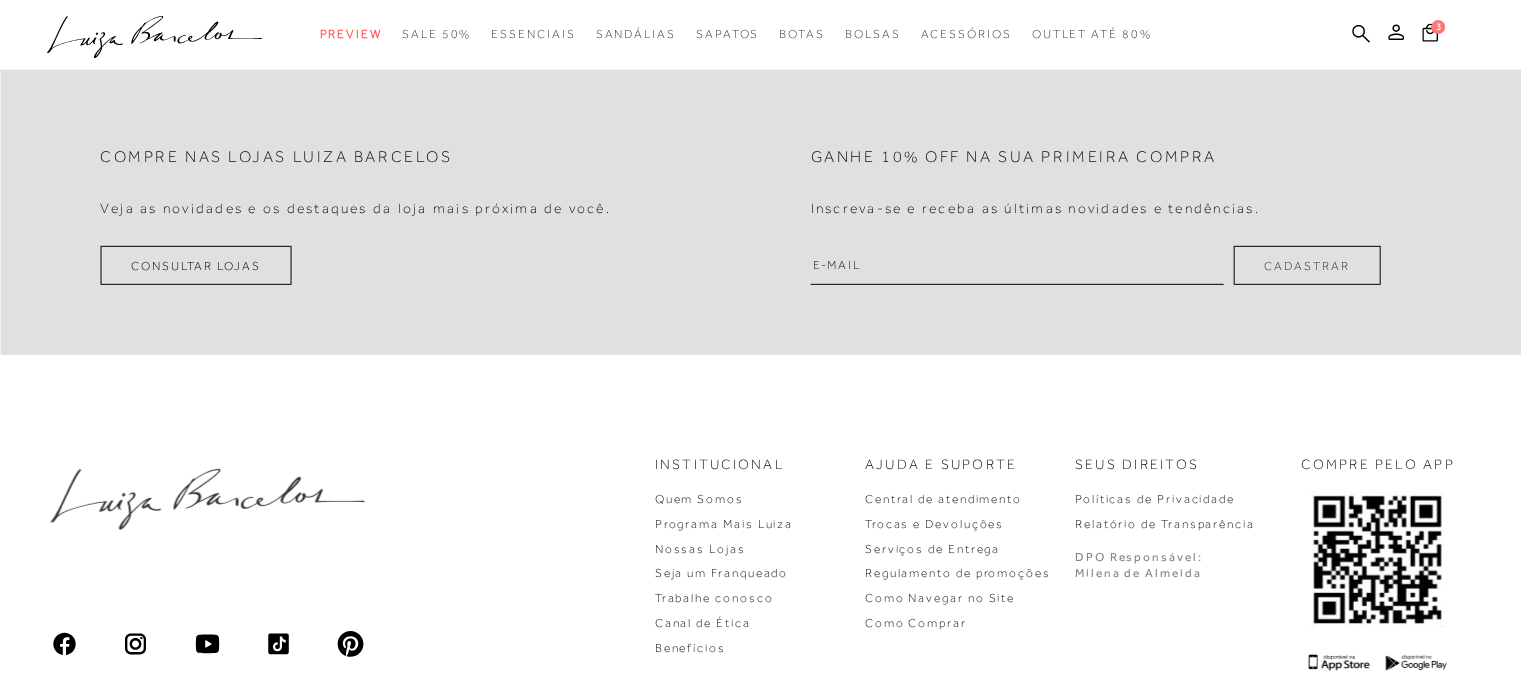 scroll, scrollTop: 6175, scrollLeft: 0, axis: vertical 